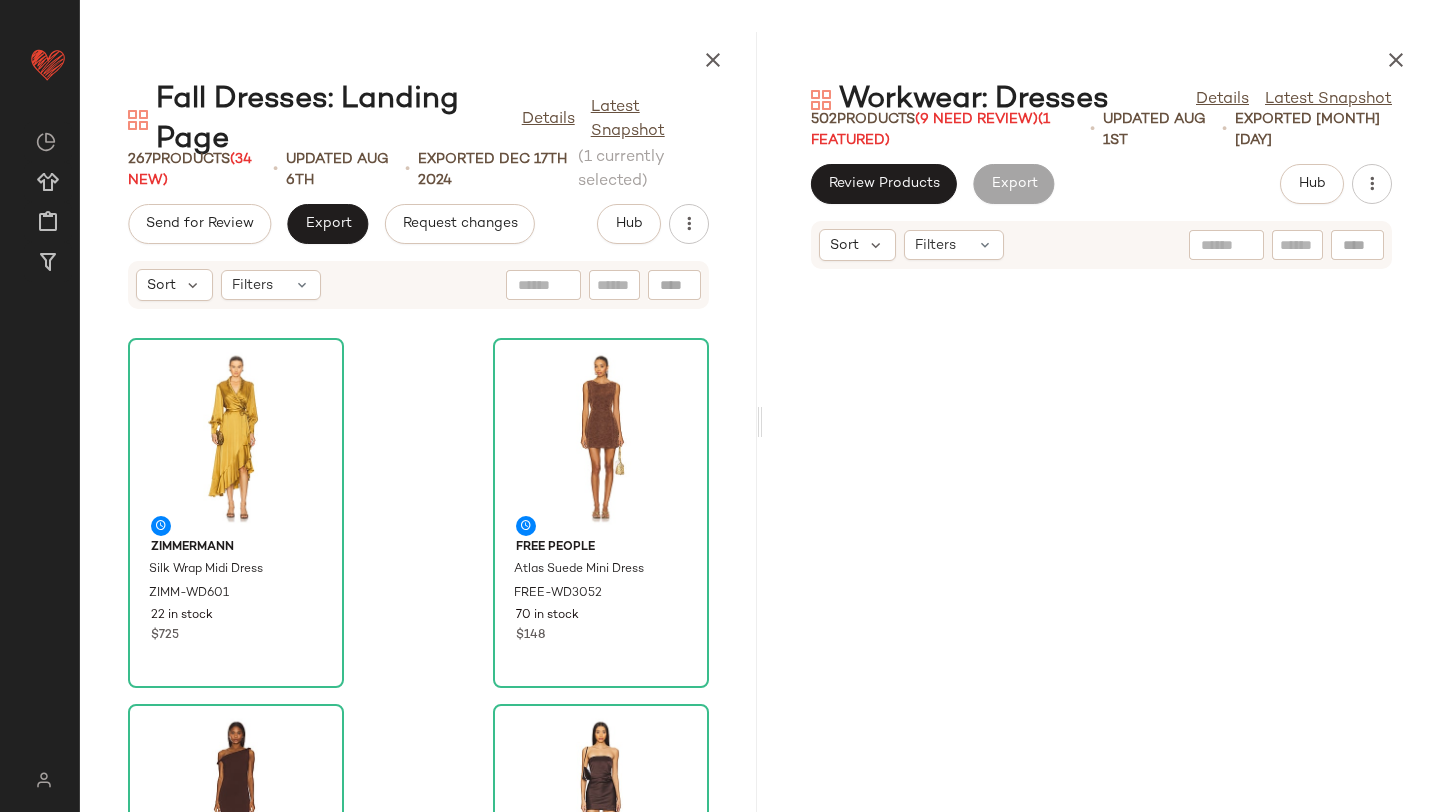 scroll, scrollTop: 0, scrollLeft: 0, axis: both 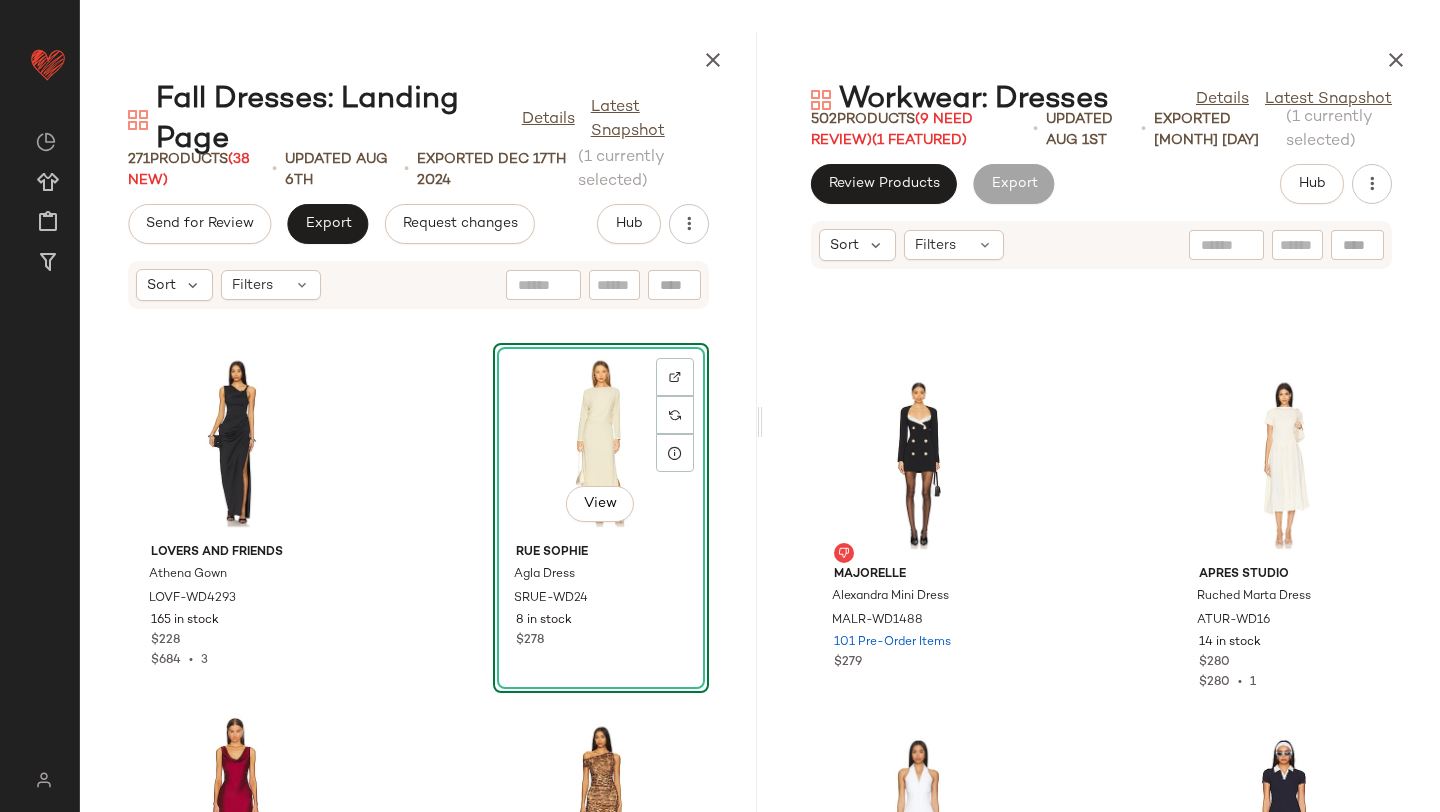 click on "Lovers and Friends Athena Gown LOVF-WD4293 165 in stock $228 $684  •  3  View  Rue Sophie Agla Dress SRUE-WD24 8 in stock $278 Michael Costello x REVOLVE Kylen Midi Dress MELR-WD948 1 in stock $268 AFRM Biona Maxi Dress AFFM-WD386 202 Pre-Order Items $98 LPA Fallon Sweater Dress LPAR-WD240 222 in stock $148 Lovers and Friends Erin Mini Dress LOVF-WD4247 108 in stock $188 Norma Kamali Drop Shoulder Side Drape Gown NKAM-WD390 146 in stock $195 $390  •  2 Norma Kamali Spliced Dress Fishtail Gown NKAM-WD516 129 in stock $255" 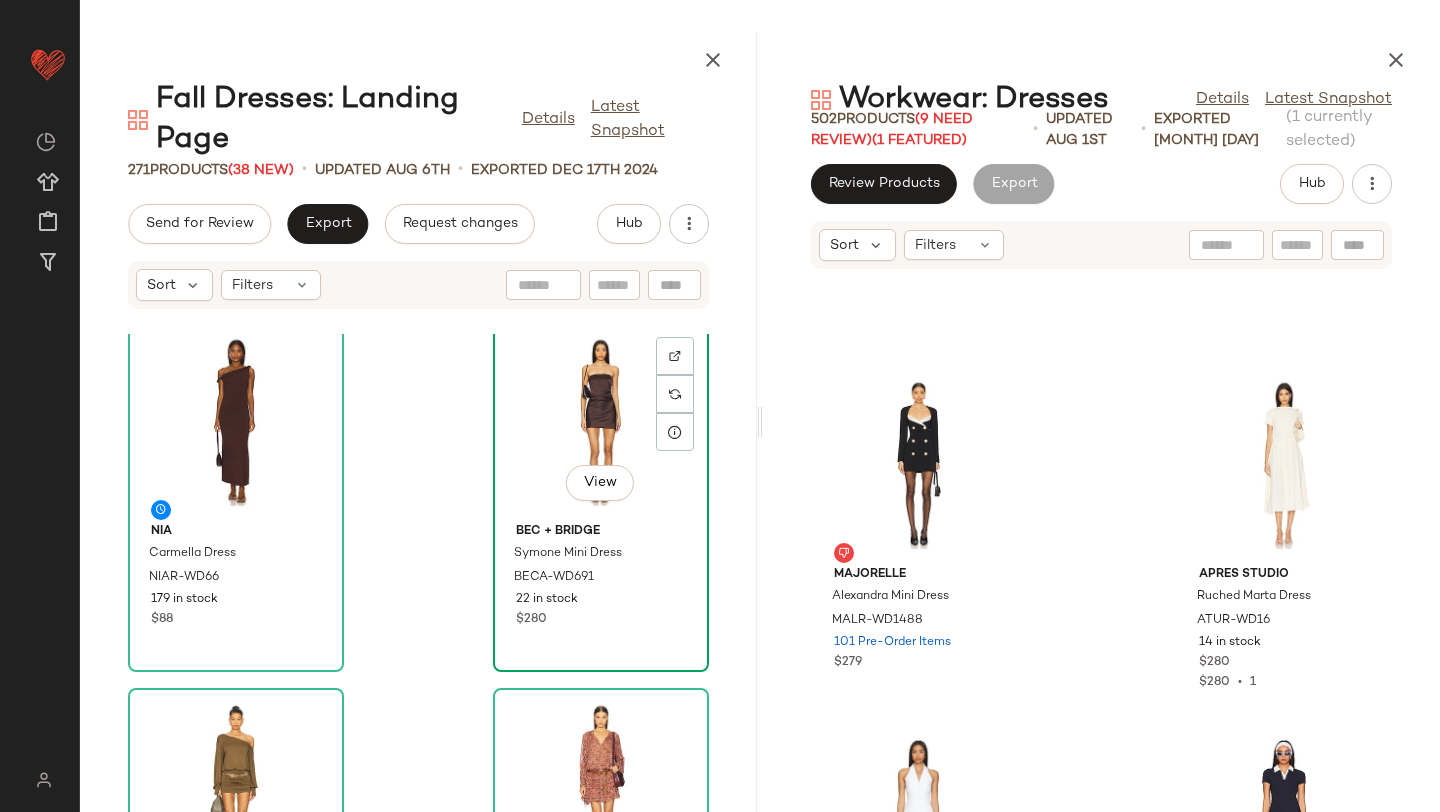 scroll, scrollTop: 0, scrollLeft: 0, axis: both 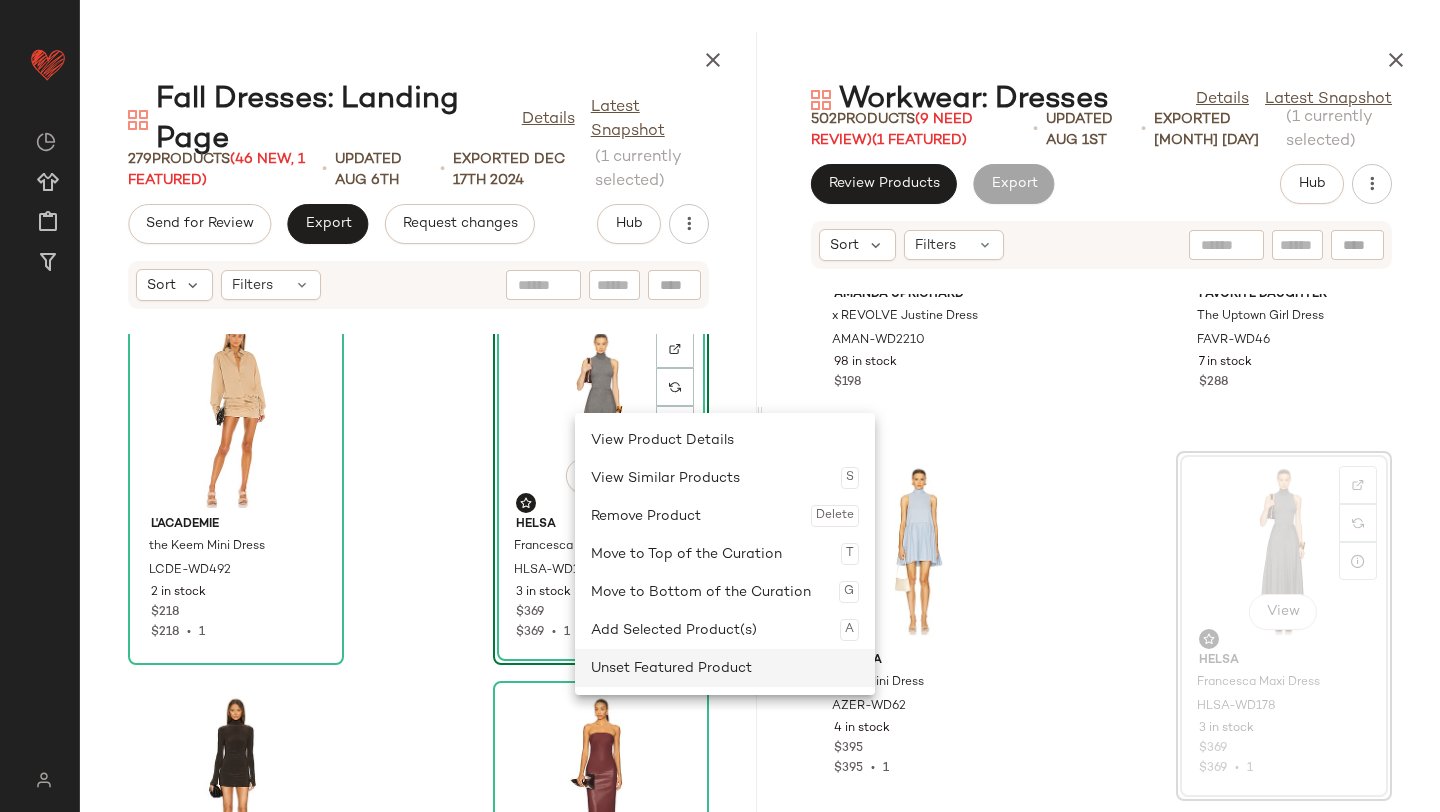 click on "Unset Featured Product" 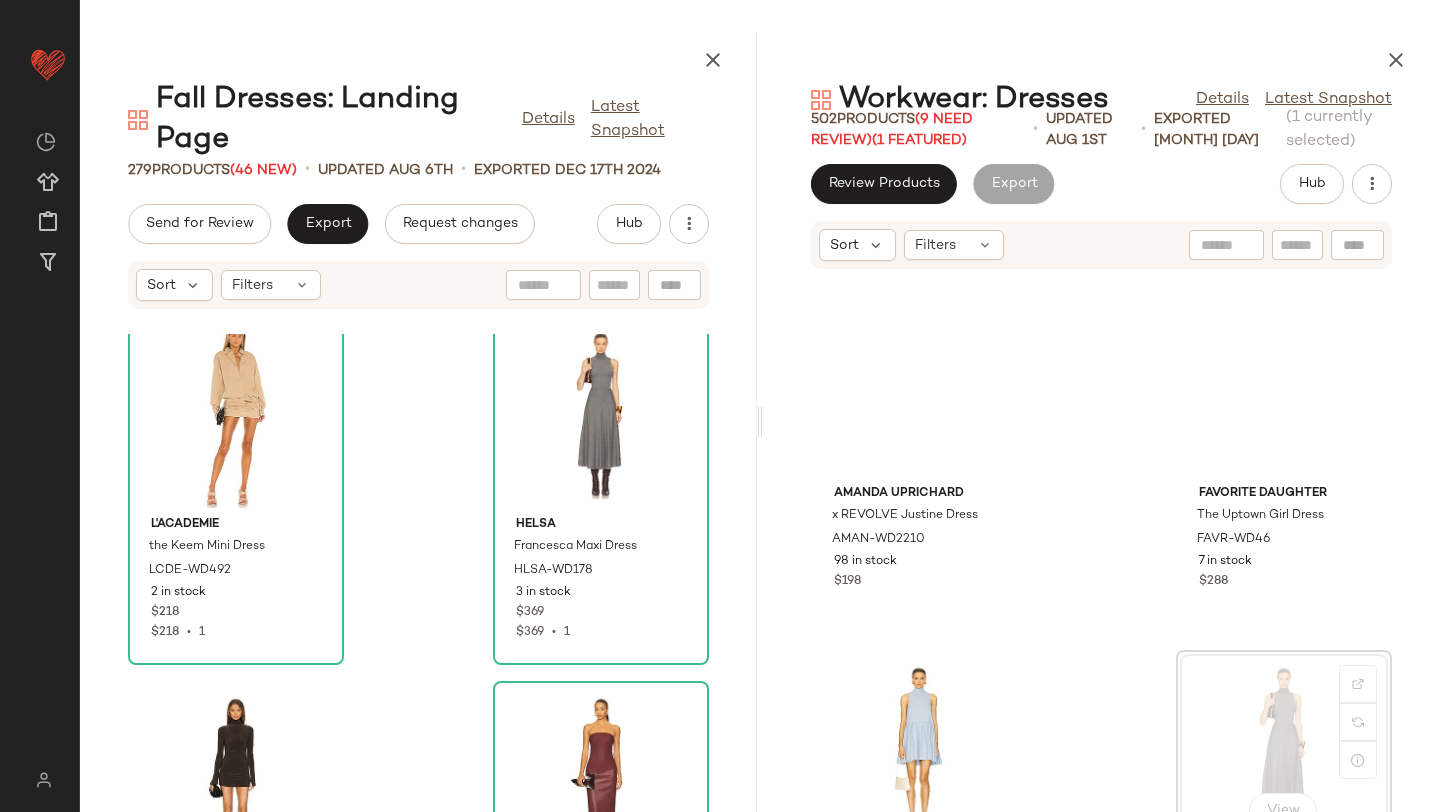 scroll, scrollTop: 30670, scrollLeft: 0, axis: vertical 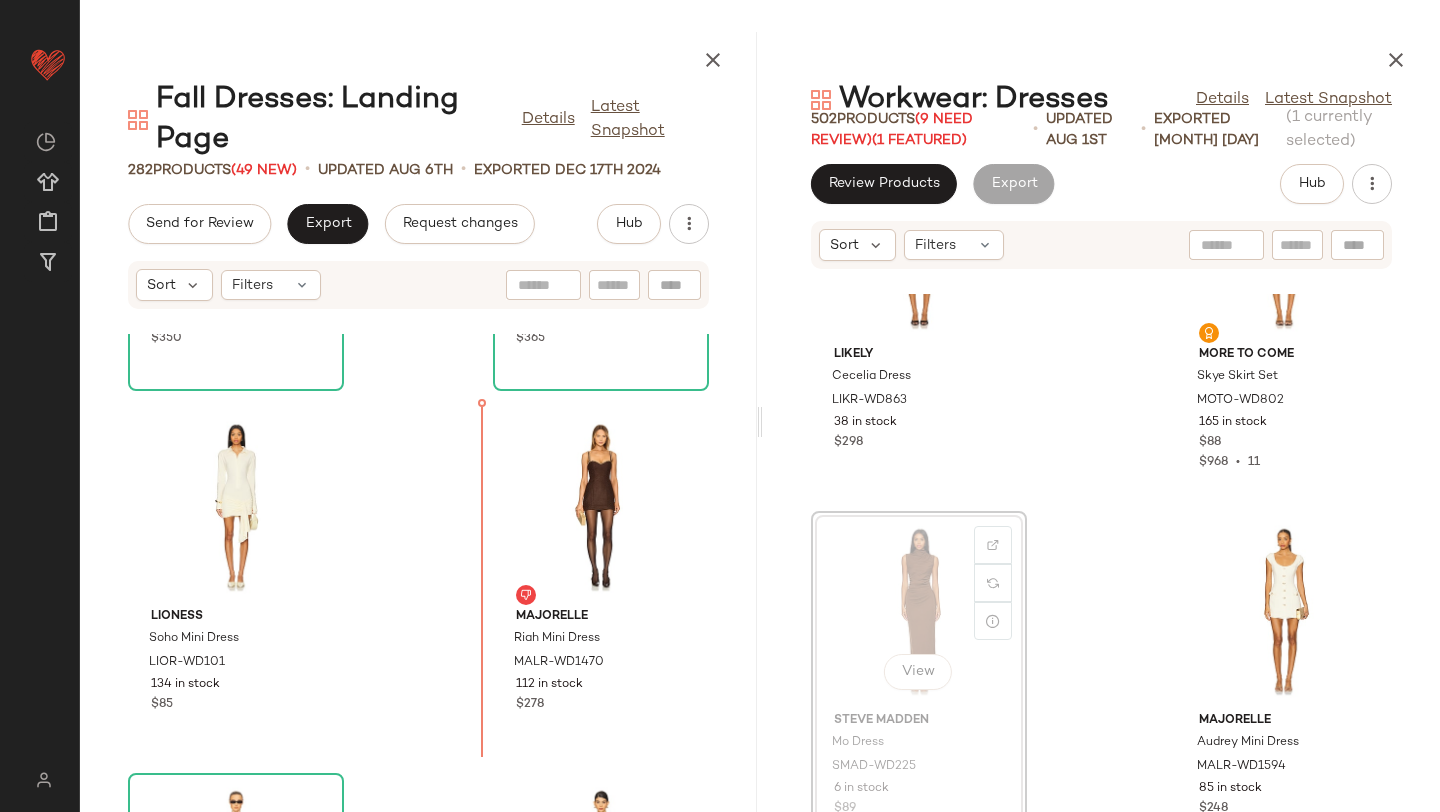 drag, startPoint x: 893, startPoint y: 575, endPoint x: 881, endPoint y: 575, distance: 12 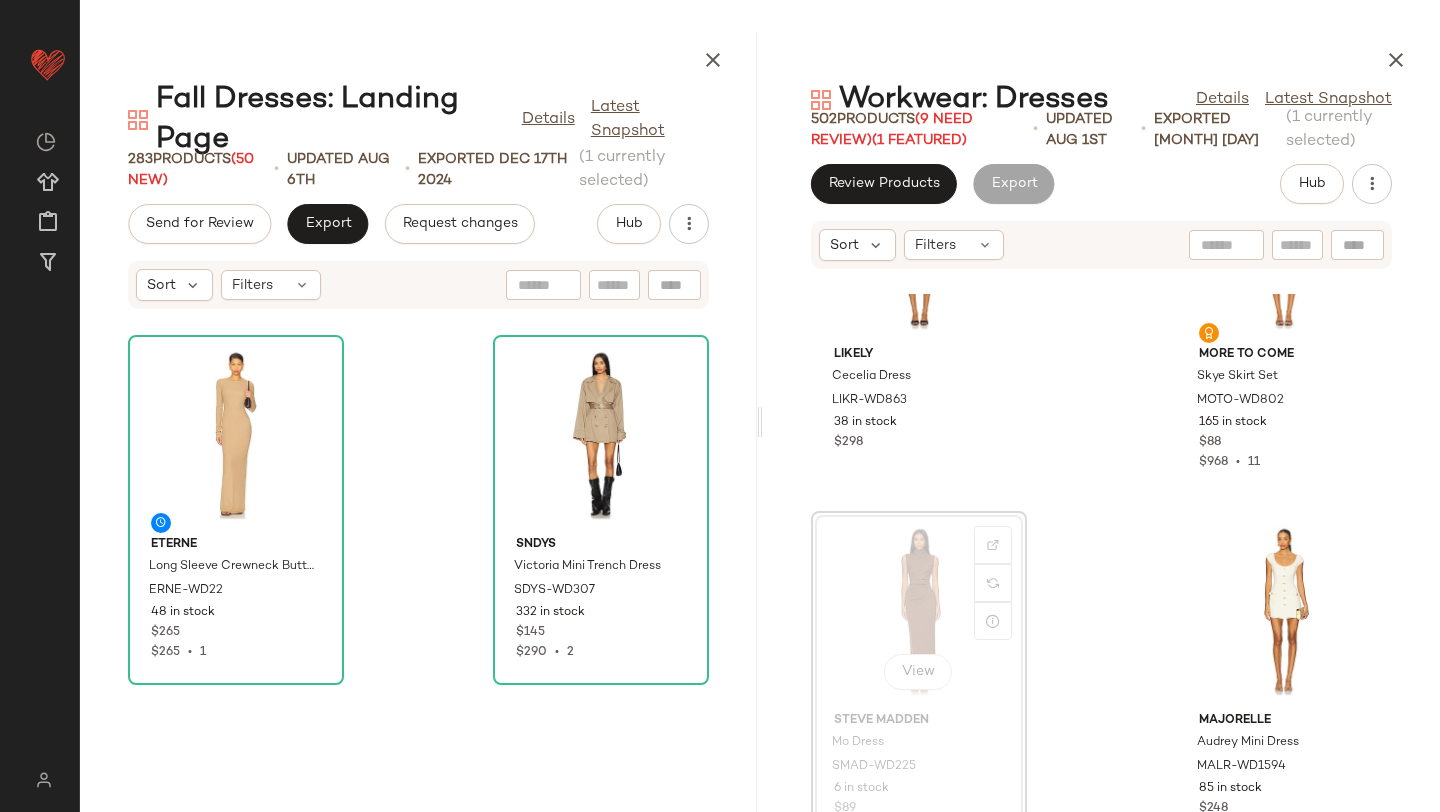 scroll, scrollTop: 0, scrollLeft: 0, axis: both 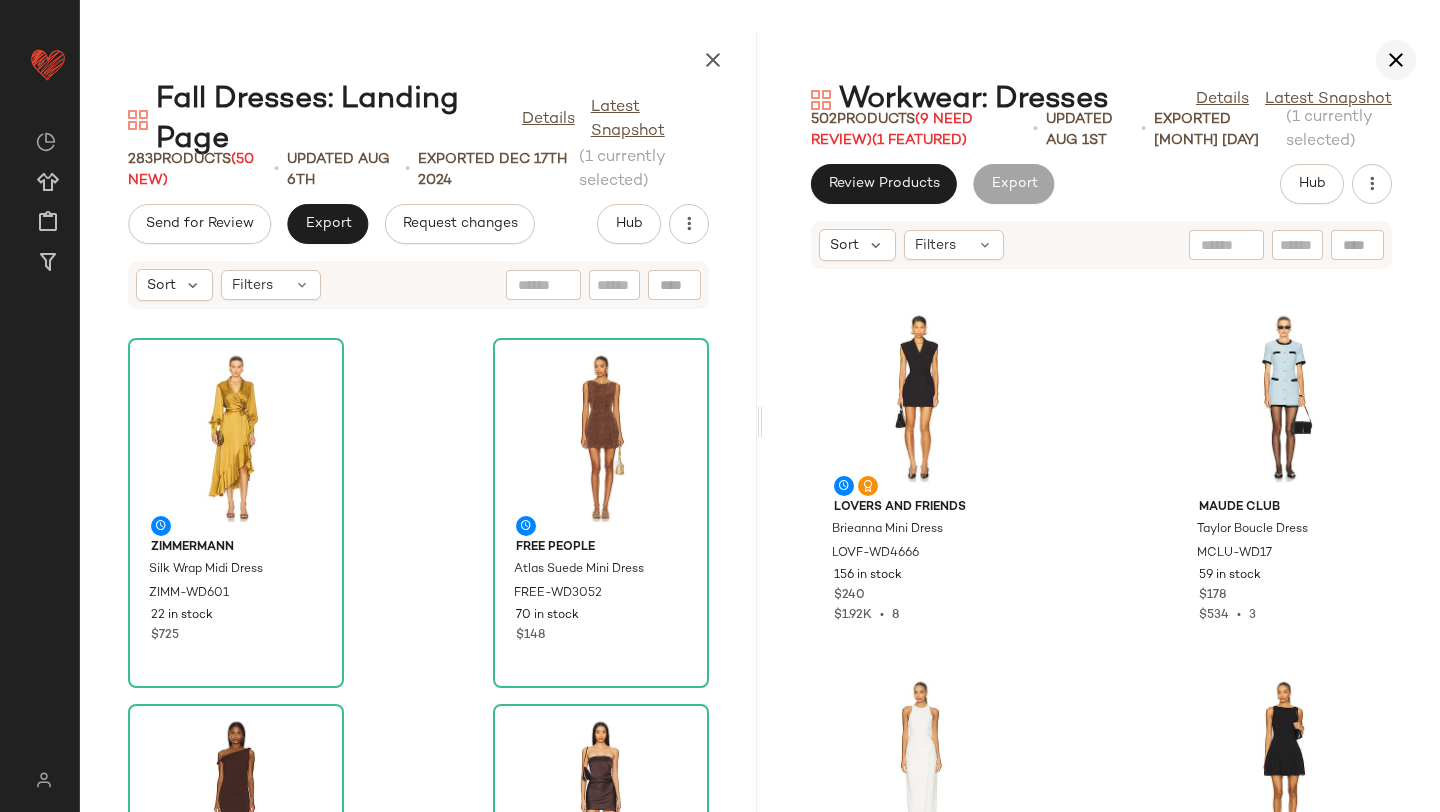 click at bounding box center (1396, 60) 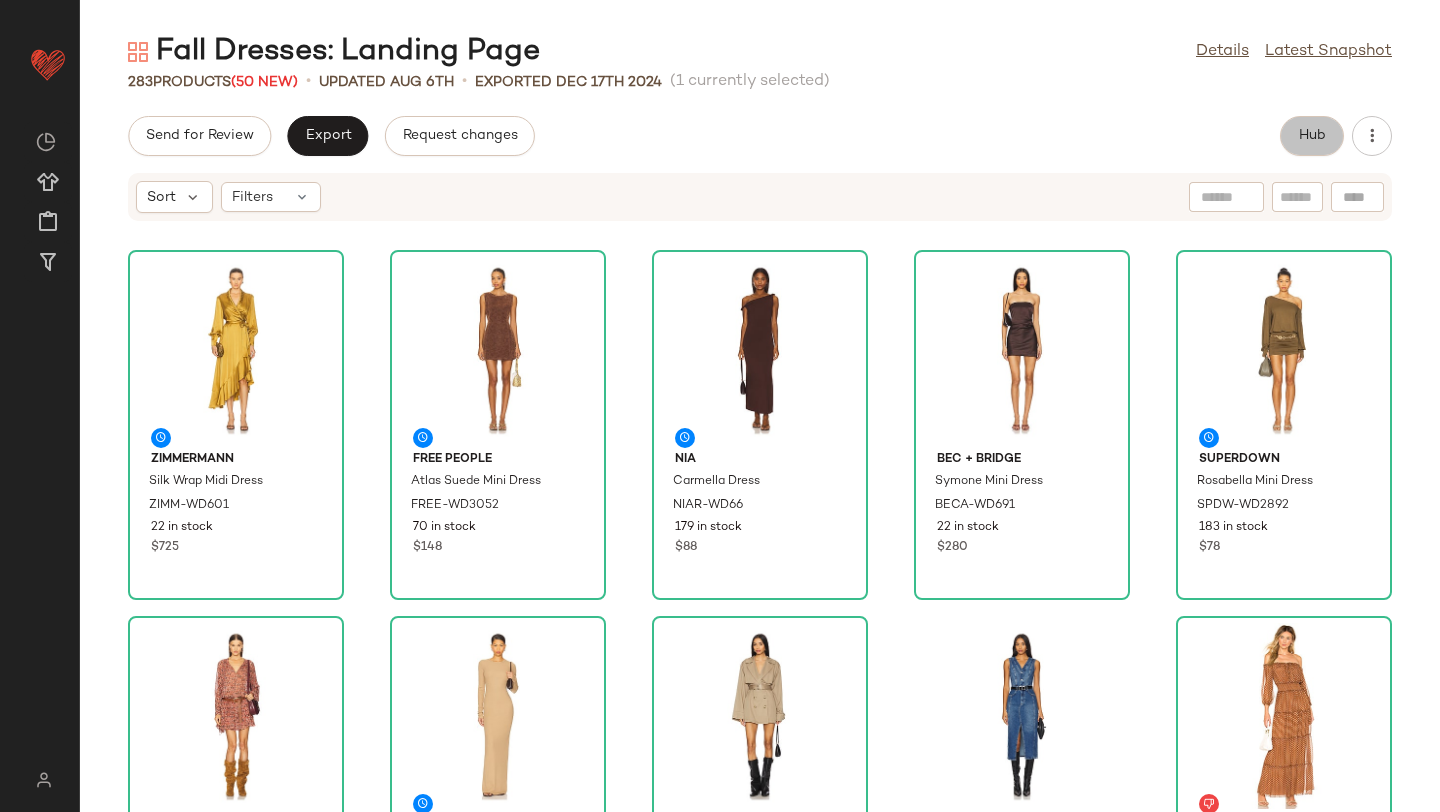 click on "Hub" at bounding box center (1312, 136) 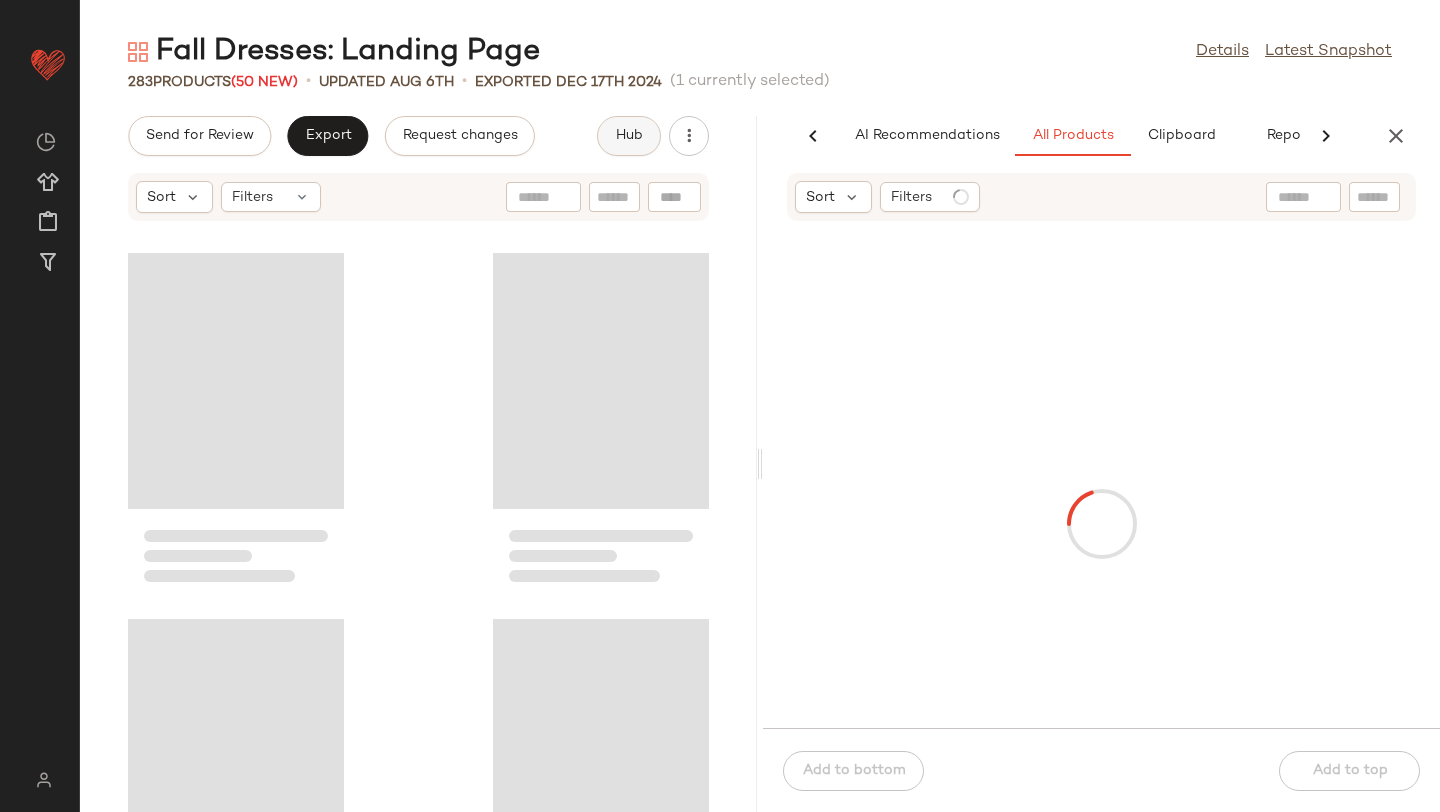 scroll, scrollTop: 0, scrollLeft: 47, axis: horizontal 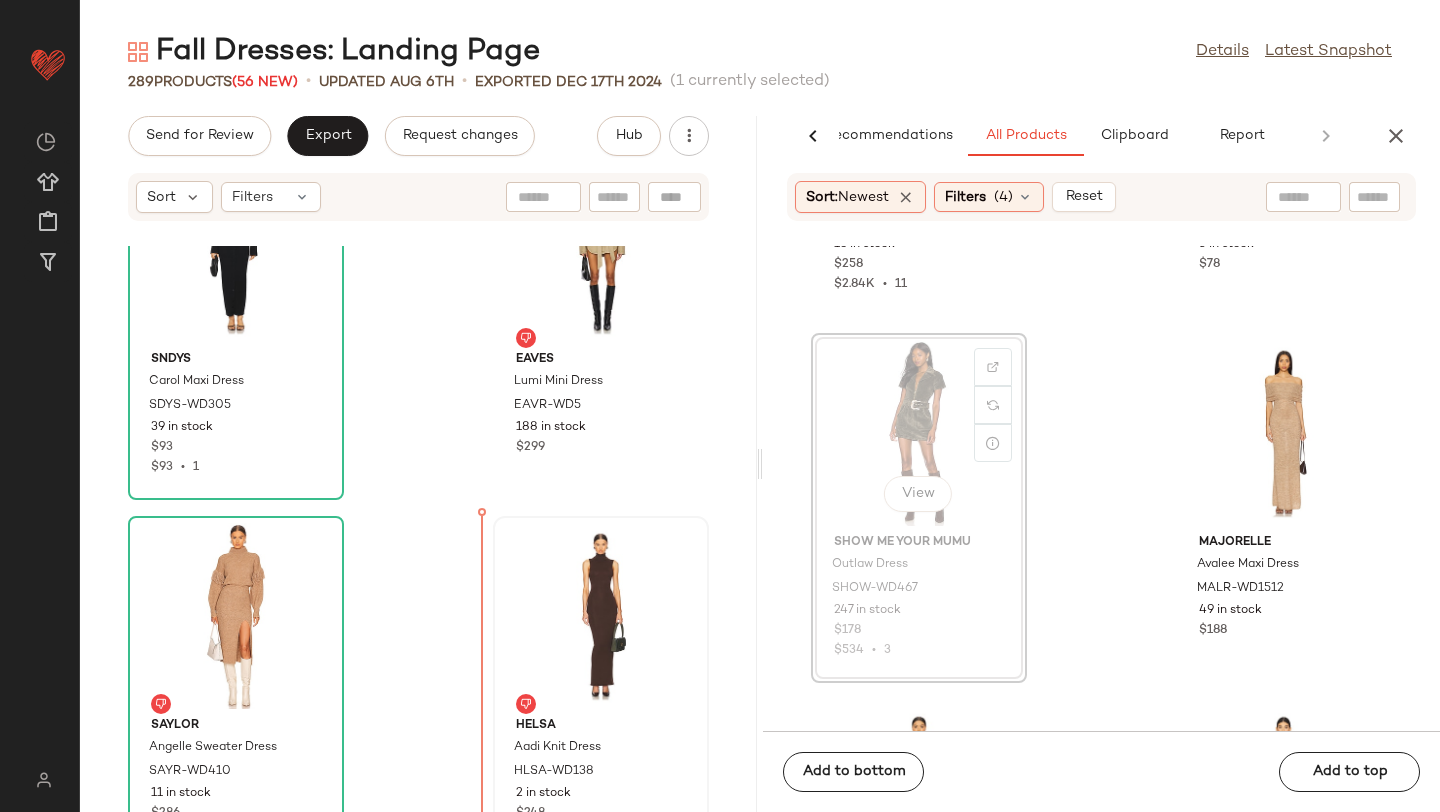 drag, startPoint x: 884, startPoint y: 488, endPoint x: 497, endPoint y: 664, distance: 425.14114 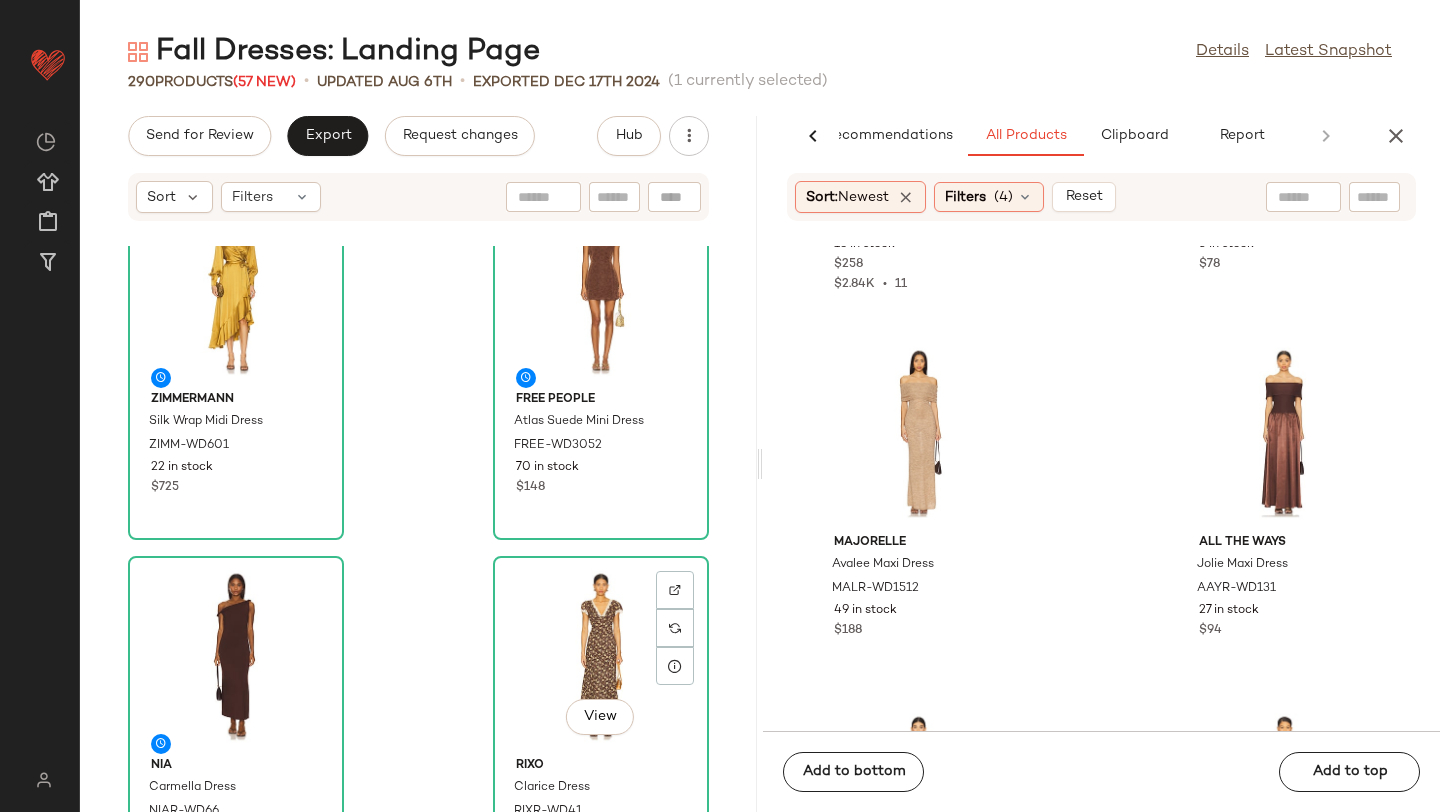 scroll, scrollTop: 0, scrollLeft: 0, axis: both 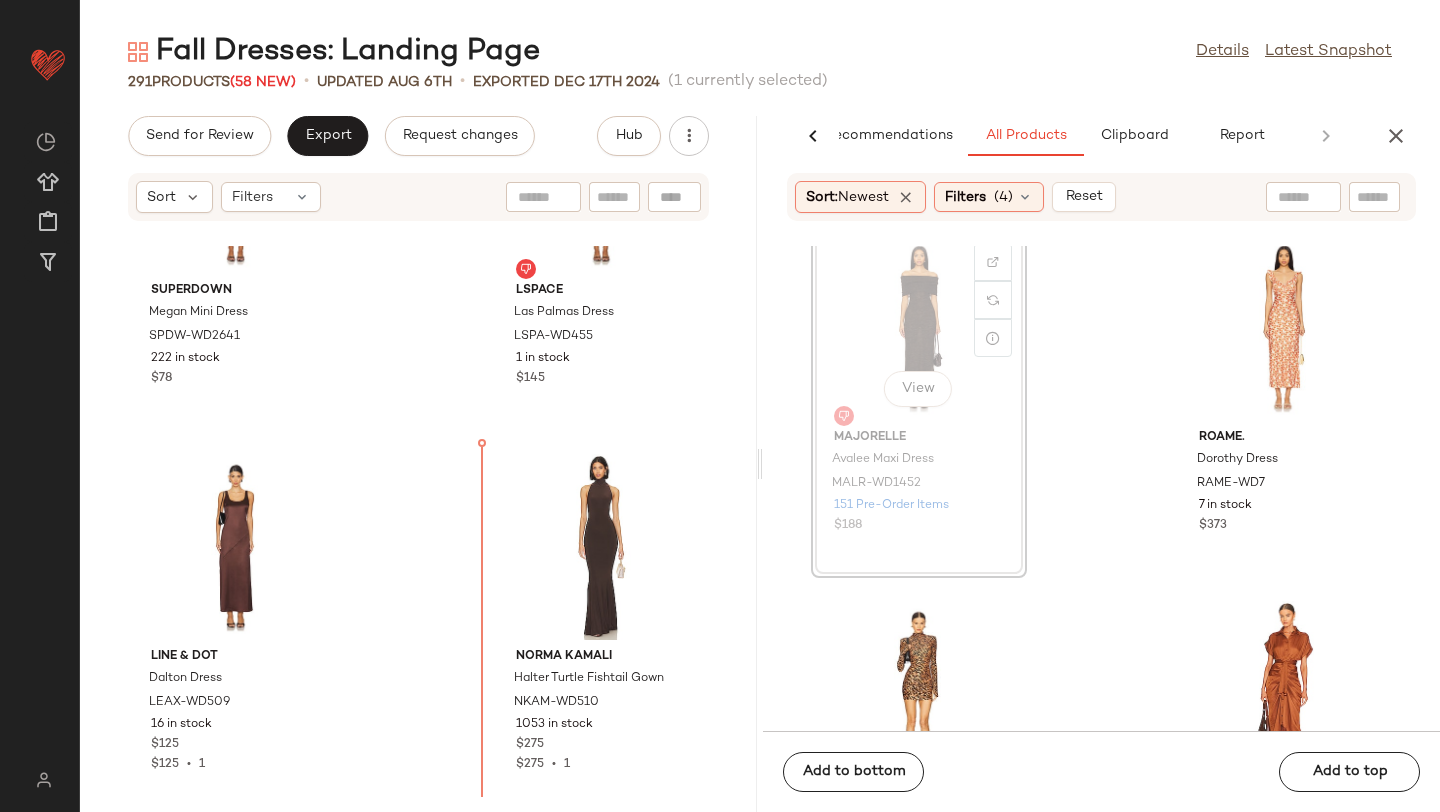 drag, startPoint x: 848, startPoint y: 372, endPoint x: 839, endPoint y: 379, distance: 11.401754 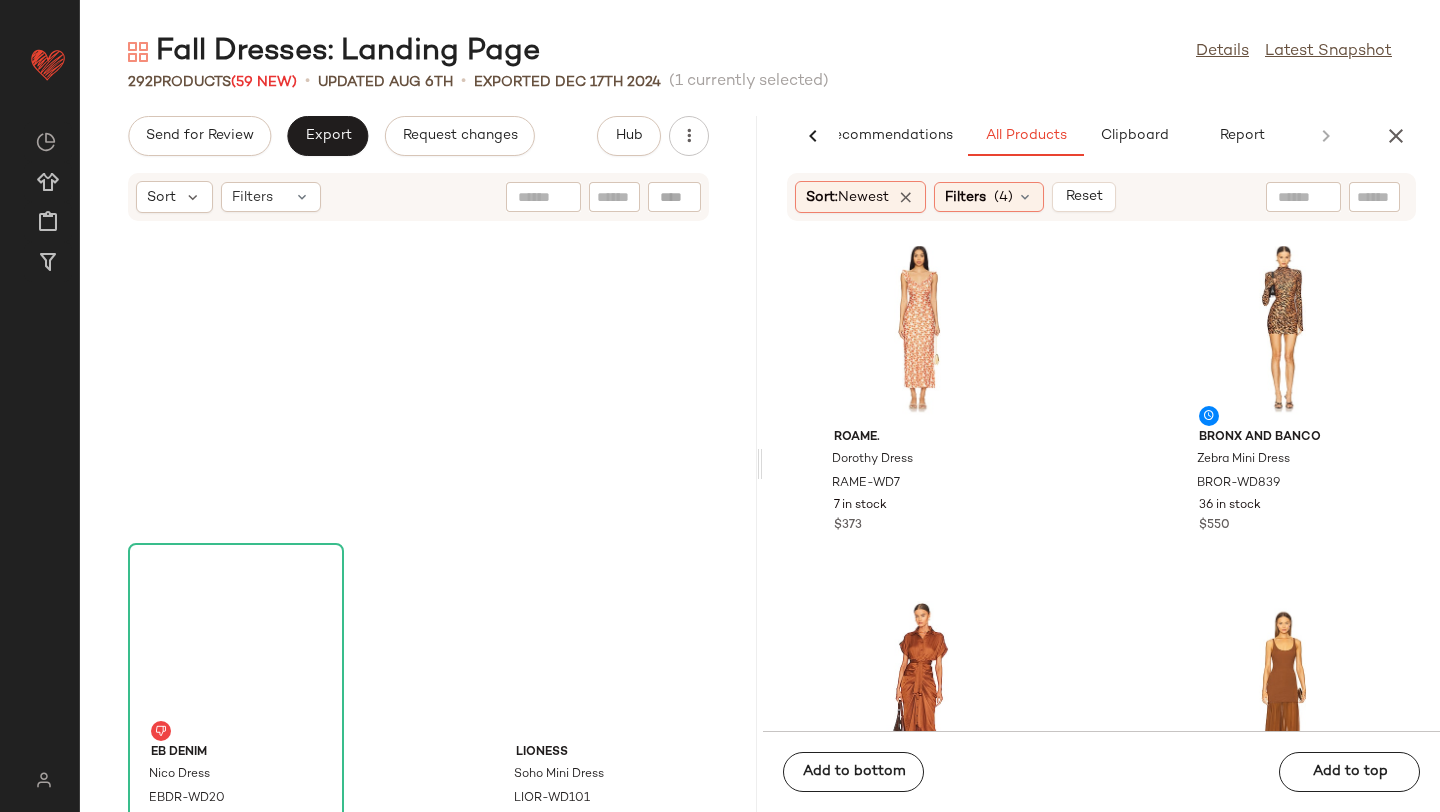 scroll, scrollTop: 4967, scrollLeft: 0, axis: vertical 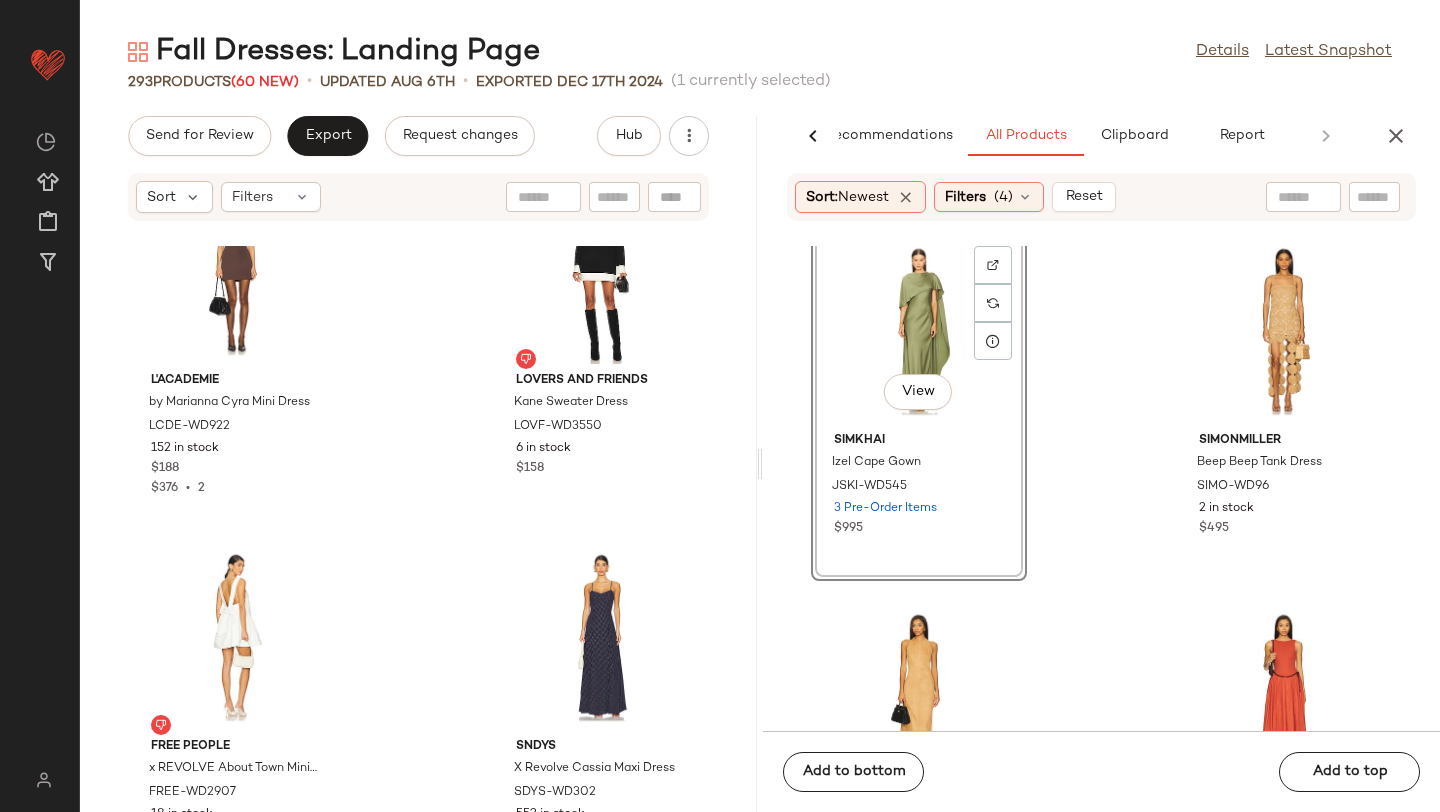 drag, startPoint x: 900, startPoint y: 327, endPoint x: 471, endPoint y: 386, distance: 433.03812 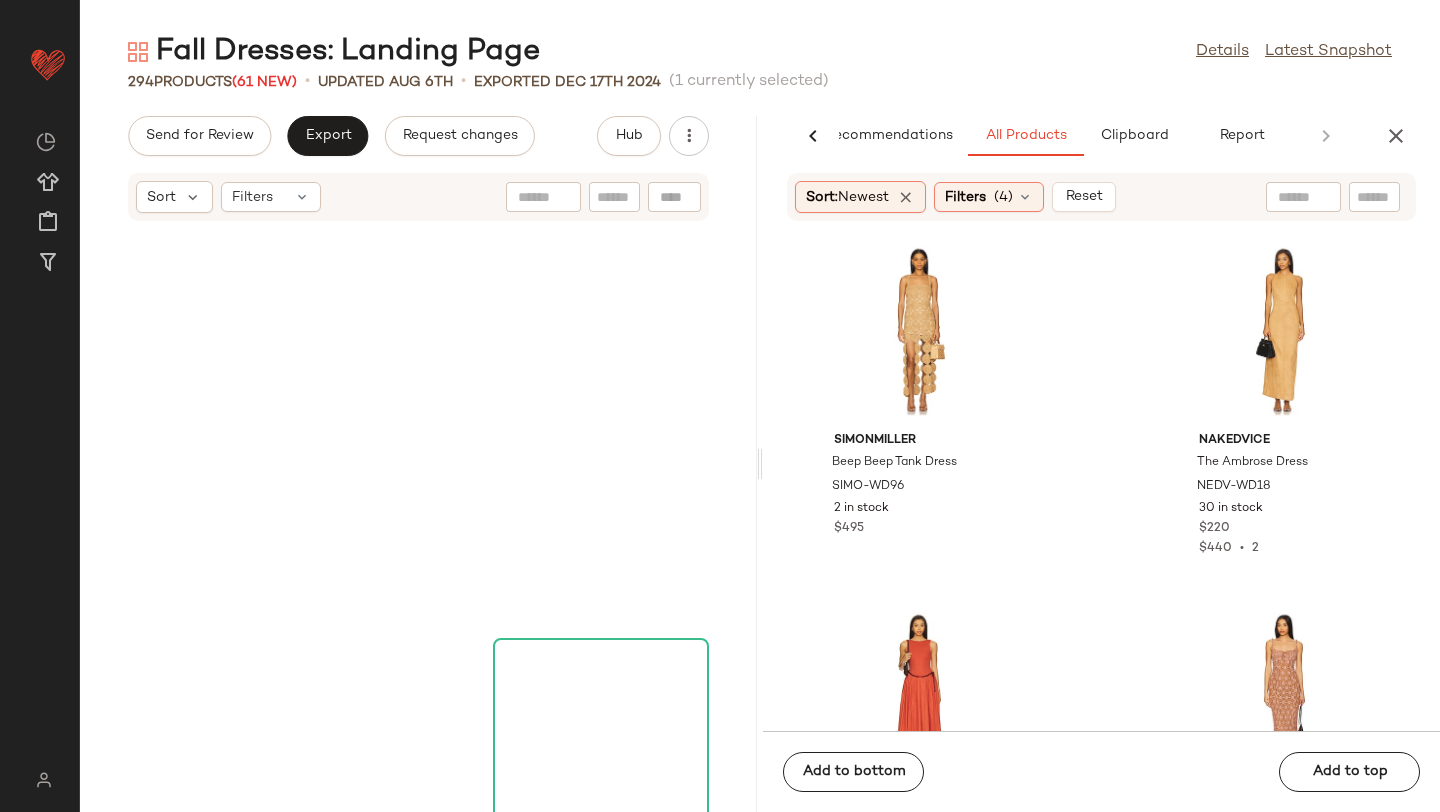 scroll, scrollTop: 3180, scrollLeft: 0, axis: vertical 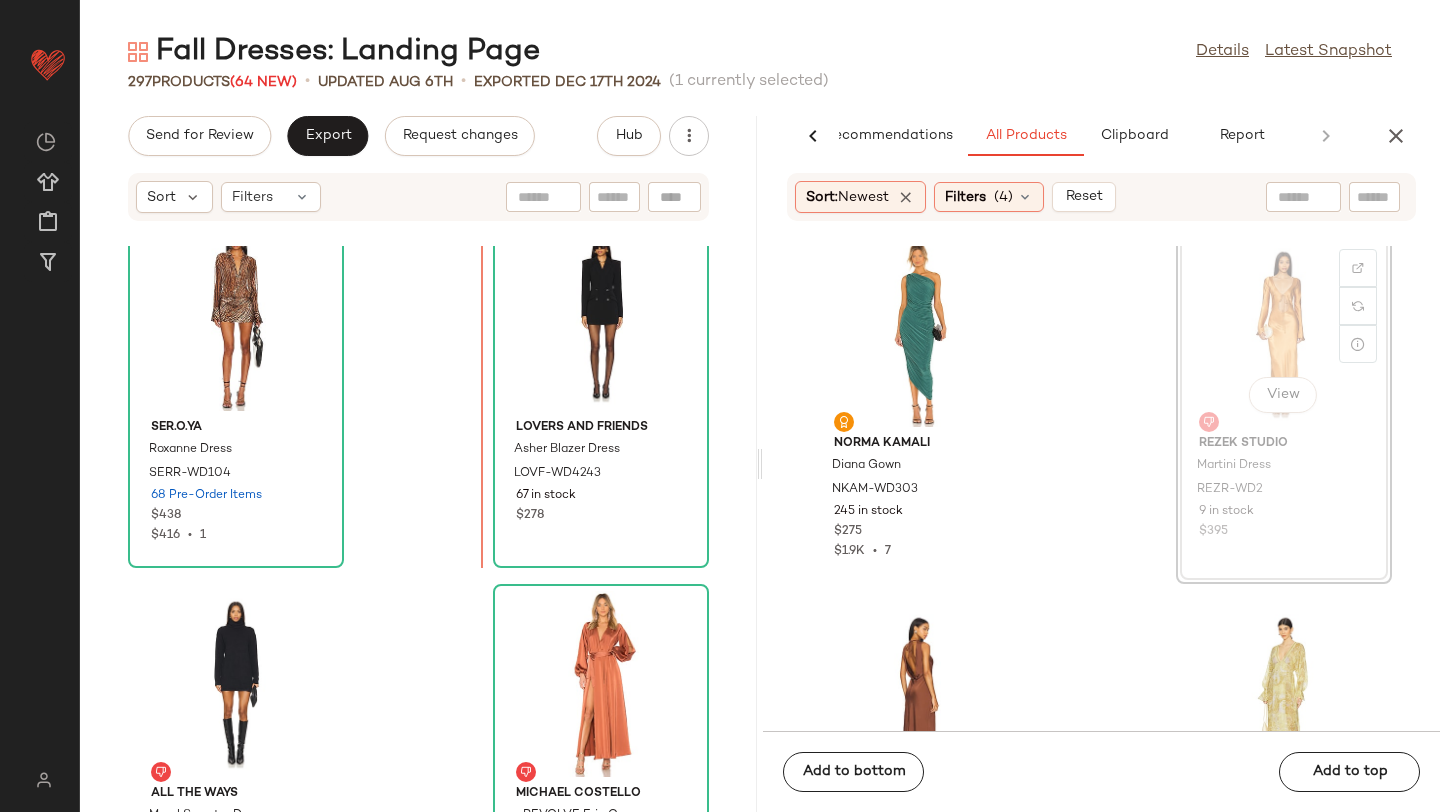 drag, startPoint x: 1224, startPoint y: 404, endPoint x: 1205, endPoint y: 404, distance: 19 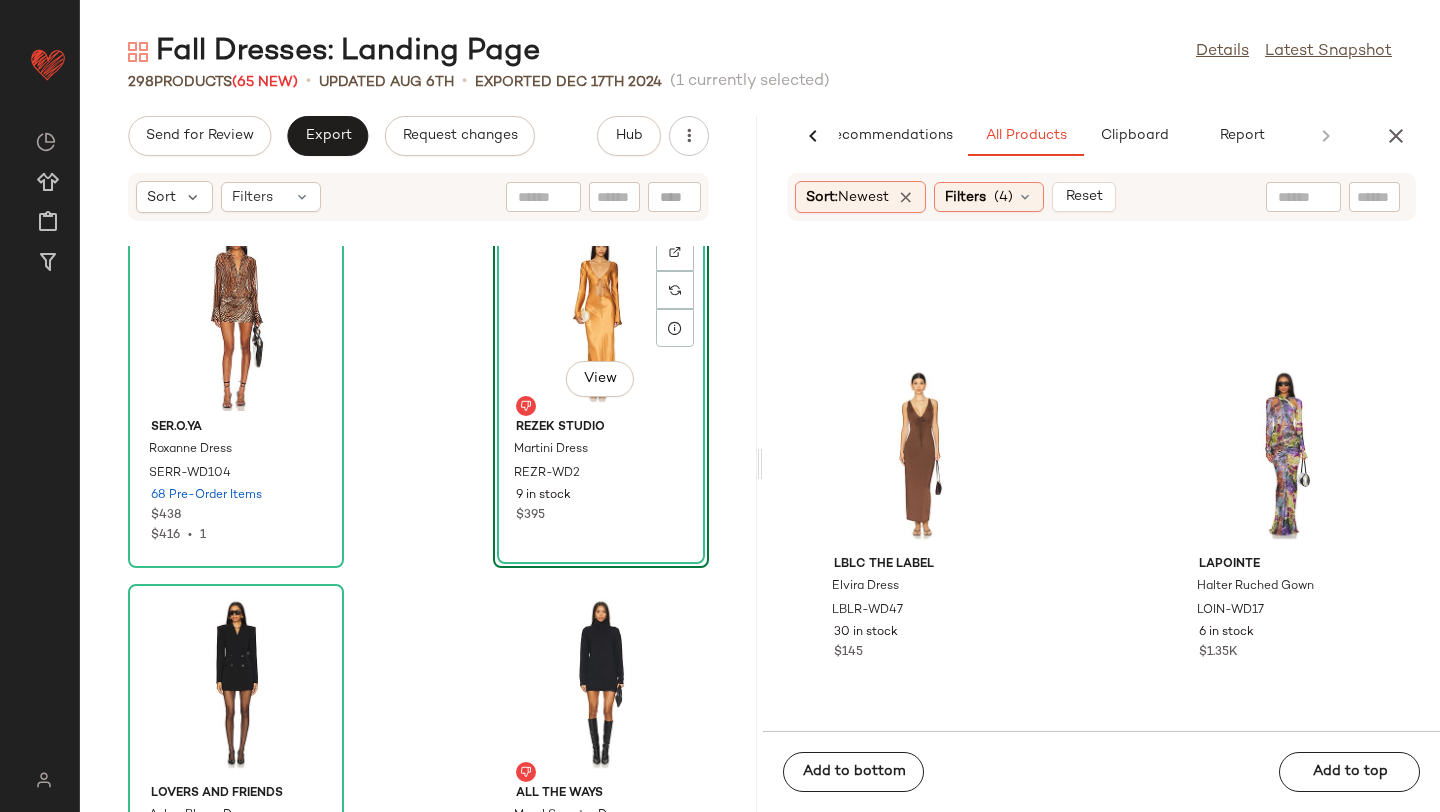 scroll, scrollTop: 28457, scrollLeft: 0, axis: vertical 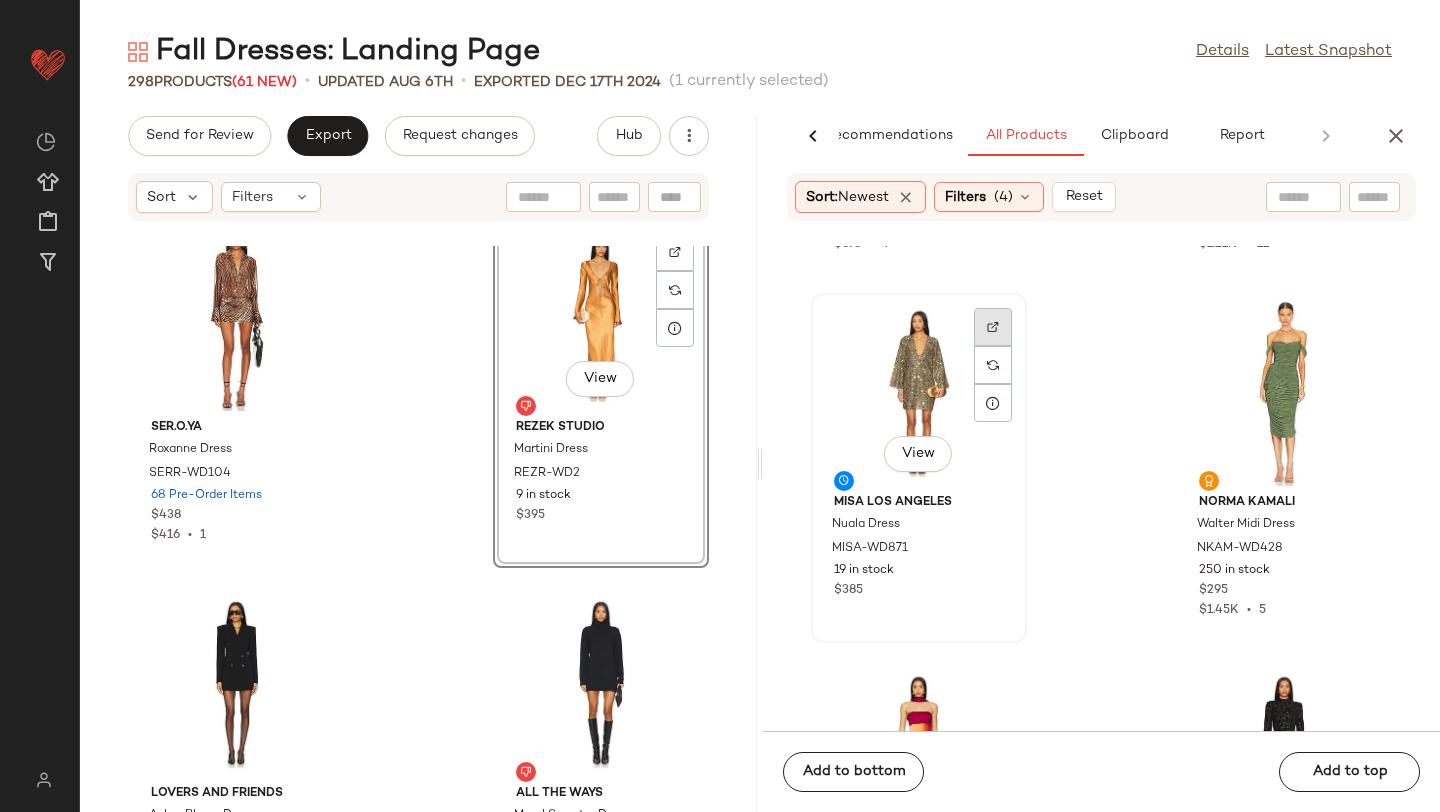 click 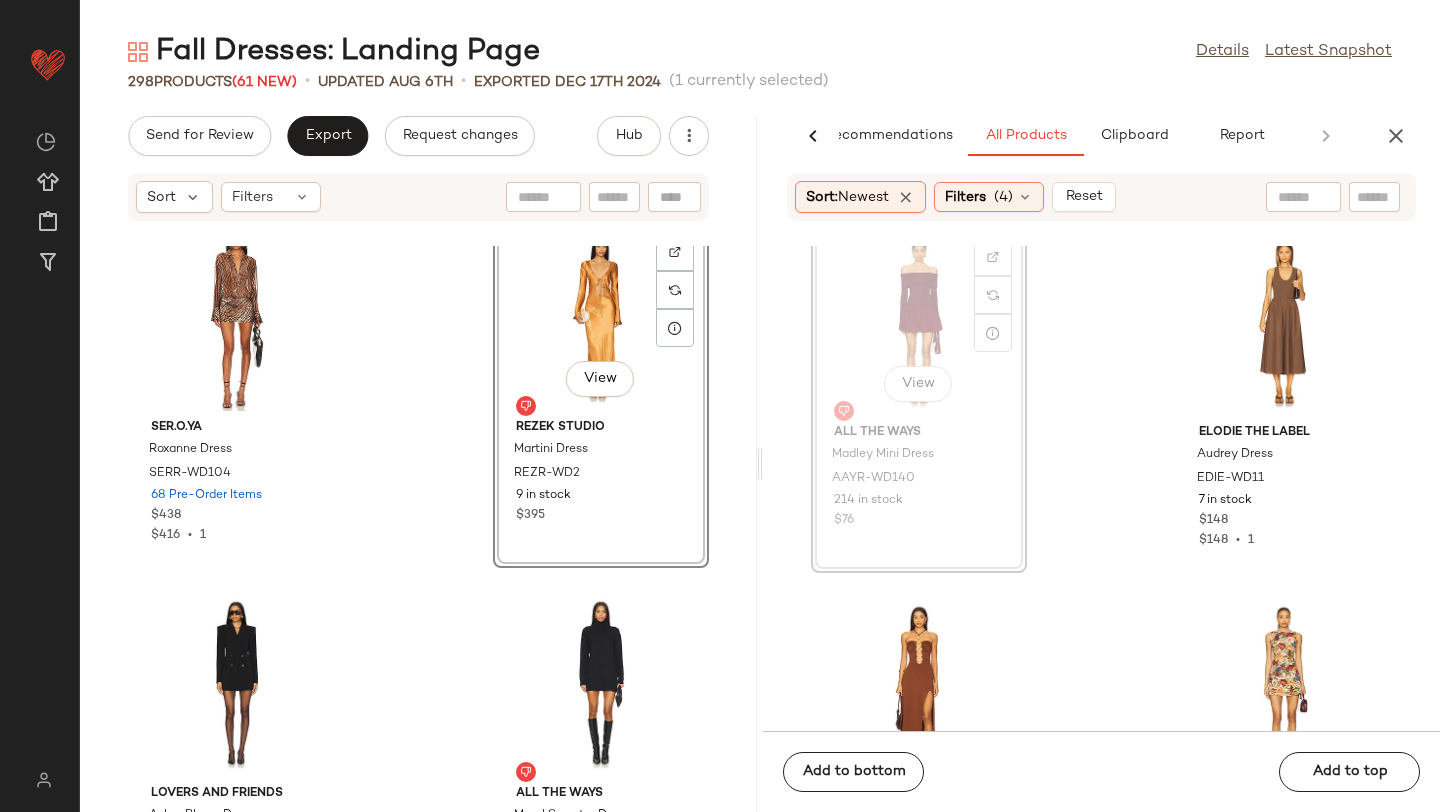 scroll, scrollTop: 34800, scrollLeft: 0, axis: vertical 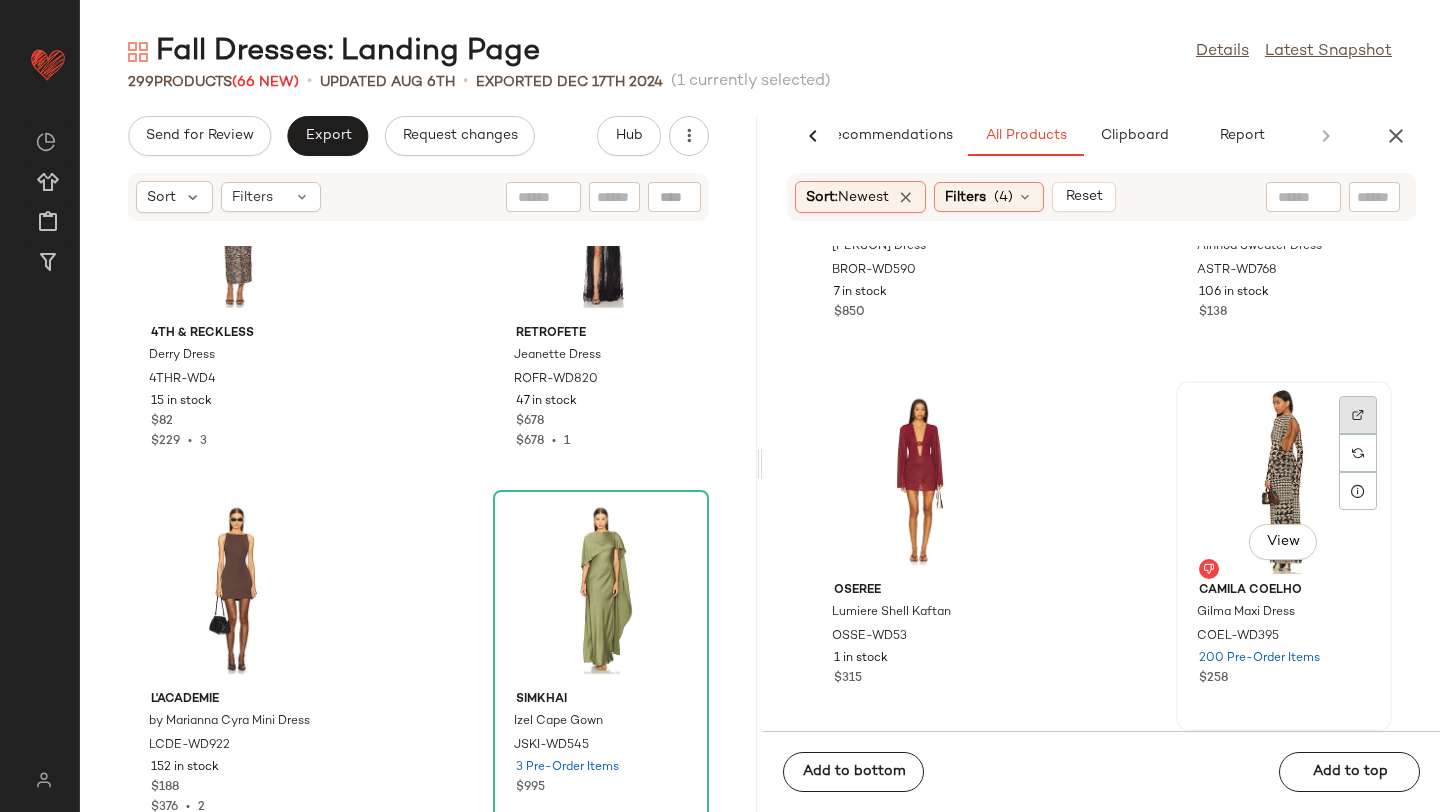 click 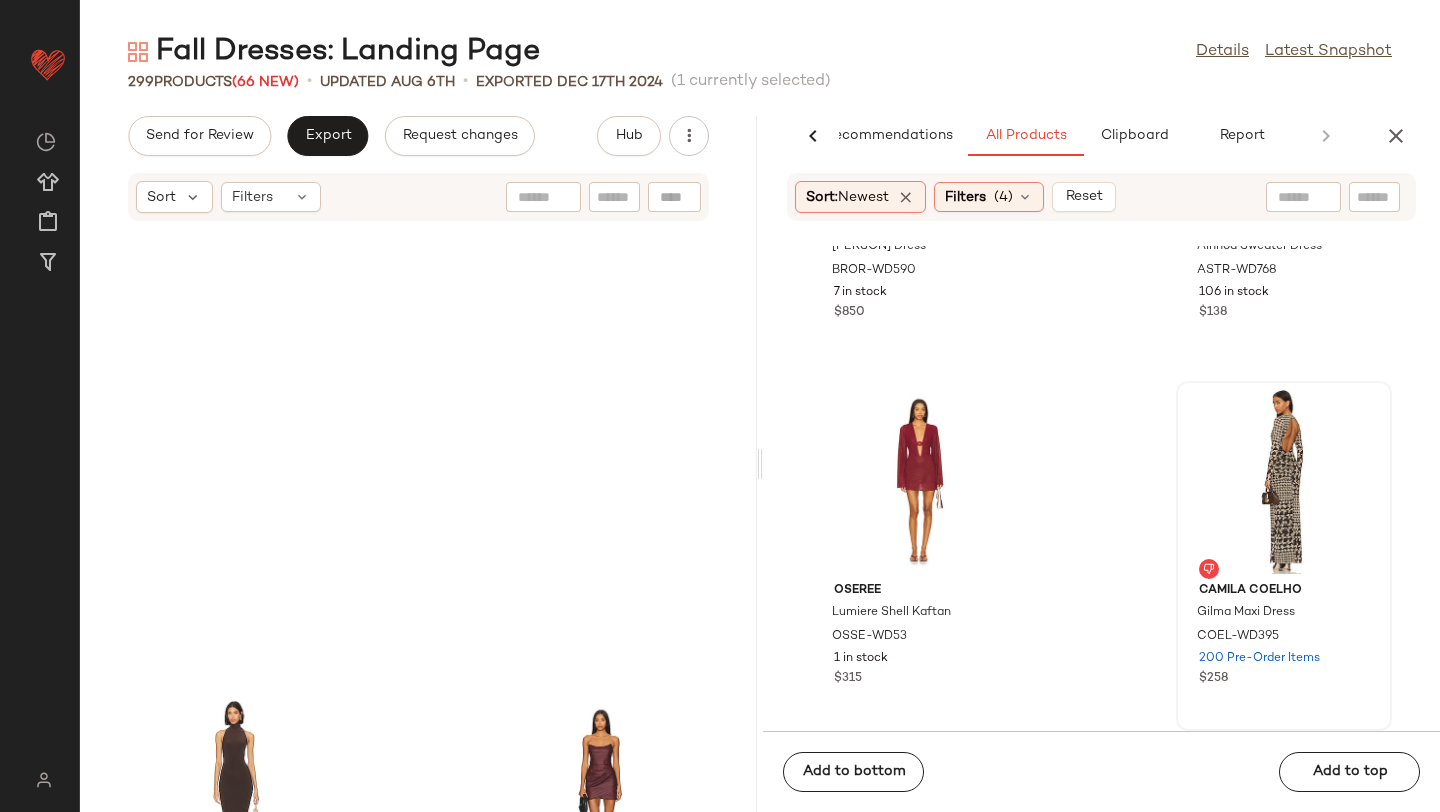 scroll, scrollTop: 22015, scrollLeft: 0, axis: vertical 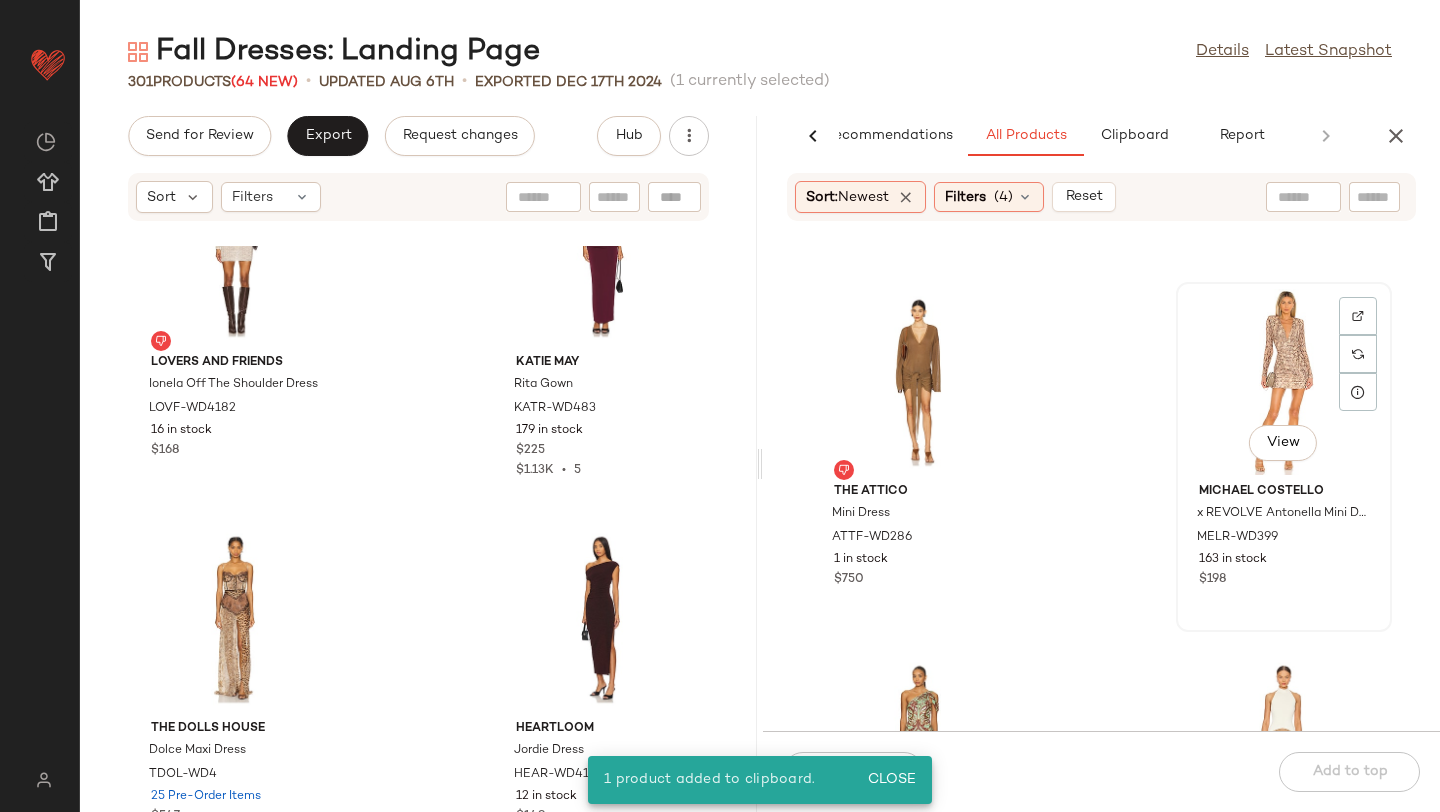 click on "View" 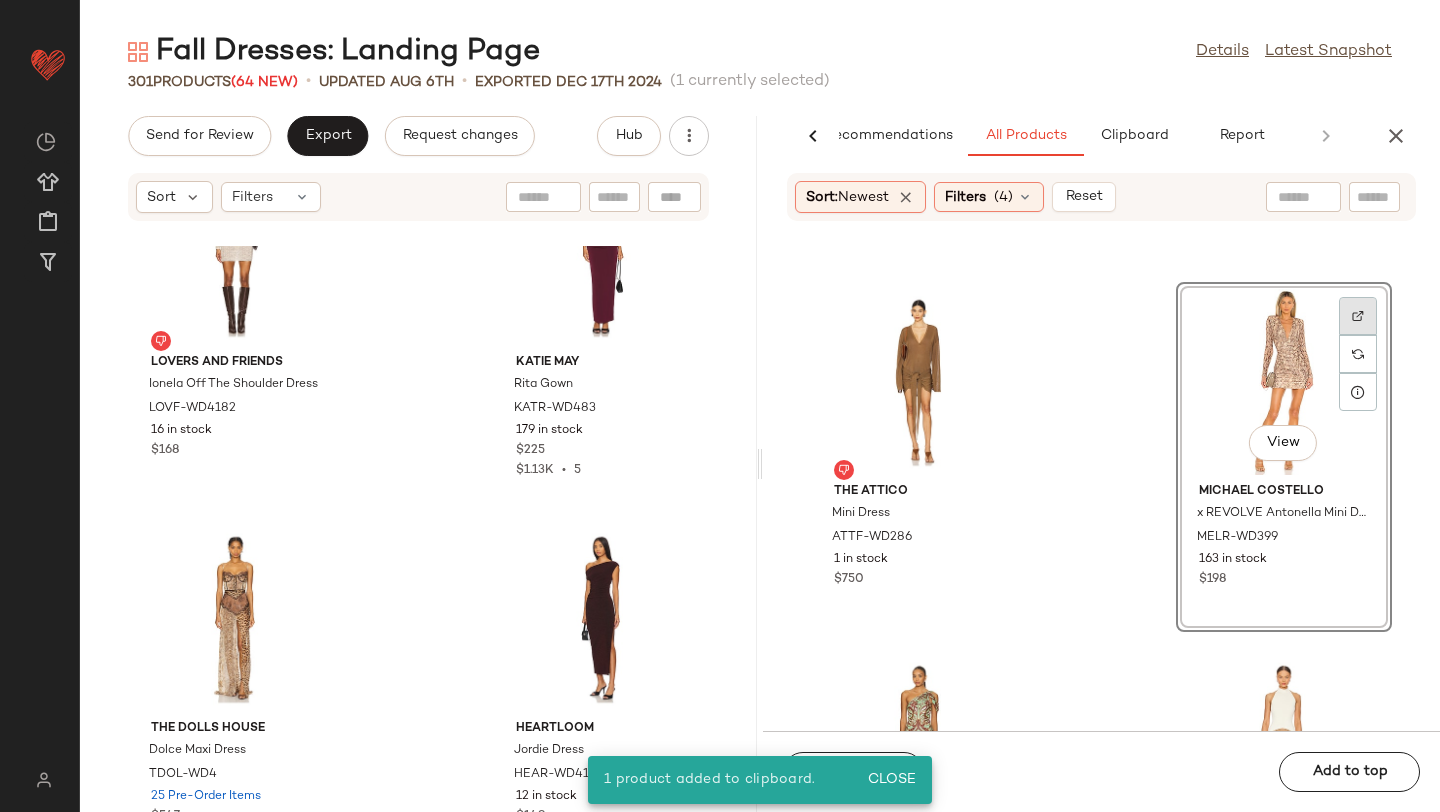 click 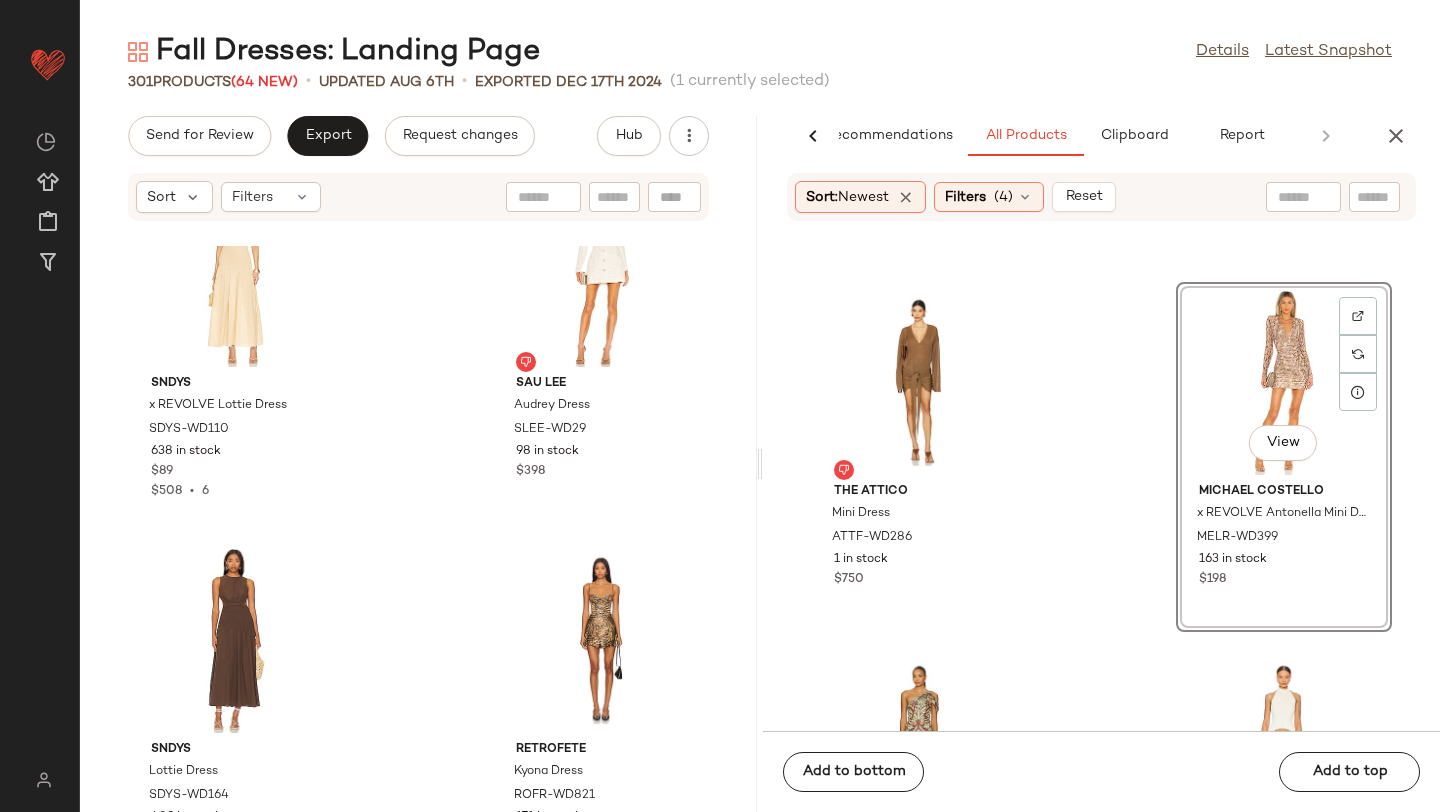 scroll, scrollTop: 33118, scrollLeft: 0, axis: vertical 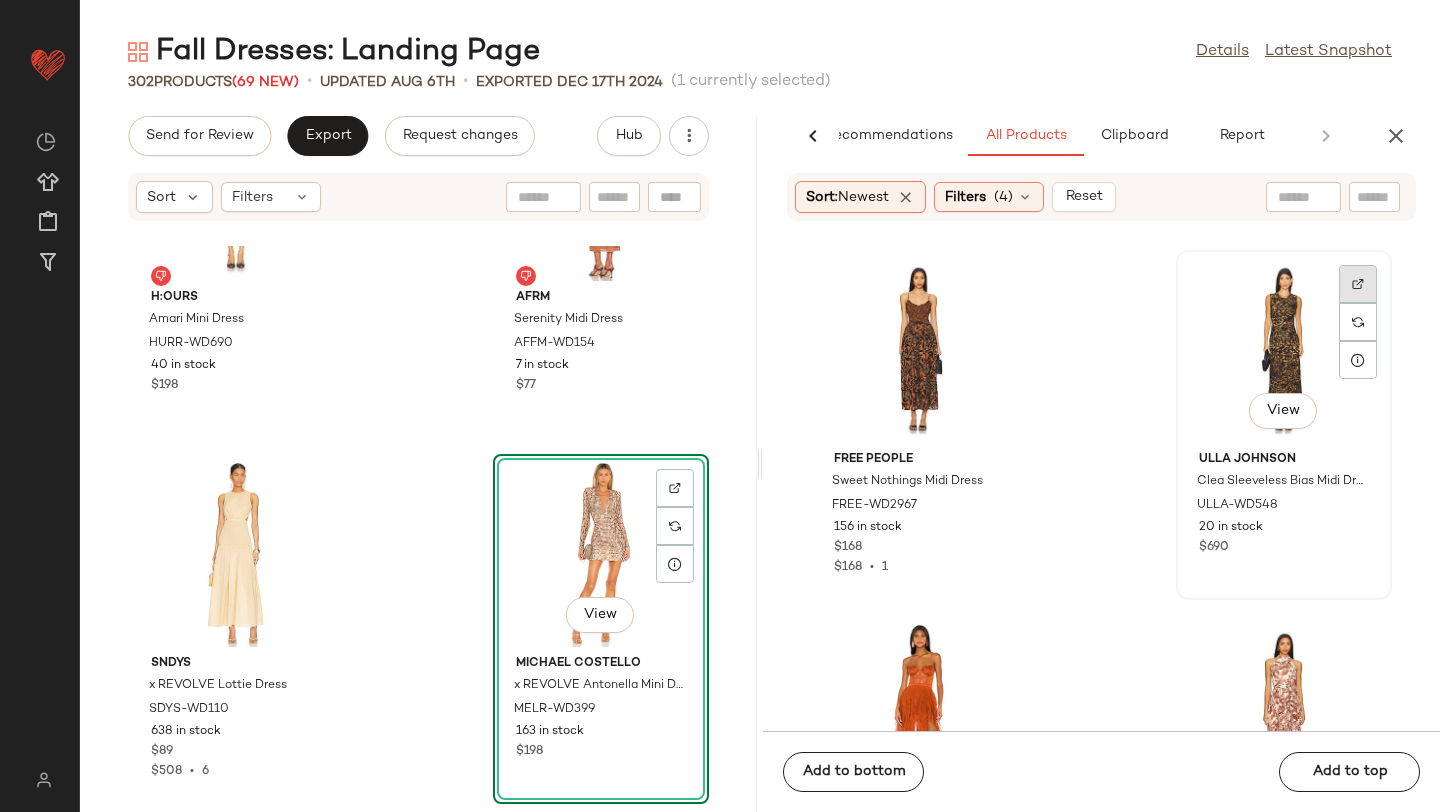 click 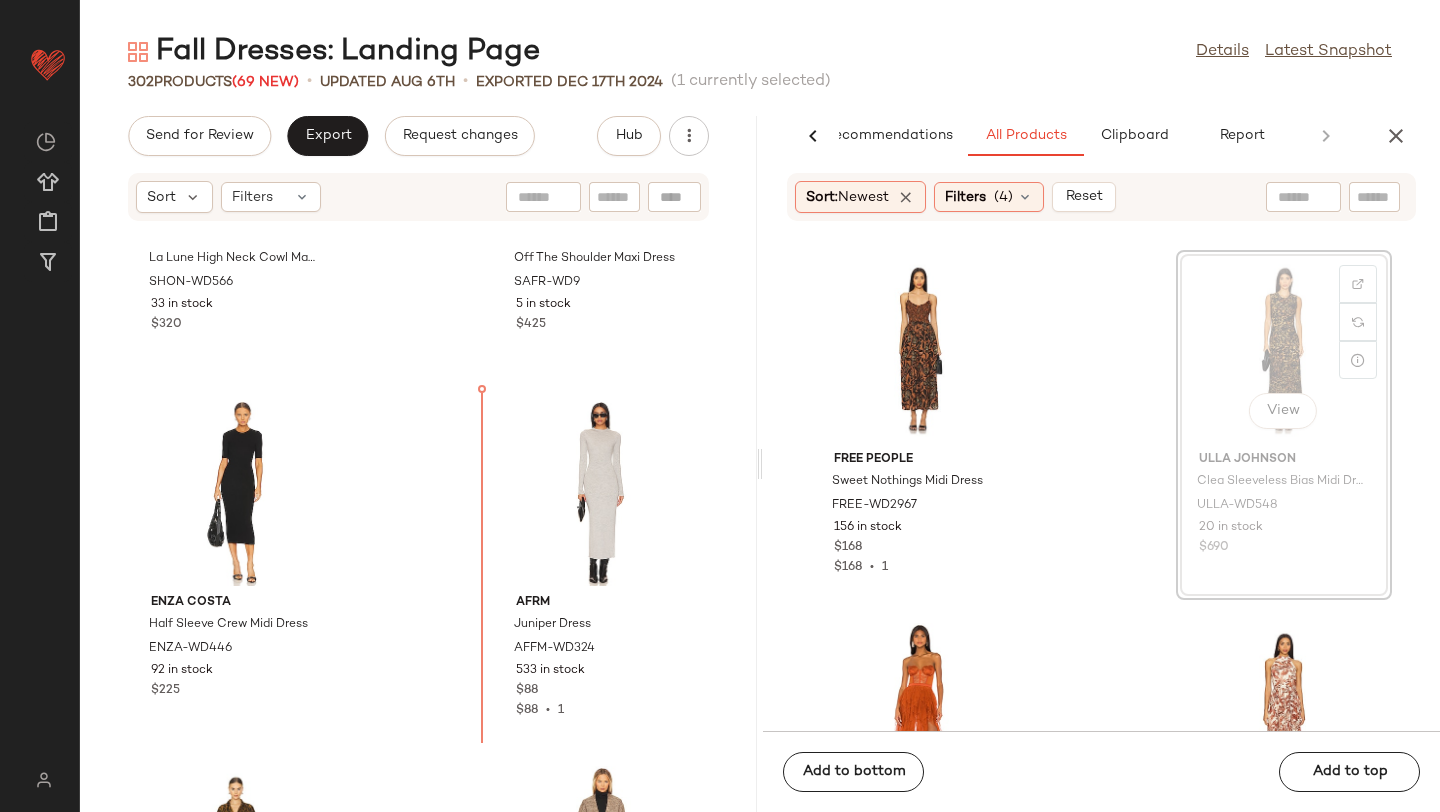 scroll, scrollTop: 31728, scrollLeft: 0, axis: vertical 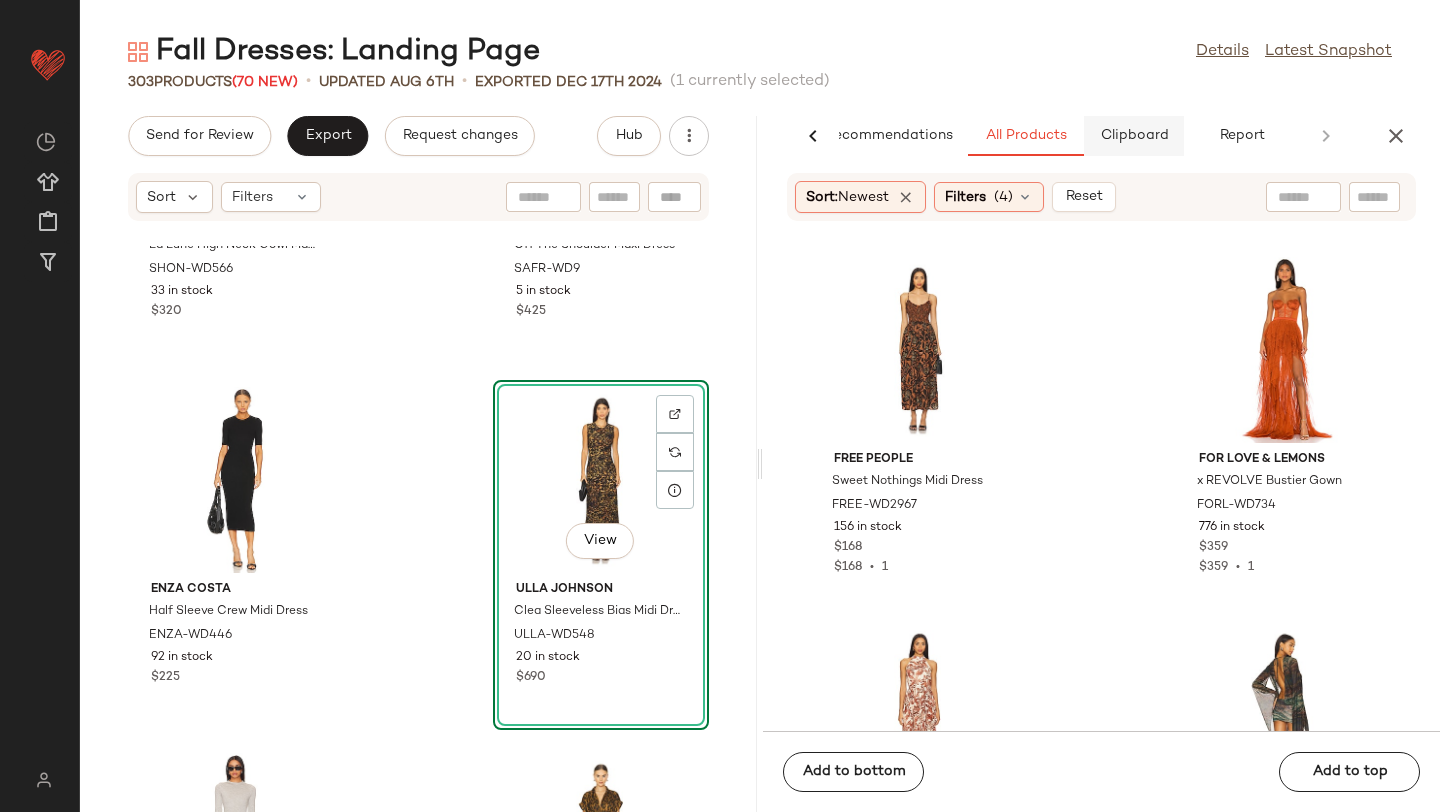 click on "Clipboard" at bounding box center (1134, 136) 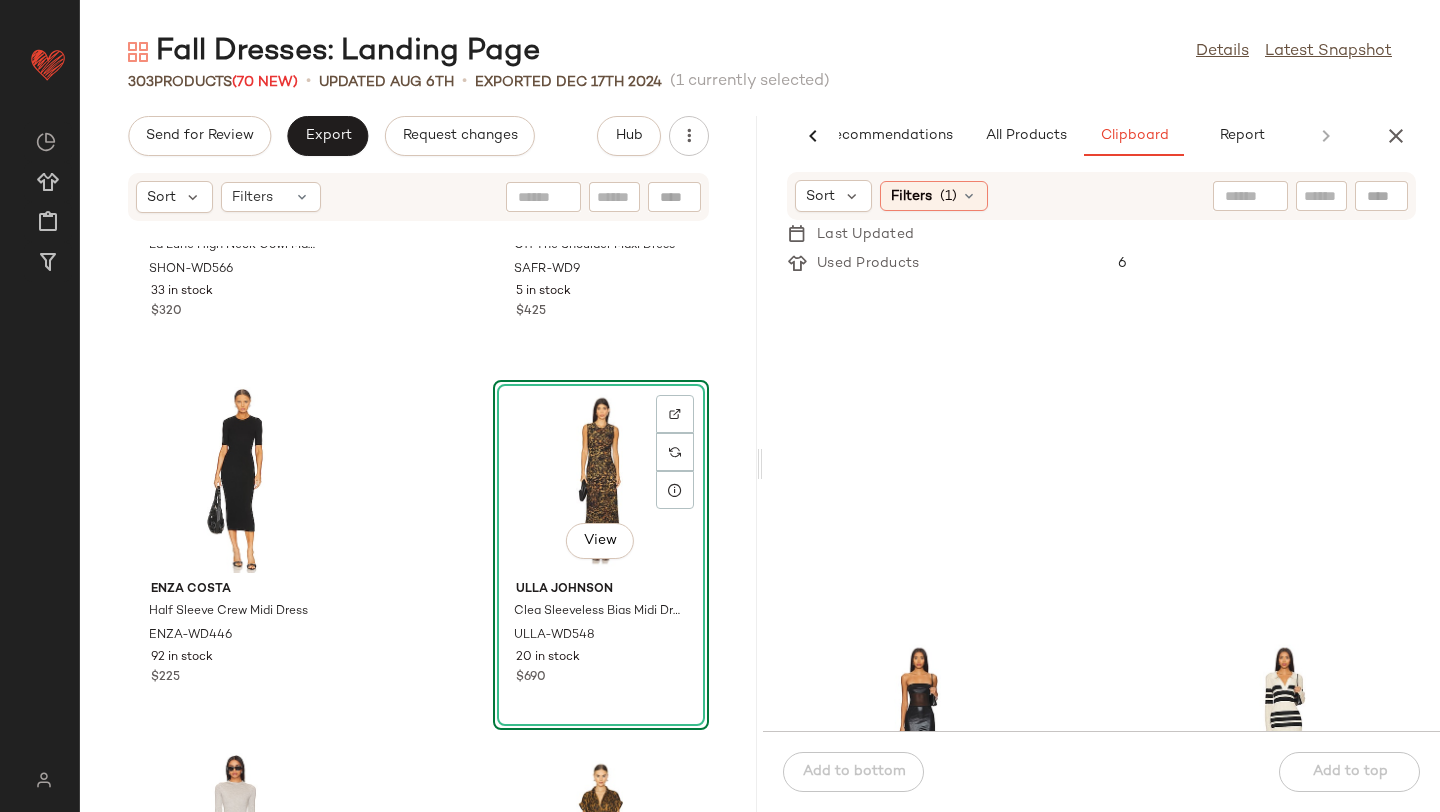 scroll, scrollTop: 3388, scrollLeft: 0, axis: vertical 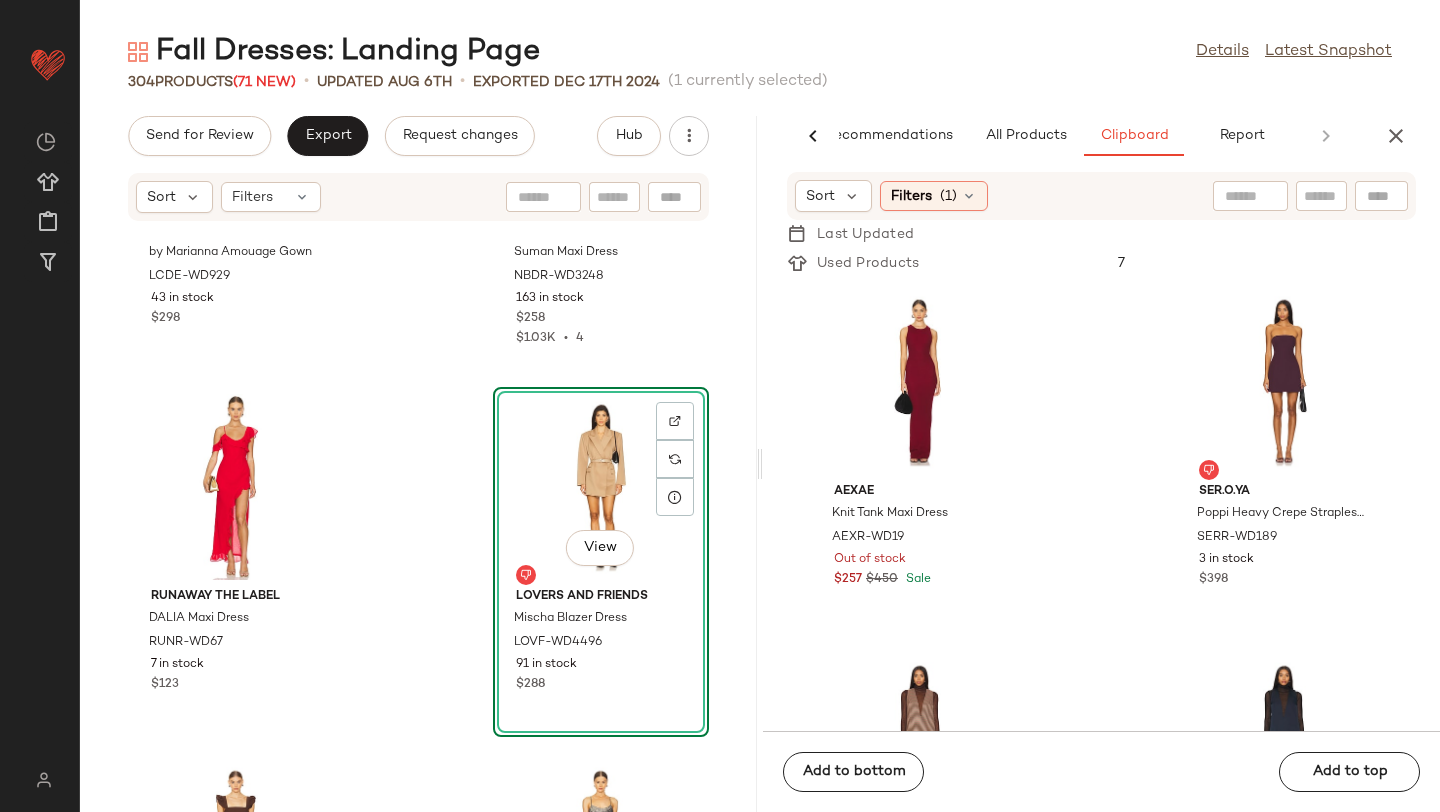 click on "AI Recommendations   All Products   Clipboard   Report" 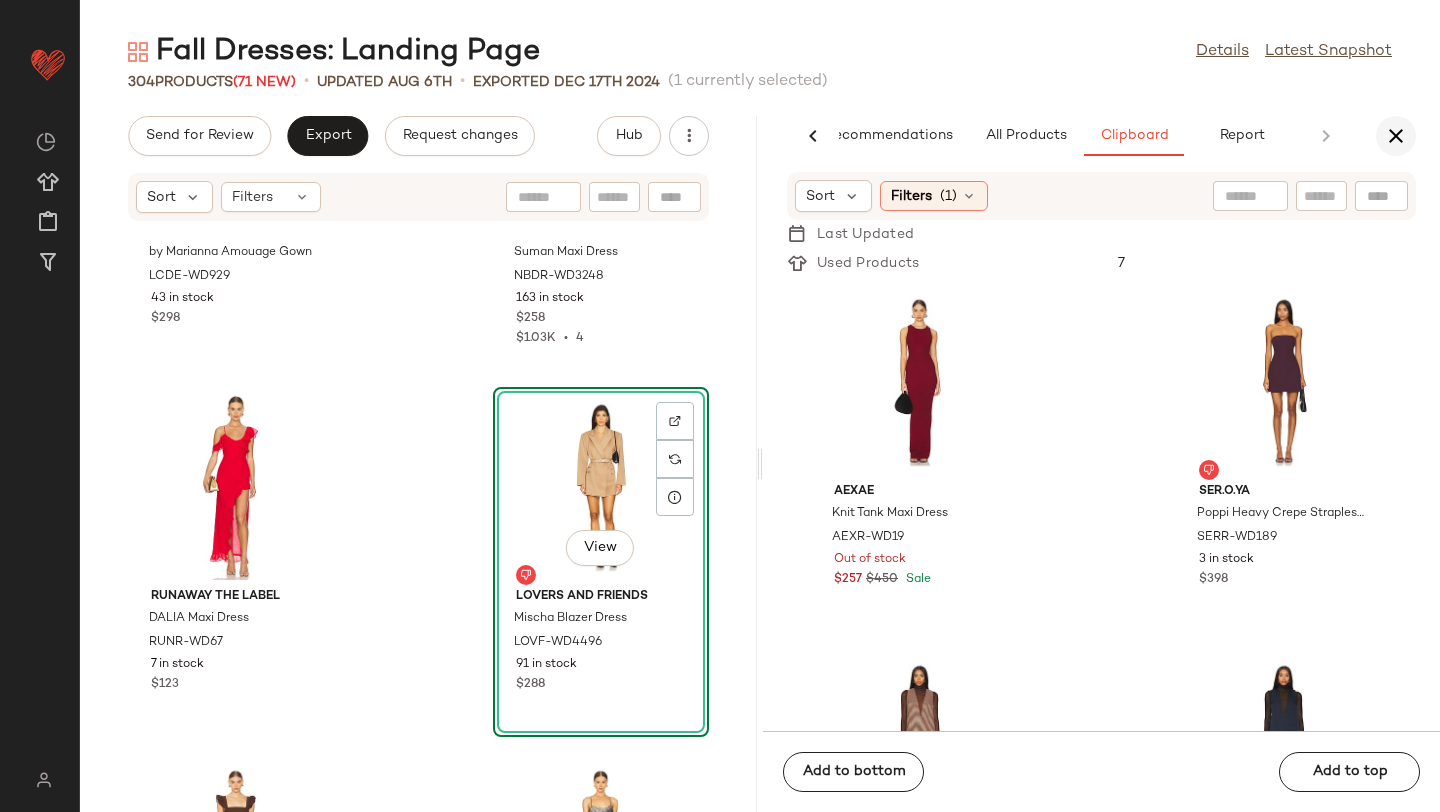 click at bounding box center [1396, 136] 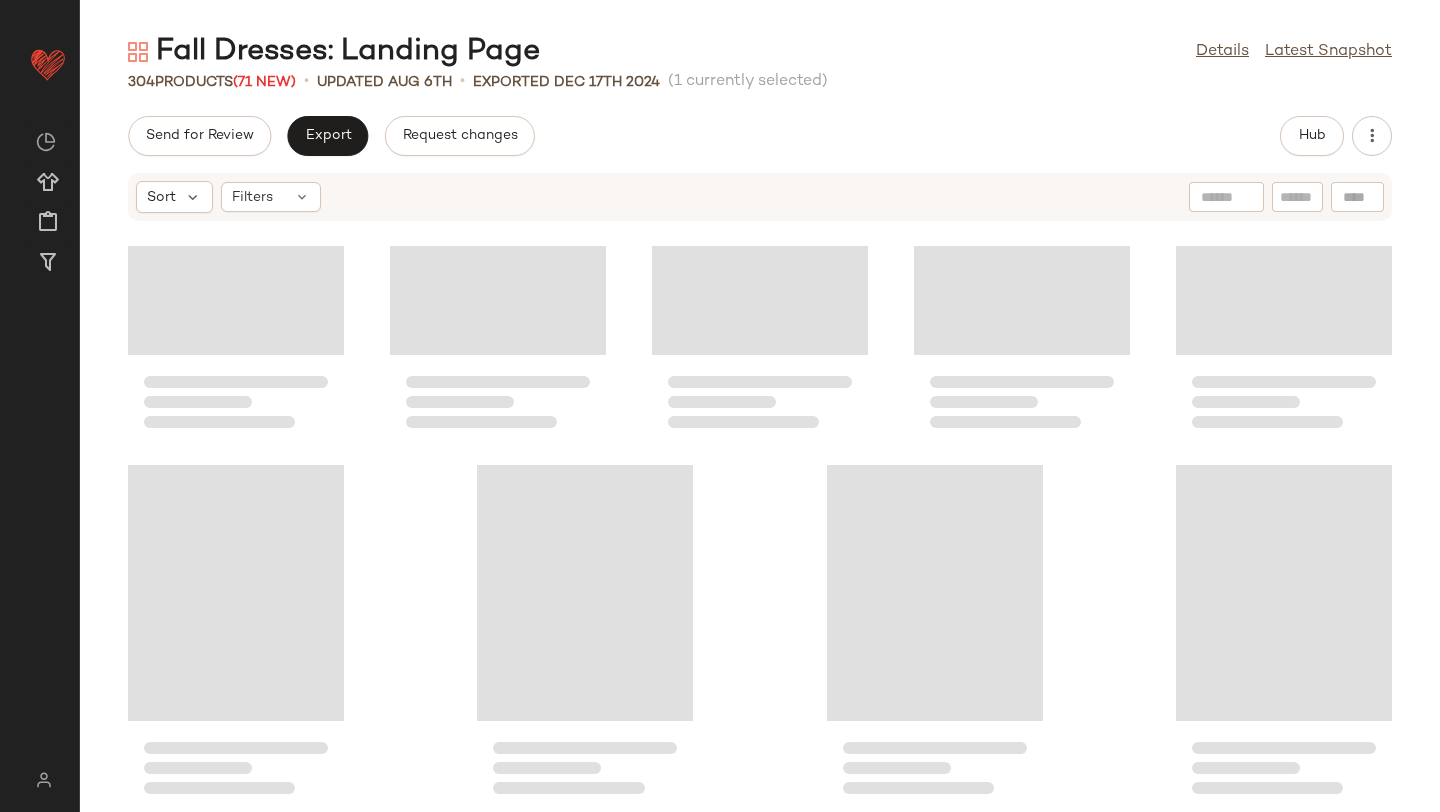 scroll, scrollTop: 15006, scrollLeft: 0, axis: vertical 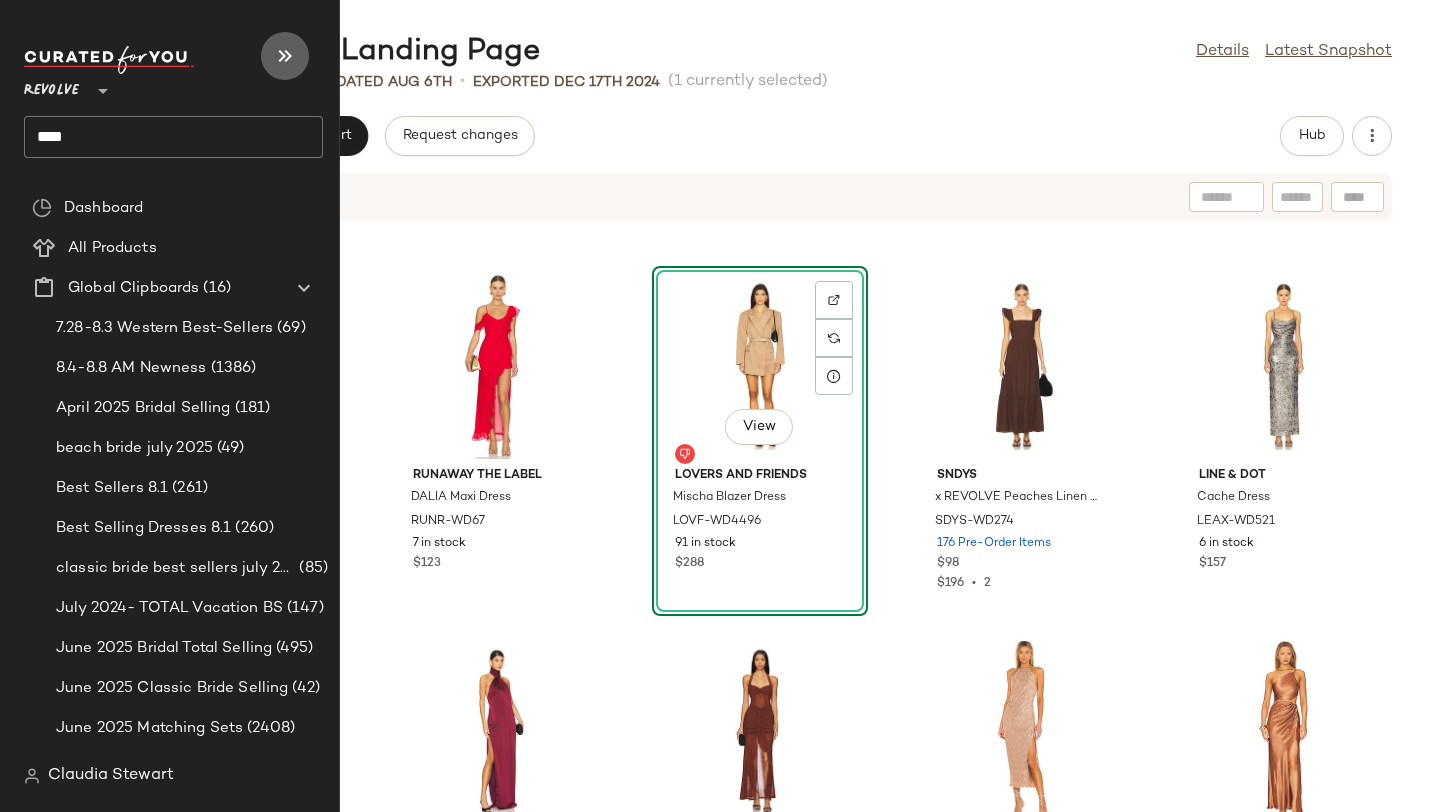 click at bounding box center (285, 56) 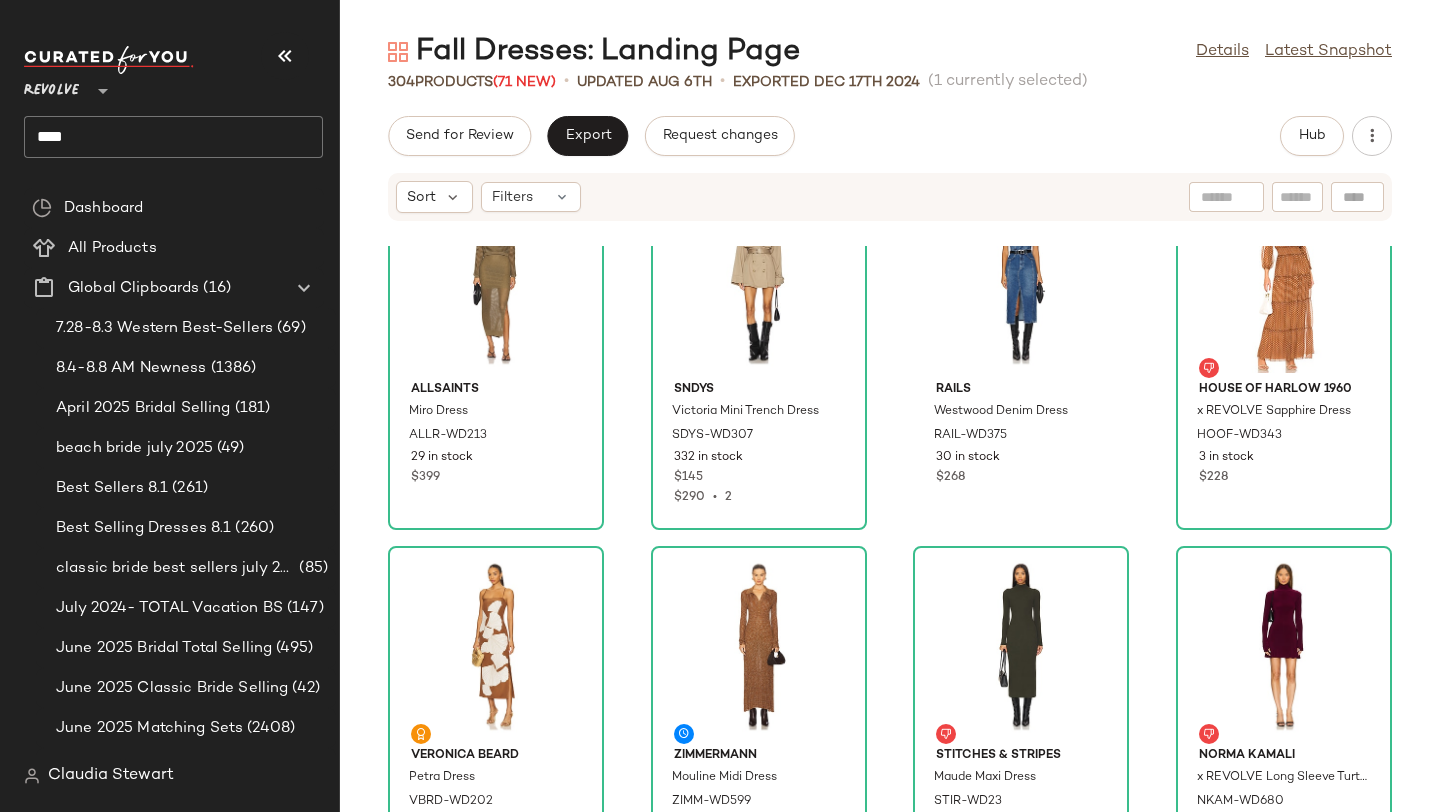 scroll, scrollTop: 0, scrollLeft: 0, axis: both 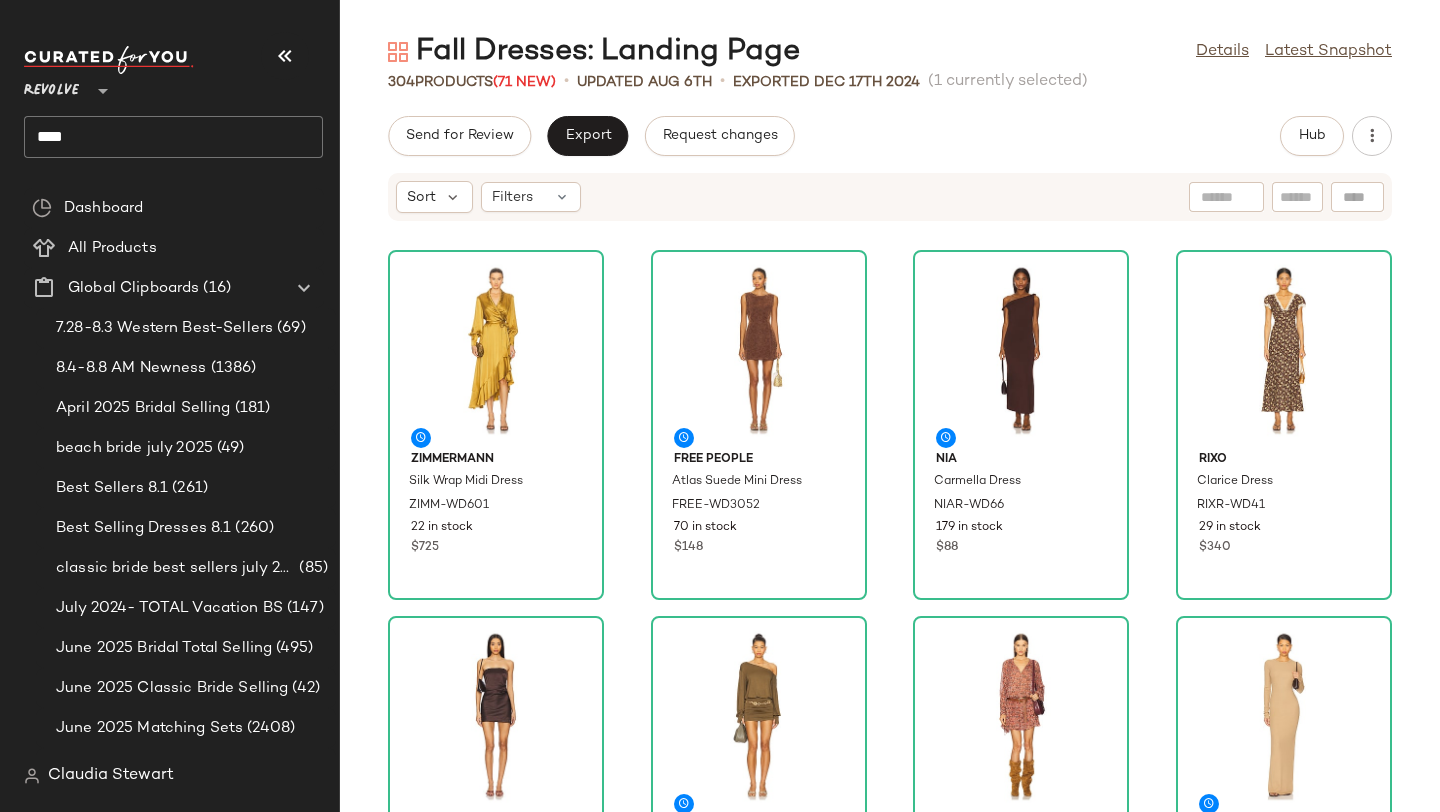 click on "Zimmermann Silk Wrap Midi Dress ZIMM-WD601 22 in stock $725 Free People Atlas Suede Mini Dress FREE-WD3052 70 in stock $148 NIA Carmella Dress NIAR-WD66 179 in stock $88 RIXO Clarice Dress RIXR-WD41 29 in stock $340 Bec + Bridge Symone Mini Dress BECA-WD691 22 in stock $280 superdown Rosabella Mini Dress SPDW-WD2892 183 in stock $78 Isabel Marant Etoile Bess Dress ISAR-WD85 7 in stock $695 Eterne Long Sleeve Crewneck Butter Rib Maxi Dress ERNE-WD22 48 in stock $265 $265  •  1 ALLSAINTS Miro Dress ALLR-WD213 29 in stock $399 SNDYS Victoria Mini Trench Dress SDYS-WD307 332 in stock $145 $290  •  2 Rails Westwood Denim Dress RAIL-WD375 30 in stock $268 House of Harlow 1960 x REVOLVE Sapphire Dress HOOF-WD343 3 in stock $228 Veronica Beard Petra Dress VBRD-WD202 5 in stock $648 $5.83K  •  9 Zimmermann Mouline Midi Dress ZIMM-WD599 24 in stock $875 Stitches & Stripes Maude Maxi Dress STIR-WD23 141 Pre-Order Items $168 Norma Kamali x REVOLVE Long Sleeve Turtleneck Fishtail Mini Dress NKAM-WD680 13 in stock" 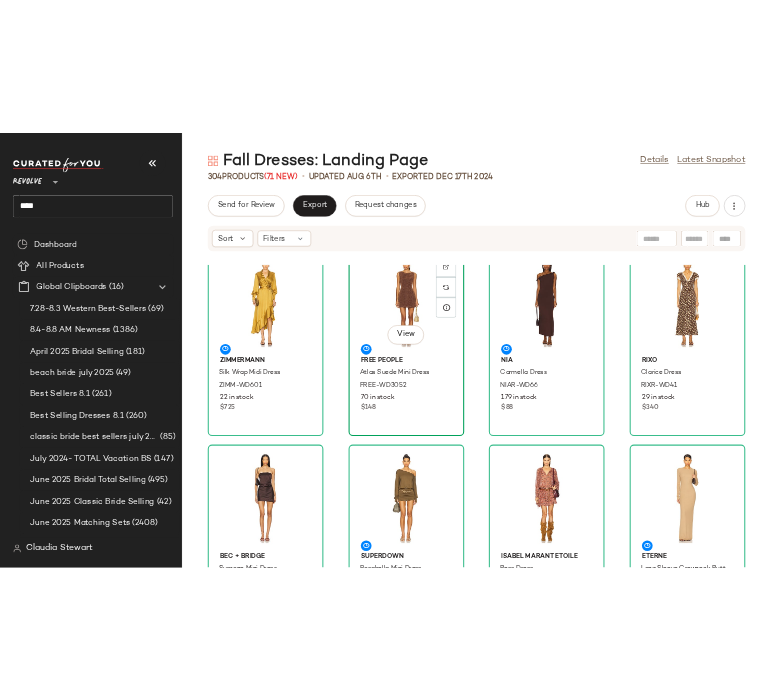 scroll, scrollTop: 0, scrollLeft: 0, axis: both 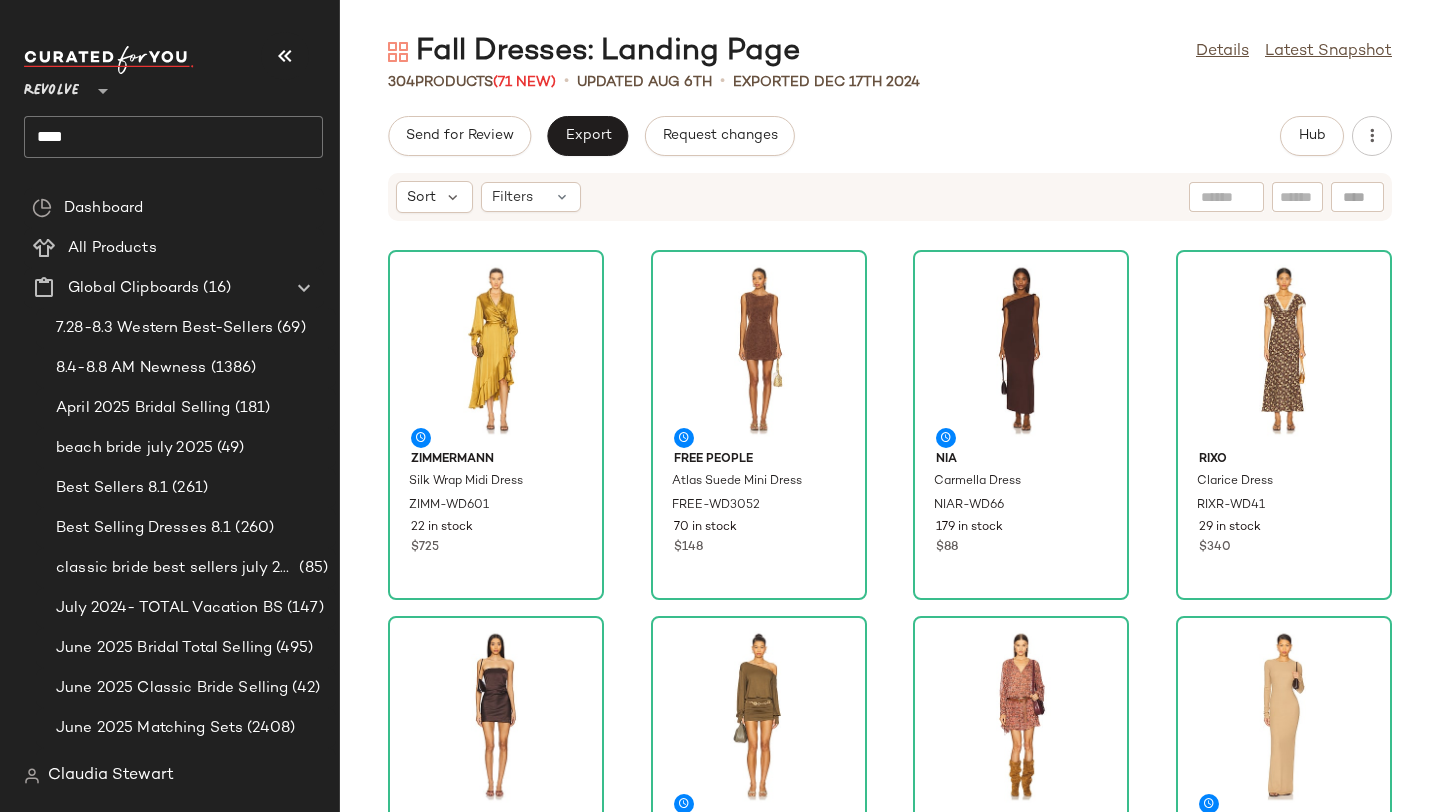 click on "Zimmermann Silk Wrap Midi Dress ZIMM-WD601 22 in stock $725 Free People Atlas Suede Mini Dress FREE-WD3052 70 in stock $148 NIA Carmella Dress NIAR-WD66 179 in stock $88 RIXO Clarice Dress RIXR-WD41 29 in stock $340 Bec + Bridge Symone Mini Dress BECA-WD691 22 in stock $280 superdown Rosabella Mini Dress SPDW-WD2892 183 in stock $78 Isabel Marant Etoile Bess Dress ISAR-WD85 7 in stock $695 Eterne Long Sleeve Crewneck Butter Rib Maxi Dress ERNE-WD22 48 in stock $265 $265  •  1 ALLSAINTS Miro Dress ALLR-WD213 29 in stock $399 SNDYS Victoria Mini Trench Dress SDYS-WD307 332 in stock $145 $290  •  2 Rails Westwood Denim Dress RAIL-WD375 30 in stock $268 House of Harlow 1960 x REVOLVE Sapphire Dress HOOF-WD343 3 in stock $228 Veronica Beard Petra Dress VBRD-WD202 5 in stock $648 $5.83K  •  9 Zimmermann Mouline Midi Dress ZIMM-WD599 24 in stock $875 Stitches & Stripes Maude Maxi Dress STIR-WD23 141 Pre-Order Items $168 Norma Kamali x REVOLVE Long Sleeve Turtleneck Fishtail Mini Dress NKAM-WD680 13 in stock" 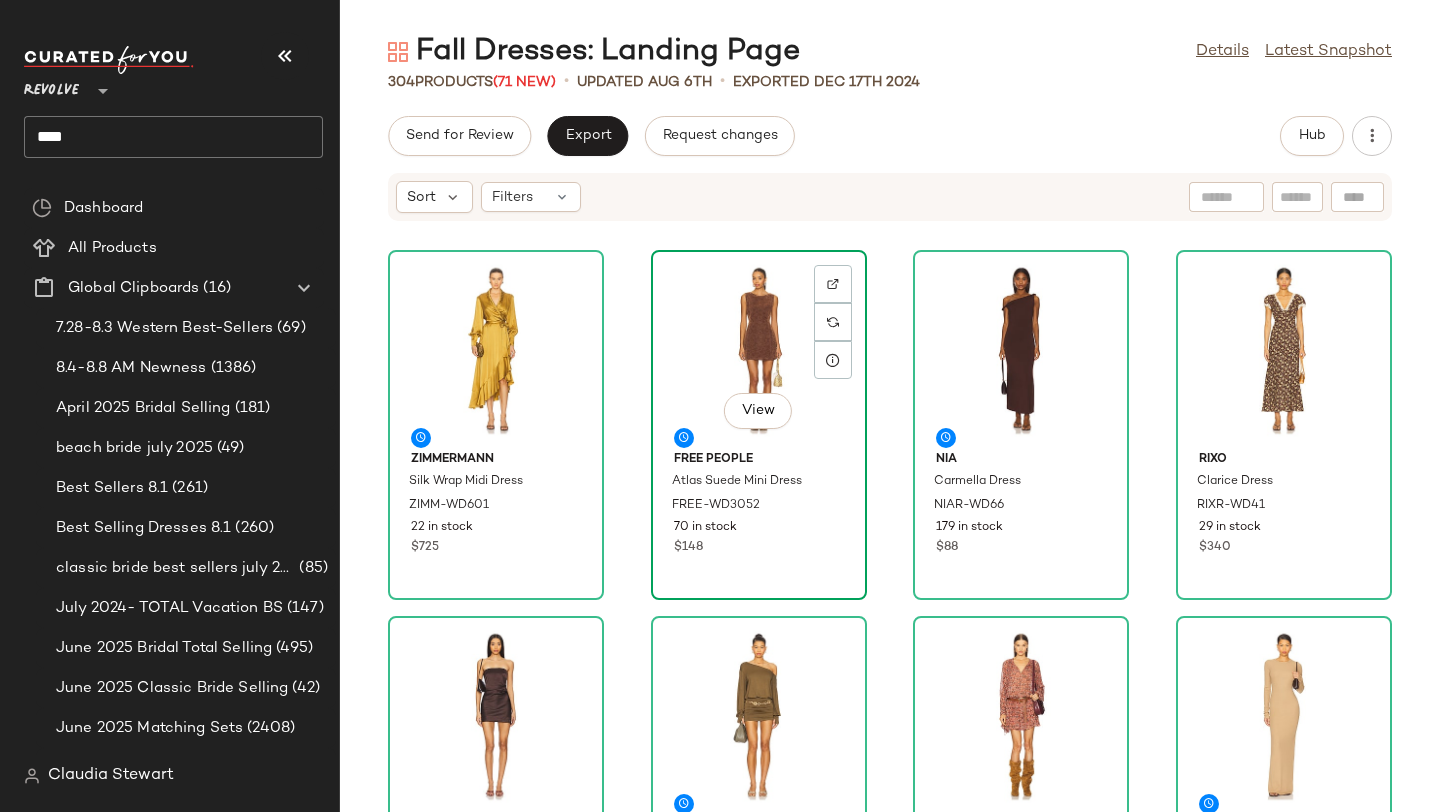 click on "View" 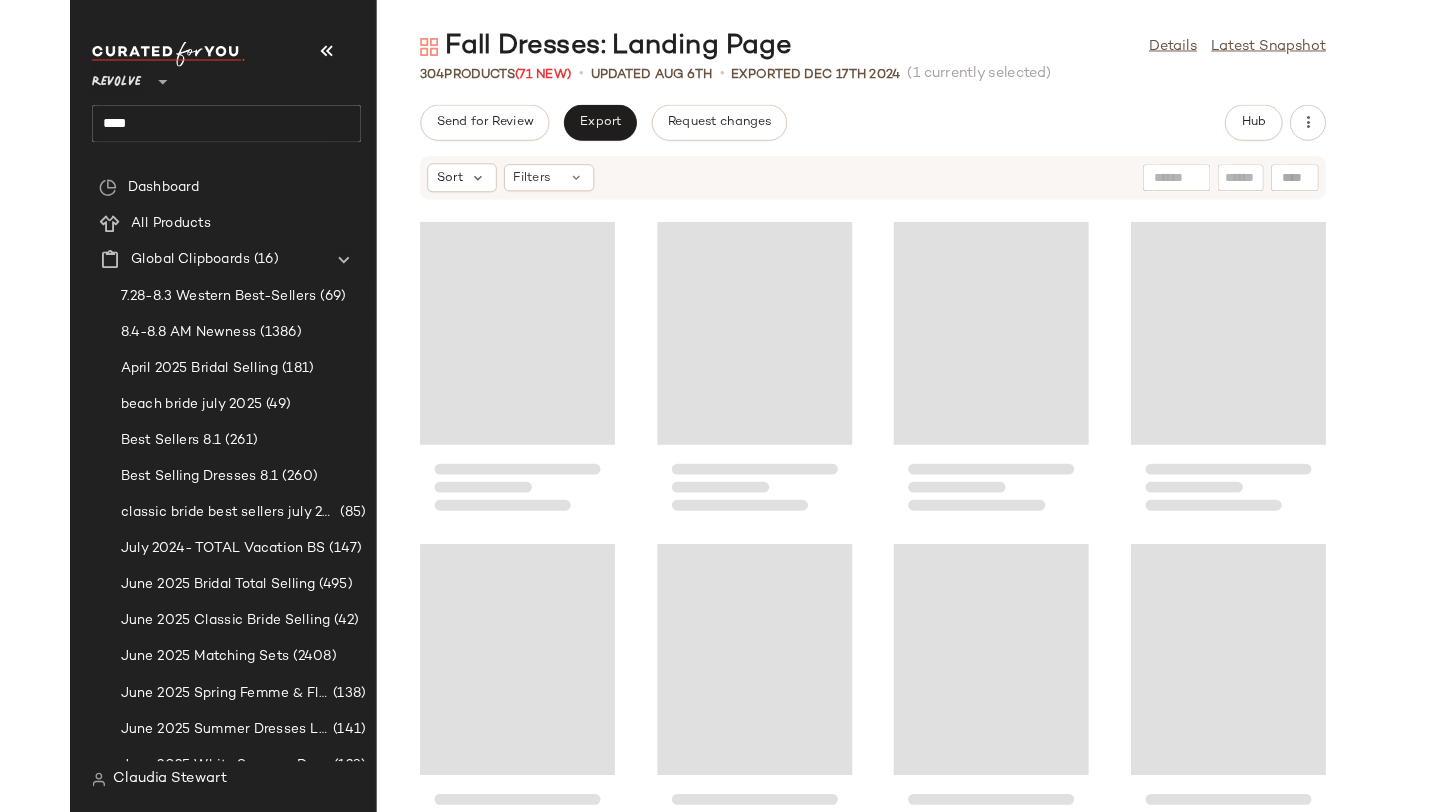 scroll, scrollTop: 0, scrollLeft: 0, axis: both 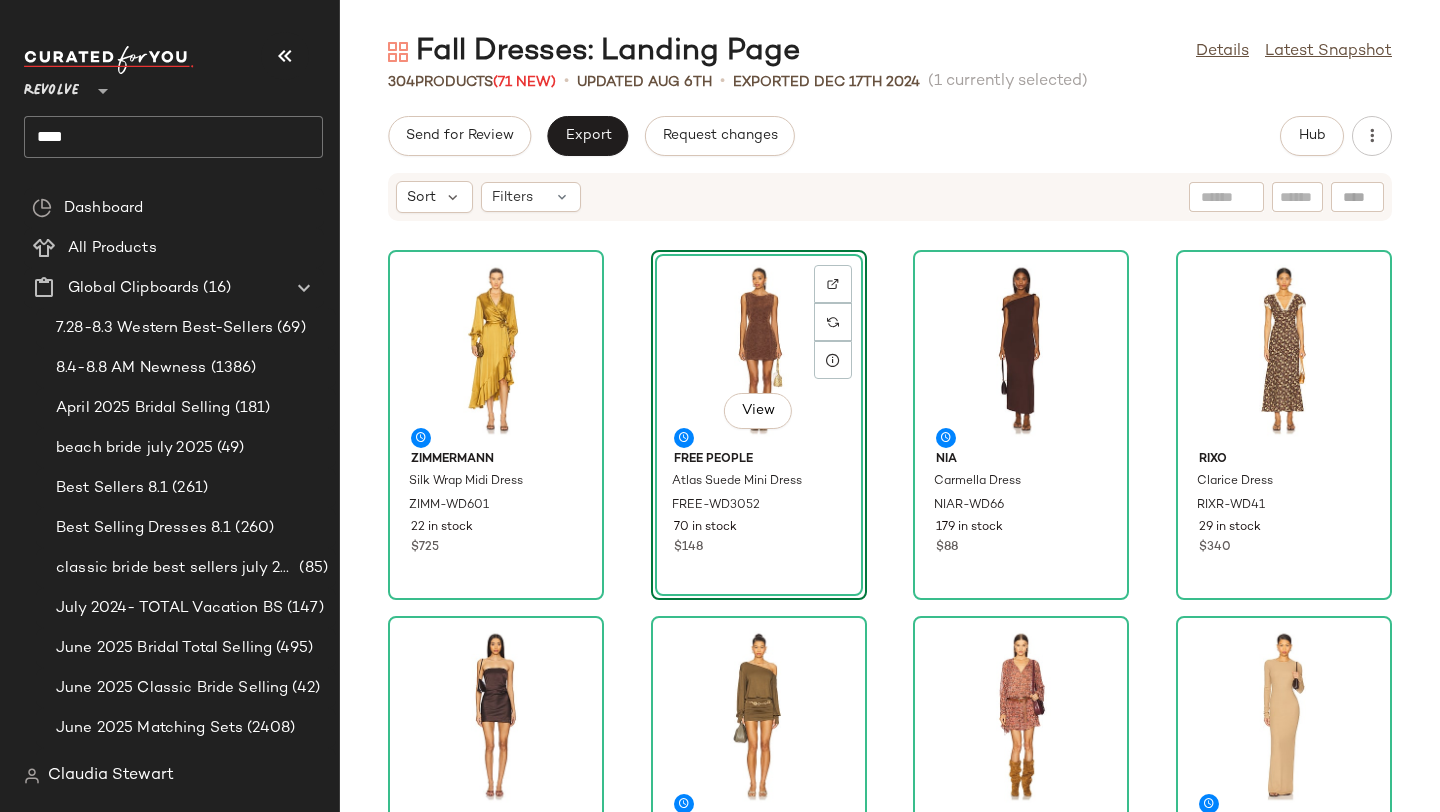 click on "Zimmermann Silk Wrap Midi Dress ZIMM-WD601 22 in stock $725  View  Free People Atlas Suede Mini Dress FREE-WD3052 70 in stock $148 NIA Carmella Dress NIAR-WD66 179 in stock $88 RIXO Clarice Dress RIXR-WD41 29 in stock $340 Bec + Bridge Symone Mini Dress BECA-WD691 22 in stock $280 superdown Rosabella Mini Dress SPDW-WD2892 183 in stock $78 Isabel Marant Etoile Bess Dress ISAR-WD85 7 in stock $695 Eterne Long Sleeve Crewneck Butter Rib Maxi Dress ERNE-WD22 48 in stock $265 $265  •  1 ALLSAINTS Miro Dress ALLR-WD213 29 in stock $399 SNDYS Victoria Mini Trench Dress SDYS-WD307 332 in stock $145 $290  •  2 Rails Westwood Denim Dress RAIL-WD375 30 in stock $268 House of Harlow 1960 x REVOLVE Sapphire Dress HOOF-WD343 3 in stock $228 Veronica Beard Petra Dress VBRD-WD202 5 in stock $648 $5.83K  •  9 Zimmermann Mouline Midi Dress ZIMM-WD599 24 in stock $875 Stitches & Stripes Maude Maxi Dress STIR-WD23 141 Pre-Order Items $168 Norma Kamali x REVOLVE Long Sleeve Turtleneck Fishtail Mini Dress NKAM-WD680 $250" 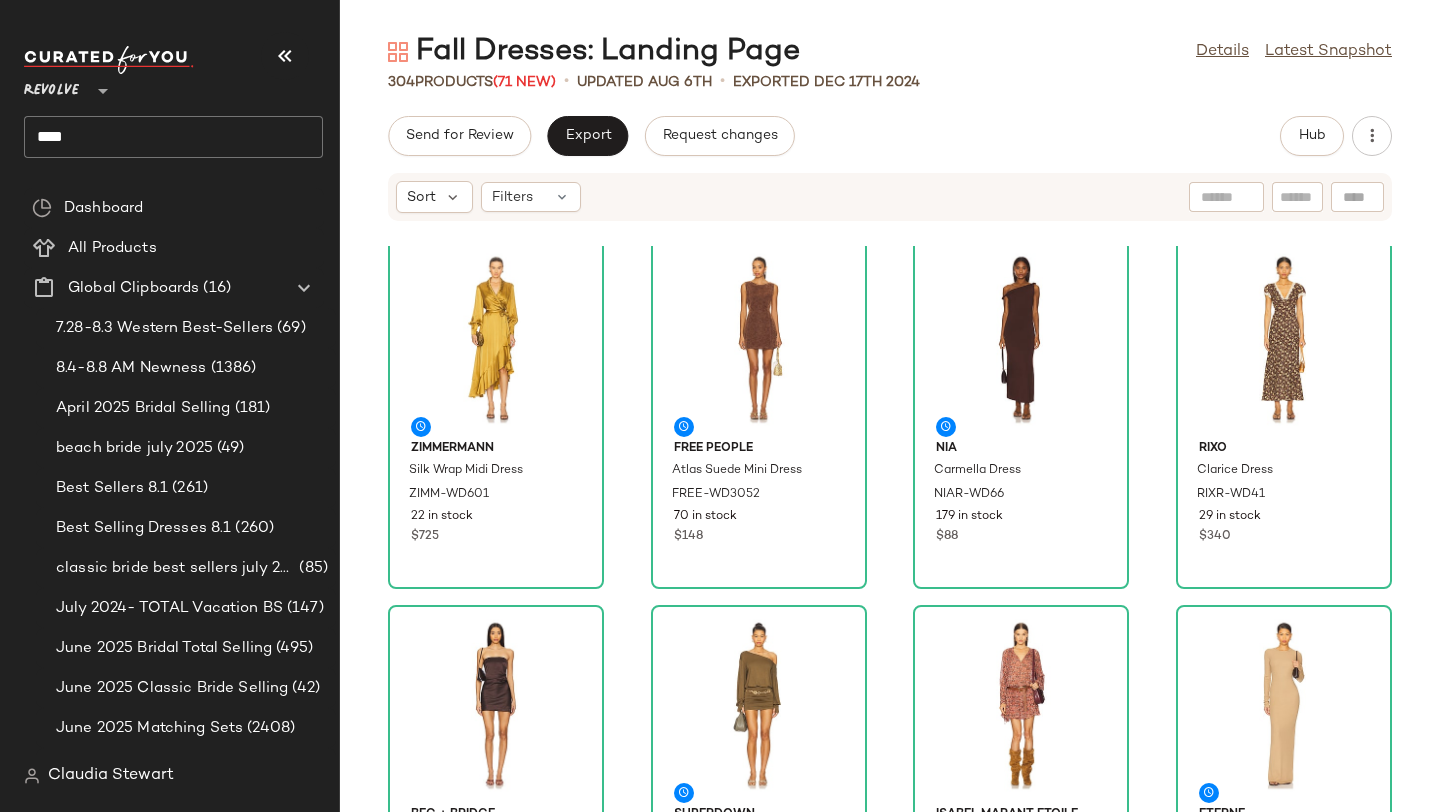 scroll, scrollTop: 0, scrollLeft: 0, axis: both 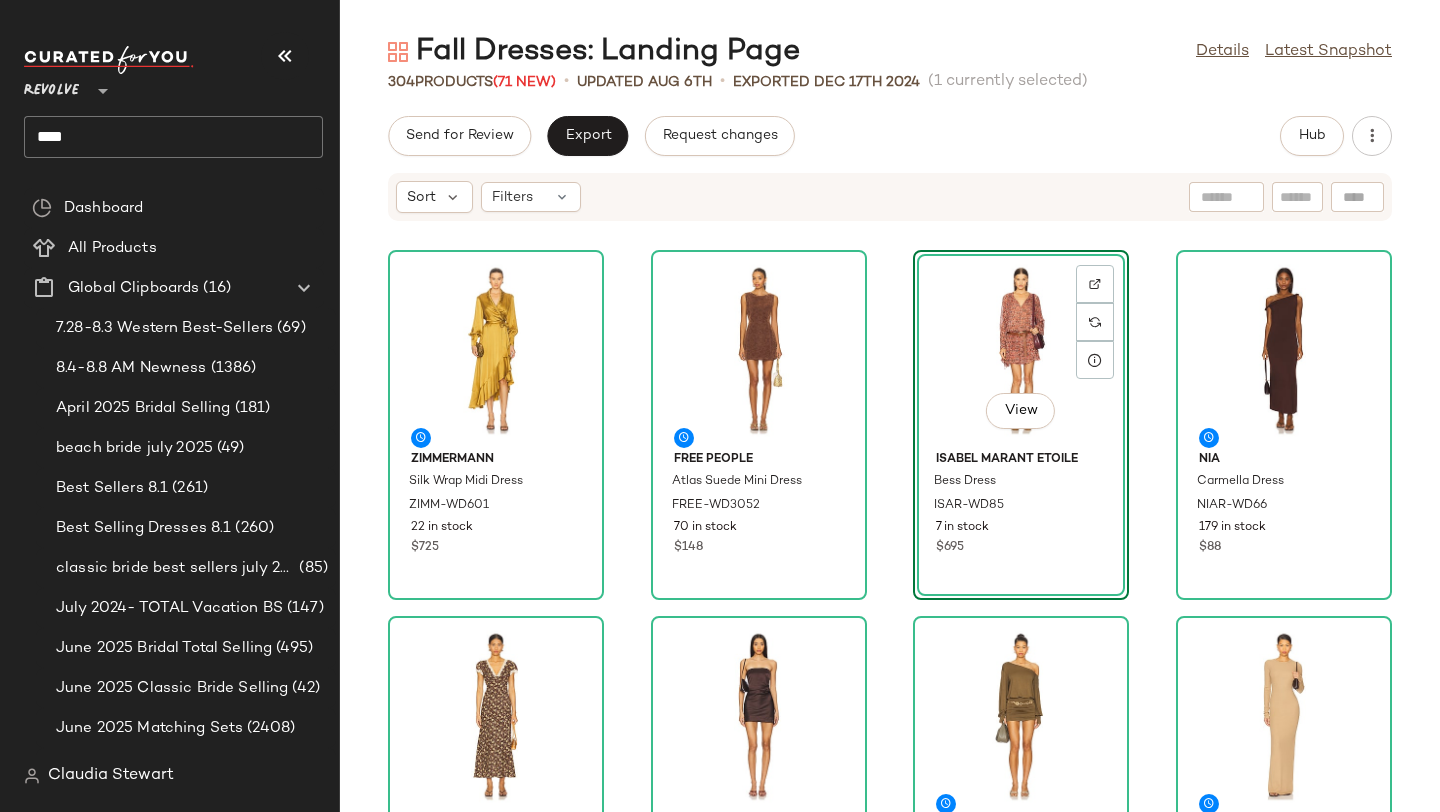 click on "Zimmermann Silk Wrap Midi Dress ZIMM-WD601 22 in stock $725 Free People Atlas Suede Mini Dress FREE-WD3052 70 in stock $148  View  Isabel Marant Etoile Bess Dress ISAR-WD85 7 in stock $695 NIA Carmella Dress NIAR-WD66 179 in stock $88 RIXO Clarice Dress RIXR-WD41 29 in stock $340 Bec + Bridge Symone Mini Dress BECA-WD691 22 in stock $280 superdown Rosabella Mini Dress SPDW-WD2892 183 in stock $78 Eterne Long Sleeve Crewneck Butter Rib Maxi Dress ERNE-WD22 48 in stock $265 $265  •  1 ALLSAINTS Miro Dress ALLR-WD213 29 in stock $399 SNDYS Victoria Mini Trench Dress SDYS-WD307 332 in stock $145 $290  •  2 Rails Westwood Denim Dress RAIL-WD375 30 in stock $268 House of Harlow 1960 x REVOLVE Sapphire Dress HOOF-WD343 3 in stock $228 Veronica Beard Petra Dress VBRD-WD202 5 in stock $648 $5.83K  •  9 Zimmermann Mouline Midi Dress ZIMM-WD599 24 in stock $875 Stitches & Stripes Maude Maxi Dress STIR-WD23 141 Pre-Order Items $168 Norma Kamali x REVOLVE Long Sleeve Turtleneck Fishtail Mini Dress NKAM-WD680 $250" 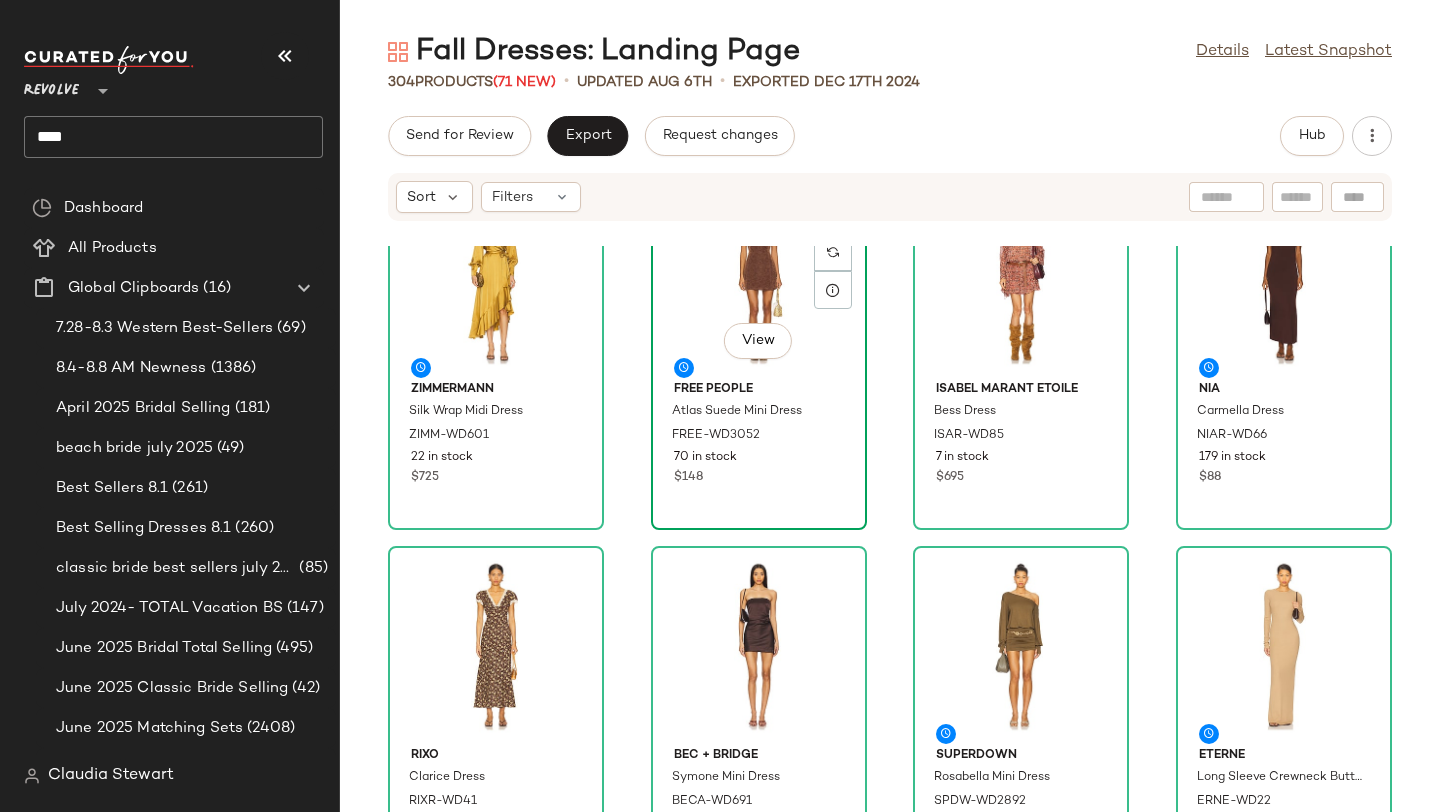 scroll, scrollTop: 0, scrollLeft: 0, axis: both 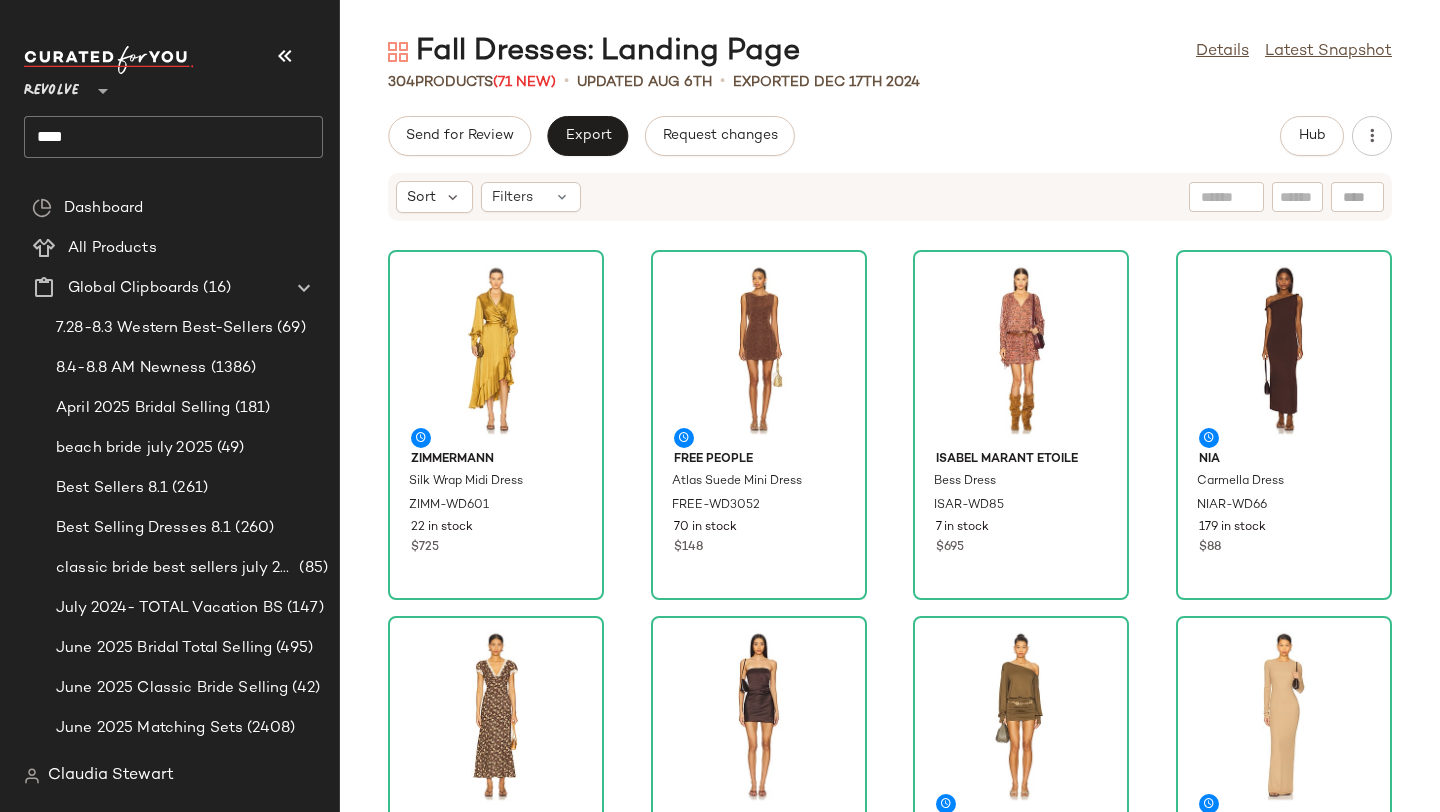 click on "Zimmermann Silk Wrap Midi Dress ZIMM-WD601 22 in stock $725 Free People Atlas Suede Mini Dress FREE-WD3052 70 in stock $148 Isabel Marant Etoile Bess Dress ISAR-WD85 7 in stock $695 NIA Carmella Dress NIAR-WD66 179 in stock $88 RIXO Clarice Dress RIXR-WD41 29 in stock $340 Bec + Bridge Symone Mini Dress BECA-WD691 22 in stock $280 superdown Rosabella Mini Dress SPDW-WD2892 183 in stock $78 Eterne Long Sleeve Crewneck Butter Rib Maxi Dress ERNE-WD22 48 in stock $265 $265  •  1 ALLSAINTS Miro Dress ALLR-WD213 29 in stock $399 SNDYS Victoria Mini Trench Dress SDYS-WD307 332 in stock $145 $290  •  2 Rails Westwood Denim Dress RAIL-WD375 30 in stock $268 House of Harlow 1960 x REVOLVE Sapphire Dress HOOF-WD343 3 in stock $228 Veronica Beard Petra Dress VBRD-WD202 5 in stock $648 $5.83K  •  9 Zimmermann Mouline Midi Dress ZIMM-WD599 24 in stock $875 Stitches & Stripes Maude Maxi Dress STIR-WD23 141 Pre-Order Items $168 Norma Kamali x REVOLVE Long Sleeve Turtleneck Fishtail Mini Dress NKAM-WD680 13 in stock" 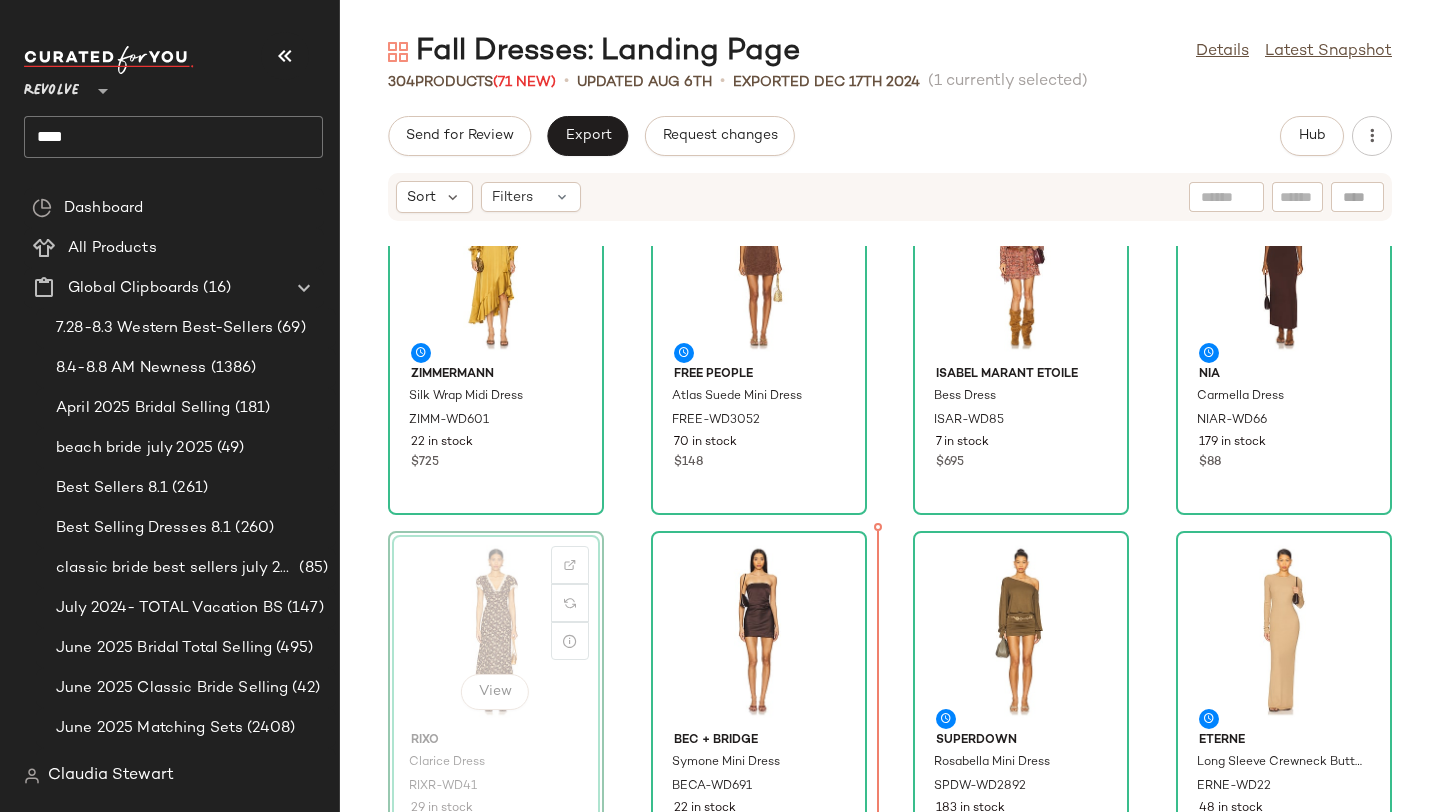 scroll, scrollTop: 111, scrollLeft: 0, axis: vertical 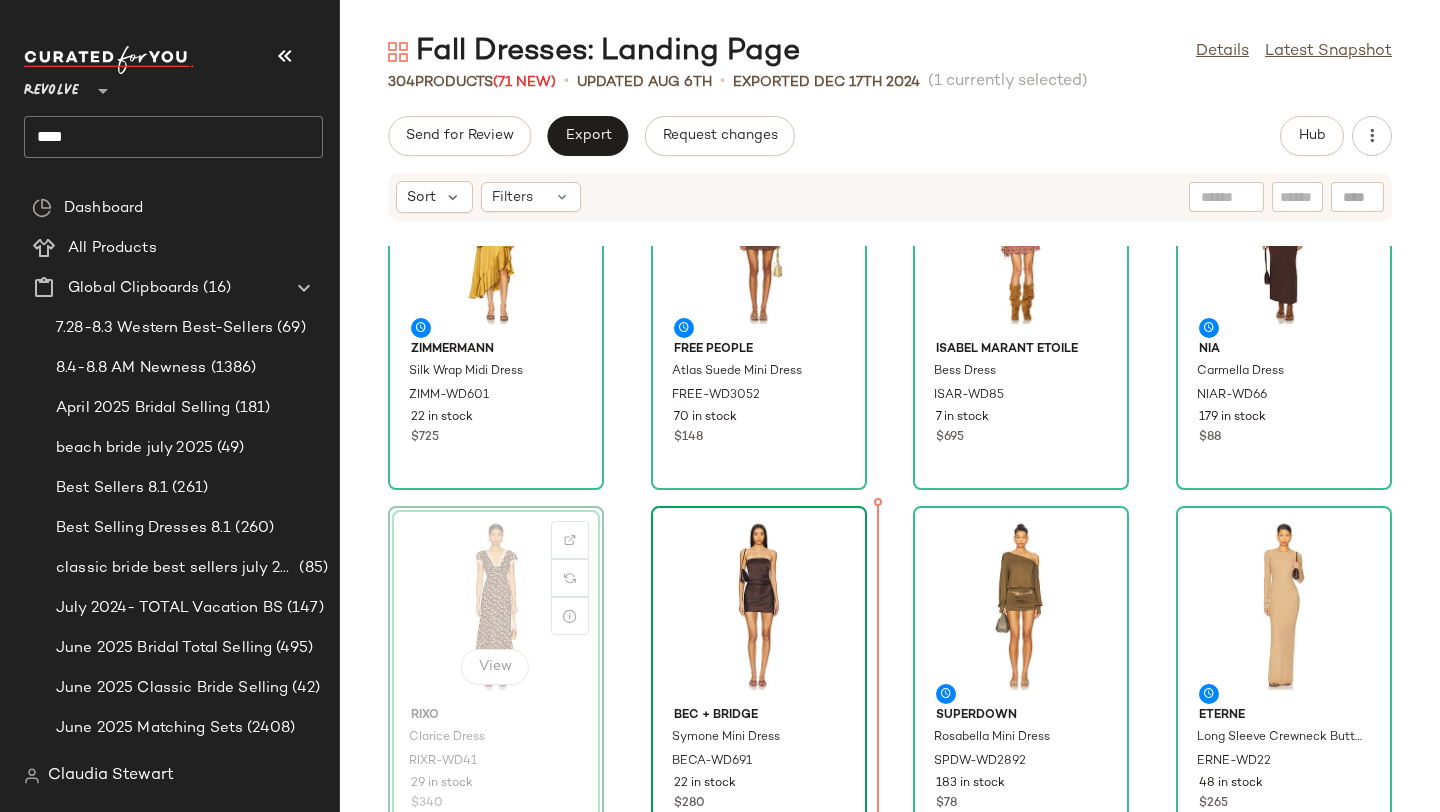 drag, startPoint x: 594, startPoint y: 708, endPoint x: 824, endPoint y: 662, distance: 234.5549 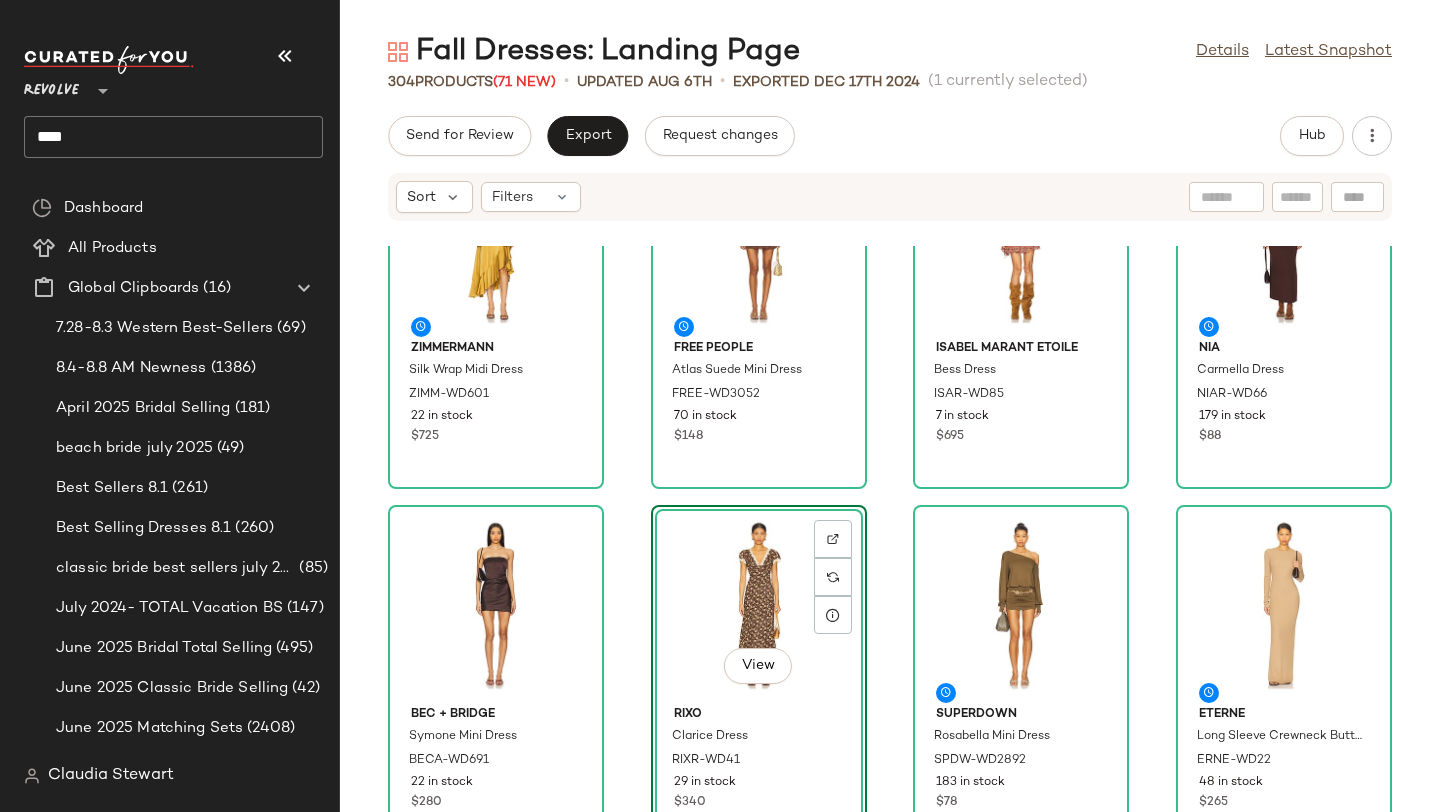 click on "Zimmermann Silk Wrap Midi Dress ZIMM-WD601 22 in stock $725 Free People Atlas Suede Mini Dress FREE-WD3052 70 in stock $148 Isabel Marant Etoile Bess Dress ISAR-WD85 7 in stock $695 NIA Carmella Dress NIAR-WD66 179 in stock $88 Bec + Bridge Symone Mini Dress BECA-WD691 22 in stock $280  View  RIXO Clarice Dress RIXR-WD41 29 in stock $340 superdown Rosabella Mini Dress SPDW-WD2892 183 in stock $78 Eterne Long Sleeve Crewneck Butter Rib Maxi Dress ERNE-WD22 48 in stock $265 $265  •  1 ALLSAINTS Miro Dress ALLR-WD213 29 in stock $399 SNDYS Victoria Mini Trench Dress SDYS-WD307 332 in stock $145 $290  •  2 Rails Westwood Denim Dress RAIL-WD375 30 in stock $268 House of Harlow 1960 x REVOLVE Sapphire Dress HOOF-WD343 3 in stock $228 Veronica Beard Petra Dress VBRD-WD202 5 in stock $648 $5.83K  •  9 Zimmermann Mouline Midi Dress ZIMM-WD599 24 in stock $875 Stitches & Stripes Maude Maxi Dress STIR-WD23 141 Pre-Order Items $168 Norma Kamali x REVOLVE Long Sleeve Turtleneck Fishtail Mini Dress NKAM-WD680 $250" 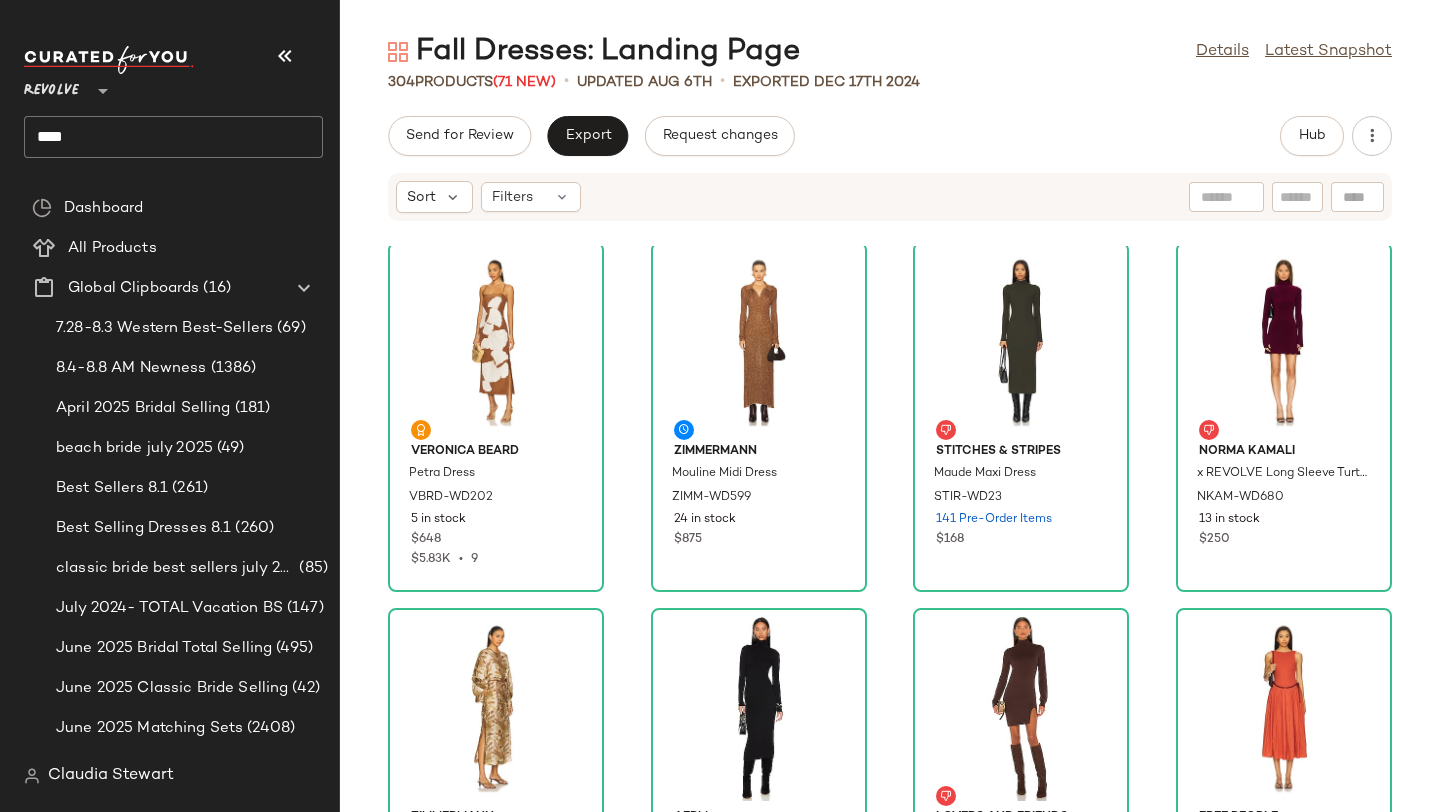 scroll, scrollTop: 1181, scrollLeft: 0, axis: vertical 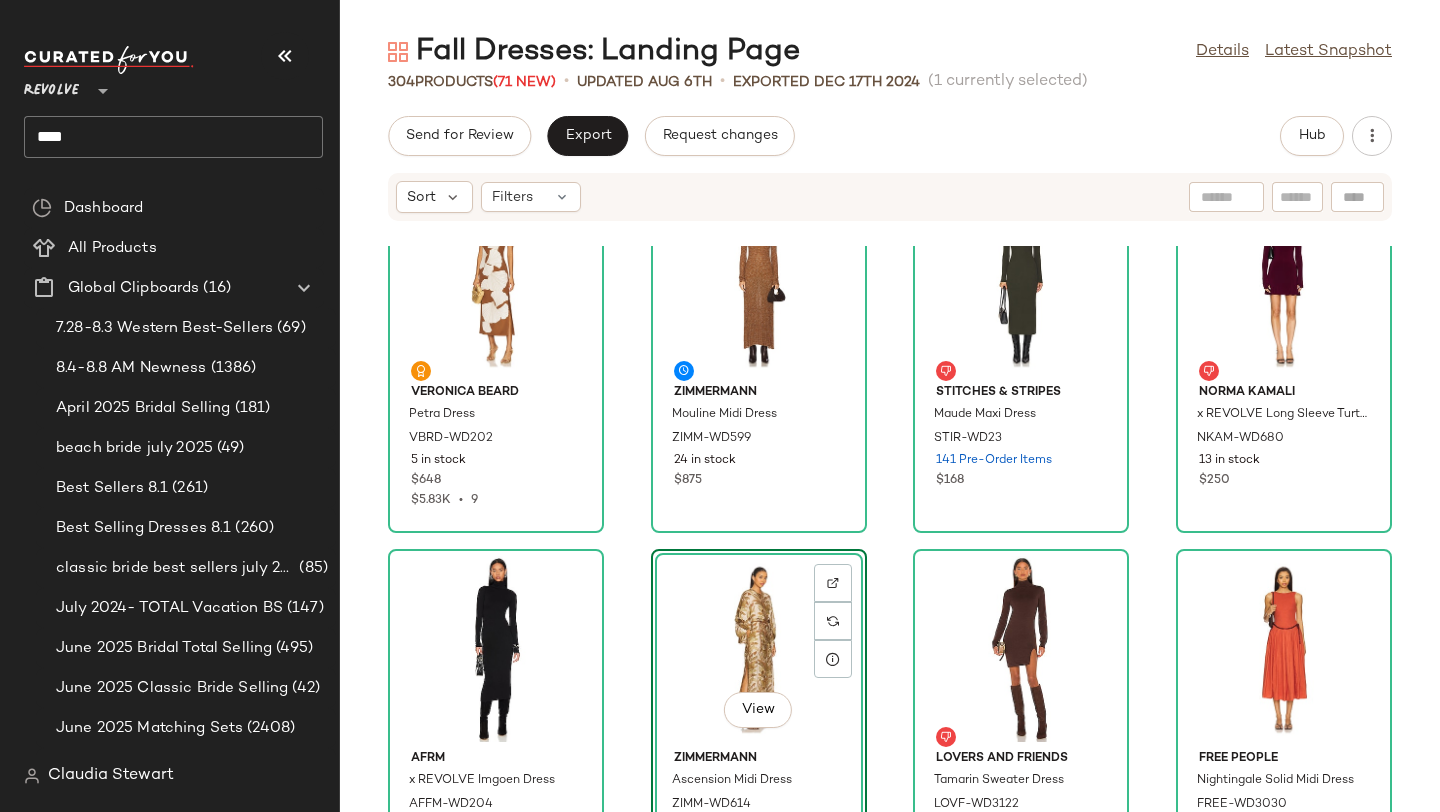 click on "Veronica Beard Petra Dress VBRD-WD202 5 in stock $648 $5.83K  •  9 Zimmermann Mouline Midi Dress ZIMM-WD599 24 in stock $875 Stitches & Stripes Maude Maxi Dress STIR-WD23 141 Pre-Order Items $168 Norma Kamali x REVOLVE Long Sleeve Turtleneck Fishtail Mini Dress NKAM-WD680 13 in stock $250 AFRM x REVOLVE Imgoen Dress AFFM-WD204 69 in stock $88  View  Zimmermann Ascension Midi Dress ZIMM-WD614 22 in stock $850 Lovers and Friends Tamarin Sweater Dress LOVF-WD3122 60 Pre-Order Items $168 Free People Nightingale Solid Midi Dress FREE-WD3030 68 in stock $168 Sabina Musayev Tinka Dress SBNA-WD229 3 in stock $345 OW Collection Ella Shirt Dress OWIR-WD21 156 in stock $110 $220  •  2 House of Harlow 1960 x REVOLVE Giovanna Mini Dress HOOF-WD762 47 in stock $228 MORE TO COME Emma Strapless Maxi Dress MOTO-WD306 6 in stock $92 $92  •  1 Zimmermann Silk Wrap Mini Dress ZIMM-WD232 28 in stock $625 $625  •  1 Susana Monaco One Off Shoulder Long Sleeve Dress SUSA-WD2169 13 in stock $218 Peachy Den Kylie Maxi Dress 1" 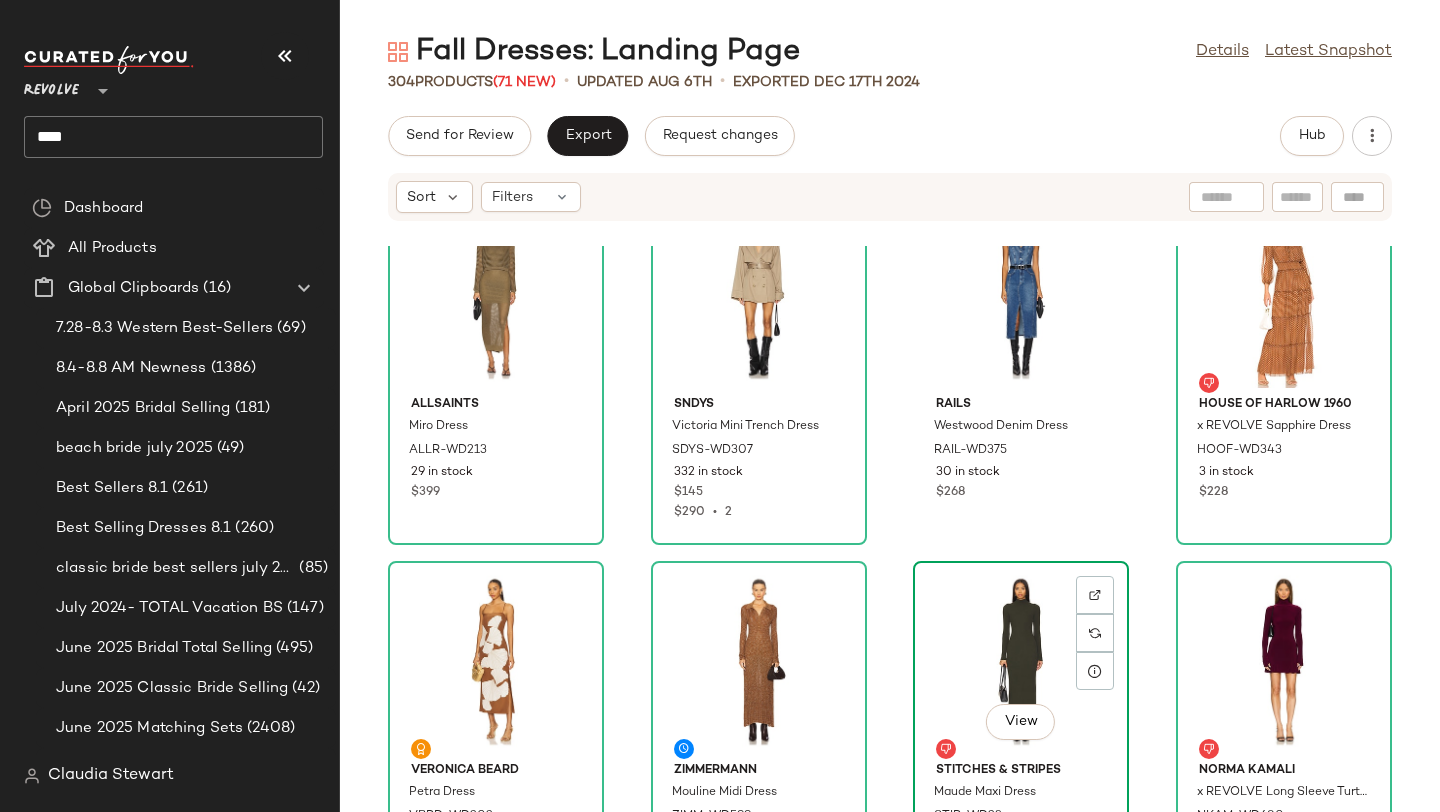 scroll, scrollTop: 802, scrollLeft: 0, axis: vertical 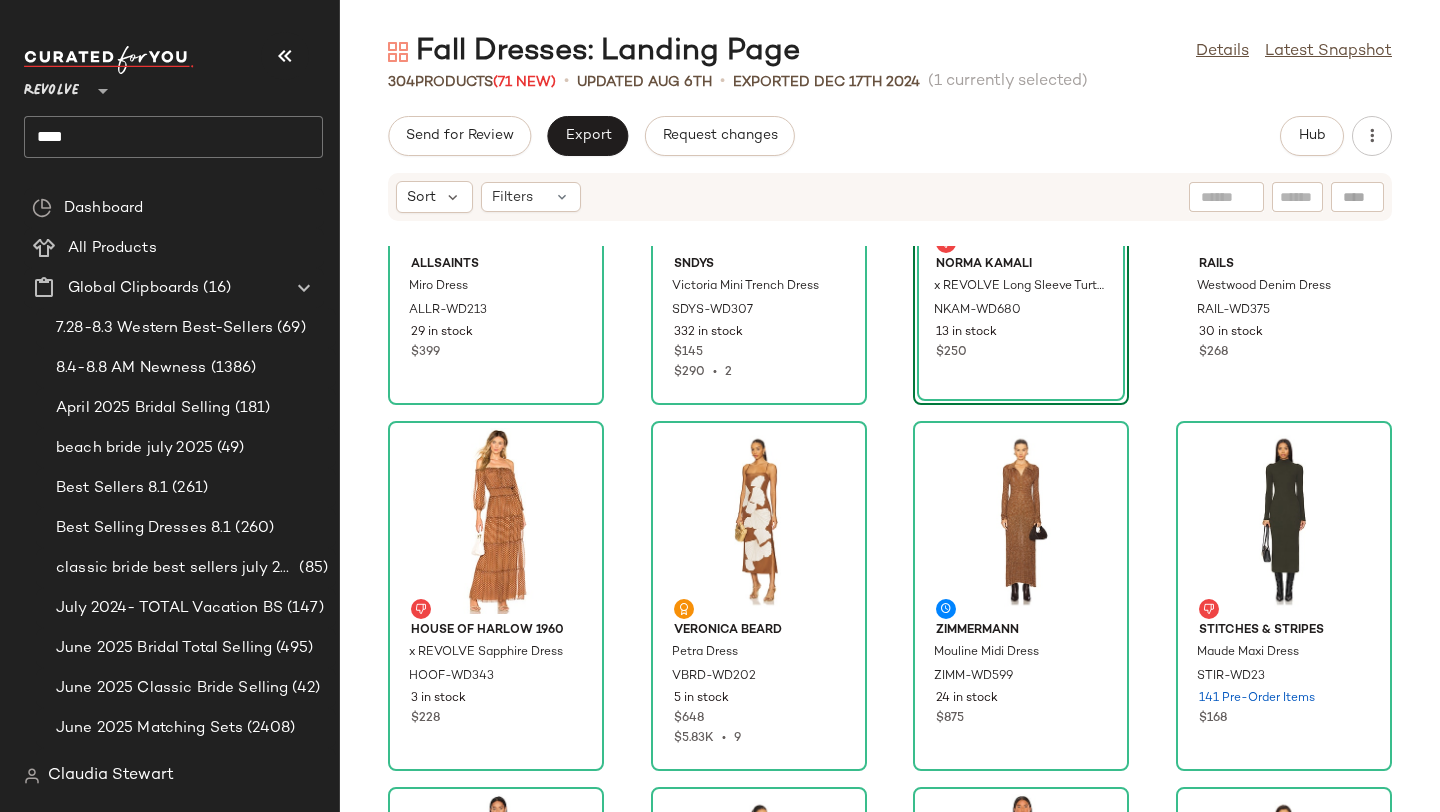 click on "ALLSAINTS Miro Dress ALLR-WD213 29 in stock $399 SNDYS Victoria Mini Trench Dress SDYS-WD307 332 in stock $145 $290  •  2  View  Norma Kamali x REVOLVE Long Sleeve Turtleneck Fishtail Mini Dress NKAM-WD680 13 in stock $250 Rails Westwood Denim Dress RAIL-WD375 30 in stock $268 House of Harlow 1960 x REVOLVE Sapphire Dress HOOF-WD343 3 in stock $228 Veronica Beard Petra Dress VBRD-WD202 5 in stock $648 $5.83K  •  9 Zimmermann Mouline Midi Dress ZIMM-WD599 24 in stock $875 Stitches & Stripes Maude Maxi Dress STIR-WD23 141 Pre-Order Items $168 AFRM x REVOLVE Imgoen Dress AFFM-WD204 69 in stock $88 Zimmermann Ascension Midi Dress ZIMM-WD614 22 in stock $850 Lovers and Friends Tamarin Sweater Dress LOVF-WD3122 60 Pre-Order Items $168 Free People Nightingale Solid Midi Dress FREE-WD3030 68 in stock $168 Sabina Musayev Tinka Dress SBNA-WD229 3 in stock $345 OW Collection Ella Shirt Dress OWIR-WD21 156 in stock $110 $220  •  2 House of Harlow 1960 x REVOLVE Giovanna Mini Dress HOOF-WD762 47 in stock $228 $92 1" 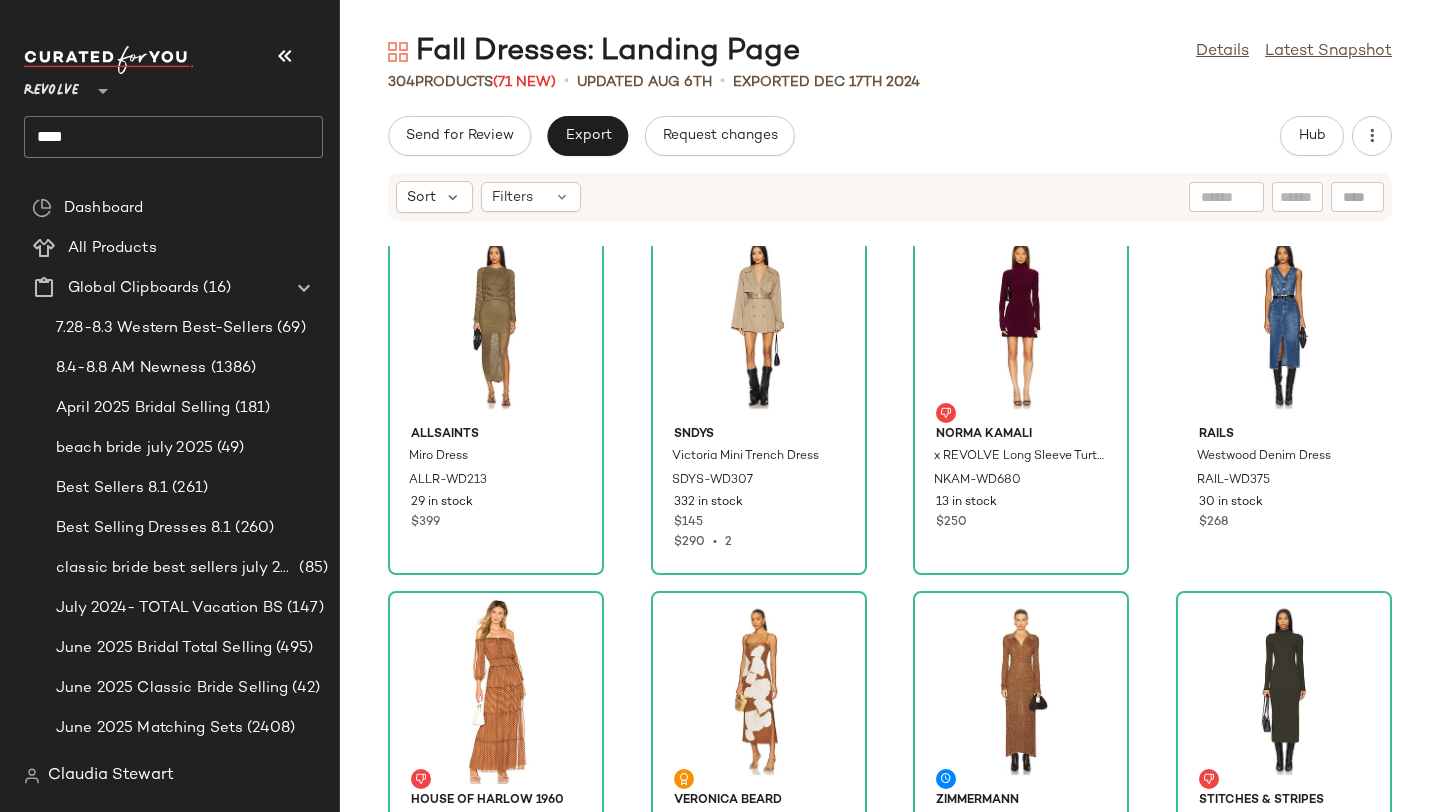 scroll, scrollTop: 749, scrollLeft: 0, axis: vertical 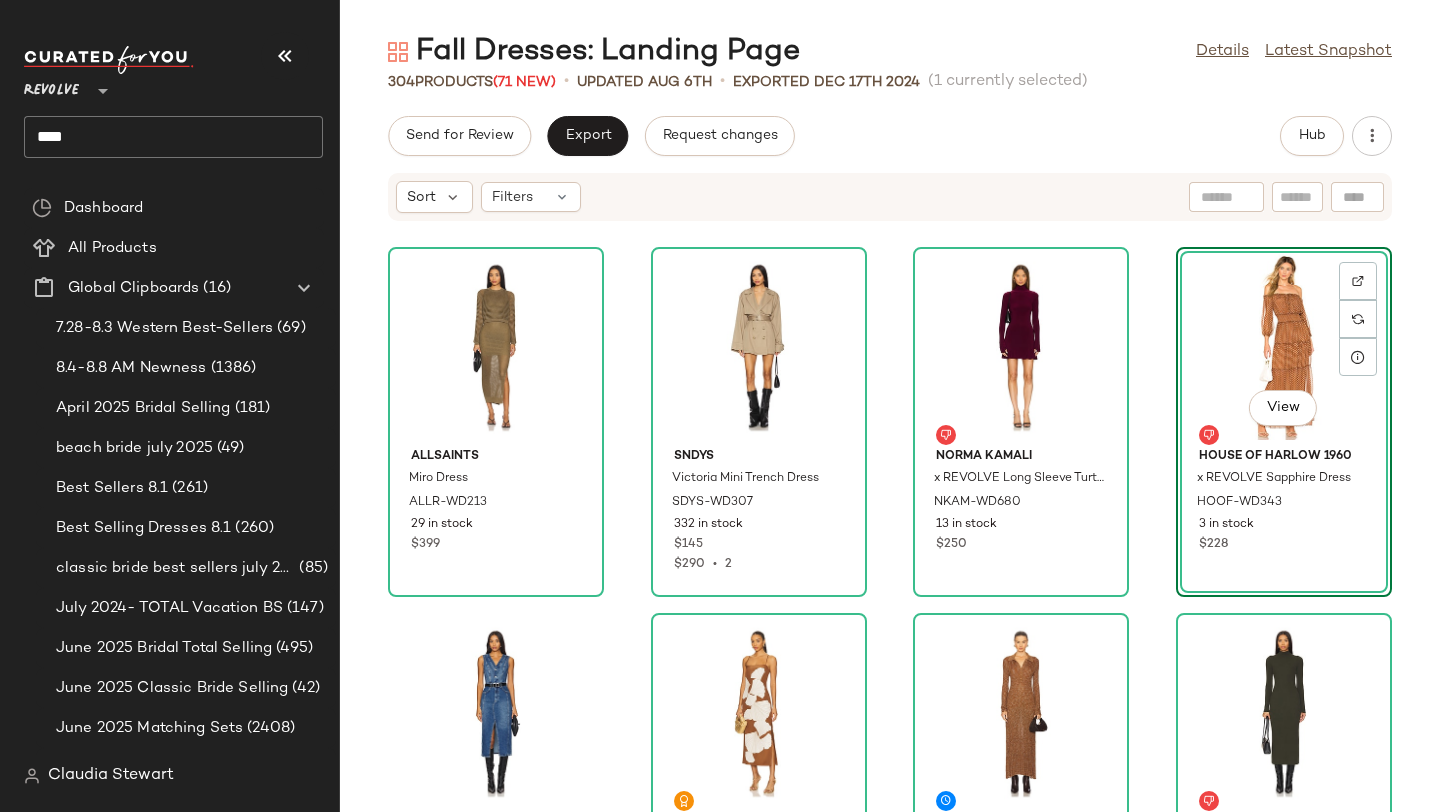 click on "ALLSAINTS Miro Dress ALLR-WD213 29 in stock $399 SNDYS Victoria Mini Trench Dress SDYS-WD307 332 in stock $145 $290  •  2 Norma Kamali x REVOLVE Long Sleeve Turtleneck Fishtail Mini Dress NKAM-WD680 13 in stock $250  View  House of Harlow 1960 x REVOLVE Sapphire Dress HOOF-WD343 3 in stock $228 Rails Westwood Denim Dress RAIL-WD375 30 in stock $268 Veronica Beard Petra Dress VBRD-WD202 5 in stock $648 $5.83K  •  9 Zimmermann Mouline Midi Dress ZIMM-WD599 24 in stock $875 Stitches & Stripes Maude Maxi Dress STIR-WD23 141 Pre-Order Items $168 AFRM x REVOLVE Imgoen Dress AFFM-WD204 69 in stock $88 Zimmermann Ascension Midi Dress ZIMM-WD614 22 in stock $850 Lovers and Friends Tamarin Sweater Dress LOVF-WD3122 60 Pre-Order Items $168 Free People Nightingale Solid Midi Dress FREE-WD3030 68 in stock $168 Sabina Musayev Tinka Dress SBNA-WD229 3 in stock $345 OW Collection Ella Shirt Dress OWIR-WD21 156 in stock $110 $220  •  2 House of Harlow 1960 x REVOLVE Giovanna Mini Dress HOOF-WD762 47 in stock $228 $92 1" 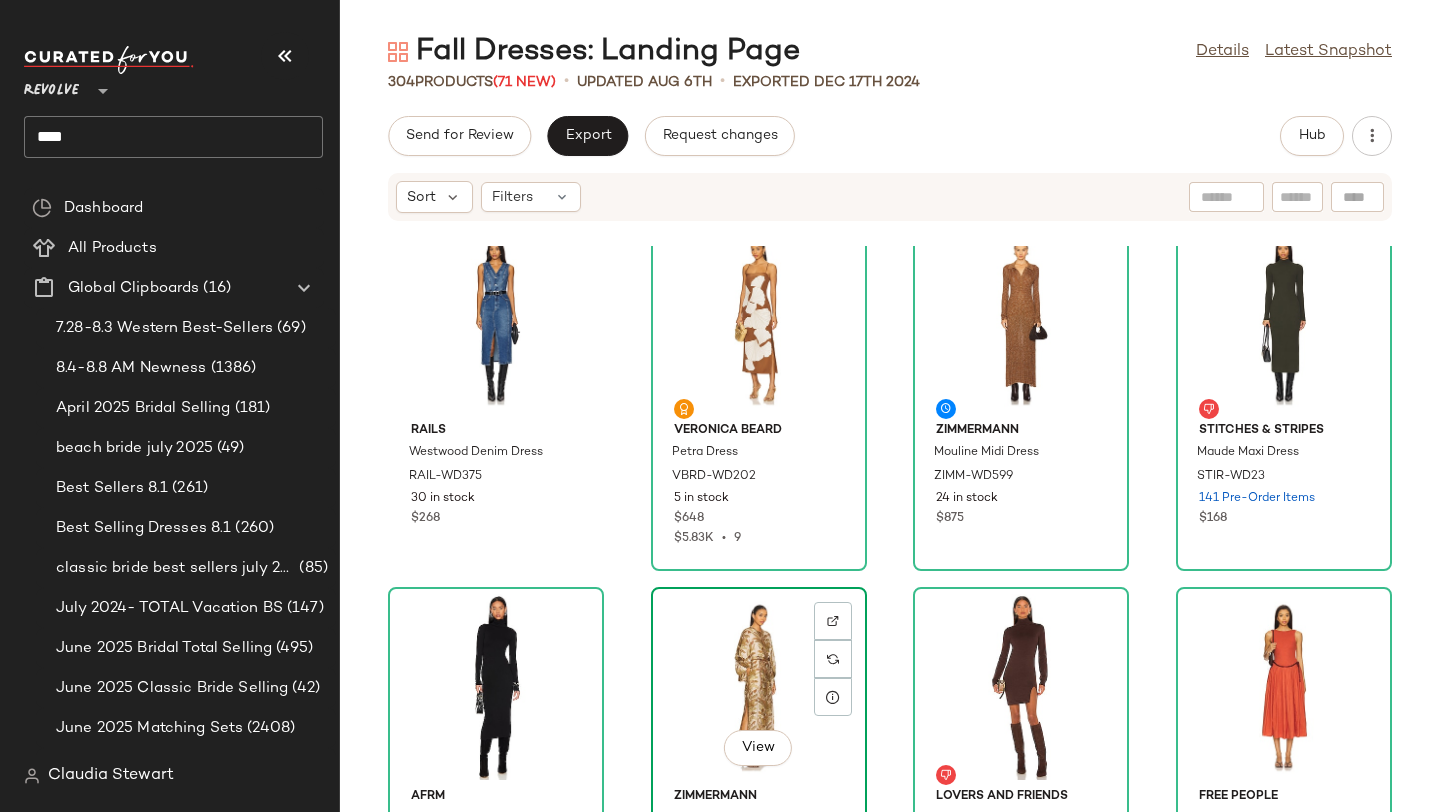scroll, scrollTop: 1259, scrollLeft: 0, axis: vertical 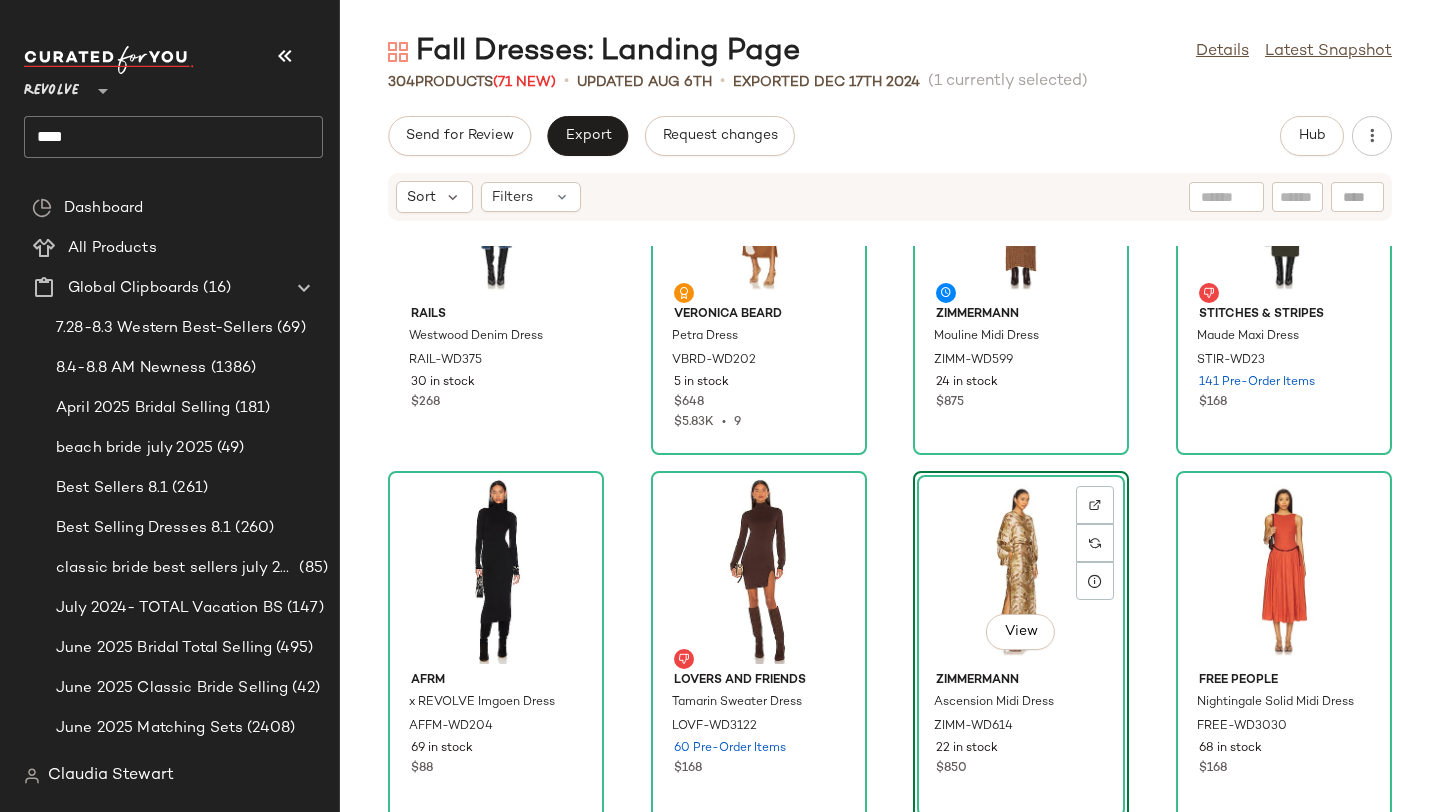 click on "Rails Westwood Denim Dress RAIL-WD375 30 in stock $268 Veronica Beard Petra Dress VBRD-WD202 5 in stock $648 $5.83K  •  9 Zimmermann Mouline Midi Dress ZIMM-WD599 24 in stock $875 Stitches & Stripes Maude Maxi Dress STIR-WD23 141 Pre-Order Items $168 AFRM x REVOLVE Imgoen Dress AFFM-WD204 69 in stock $88 Lovers and Friends Tamarin Sweater Dress LOVF-WD3122 60 Pre-Order Items $168  View  Zimmermann Ascension Midi Dress ZIMM-WD614 22 in stock $850 Free People Nightingale Solid Midi Dress FREE-WD3030 68 in stock $168 Sabina Musayev Tinka Dress SBNA-WD229 3 in stock $345 OW Collection Ella Shirt Dress OWIR-WD21 156 in stock $110 $220  •  2 House of Harlow 1960 x REVOLVE Giovanna Mini Dress HOOF-WD762 47 in stock $228 MORE TO COME Emma Strapless Maxi Dress MOTO-WD306 6 in stock $92 $92  •  1 Zimmermann Silk Wrap Mini Dress ZIMM-WD232 28 in stock $625 $625  •  1 Susana Monaco One Off Shoulder Long Sleeve Dress SUSA-WD2169 13 in stock $218 Peachy Den Kylie Maxi Dress PEAR-WD7 3 in stock $293 $293  •  1 $99" 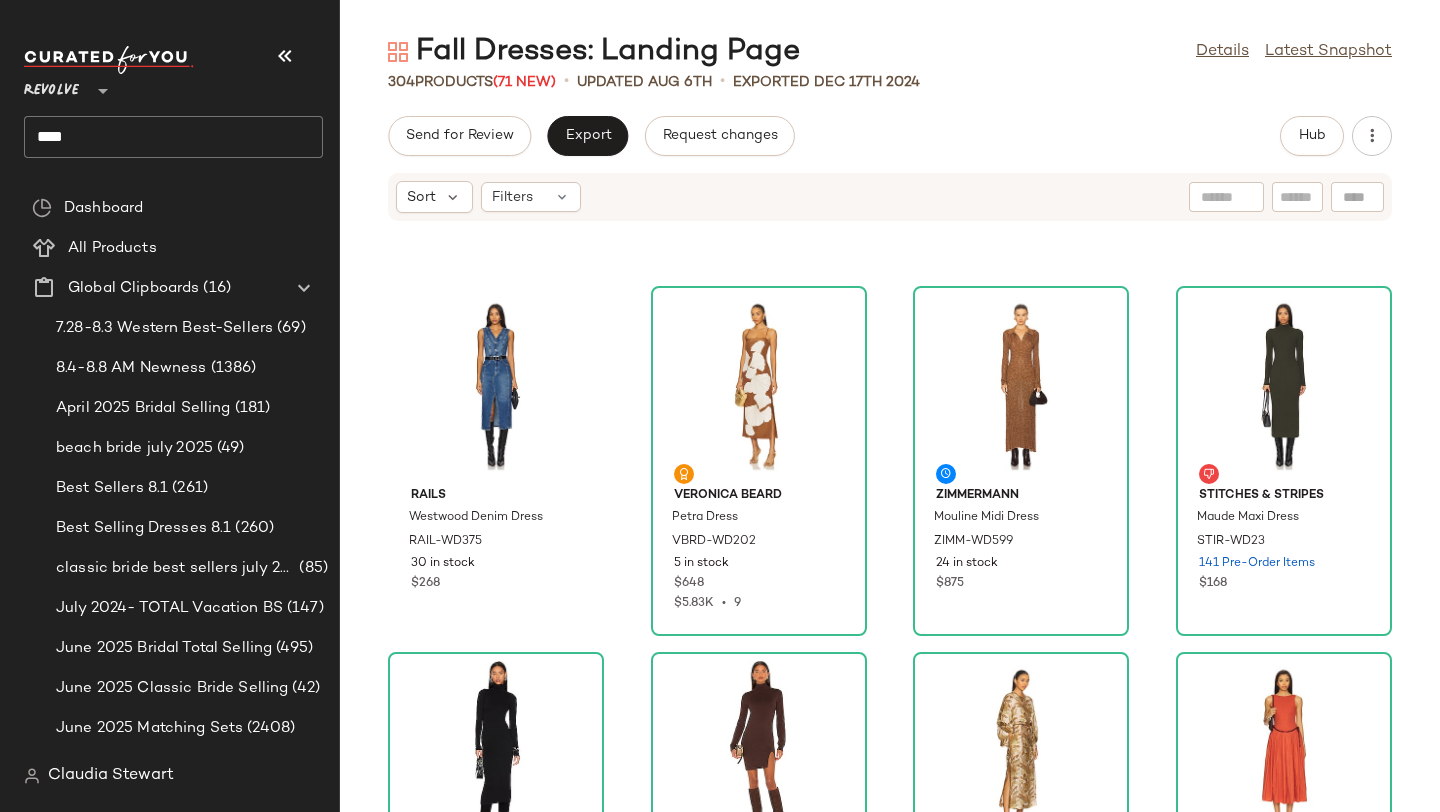 scroll, scrollTop: 1049, scrollLeft: 0, axis: vertical 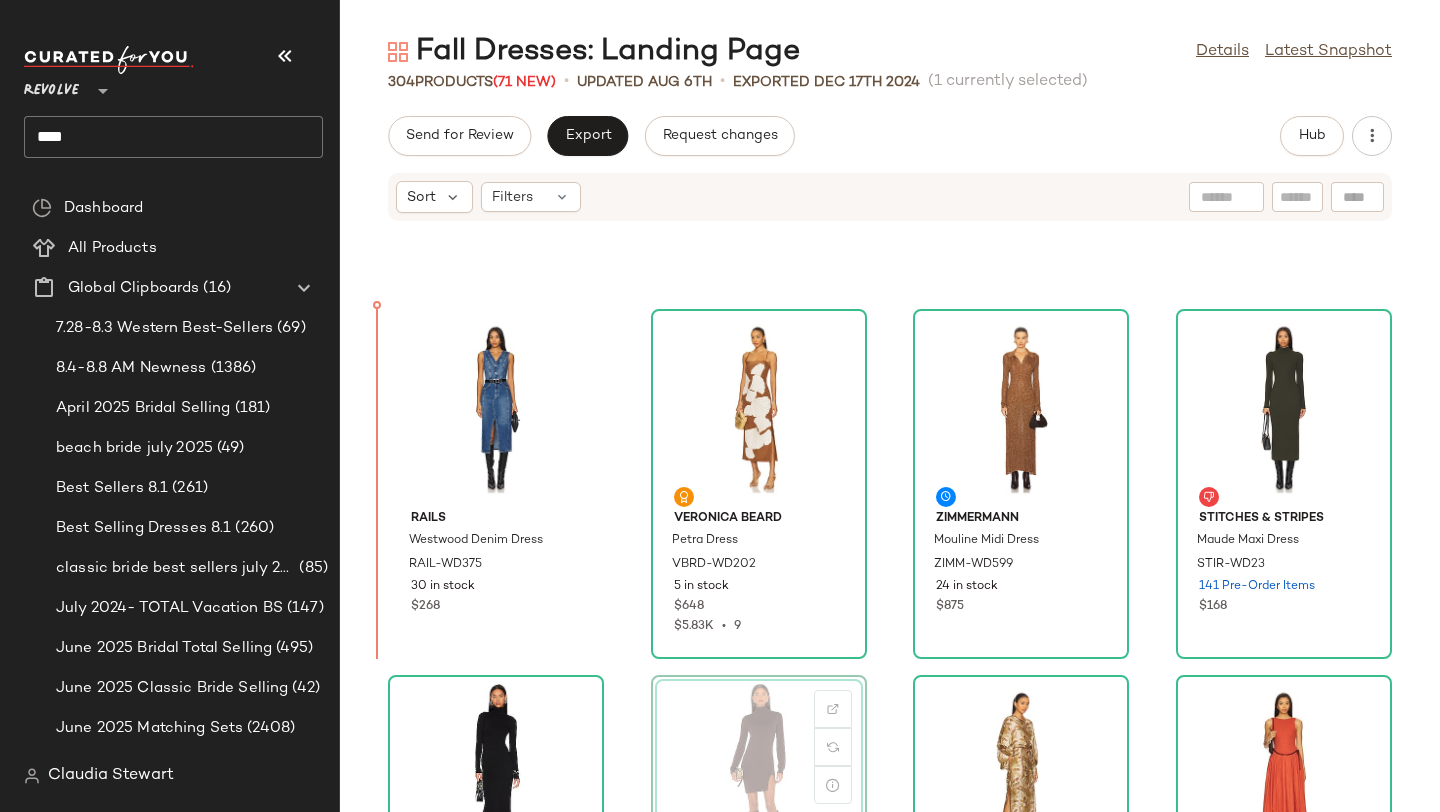 drag, startPoint x: 732, startPoint y: 729, endPoint x: 721, endPoint y: 728, distance: 11.045361 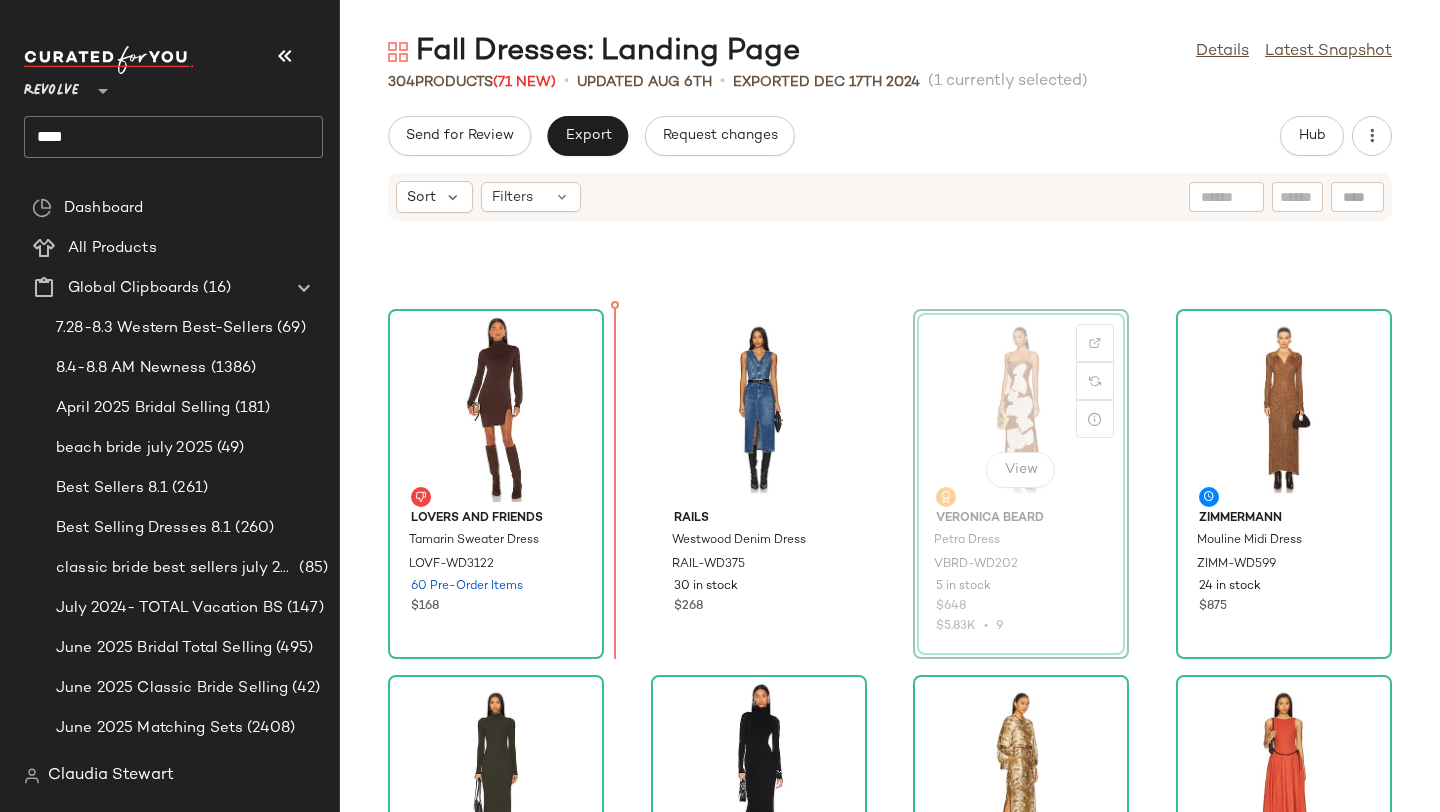 drag, startPoint x: 988, startPoint y: 445, endPoint x: 962, endPoint y: 445, distance: 26 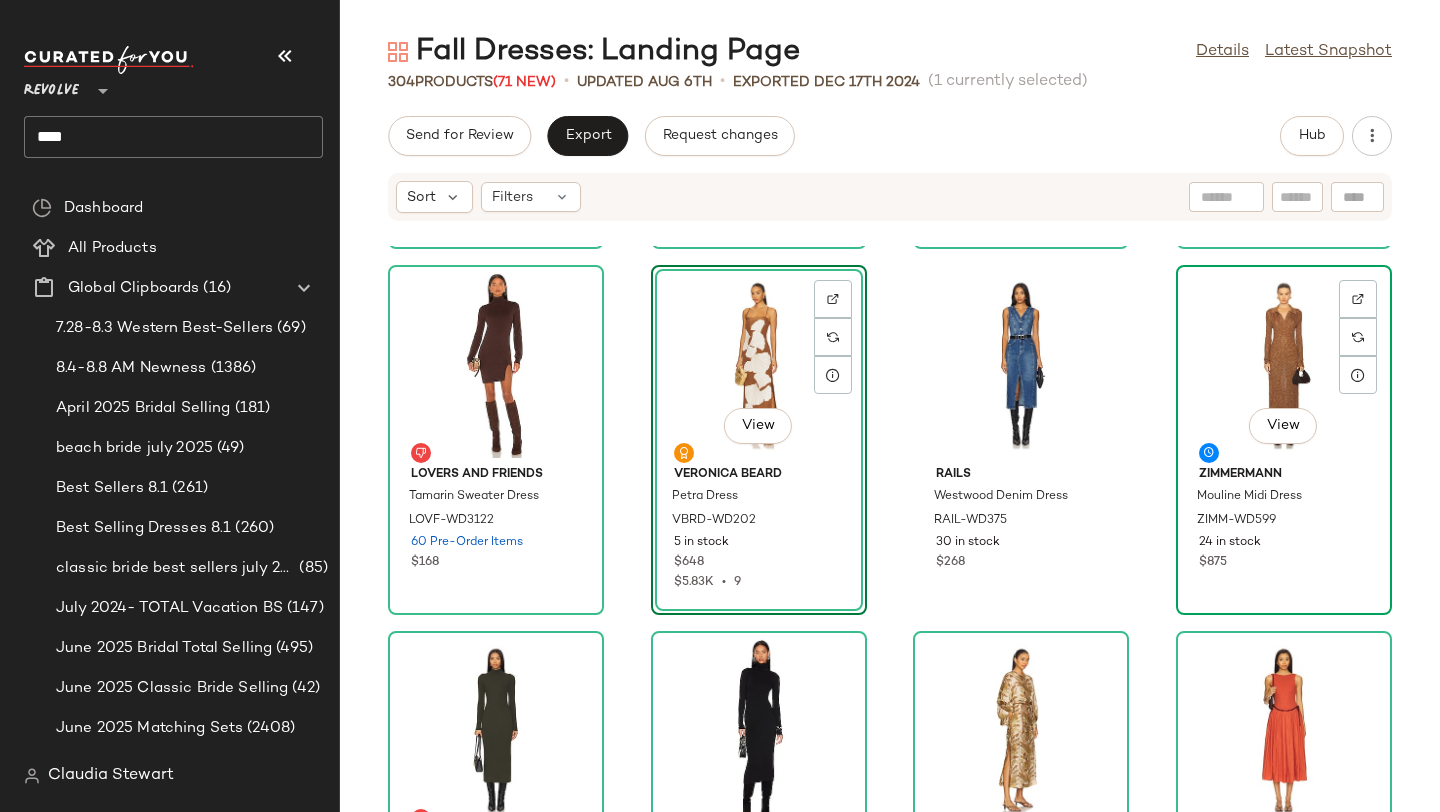 scroll, scrollTop: 1104, scrollLeft: 0, axis: vertical 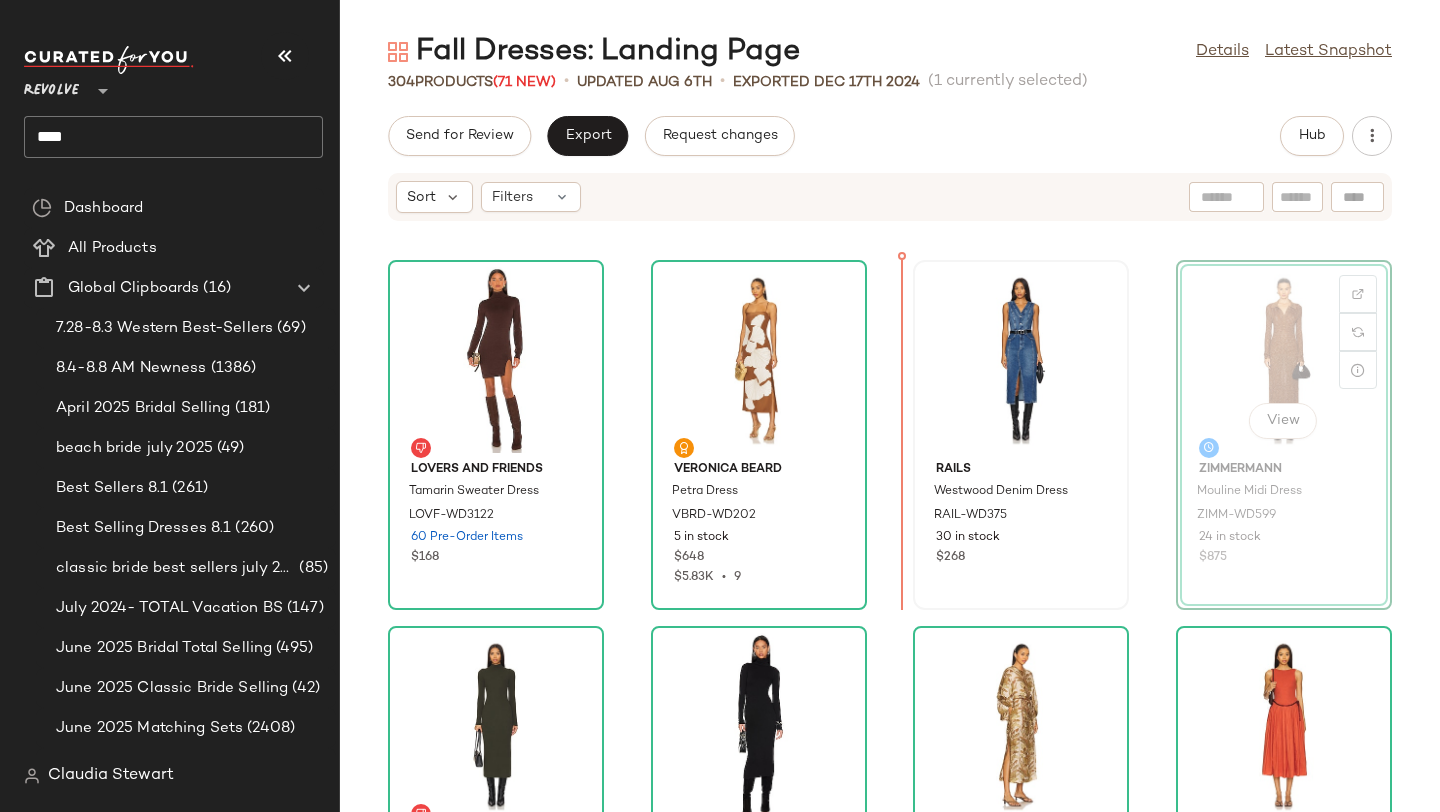 drag, startPoint x: 1191, startPoint y: 397, endPoint x: 1102, endPoint y: 396, distance: 89.005615 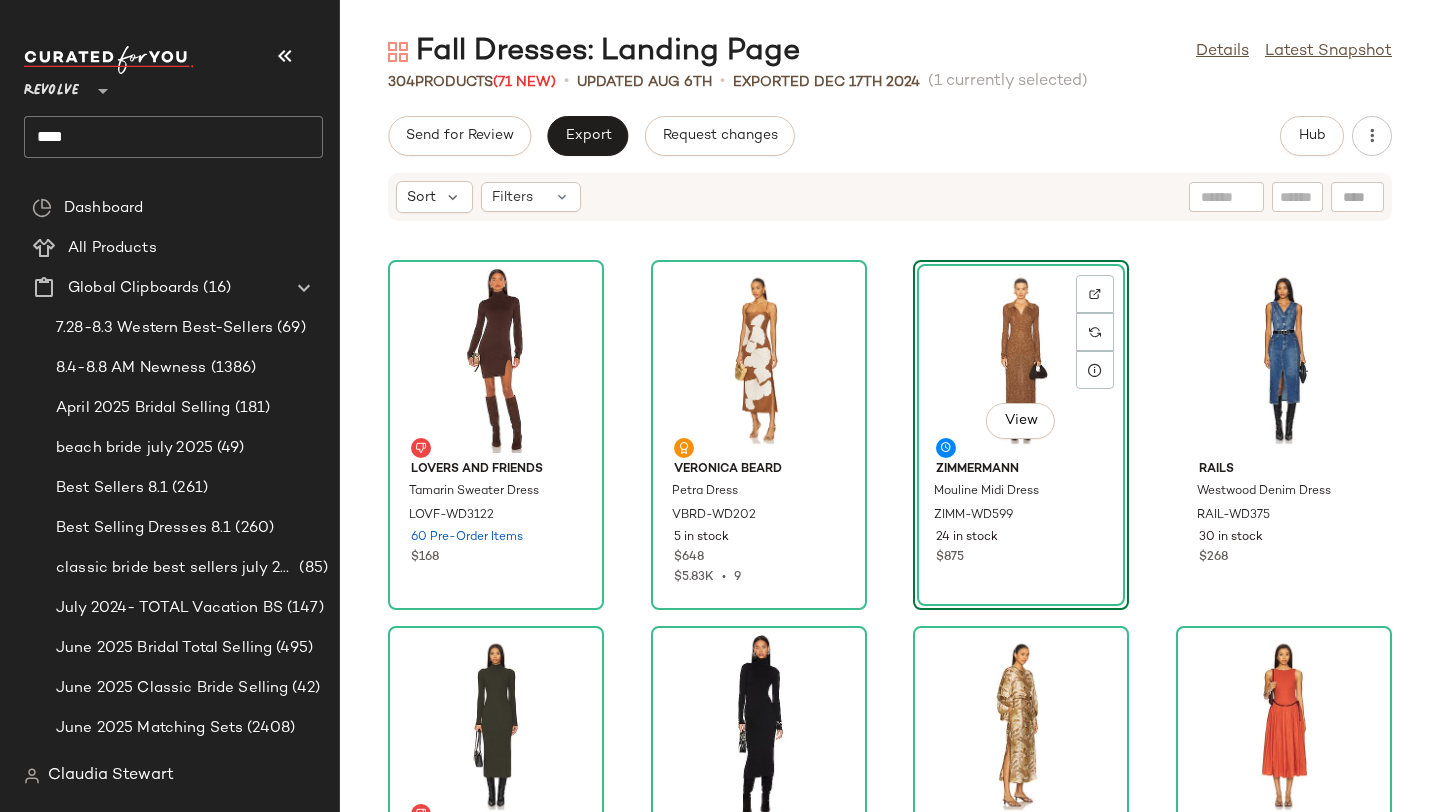 click on "ALLSAINTS Miro Dress ALLR-WD213 29 in stock $399 SNDYS Victoria Mini Trench Dress SDYS-WD307 332 in stock $145 $290  •  2 Norma Kamali x REVOLVE Long Sleeve Turtleneck Fishtail Mini Dress NKAM-WD680 13 in stock $250 House of Harlow 1960 x REVOLVE Sapphire Dress HOOF-WD343 3 in stock $228 Lovers and Friends Tamarin Sweater Dress LOVF-WD3122 60 Pre-Order Items $168 Veronica Beard Petra Dress VBRD-WD202 5 in stock $648 $5.83K  •  9  View  Zimmermann Mouline Midi Dress ZIMM-WD599 24 in stock $875 Rails Westwood Denim Dress RAIL-WD375 30 in stock $268 Stitches & Stripes Maude Maxi Dress STIR-WD23 141 Pre-Order Items $168 AFRM x REVOLVE Imgoen Dress AFFM-WD204 69 in stock $88 Zimmermann Ascension Midi Dress ZIMM-WD614 22 in stock $850 Free People Nightingale Solid Midi Dress FREE-WD3030 68 in stock $168 Sabina Musayev Tinka Dress SBNA-WD229 3 in stock $345 OW Collection Ella Shirt Dress OWIR-WD21 156 in stock $110 $220  •  2 House of Harlow 1960 x REVOLVE Giovanna Mini Dress HOOF-WD762 47 in stock $228 $92 1" 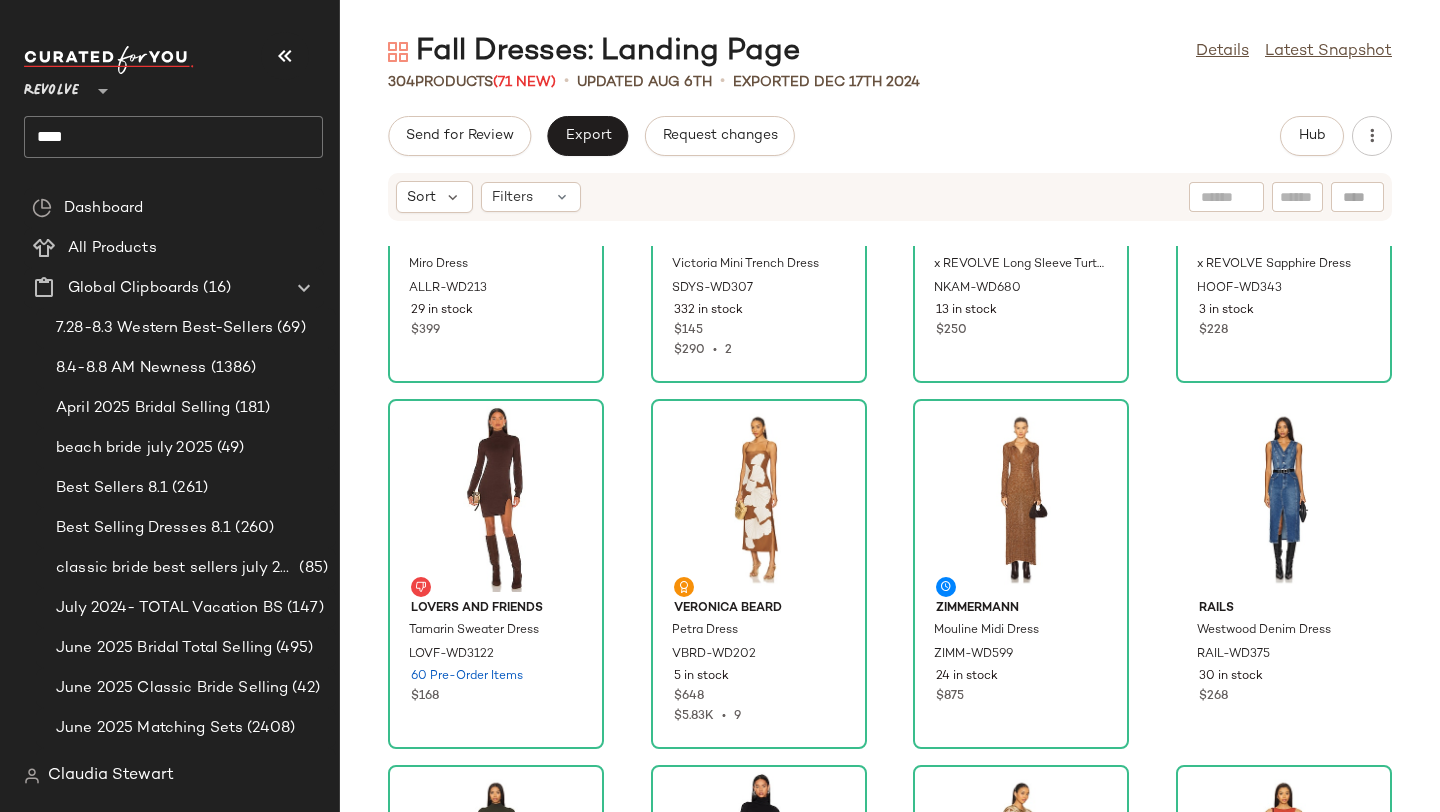scroll, scrollTop: 1236, scrollLeft: 0, axis: vertical 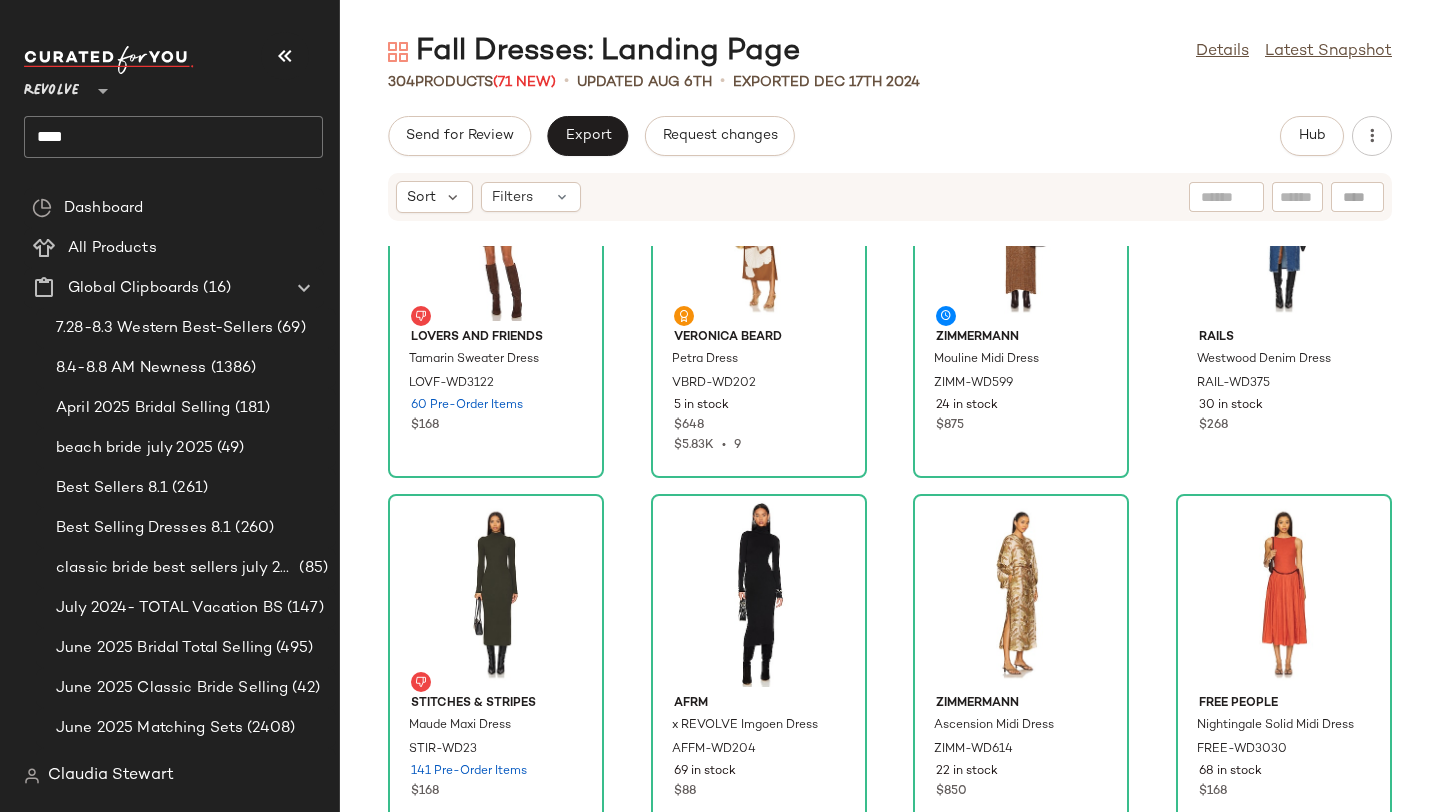 click on "Lovers and Friends Tamarin Sweater Dress LOVF-WD3122 60 Pre-Order Items $168 Veronica Beard Petra Dress VBRD-WD202 5 in stock $648 $5.83K  •  9 Zimmermann Mouline Midi Dress ZIMM-WD599 24 in stock $875 Rails Westwood Denim Dress RAIL-WD375 30 in stock $268 Stitches & Stripes Maude Maxi Dress STIR-WD23 141 Pre-Order Items $168 AFRM x REVOLVE Imgoen Dress AFFM-WD204 69 in stock $88 Zimmermann Ascension Midi Dress ZIMM-WD614 22 in stock $850 Free People Nightingale Solid Midi Dress FREE-WD3030 68 in stock $168 Sabina Musayev Tinka Dress SBNA-WD229 3 in stock $345 OW Collection Ella Shirt Dress OWIR-WD21 156 in stock $110 $220  •  2 House of Harlow 1960 x REVOLVE Giovanna Mini Dress HOOF-WD762 47 in stock $228 MORE TO COME Emma Strapless Maxi Dress MOTO-WD306 6 in stock $92 $92  •  1 Zimmermann Silk Wrap Mini Dress ZIMM-WD232 28 in stock $625 $625  •  1 Susana Monaco One Off Shoulder Long Sleeve Dress SUSA-WD2169 13 in stock $218 Peachy Den Kylie Maxi Dress PEAR-WD7 3 in stock $293 $293  •  1 SMAD-WD4" 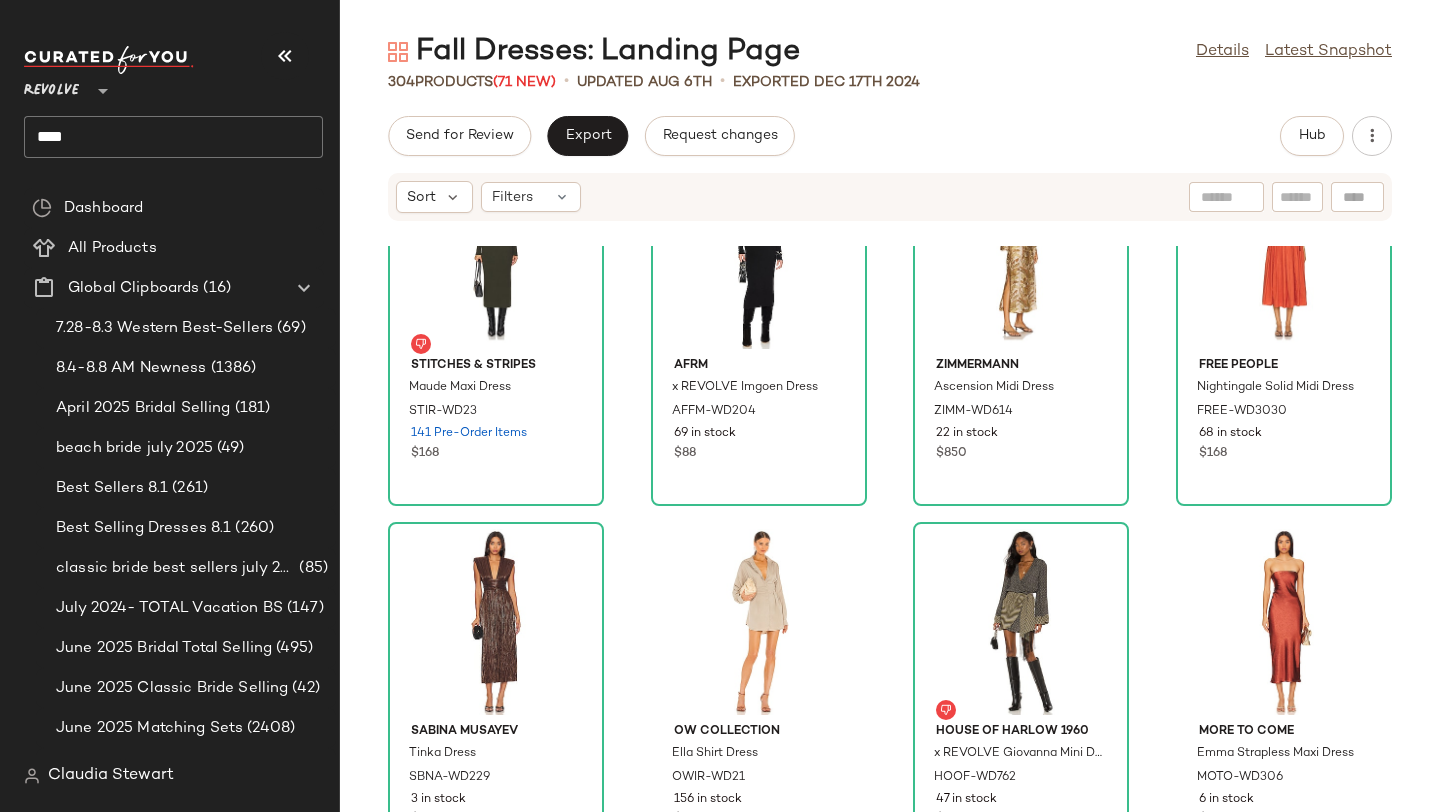 scroll, scrollTop: 1576, scrollLeft: 0, axis: vertical 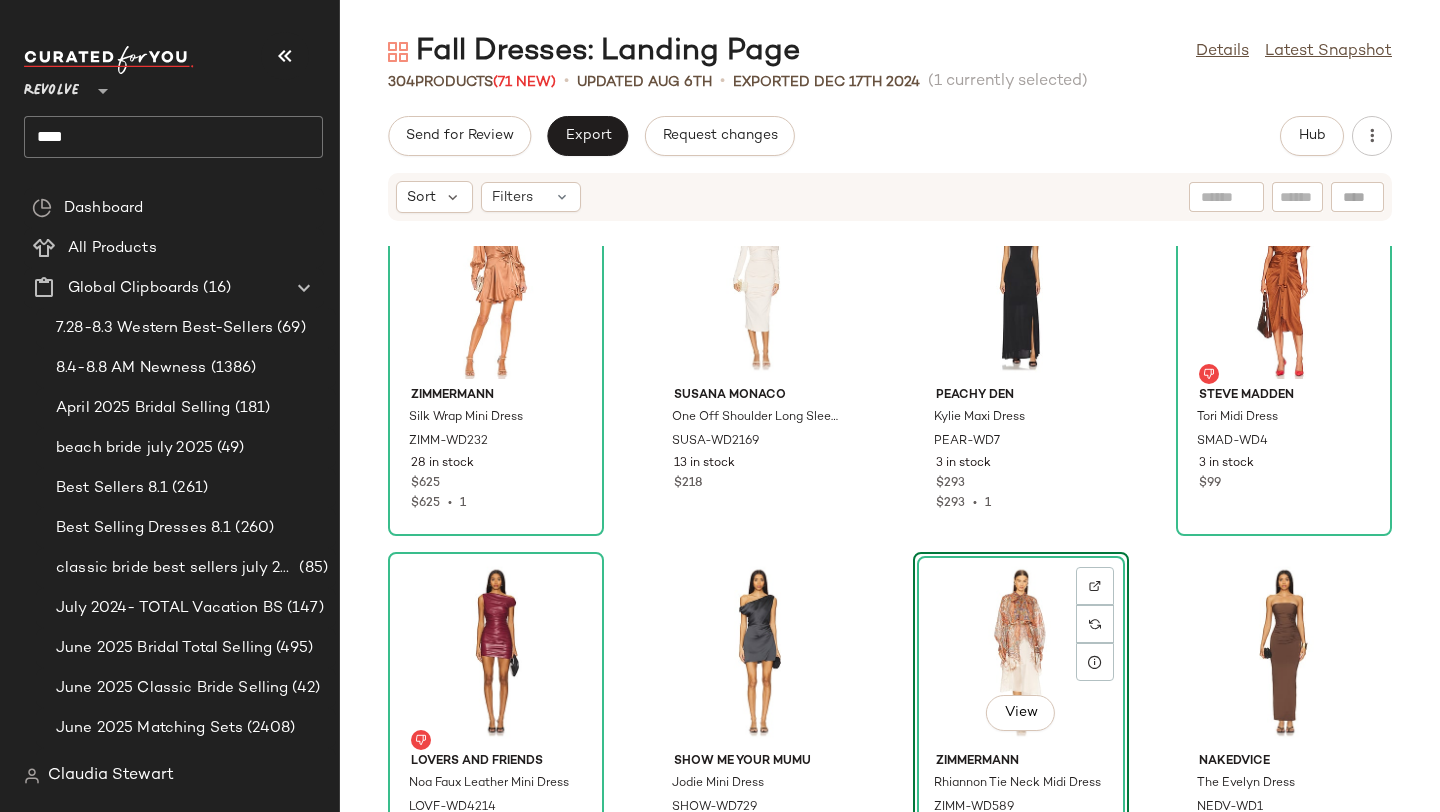 click on "Zimmermann Silk Wrap Mini Dress ZIMM-WD232 28 in stock $625 $625  •  1 Susana Monaco One Off Shoulder Long Sleeve Dress SUSA-WD2169 13 in stock $218 Peachy Den Kylie Maxi Dress PEAR-WD7 3 in stock $293 $293  •  1 Steve Madden Tori Midi Dress SMAD-WD4 3 in stock $99 Lovers and Friends Noa Faux Leather Mini Dress LOVF-WD4214 157 Pre-Order Items $198 Show Me Your Mumu Jodie Mini Dress SHOW-WD729 15 in stock $168  View  Zimmermann Rhiannon Tie Neck Midi Dress ZIMM-WD589 16 in stock $925 Nakedvice The Evelyn Dress NEDV-WD1 124 Pre-Order Items $190 $190  •  1 Helsa Maddison Maxi Knit Dress HLSA-WD130 40 in stock $328 ASTR the Label Cora Sweater Dress ASTR-WD506 251 Pre-Order Items $128 Lovers and Friends Mischa Blazer Dress LOVF-WD4197 195 in stock $288 L'Academie the Keem Mini Dress LCDE-WD492 2 in stock $218 $218  •  1 Helsa Francesca Maxi Dress HLSA-WD178 3 in stock $369 $369  •  1 Norma Kamali Long Sleeve Turtleneck Pickleball Dress NKAM-WD683 13 in stock $225 Nakedvice The Allegra Dress NEDV-WD17" 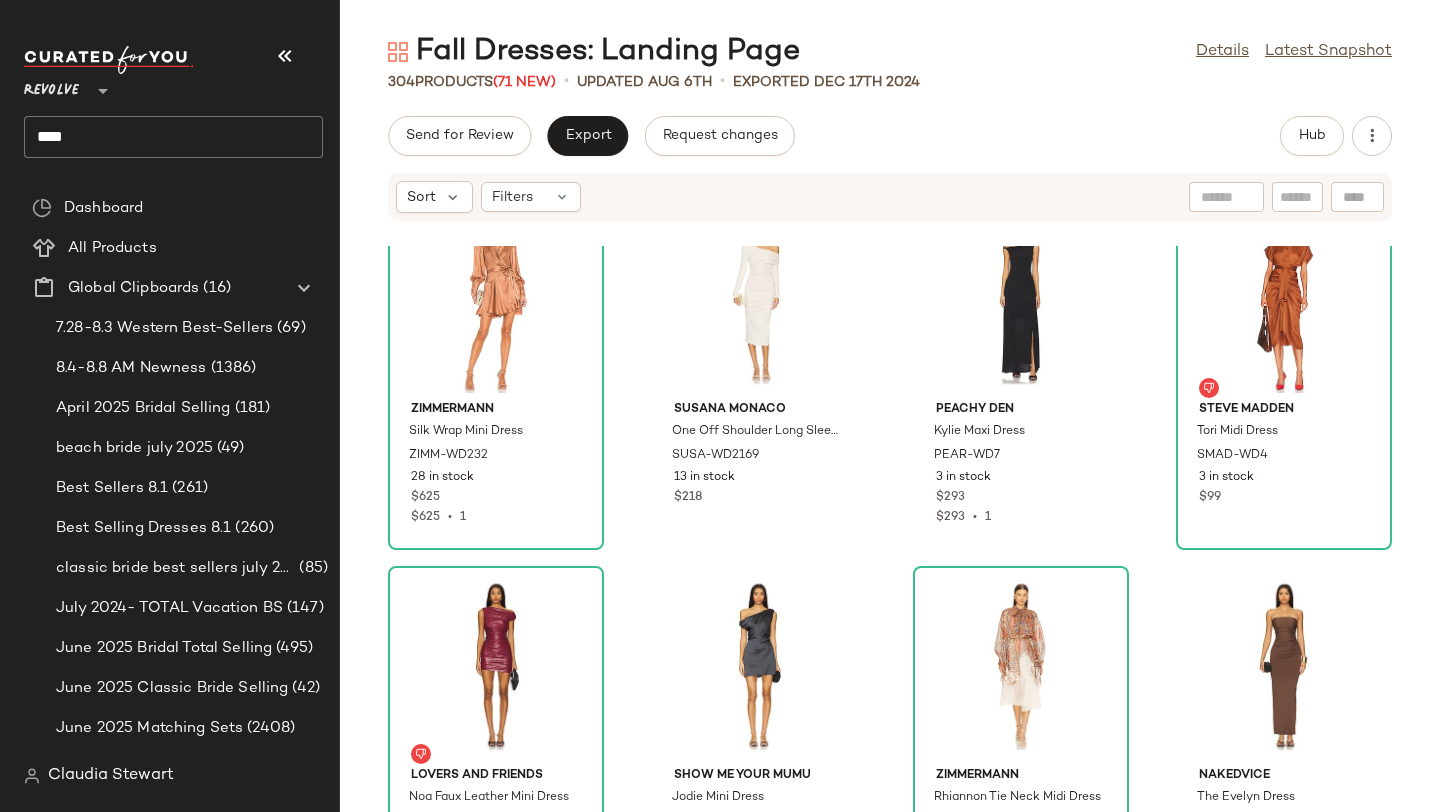 scroll, scrollTop: 2247, scrollLeft: 0, axis: vertical 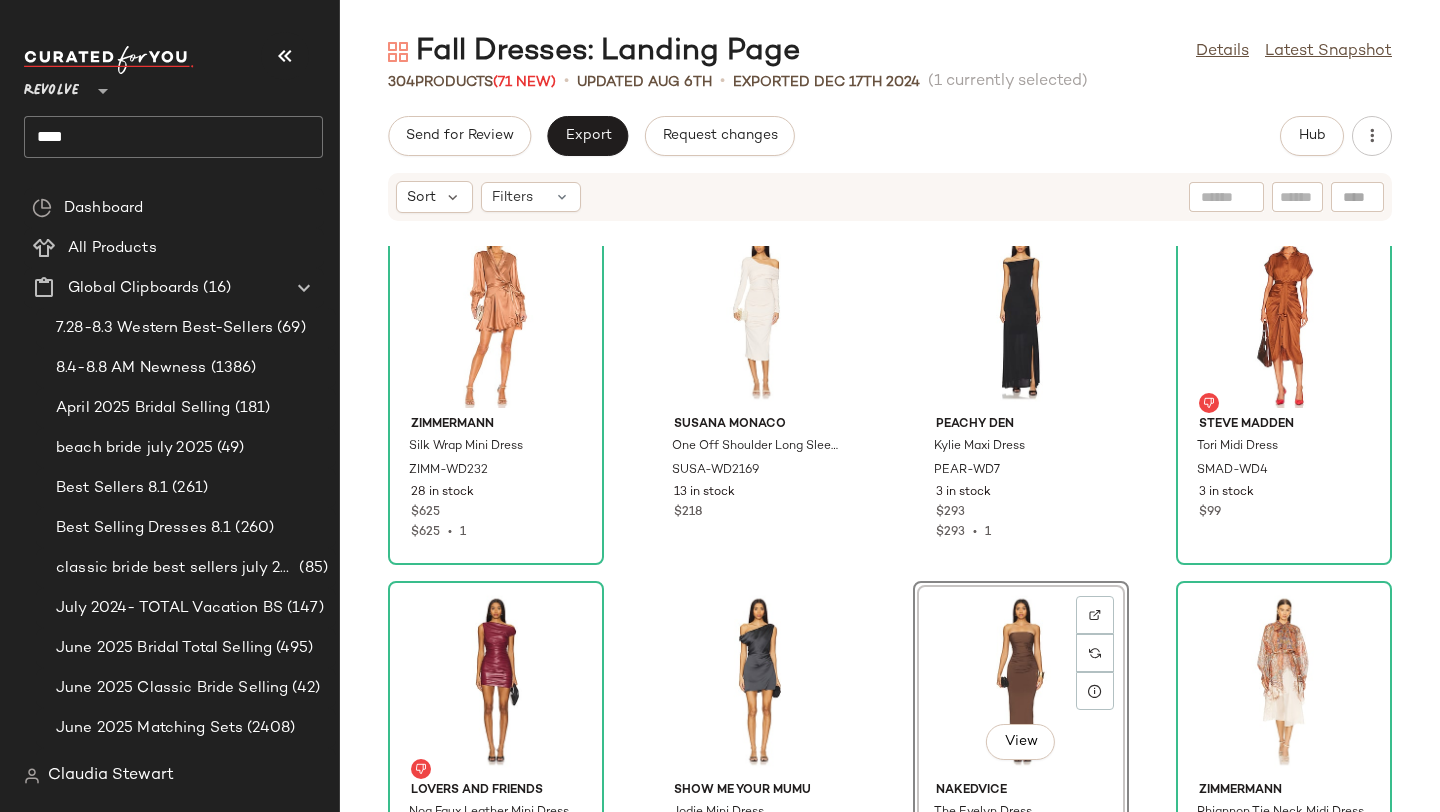 click on "Zimmermann Silk Wrap Mini Dress ZIMM-WD232 28 in stock $625 $625  •  1 Susana Monaco One Off Shoulder Long Sleeve Dress SUSA-WD2169 13 in stock $218 Peachy Den Kylie Maxi Dress PEAR-WD7 3 in stock $293 $293  •  1 Steve Madden Tori Midi Dress SMAD-WD4 3 in stock $99 Lovers and Friends Noa Faux Leather Mini Dress LOVF-WD4214 157 Pre-Order Items $198 Show Me Your Mumu Jodie Mini Dress SHOW-WD729 15 in stock $168  View  Nakedvice The Evelyn Dress NEDV-WD1 124 Pre-Order Items $190 $190  •  1 Zimmermann Rhiannon Tie Neck Midi Dress ZIMM-WD589 16 in stock $925 Helsa Maddison Maxi Knit Dress HLSA-WD130 40 in stock $328 ASTR the Label Cora Sweater Dress ASTR-WD506 251 Pre-Order Items $128 Lovers and Friends Mischa Blazer Dress LOVF-WD4197 195 in stock $288 L'Academie the Keem Mini Dress LCDE-WD492 2 in stock $218 $218  •  1 Helsa Francesca Maxi Dress HLSA-WD178 3 in stock $369 $369  •  1 Norma Kamali Long Sleeve Turtleneck Pickleball Dress NKAM-WD683 13 in stock $225 Nakedvice The Allegra Dress NEDV-WD17" 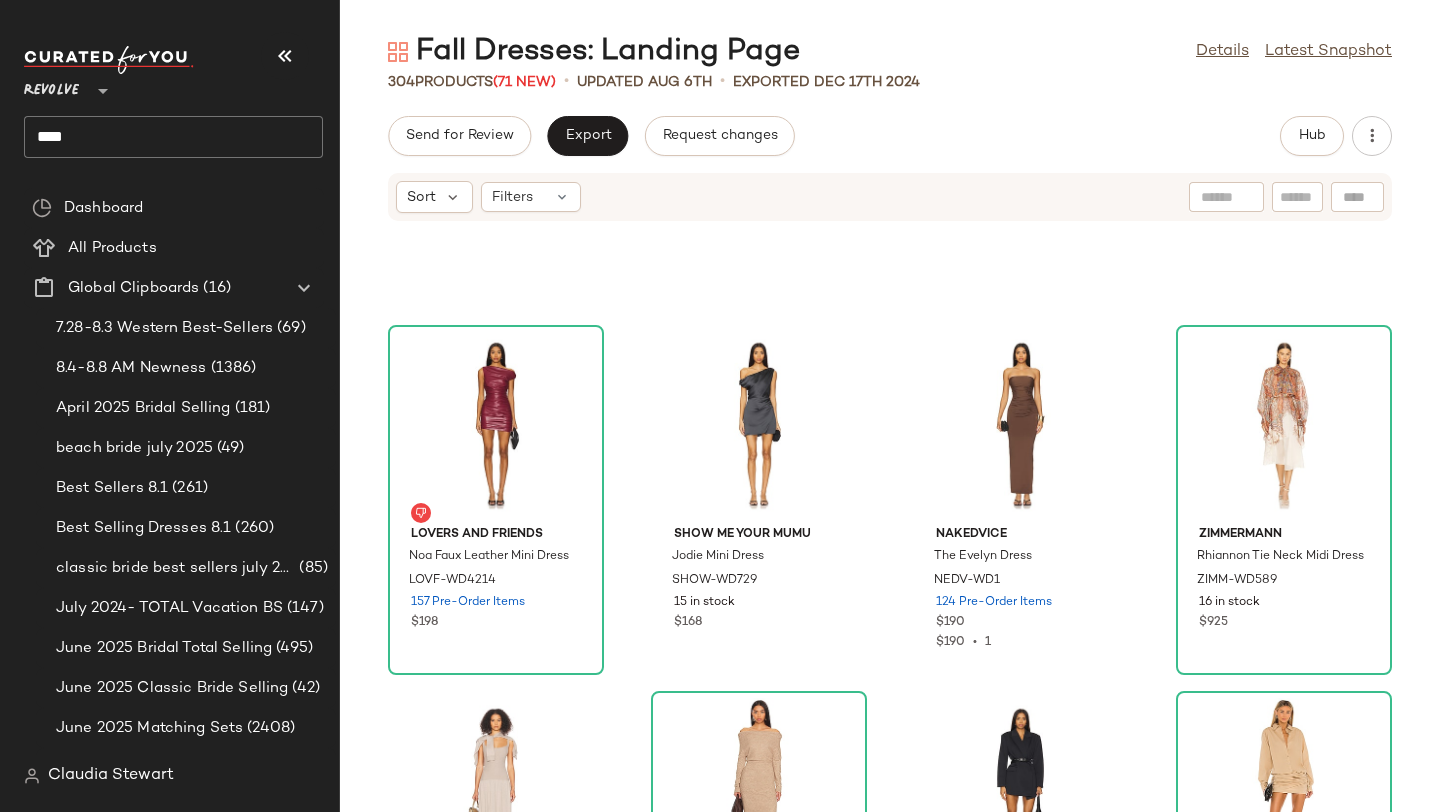 scroll, scrollTop: 2500, scrollLeft: 0, axis: vertical 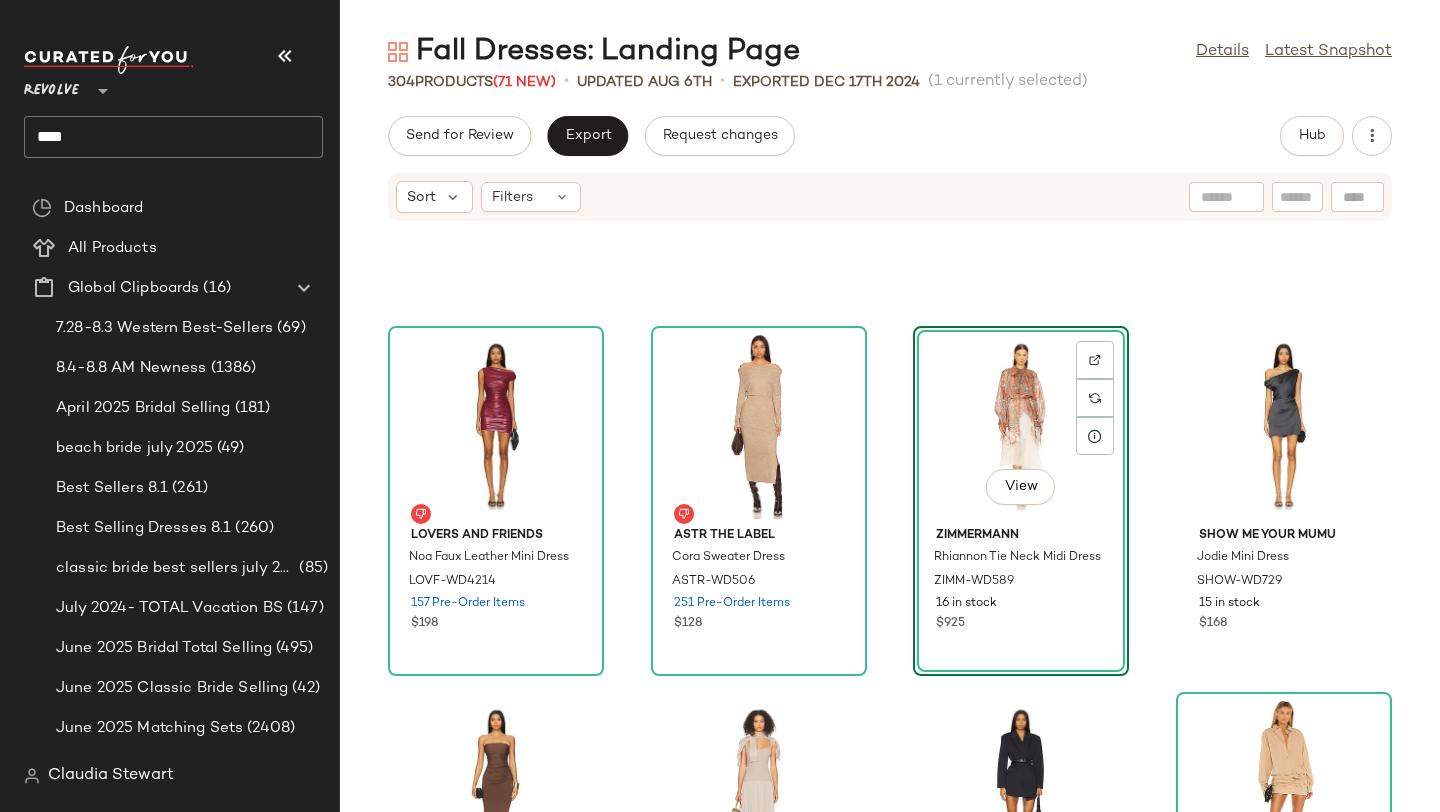 click on "Lovers and Friends Noa Faux Leather Mini Dress LOVF-WD4214 157 Pre-Order Items $198 ASTR the Label Cora Sweater Dress ASTR-WD506 251 Pre-Order Items $128  View  Zimmermann Rhiannon Tie Neck Midi Dress ZIMM-WD589 16 in stock $925 Show Me Your Mumu Jodie Mini Dress SHOW-WD729 15 in stock $168 Nakedvice The Evelyn Dress NEDV-WD1 124 Pre-Order Items $190 $190  •  1 Helsa Maddison Maxi Knit Dress HLSA-WD130 40 in stock $328 Lovers and Friends Mischa Blazer Dress LOVF-WD4197 195 in stock $288 L'Academie the Keem Mini Dress LCDE-WD492 2 in stock $218 $218  •  1 Helsa Francesca Maxi Dress HLSA-WD178 3 in stock $369 $369  •  1 Norma Kamali Long Sleeve Turtleneck Pickleball Dress NKAM-WD683 13 in stock $225 Nakedvice The Allegra Dress NEDV-WD17 53 in stock $220 FAITHFULL THE BRAND Suis Midi Dress FAIB-WD774 25 Pre-Order Items $350 EB Denim Nico Dress EBDR-WD20 17 in stock $365 LIONESS Soho Mini Dress LIOR-WD101 134 in stock $85 Steve Madden Mo Dress SMAD-WD225 6 in stock $89 MAJORELLE Riah Mini Dress MALR-WD1470" 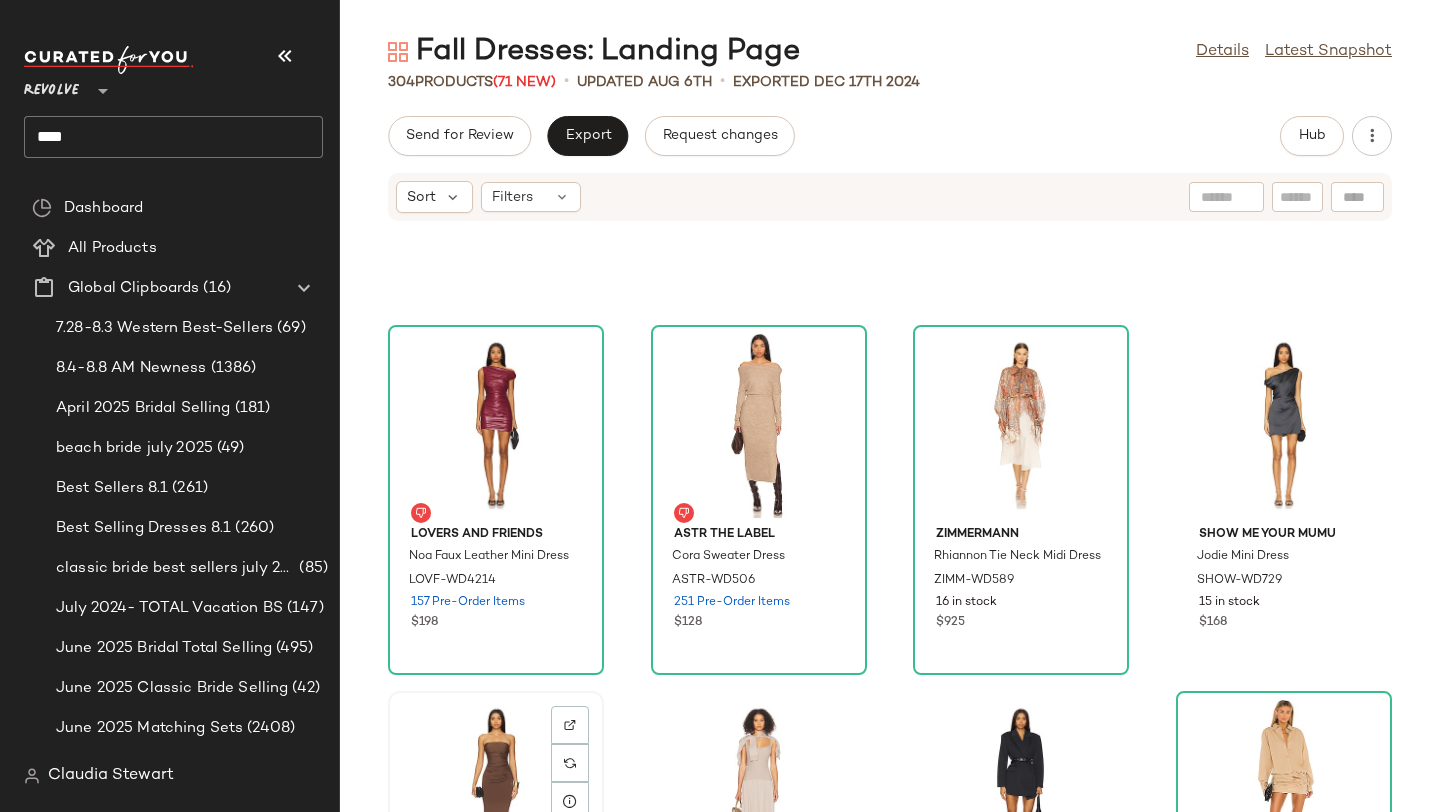 scroll, scrollTop: 2444, scrollLeft: 0, axis: vertical 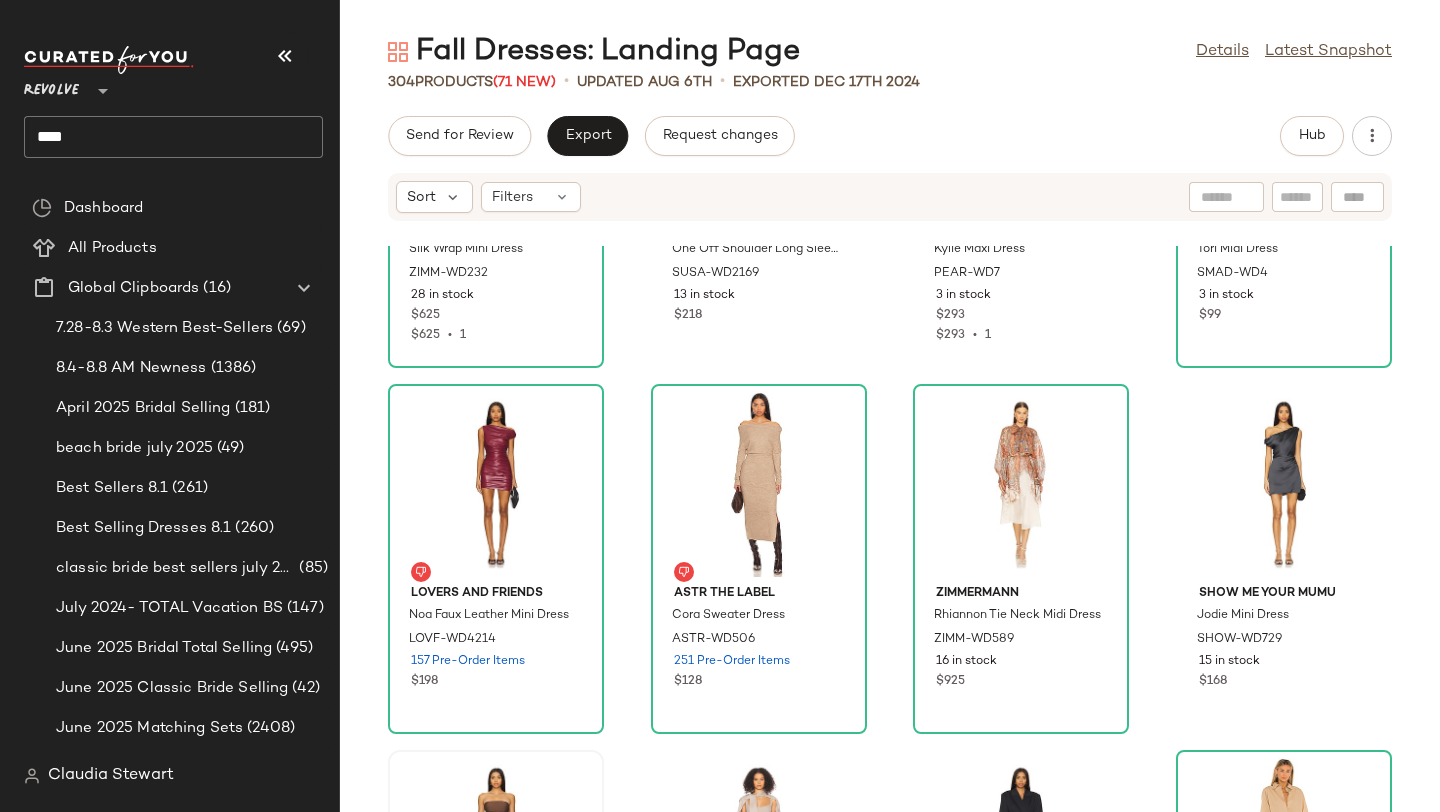 click on "Zimmermann Silk Wrap Mini Dress ZIMM-WD232 28 in stock $625 $625  •  1 Susana Monaco One Off Shoulder Long Sleeve Dress SUSA-WD2169 13 in stock $218 Peachy Den Kylie Maxi Dress PEAR-WD7 3 in stock $293 $293  •  1 Steve Madden Tori Midi Dress SMAD-WD4 3 in stock $99 Lovers and Friends Noa Faux Leather Mini Dress LOVF-WD4214 157 Pre-Order Items $198 ASTR the Label Cora Sweater Dress ASTR-WD506 251 Pre-Order Items $128 Zimmermann Rhiannon Tie Neck Midi Dress ZIMM-WD589 16 in stock $925 Show Me Your Mumu Jodie Mini Dress SHOW-WD729 15 in stock $168 Nakedvice The Evelyn Dress NEDV-WD1 124 Pre-Order Items $190 $190  •  1 Helsa Maddison Maxi Knit Dress HLSA-WD130 40 in stock $328 Lovers and Friends Mischa Blazer Dress LOVF-WD4197 195 in stock $288 L'Academie the Keem Mini Dress LCDE-WD492 2 in stock $218 $218  •  1 Helsa Francesca Maxi Dress HLSA-WD178 3 in stock $369 $369  •  1 Norma Kamali Long Sleeve Turtleneck Pickleball Dress NKAM-WD683 13 in stock $225 Nakedvice The Allegra Dress NEDV-WD17 $220 $350" 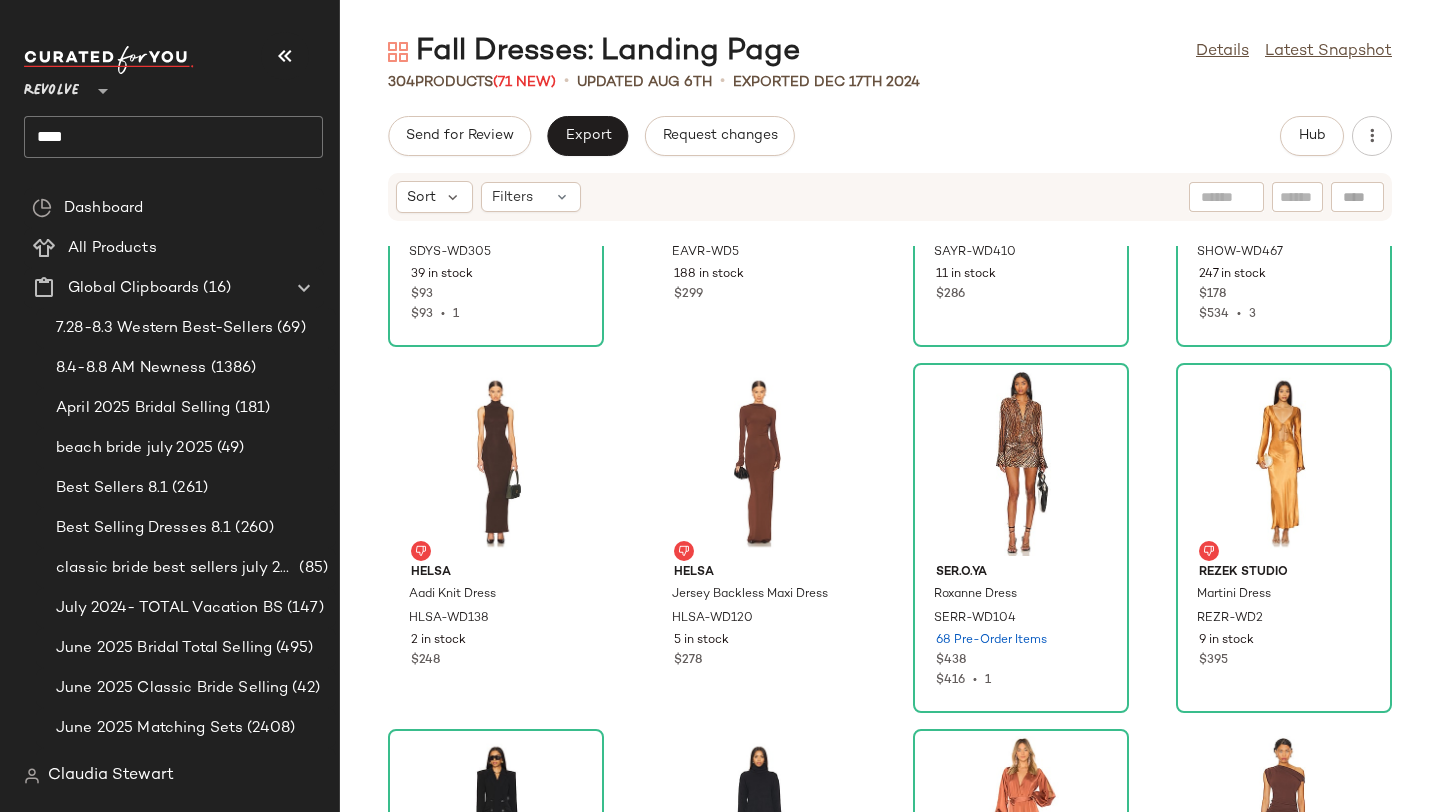 scroll, scrollTop: 5543, scrollLeft: 0, axis: vertical 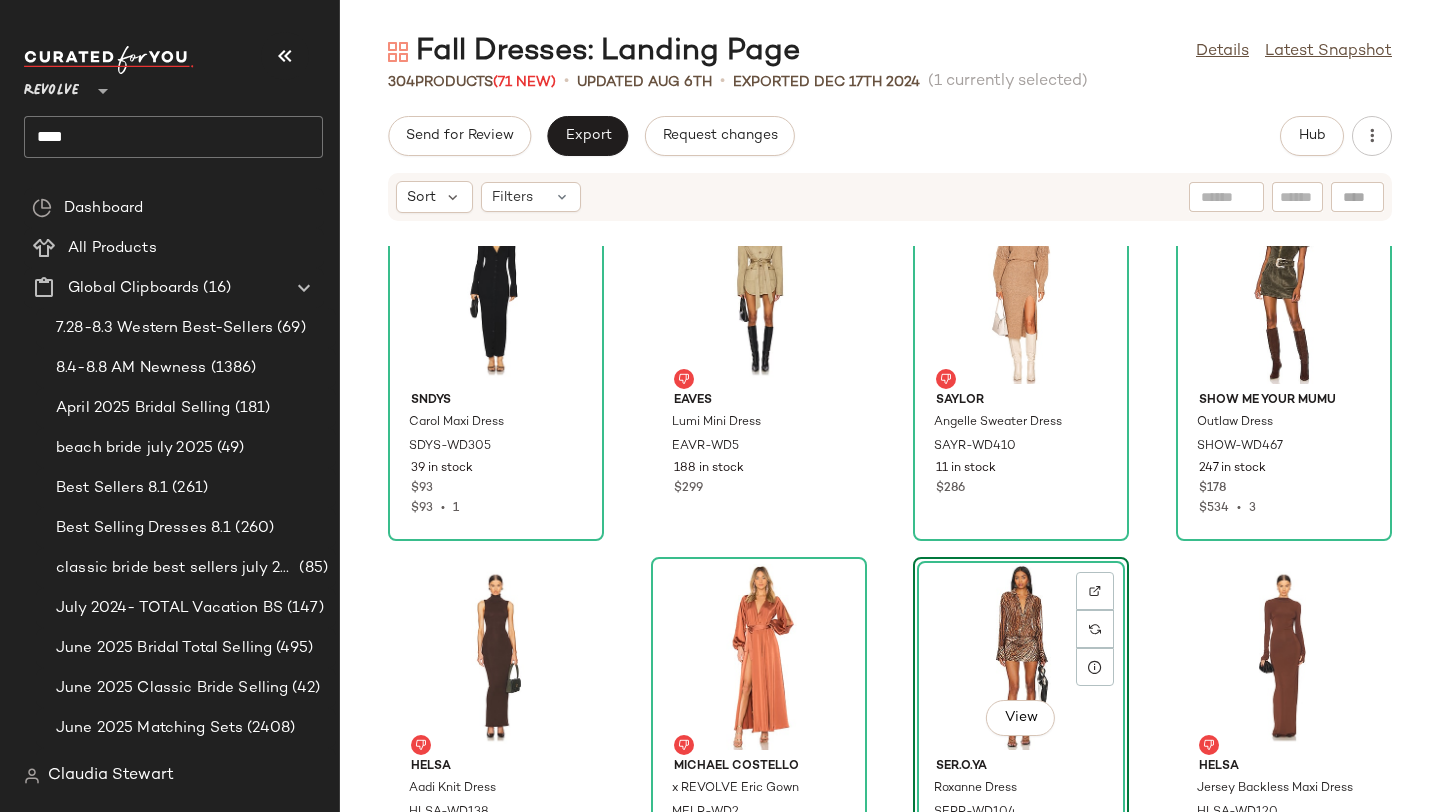click on "SNDYS Carol Maxi Dress SDYS-WD305 39 in stock $93 $93  •  1 EAVES Lumi Mini Dress EAVR-WD5 188 in stock $299 SAYLOR Angelle Sweater Dress SAYR-WD410 11 in stock $286 Show Me Your Mumu Outlaw Dress SHOW-WD467 247 in stock $178 $534  •  3 Helsa Aadi Knit Dress HLSA-WD138 2 in stock $248 Michael Costello x REVOLVE Eric Gown MELR-WD2 35 in stock $258  View  SER.O.YA Roxanne Dress SERR-WD104 68 Pre-Order Items $438 $416  •  1 Helsa Jersey Backless Maxi Dress HLSA-WD120 5 in stock $278 Rezek Studio Martini Dress REZR-WD2 9 in stock $395 Lovers and Friends Asher Blazer Dress LOVF-WD4243 67 in stock $278 ALL THE WAYS Meryl Sweater Dress AAYR-WD111 251 in stock $78 LIONESS Original Sin Midi Dress LIOR-WD53 1579 in stock $81 $1.36K  •  17 NBD The Bellucci Maxi Dress NBDR-WD3281 206 Pre-Order Items $278 Helsa Maddison Maxi Knit Dress HLSA-WD131 44 in stock $328 Bec + Bridge Moon Dance Maxi Dress BECA-WD724 1 in stock $280 Camila Coelho Nova Maxi Dress COEL-WD473 136 in stock $238 $476  •  2" 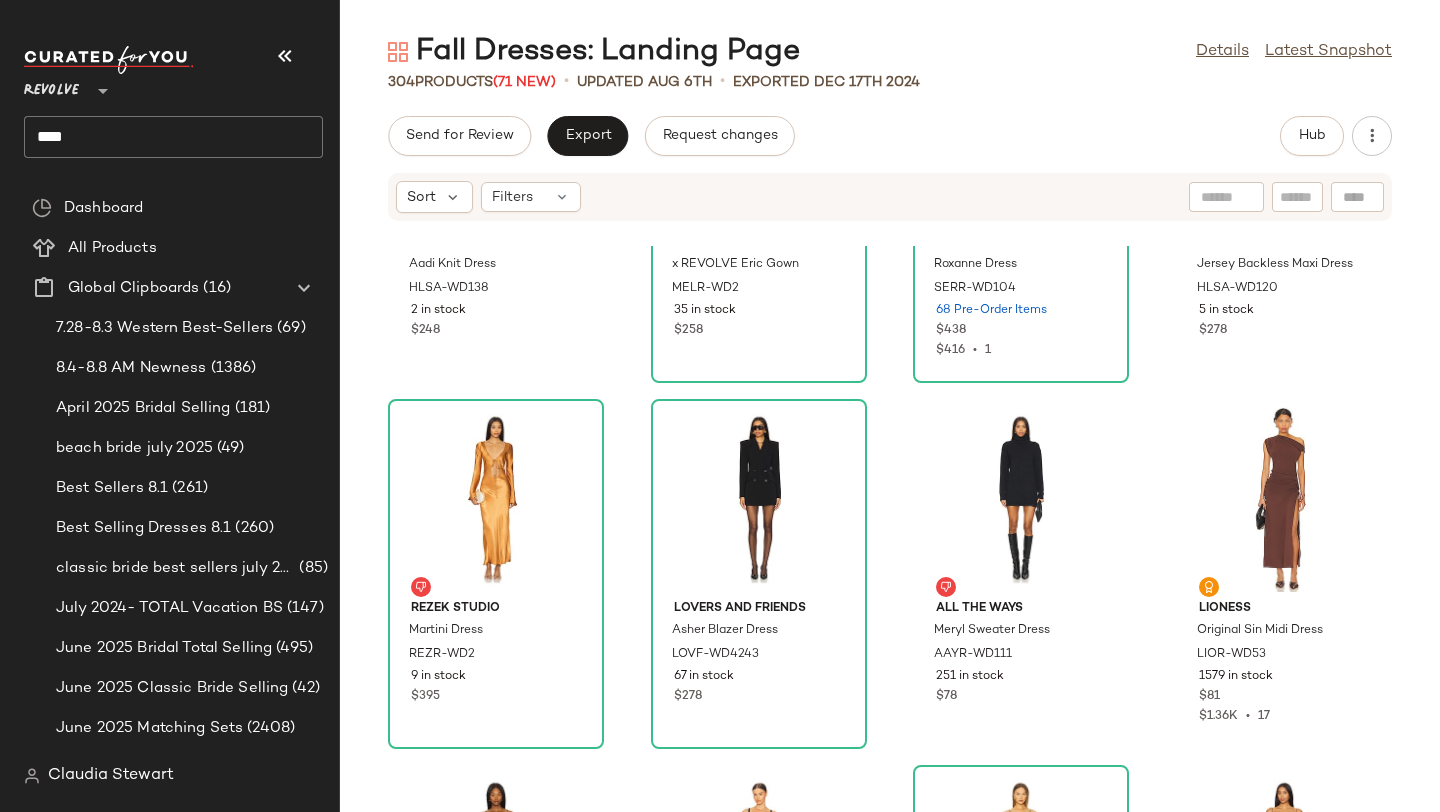 scroll, scrollTop: 5782, scrollLeft: 0, axis: vertical 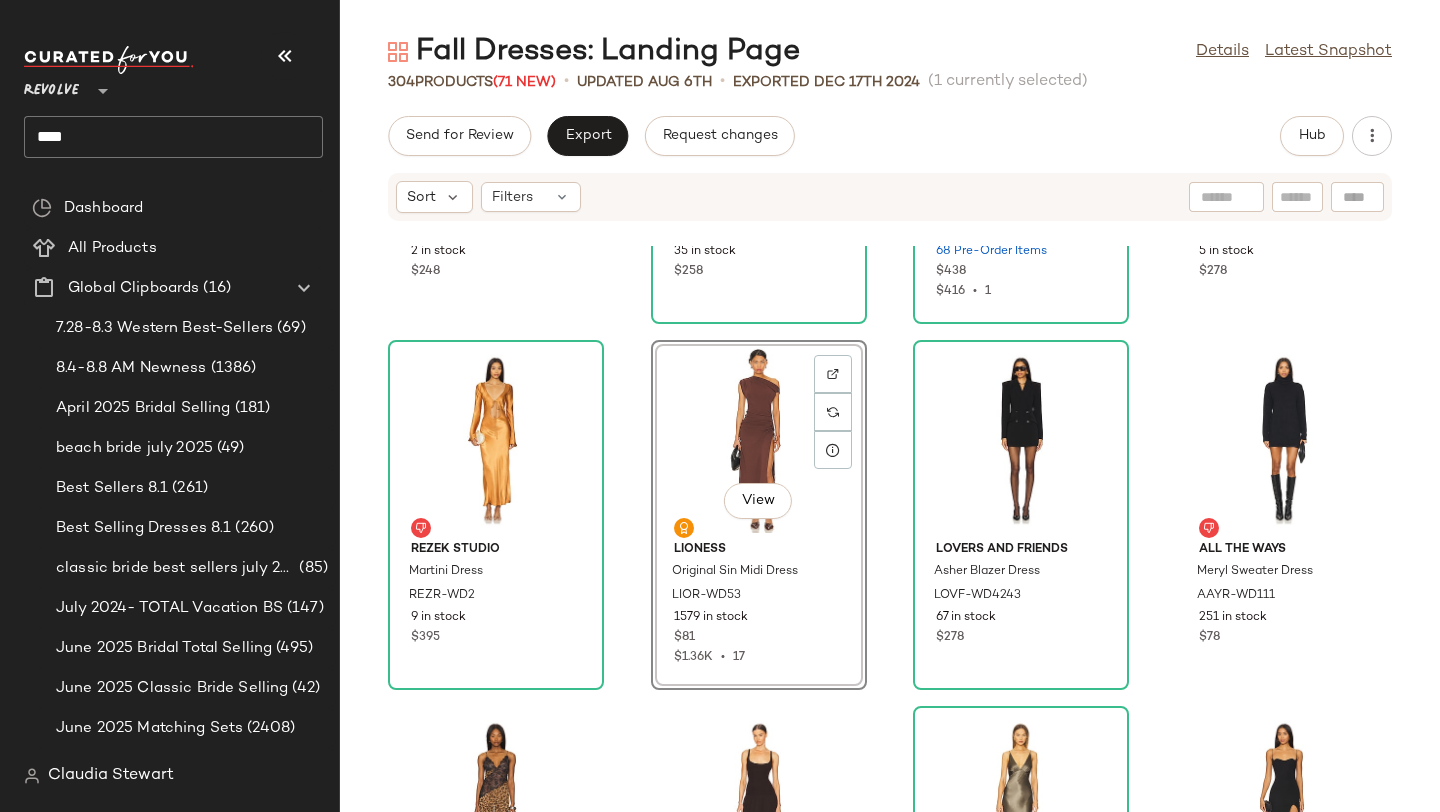 click on "Helsa Aadi Knit Dress HLSA-WD138 2 in stock $248 Michael Costello x REVOLVE Eric Gown MELR-WD2 35 in stock $258 SER.O.YA Roxanne Dress SERR-WD104 68 Pre-Order Items $438 $416  •  1 Helsa Jersey Backless Maxi Dress HLSA-WD120 5 in stock $278 Rezek Studio Martini Dress REZR-WD2 9 in stock $395  View  LIONESS Original Sin Midi Dress LIOR-WD53 1579 in stock $81 $1.36K  •  17 Lovers and Friends Asher Blazer Dress LOVF-WD4243 67 in stock $278 ALL THE WAYS Meryl Sweater Dress AAYR-WD111 251 in stock $78 NBD The Bellucci Maxi Dress NBDR-WD3281 206 Pre-Order Items $278 Helsa Maddison Maxi Knit Dress HLSA-WD131 44 in stock $328 Bec + Bridge Moon Dance Maxi Dress BECA-WD724 1 in stock $280 Camila Coelho Nova Maxi Dress COEL-WD473 136 in stock $238 $476  •  2 AFRM Biona Maxi Dress AFFM-WD333 203 in stock $98 $98  •  1 Shona Joy La Lune Frill Cuff Bias Midi Dress SHON-WD548 10 in stock $380 Lovers and Friends Estel Sweater Dress LOVF-WD4168 19 in stock $168 Bardot Lea Mesh Dress BARD-WD574 1 in stock $119" 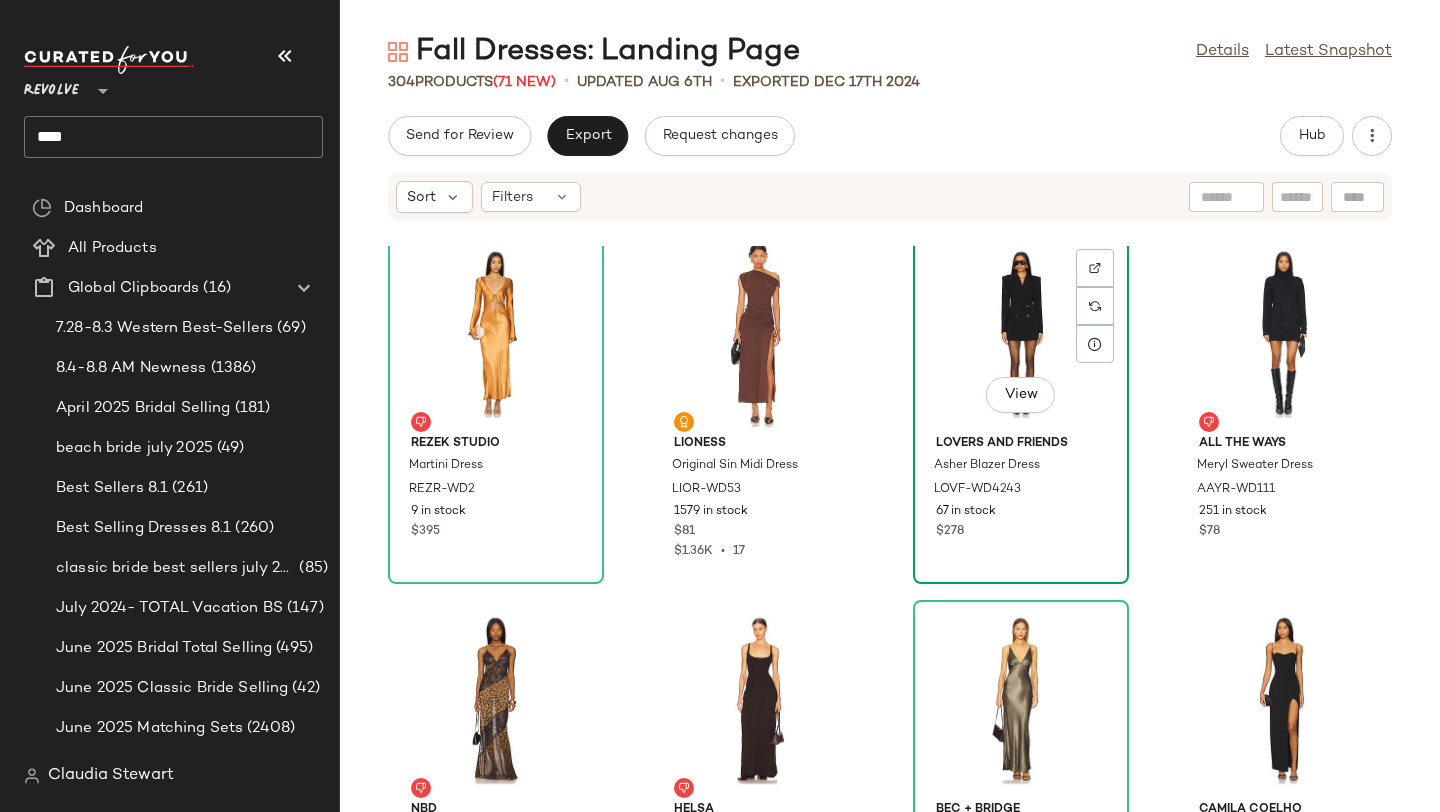 scroll, scrollTop: 5887, scrollLeft: 0, axis: vertical 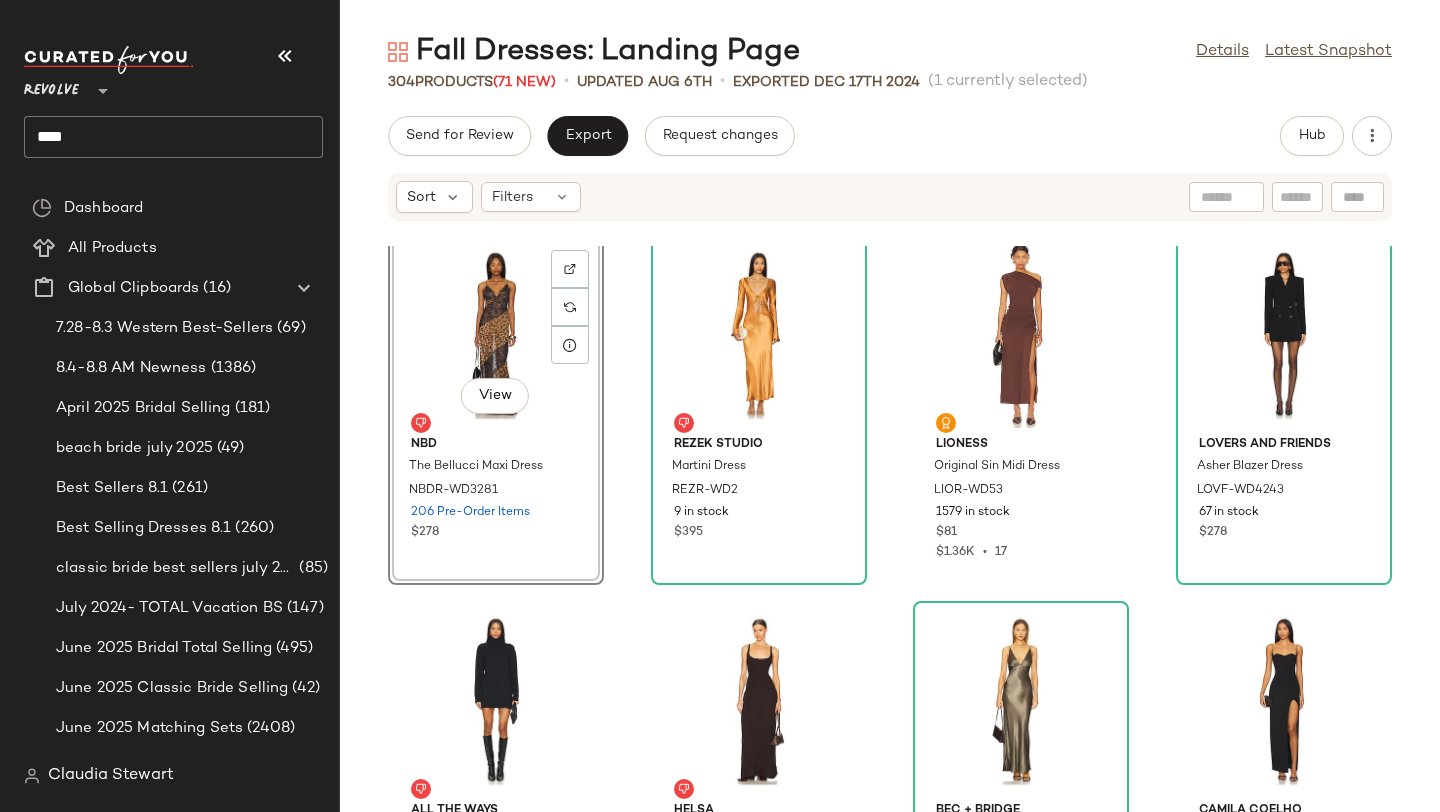 click on "Helsa Aadi Knit Dress HLSA-WD138 2 in stock $248 Michael Costello x REVOLVE Eric Gown MELR-WD2 35 in stock $258 SER.O.YA Roxanne Dress SERR-WD104 68 Pre-Order Items $438 $416  •  1 Helsa Jersey Backless Maxi Dress HLSA-WD120 5 in stock $278  View  NBD The Bellucci Maxi Dress NBDR-WD3281 206 Pre-Order Items $278 Rezek Studio Martini Dress REZR-WD2 9 in stock $395 LIONESS Original Sin Midi Dress LIOR-WD53 1579 in stock $81 $1.36K  •  17 Lovers and Friends Asher Blazer Dress LOVF-WD4243 67 in stock $278 ALL THE WAYS Meryl Sweater Dress AAYR-WD111 251 in stock $78 Helsa Maddison Maxi Knit Dress HLSA-WD131 44 in stock $328 Bec + Bridge Moon Dance Maxi Dress BECA-WD724 1 in stock $280 Camila Coelho Nova Maxi Dress COEL-WD473 136 in stock $238 $476  •  2 AFRM Biona Maxi Dress AFFM-WD333 203 in stock $98 $98  •  1 Shona Joy La Lune Frill Cuff Bias Midi Dress SHON-WD548 10 in stock $380 Lovers and Friends Estel Sweater Dress LOVF-WD4168 19 in stock $168 Bardot Lea Mesh Dress BARD-WD574 1 in stock $119" 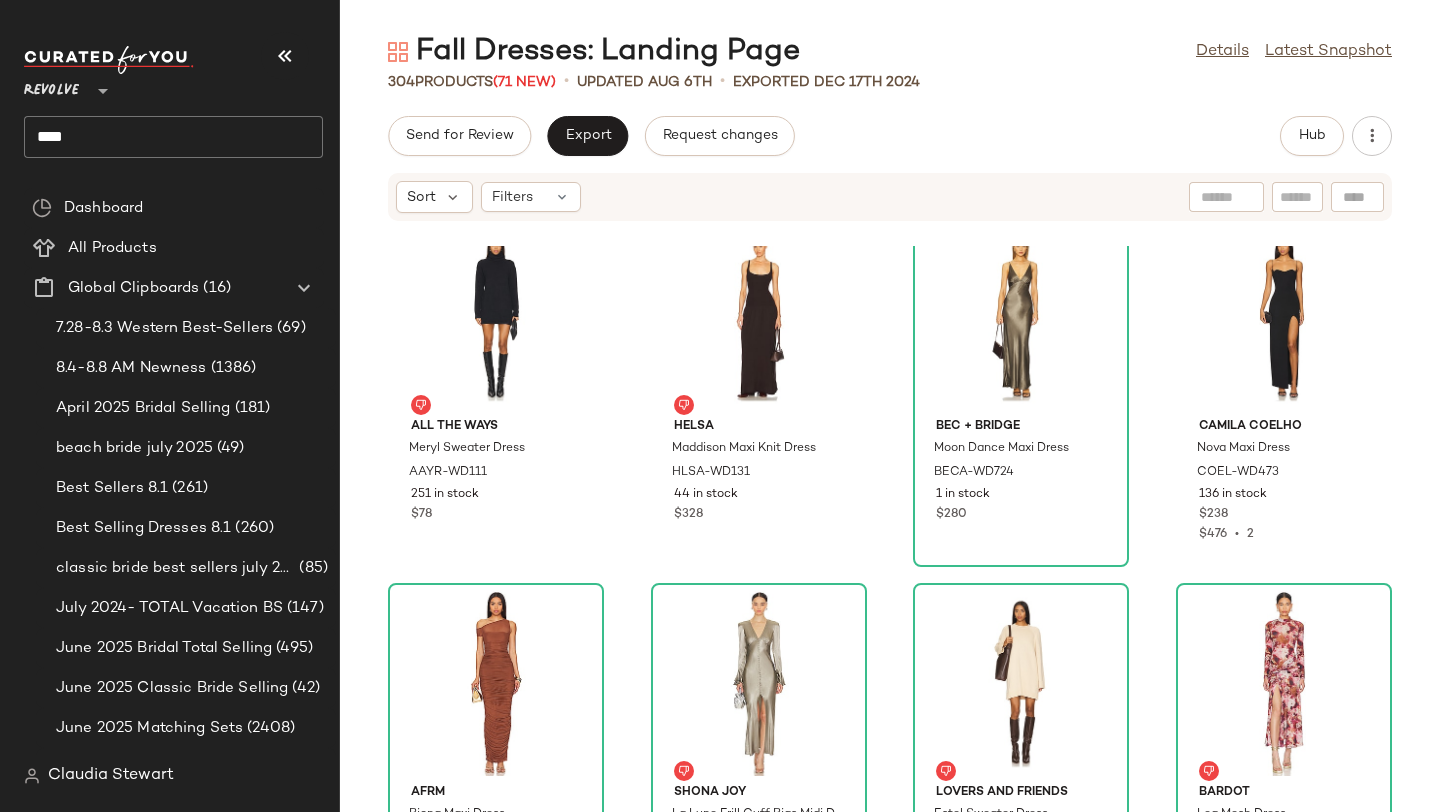 scroll, scrollTop: 6275, scrollLeft: 0, axis: vertical 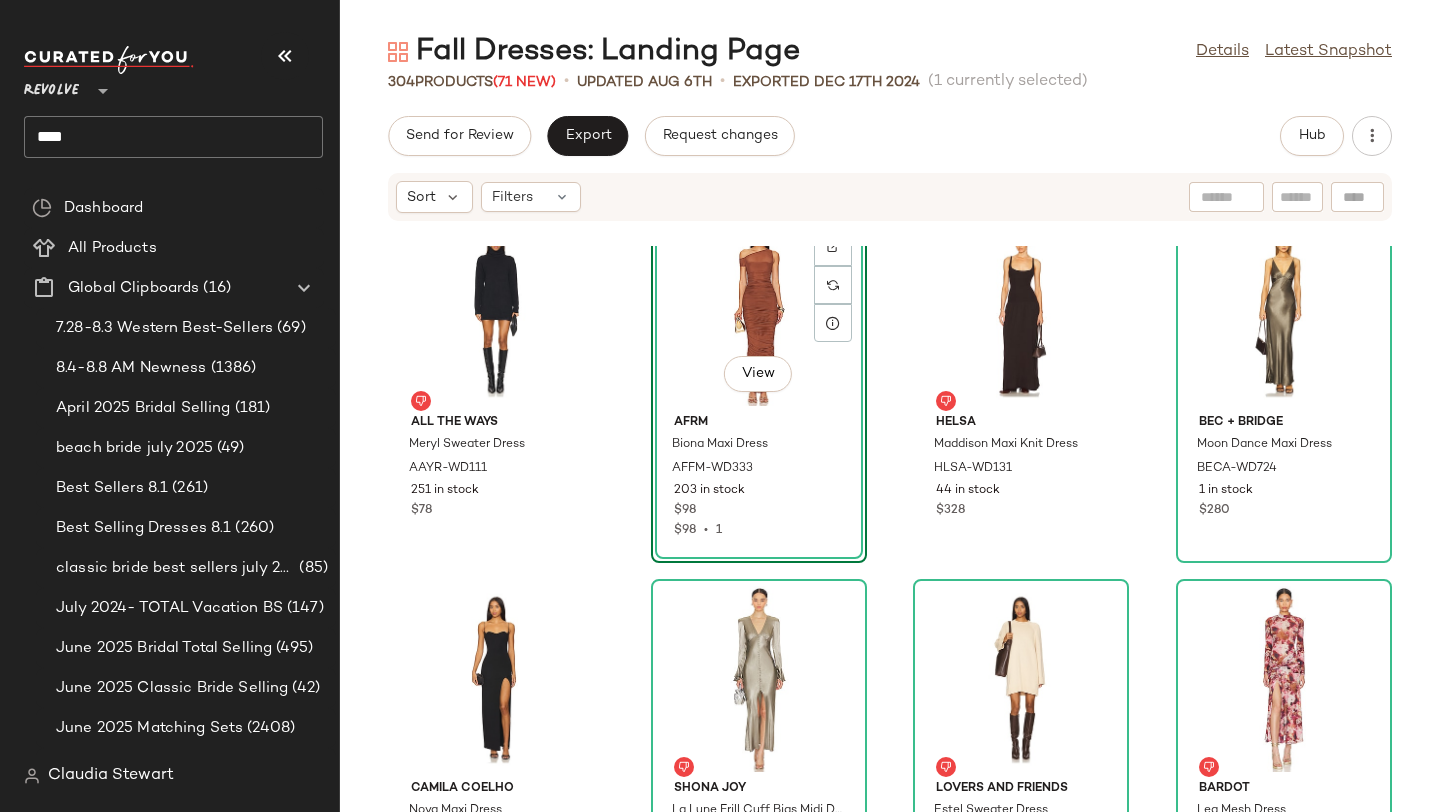 click on "NBD The Bellucci Maxi Dress NBDR-WD3281 206 Pre-Order Items $278 Rezek Studio Martini Dress REZR-WD2 9 in stock $395 LIONESS Original Sin Midi Dress LIOR-WD53 1579 in stock $81 $1.36K  •  17 Lovers and Friends Asher Blazer Dress LOVF-WD4243 67 in stock $278 ALL THE WAYS Meryl Sweater Dress AAYR-WD111 251 in stock $78  View  AFRM Biona Maxi Dress AFFM-WD333 203 in stock $98 $98  •  1 Helsa Maddison Maxi Knit Dress HLSA-WD131 44 in stock $328 Bec + Bridge Moon Dance Maxi Dress BECA-WD724 1 in stock $280 Camila Coelho Nova Maxi Dress COEL-WD473 136 in stock $238 $476  •  2 Shona Joy La Lune Frill Cuff Bias Midi Dress SHON-WD548 10 in stock $380 Lovers and Friends Estel Sweater Dress LOVF-WD4168 19 in stock $168 Bardot Lea Mesh Dress BARD-WD574 1 in stock $119 NIA Clara Dress NIAR-WD23 134 in stock $78 $78  •  1 superdown Marks Mini Dress SPDW-WD2631 139 in stock $72 $72  •  1 Helsa The Little Lady Dress HLSA-WD118 204 Pre-Order Items $398 LOBA Disa Maxi Dress LOBR-WD50 4 in stock $220" 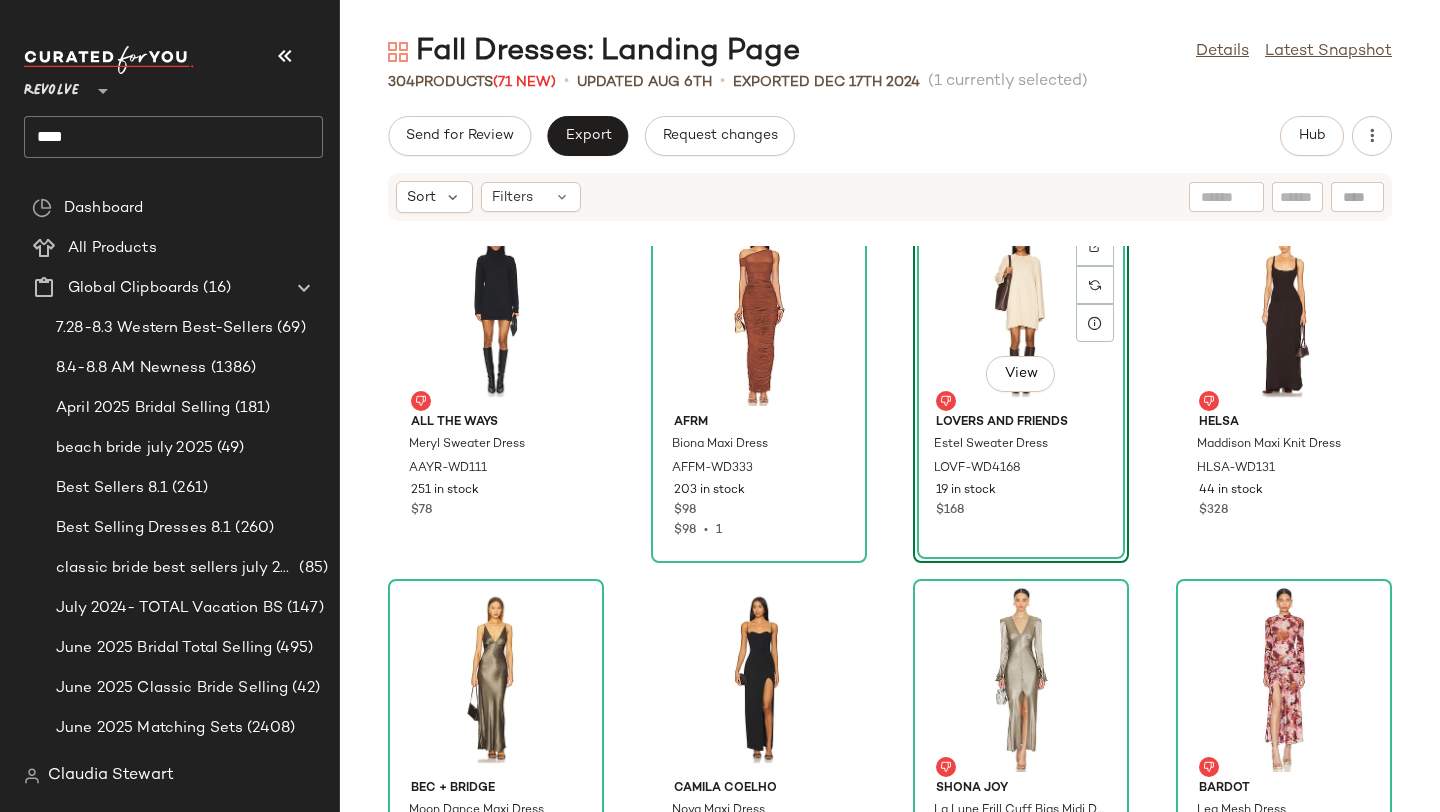 click on "NBD The Bellucci Maxi Dress NBDR-WD3281 206 Pre-Order Items $278 Rezek Studio Martini Dress REZR-WD2 9 in stock $395 LIONESS Original Sin Midi Dress LIOR-WD53 1579 in stock $81 $1.36K  •  17 Lovers and Friends Asher Blazer Dress LOVF-WD4243 67 in stock $278 ALL THE WAYS Meryl Sweater Dress AAYR-WD111 251 in stock $78 AFRM Biona Maxi Dress AFFM-WD333 203 in stock $98 $98  •  1  View  Lovers and Friends Estel Sweater Dress LOVF-WD4168 19 in stock $168 Helsa Maddison Maxi Knit Dress HLSA-WD131 44 in stock $328 Bec + Bridge Moon Dance Maxi Dress BECA-WD724 1 in stock $280 Camila Coelho Nova Maxi Dress COEL-WD473 136 in stock $238 $476  •  2 Shona Joy La Lune Frill Cuff Bias Midi Dress SHON-WD548 10 in stock $380 Bardot Lea Mesh Dress BARD-WD574 1 in stock $119 NIA Clara Dress NIAR-WD23 134 in stock $78 $78  •  1 superdown Marks Mini Dress SPDW-WD2631 139 in stock $72 $72  •  1 Helsa The Little Lady Dress HLSA-WD118 204 Pre-Order Items $398 LOBA Disa Maxi Dress LOBR-WD50 4 in stock $220" 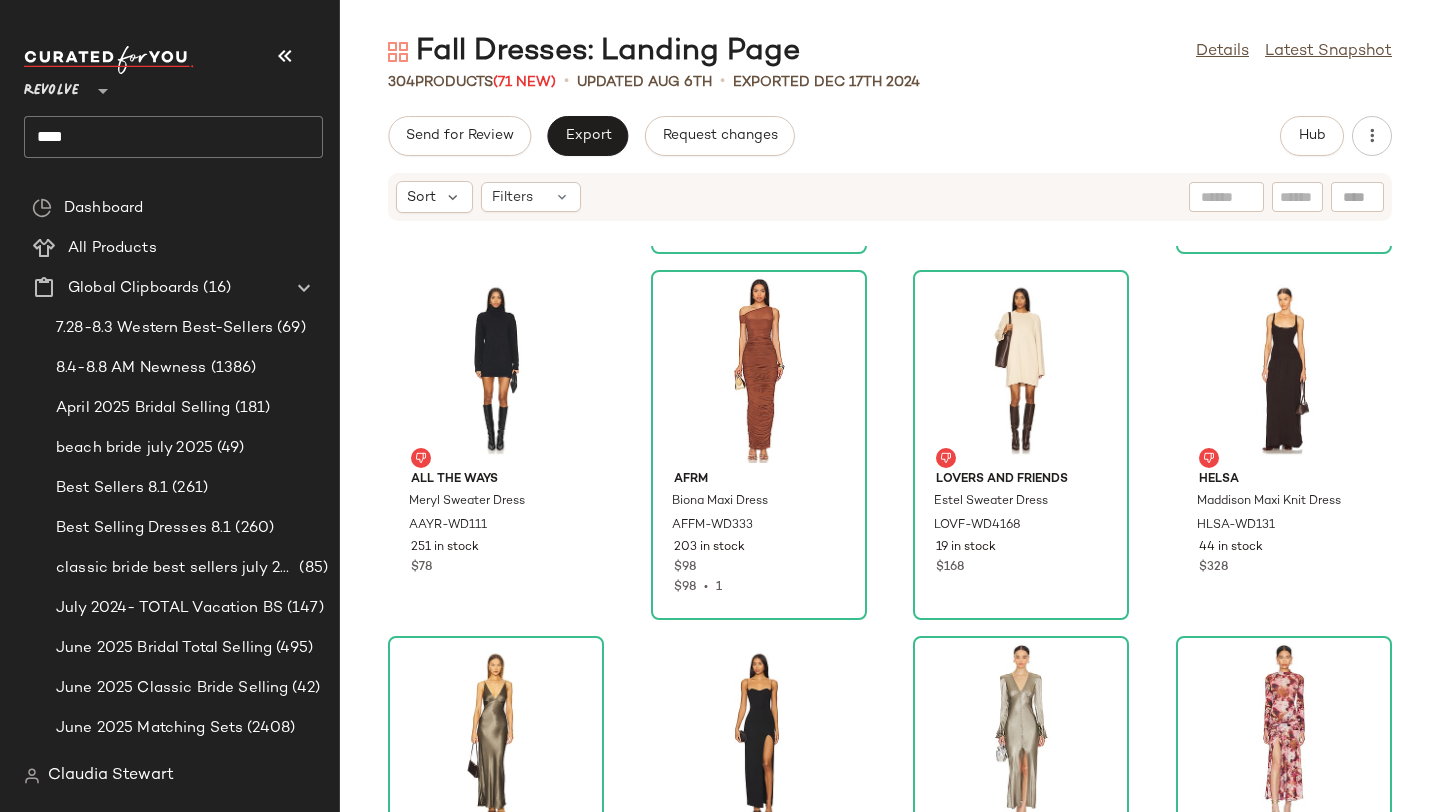 scroll, scrollTop: 6387, scrollLeft: 0, axis: vertical 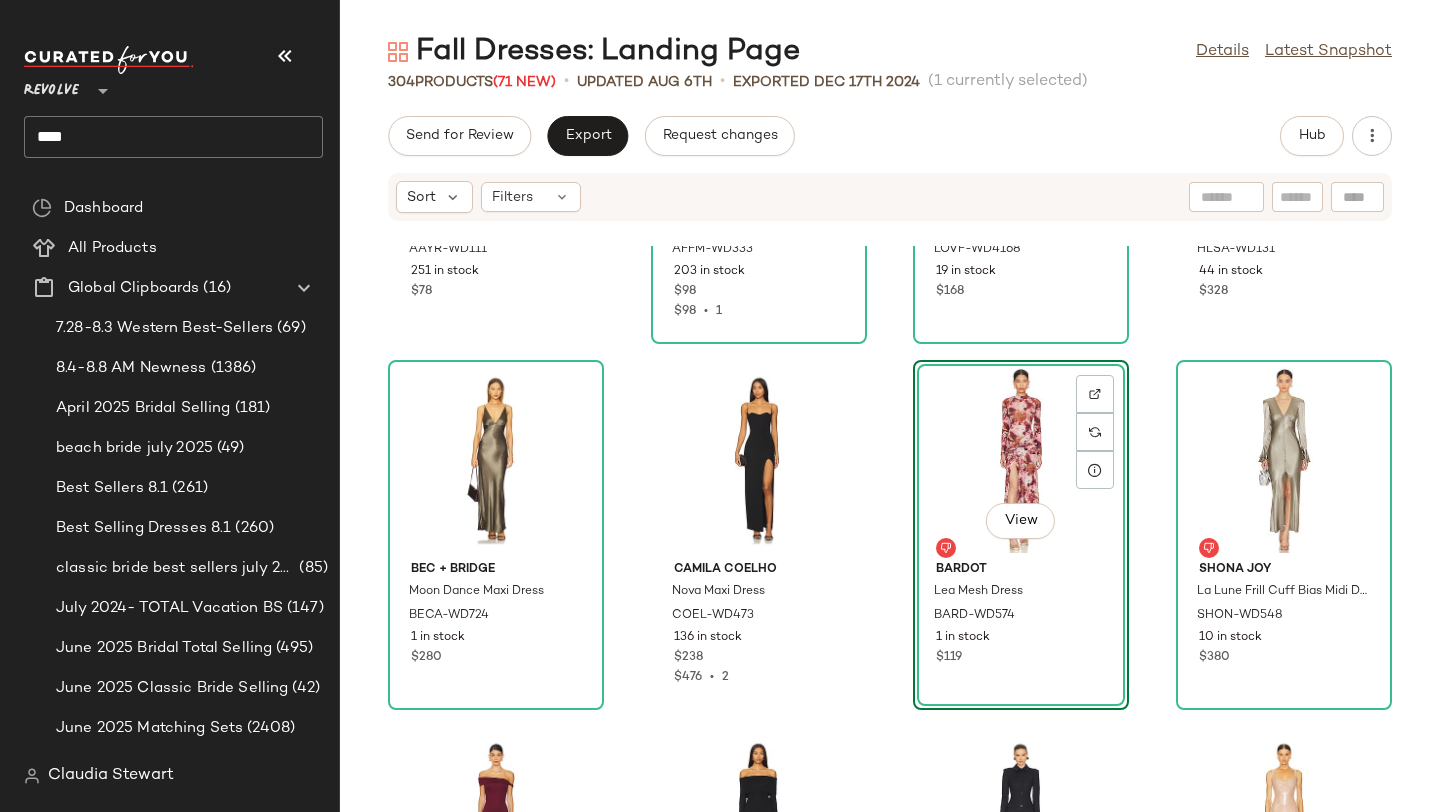 click on "ALL THE WAYS Meryl Sweater Dress AAYR-WD111 251 in stock $78 AFRM Biona Maxi Dress AFFM-WD333 203 in stock $98 $98  •  1 Lovers and Friends Estel Sweater Dress LOVF-WD4168 19 in stock $168 Helsa Maddison Maxi Knit Dress HLSA-WD131 44 in stock $328 Bec + Bridge Moon Dance Maxi Dress BECA-WD724 1 in stock $280 Camila Coelho Nova Maxi Dress COEL-WD473 136 in stock $238 $476  •  2  View  Bardot Lea Mesh Dress BARD-WD574 1 in stock $119 Shona Joy La Lune Frill Cuff Bias Midi Dress SHON-WD548 10 in stock $380 NIA Clara Dress NIAR-WD23 134 in stock $78 $78  •  1 superdown Marks Mini Dress SPDW-WD2631 139 in stock $72 $72  •  1 Helsa The Little Lady Dress HLSA-WD118 204 Pre-Order Items $398 LOBA Disa Maxi Dress LOBR-WD50 4 in stock $220 Enza Costa Lurex Jersey Slash Mini Dress ENZA-WD439 56 in stock $295 Aya Muse Aure Dress AYAR-WD112 6 in stock $895 Lovers and Friends Athena Gown LOVF-WD4293 165 in stock $228 $684  •  3 Rue Sophie Agla Dress SRUE-WD24 8 in stock $278" 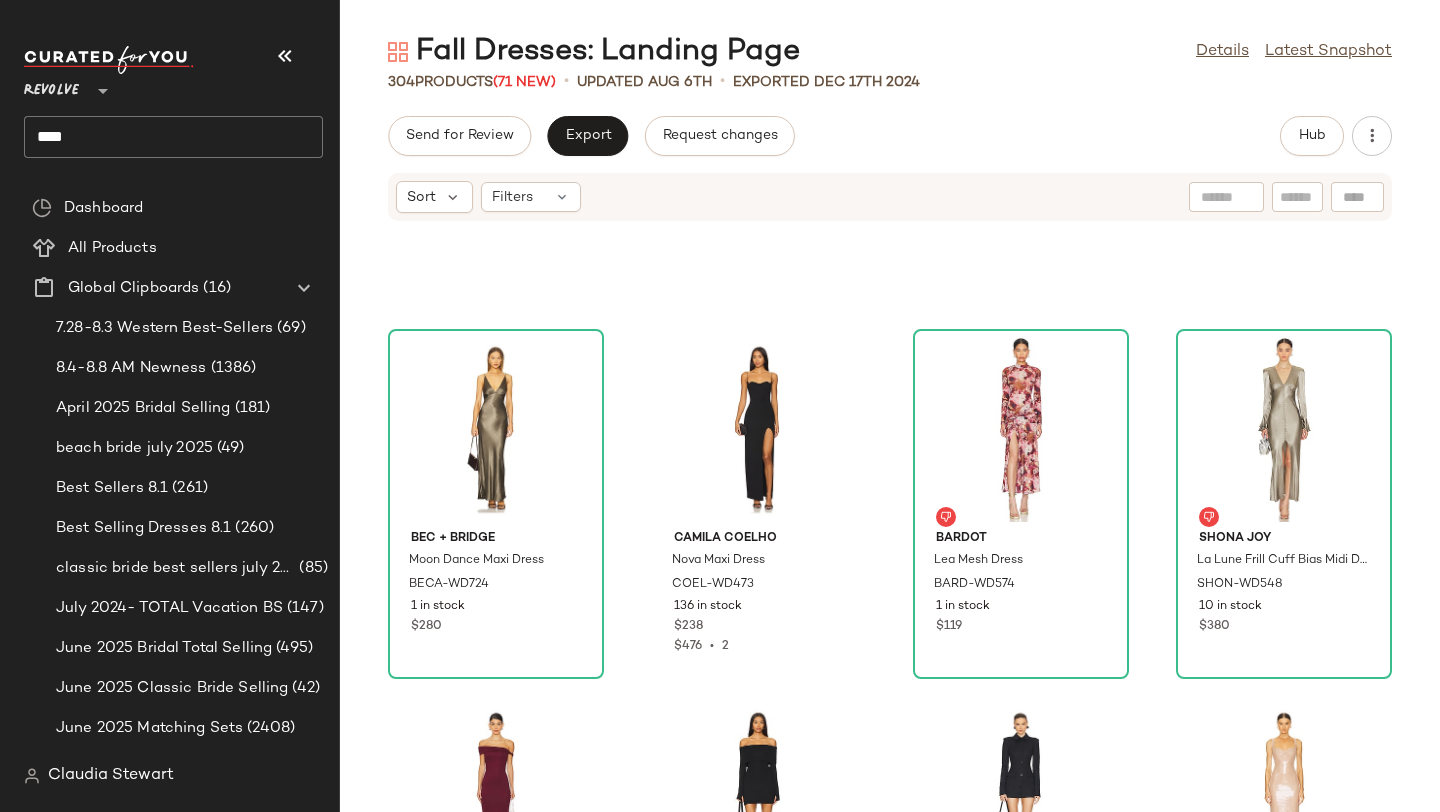 scroll, scrollTop: 6619, scrollLeft: 0, axis: vertical 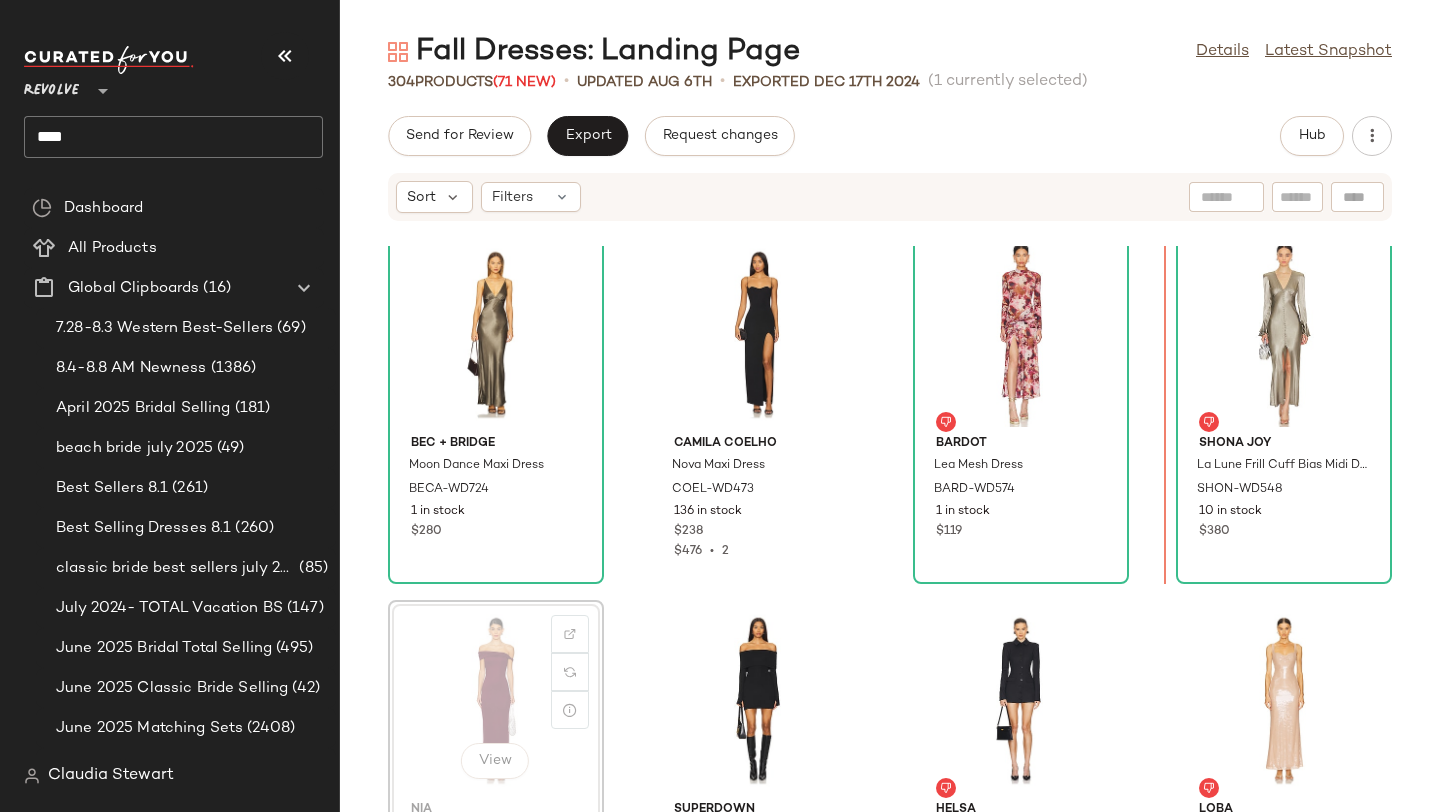 drag, startPoint x: 525, startPoint y: 703, endPoint x: 634, endPoint y: 677, distance: 112.05802 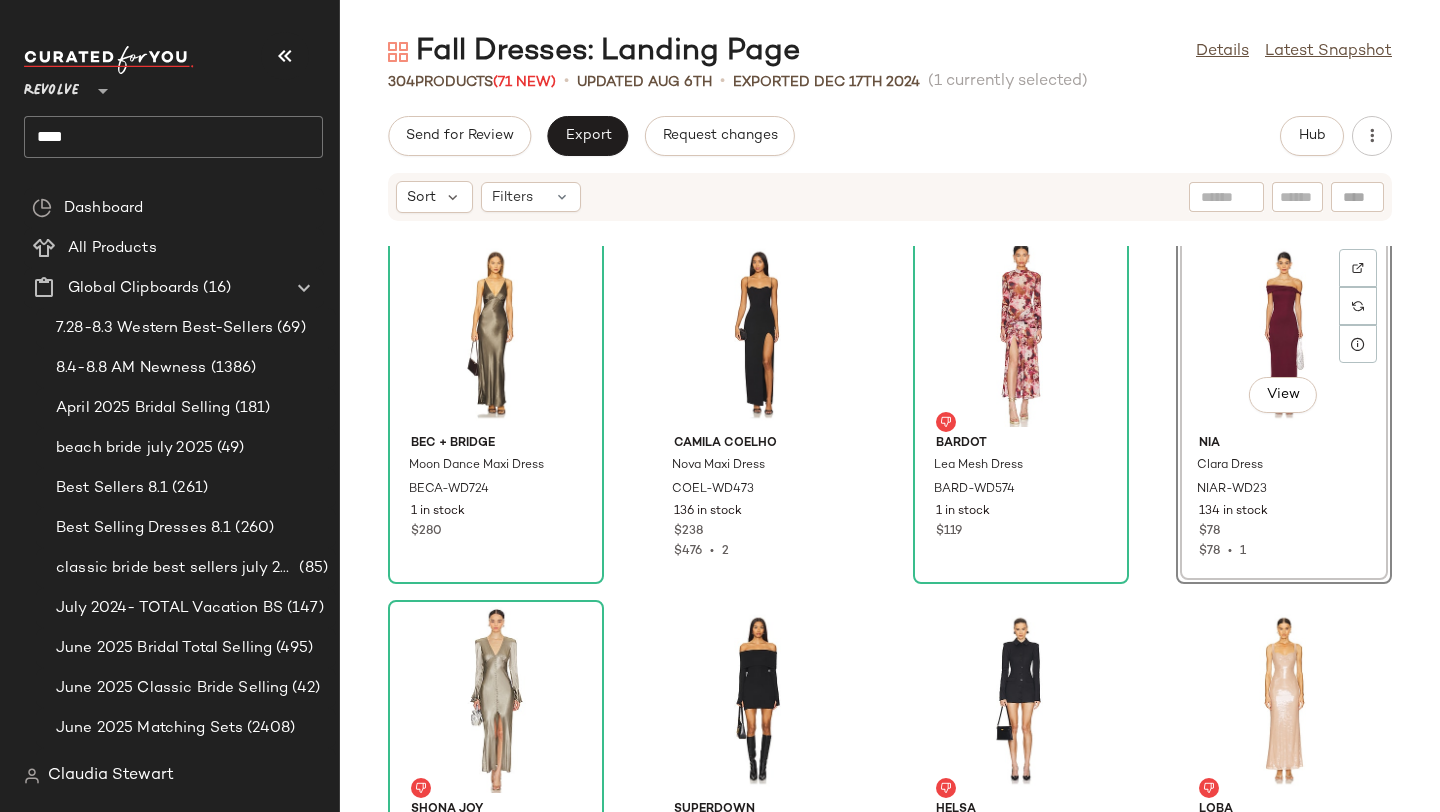 click on "[BRAND] + [BRAND] [BRAND] Dance Maxi Dress [BRAND]-[CODE] 1 in stock $[PRICE] [BRAND] [BRAND] [BRAND] Maxi Dress [BRAND]-[CODE] 136 in stock $[PRICE] $[PRICE]  •  2 [BRAND] [BRAND] Mesh Dress [BRAND]-[CODE] 1 in stock $[PRICE]  View  [BRAND] [BRAND] [BRAND] Dress [BRAND]-[CODE] 134 in stock $[PRICE] $[PRICE]  •  1 [BRAND] [BRAND] [BRAND] [BRAND] Frill Cuff Bias Midi Dress [BRAND]-[CODE] 10 in stock $[PRICE] [BRAND] [BRAND] [BRAND] Mini Dress [BRAND]-[CODE] 139 in stock $[PRICE] $[PRICE]  •  1 [BRAND] [BRAND] The [BRAND] Lady Dress [BRAND]-[CODE] 204 Pre-Order Items $[PRICE] [BRAND] [BRAND] [BRAND] Maxi Dress [BRAND]-[CODE] 4 in stock $[PRICE] [BRAND] [BRAND] [BRAND] [BRAND] Slash Mini Dress [BRAND]-[CODE] 56 in stock $[PRICE] [BRAND] [BRAND] [BRAND] Dress [BRAND]-[CODE] 6 in stock $[PRICE] $[PRICE]  •  3 [BRAND] [BRAND] [BRAND] [BRAND] Gown [BRAND]-[CODE] 165 in stock $[PRICE] $[PRICE]  •  3 [BRAND] [BRAND] [BRAND] Dress [BRAND]-[CODE] 8 in stock $[PRICE] [BRAND] [BRAND] [BRAND] [BRAND] Midi Dress [BRAND]-[CODE] 1 in stock $[PRICE] [BRAND] [BRAND] [BRAND] [BRAND] Suit Dress [BRAND]-[CODE] 155 in stock $[PRICE] [BRAND] [BRAND] [BRAND] Maxi Dress [BRAND]-[CODE] 202 Pre-Order Items $[PRICE] [BRAND] [BRAND] [BRAND] Sweater Dress [BRAND]-[CODE] 222 in stock $[PRICE]" 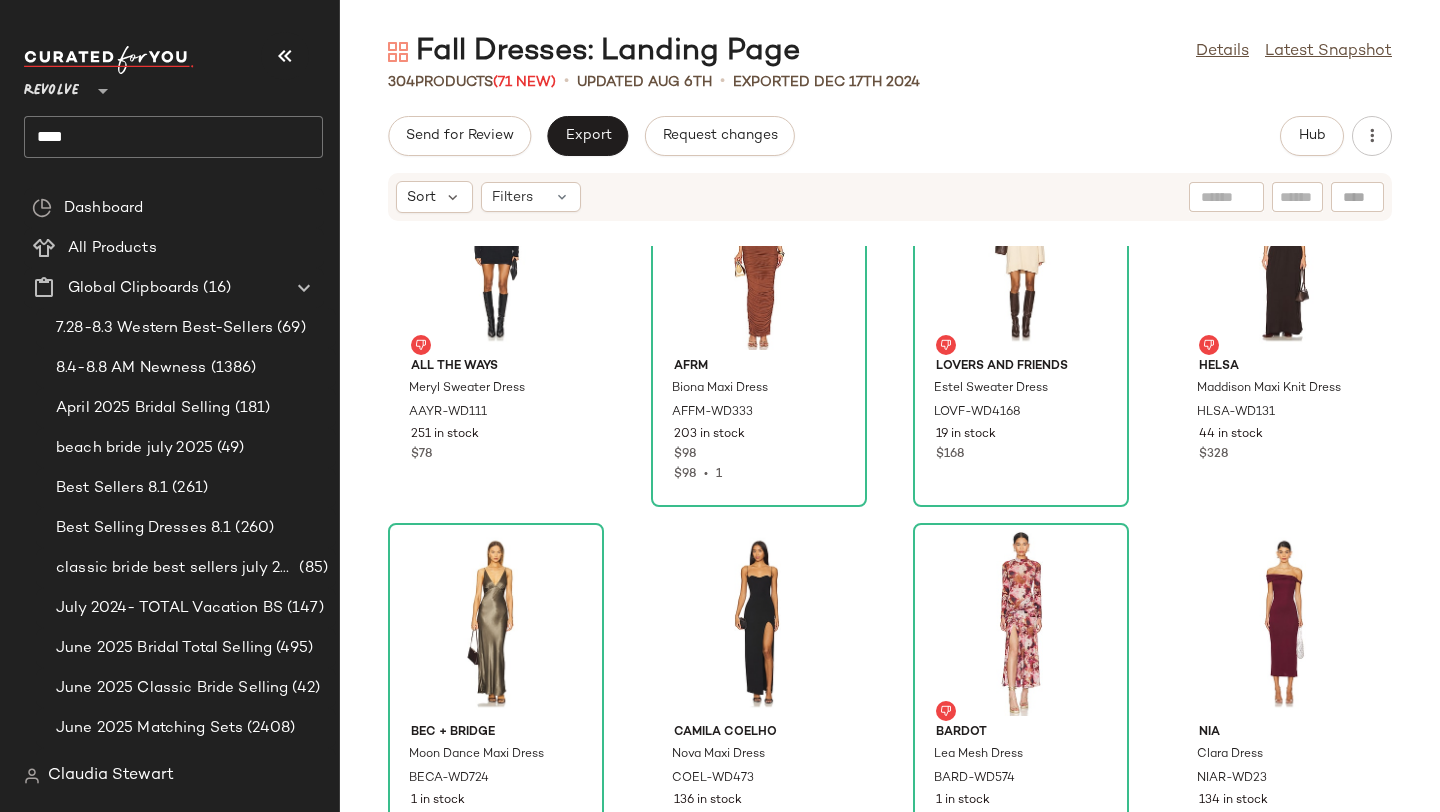 scroll, scrollTop: 6448, scrollLeft: 0, axis: vertical 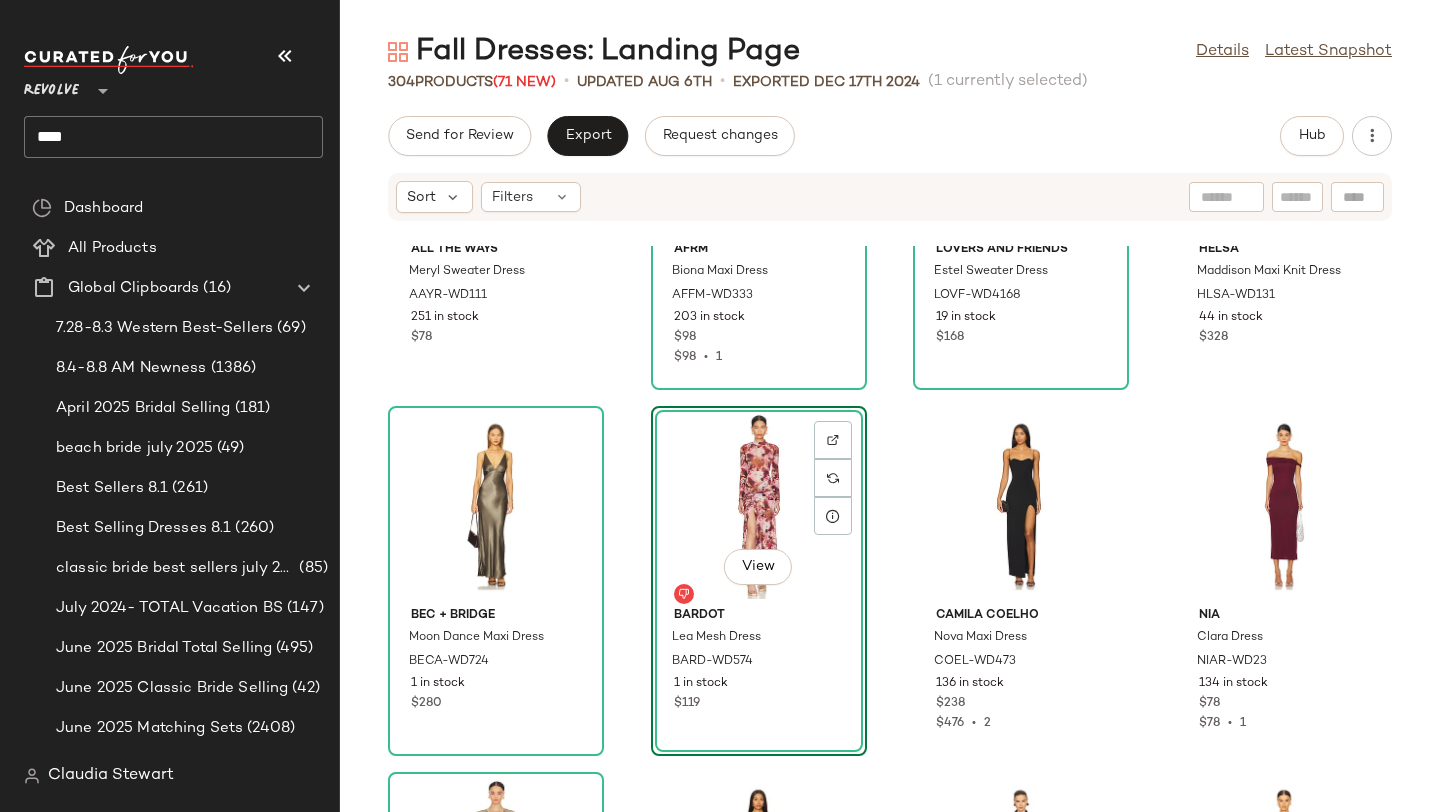 click on "[BRAND] [PRODUCT] [PRODUCT_CODE] [NUMBER] in stock $[PRICE] [BRAND] [PRODUCT] [PRODUCT_CODE] [NUMBER] in stock $[PRICE] $[PRICE]  •  1 [BRAND] [PRODUCT] [PRODUCT_CODE] [NUMBER] in stock $[PRICE] [BRAND] [PRODUCT] [PRODUCT_CODE] [NUMBER] in stock $[PRICE] [BRAND] [PRODUCT] [PRODUCT_CODE] [NUMBER] in stock $[PRICE]  View  [BRAND] [PRODUCT] [PRODUCT_CODE] [NUMBER] in stock $[PRICE] [BRAND] [PRODUCT] [PRODUCT_CODE] [NUMBER] in stock $[PRICE] $[PRICE]  •  2 [BRAND] [PRODUCT] [PRODUCT_CODE] [NUMBER] in stock $[PRICE] $[PRICE]  •  1 [BRAND] [PRODUCT] [PRODUCT_CODE] [NUMBER] in stock $[PRICE] [BRAND] [PRODUCT] [PRODUCT_CODE] [NUMBER] [NUMBER] Pre-Order Items $[PRICE] [BRAND] [PRODUCT] [PRODUCT_CODE] [NUMBER] in stock $[PRICE] [BRAND] [PRODUCT] [PRODUCT_CODE] [NUMBER] in stock $[PRICE] $[PRICE]  •  1 [BRAND] [PRODUCT] [PRODUCT_CODE] [NUMBER] in stock $[PRICE] [BRAND] [PRODUCT] [PRODUCT_CODE] [NUMBER] in stock $[PRICE] $[PRICE]  •  2 [BRAND] [PRODUCT] [PRODUCT_CODE] [NUMBER] in stock $[PRICE] $[PRICE]  •  3 [BRAND] [PRODUCT] [PRODUCT_CODE] [NUMBER] in stock $[PRICE]" 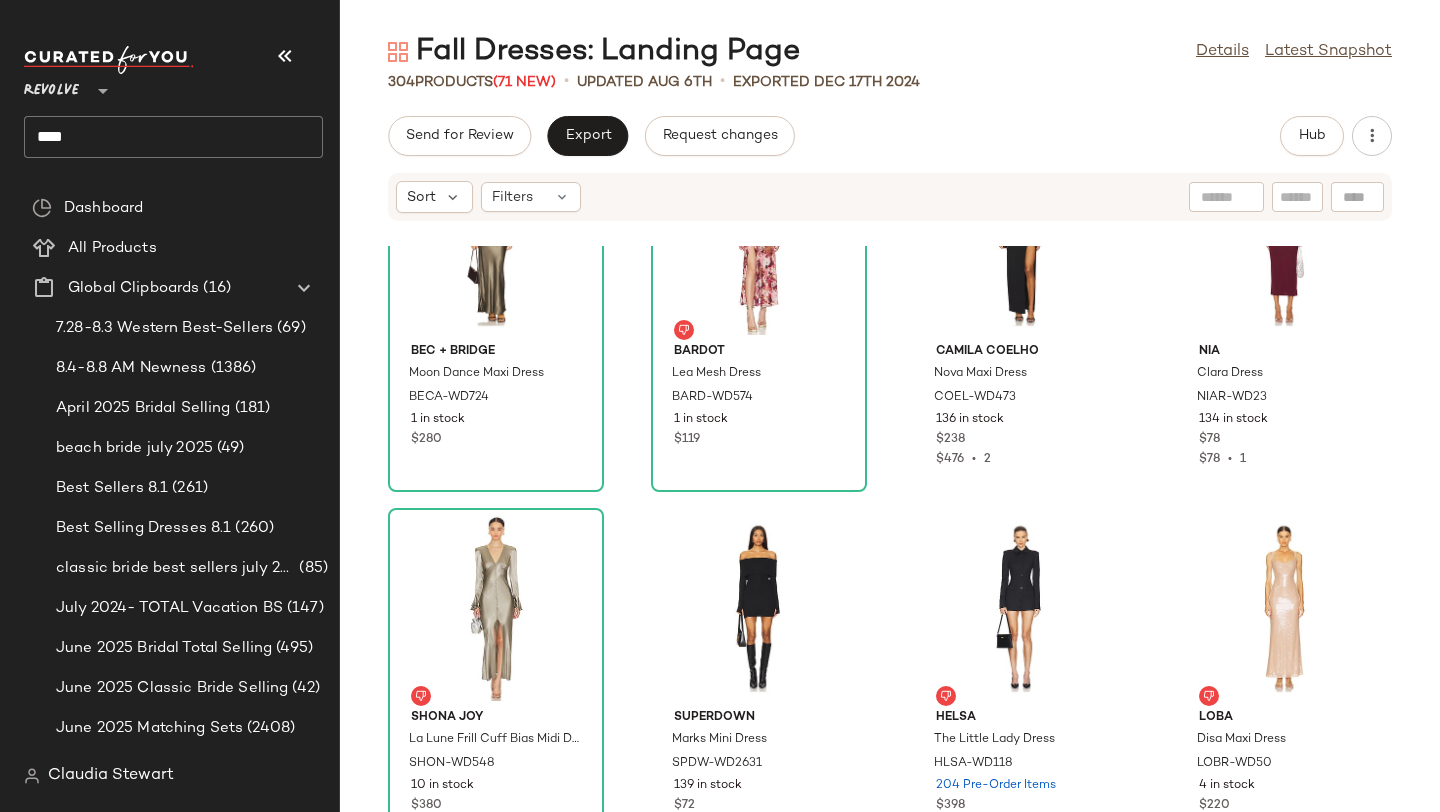 scroll, scrollTop: 6821, scrollLeft: 0, axis: vertical 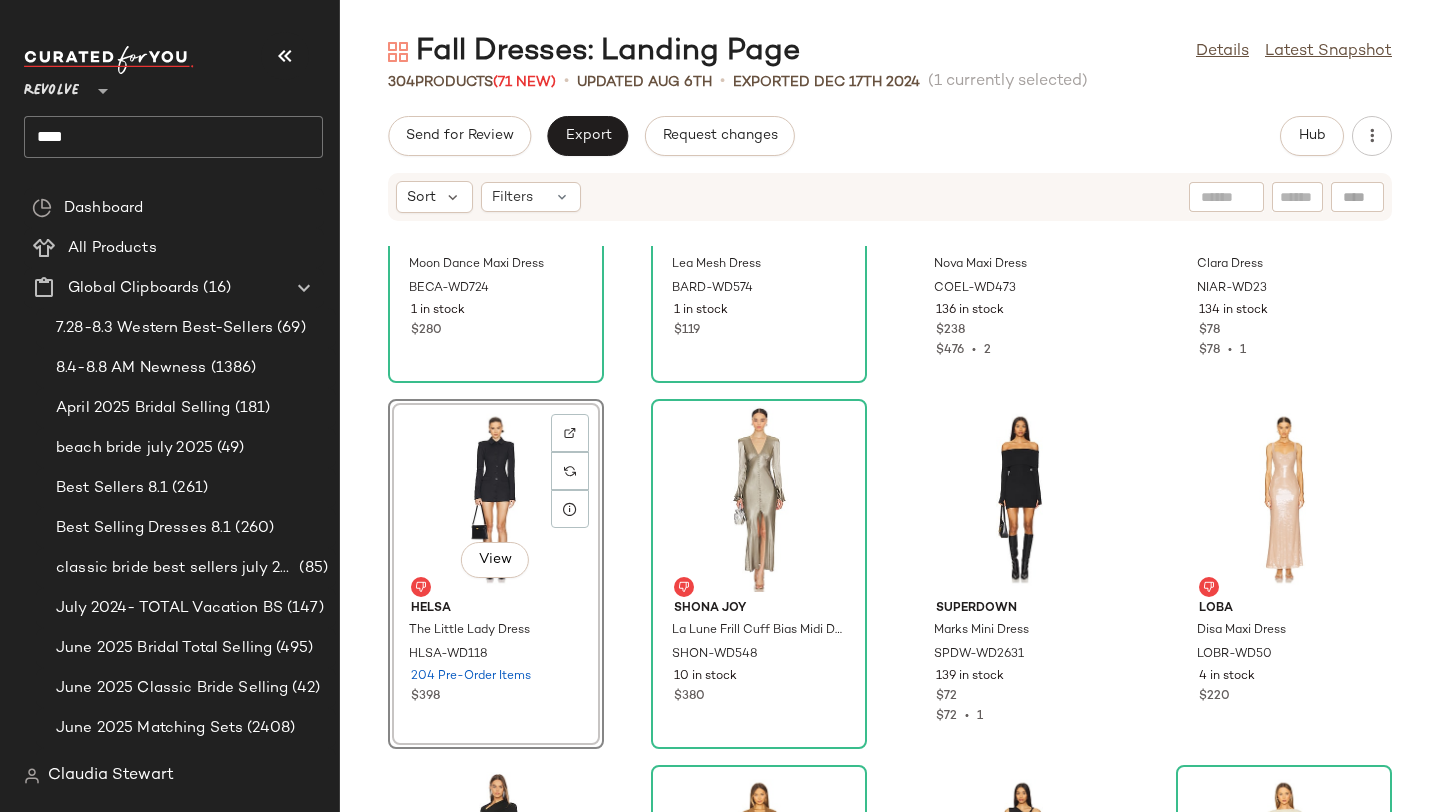 click on "[BRAND] + [BRAND] [BRAND] Dance Maxi Dress [BRAND]-[CODE] 1 in stock $[PRICE] [BRAND] [BRAND] Mesh Dress [BRAND]-[CODE] 1 in stock $[PRICE] [BRAND] [BRAND] [BRAND] Maxi Dress [BRAND]-[CODE] 136 in stock $[PRICE] $[PRICE]  •  2 [BRAND] [BRAND] [BRAND] Dress [BRAND]-[CODE] 134 in stock $[PRICE] $[PRICE]  •  1  View  [BRAND] [BRAND] [BRAND] [BRAND] Dress [BRAND]-[CODE] 204 Pre-Order Items $[PRICE] [BRAND] [BRAND] [BRAND] [BRAND] Midi Dress [BRAND]-[CODE] 10 in stock $[PRICE] [BRAND] [BRAND] [BRAND] Mini Dress [BRAND]-[CODE] 139 in stock $[PRICE] $[PRICE]  •  1 [BRAND] [BRAND] [BRAND] Maxi Dress [BRAND]-[CODE] 4 in stock $[PRICE] [BRAND] [BRAND] [BRAND] [BRAND] Dress [BRAND]-[CODE] 56 in stock $[PRICE] [BRAND] [BRAND] [BRAND] Dress [BRAND]-[CODE] 6 in stock $[PRICE] $[PRICE]  •  3 [BRAND] [BRAND] [BRAND] [BRAND] Maxi Dress [BRAND]-[CODE] 165 in stock $[PRICE] $[PRICE]  •  3 [BRAND] [BRAND] [BRAND] Dress [BRAND]-[CODE] 8 in stock $[PRICE] [BRAND] [BRAND] [BRAND] [BRAND] Midi Dress [BRAND]-[CODE] 1 in stock $[PRICE] [BRAND] [BRAND] [BRAND] [BRAND] Suit Dress [BRAND]-[CODE] 155 in stock $[PRICE] [BRAND] [BRAND] [BRAND] Maxi Dress [BRAND]-[CODE] 202 Pre-Order Items $[PRICE] [BRAND] [BRAND] [BRAND] Sweater Dress [BRAND]-[CODE] 222 in stock $[PRICE]" 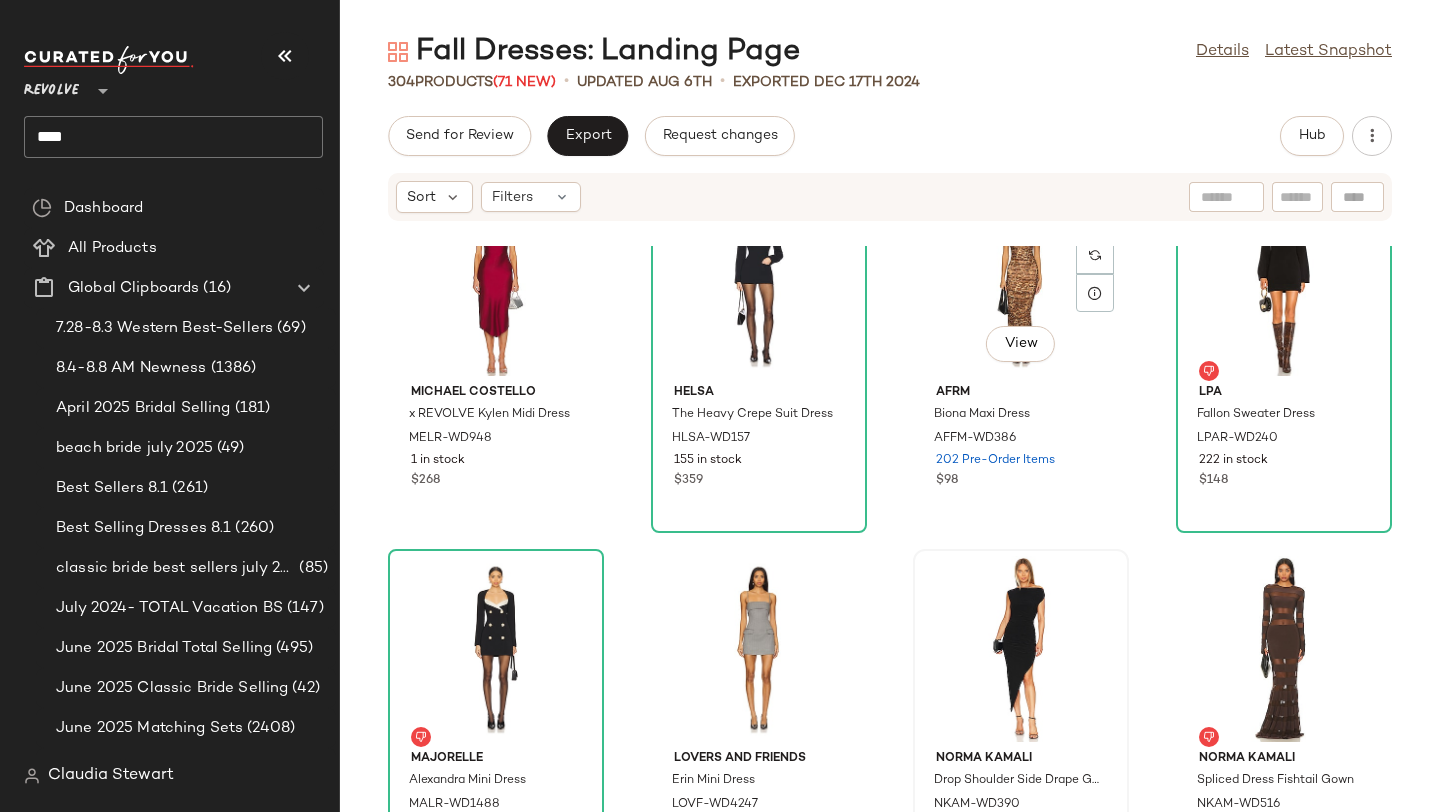scroll, scrollTop: 7827, scrollLeft: 0, axis: vertical 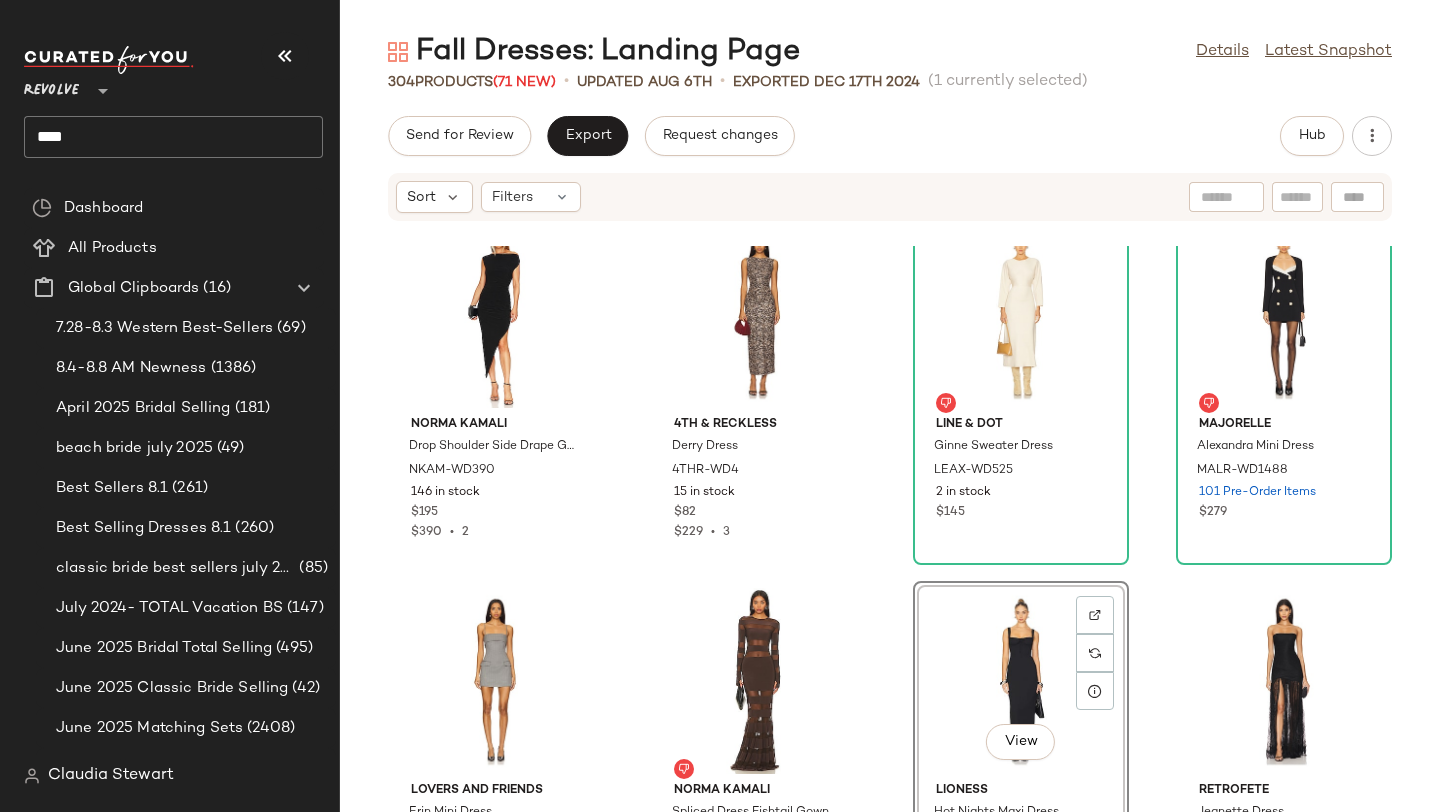 drag, startPoint x: 994, startPoint y: 687, endPoint x: 1153, endPoint y: 564, distance: 201.02238 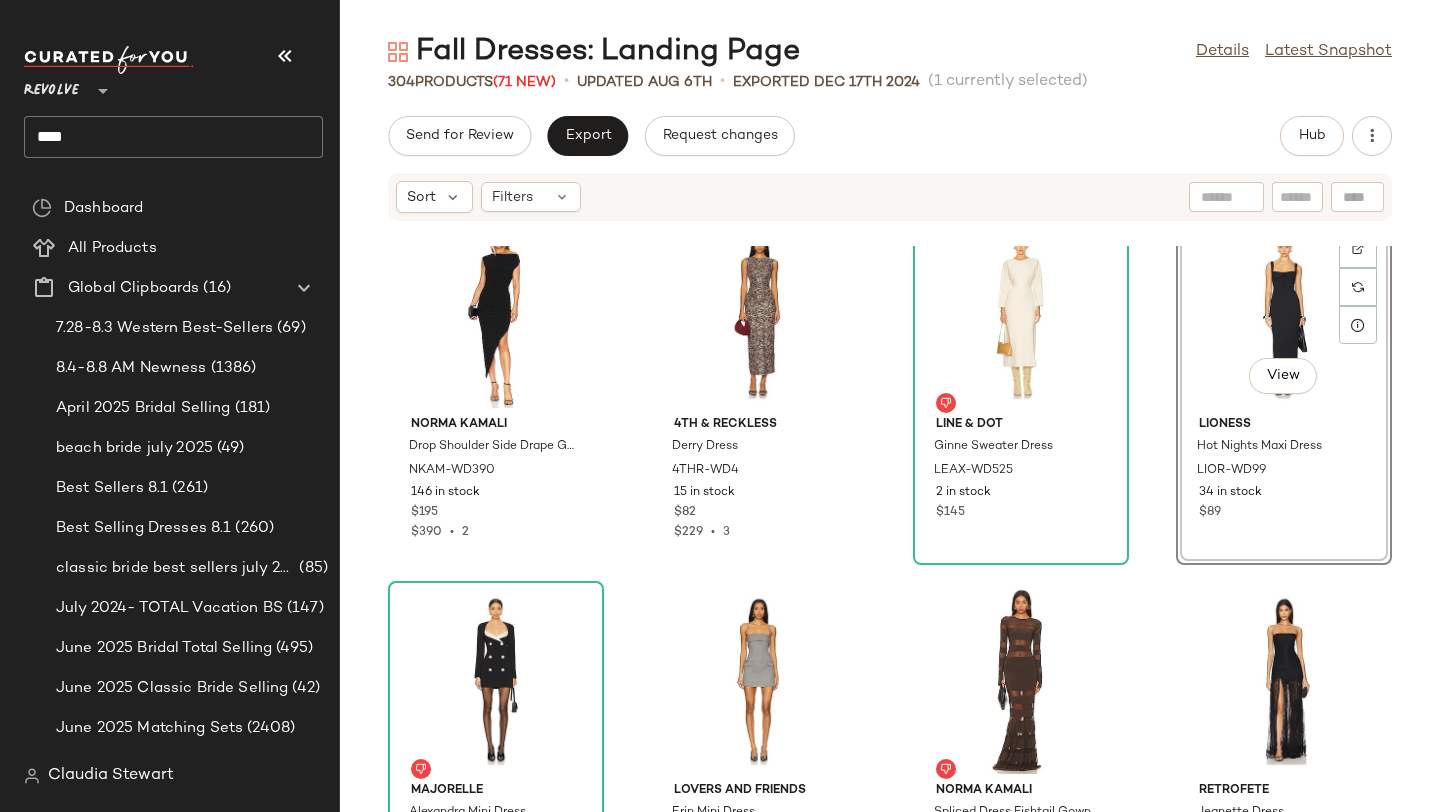 click on "Norma Kamali Drop Shoulder Side Drape Gown NKAM-WD390 146 in stock $195 $390  •  2 4th & Reckless Derry Dress 4THR-WD4 15 in stock $82 $229  •  3 Line & Dot Ginne Sweater Dress LEAX-WD525 2 in stock $145  View  LIONESS Hot Nights Maxi Dress LIOR-WD99 34 in stock $89 MAJORELLE Alexandra Mini Dress MALR-WD1488 101 Pre-Order Items $279 Lovers and Friends Erin Mini Dress LOVF-WD4247 108 in stock $188 Norma Kamali Spliced Dress Fishtail Gown NKAM-WD516 129 in stock $255 retrofete Jeanette Dress ROFR-WD820 47 in stock $678 $678  •  1 L'Academie by Marianna Cyra Mini Dress LCDE-WD922 152 in stock $188 $376  •  2 SIMKHAI Izel Cape Gown JSKI-WD545 3 Pre-Order Items $995 Lovers and Friends Kane Sweater Dress LOVF-WD3550 6 in stock $158 Free People x REVOLVE About Town Mini Dress FREE-WD2907 18 in stock $168 SNDYS X Revolve Cassia Maxi Dress SDYS-WD302 552 in stock $115 SNDYS x REVOLVE Emiliana Dress SDYS-WD304 249 in stock $118 $118  •  1 Bardot Eleni Midi Dress BARD-WD551 5 in stock $129 Lovers and Friends 1" 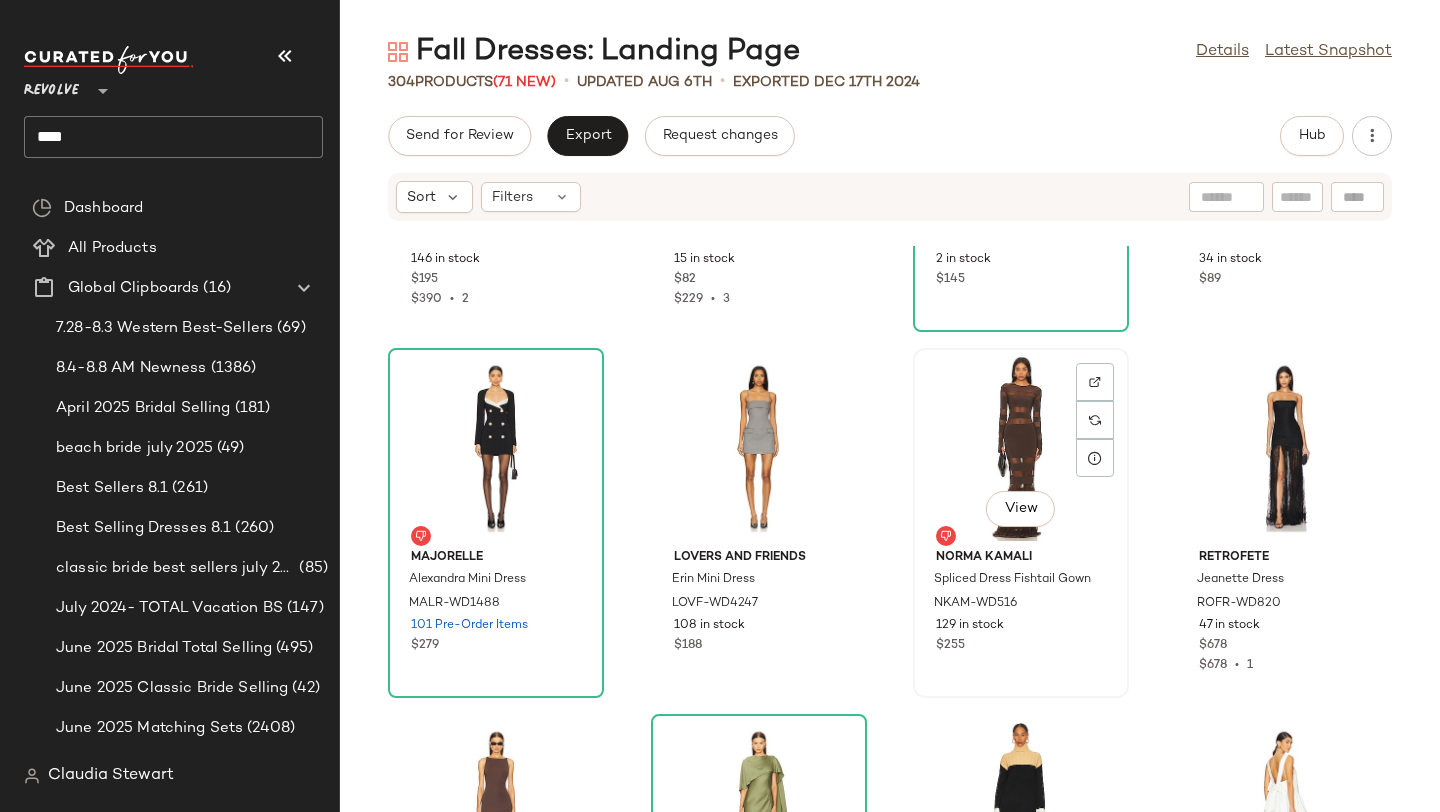 scroll, scrollTop: 8397, scrollLeft: 0, axis: vertical 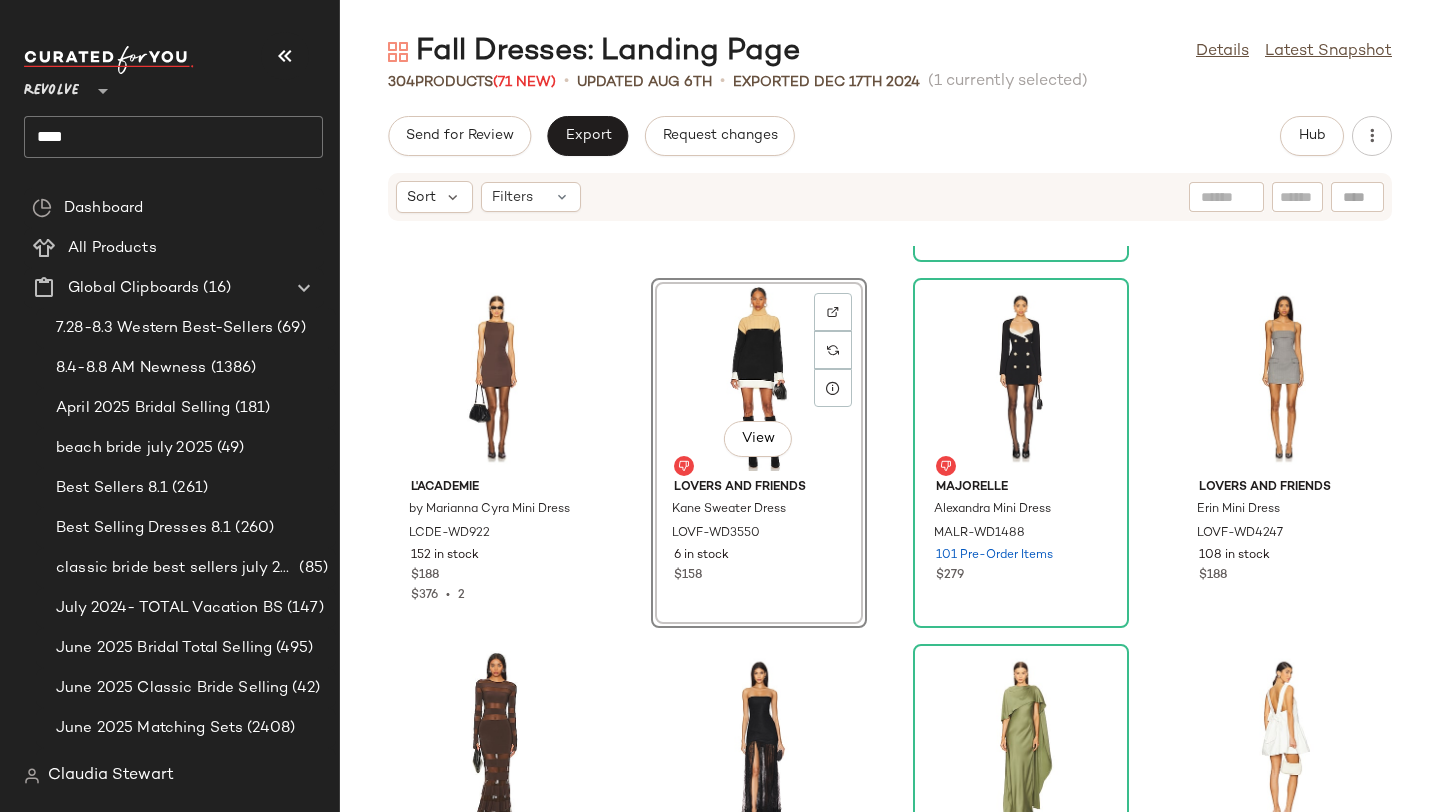 click on "Helsa Lauren Mini Knit Dress HLSA-WD135 282 in stock $258 SNDYS Skin Maxi Dress SDYS-WD252 610 in stock $102 $306  •  3 Lovers and Friends Mischa Blazer Dress LOVF-WD4496 91 in stock $288  View  Enza Costa Maxi Tank Dress ENZA-WD447 29 Pre-Order Items $225 $225  •  1 SIMKHAI Alex Pleated Cut Out Dress JSKI-WD25 21 in stock $395 LIONESS Field Of Dreams Mini LIOR-WD83 78 in stock $89 Brochu Walker Looker Vee Dress BROC-WD14 50 in stock $428 Runaway The Label DALIA Maxi Dress RUNR-WD67 7 in stock $123 SNDYS x REVOLVE Peaches Linen Dress SDYS-WD274 176 Pre-Order Items $98 $196  •  2 Line & Dot Cache Dress LEAX-WD521 6 in stock $157 MORE TO COME Xandra Maxi Dress MOTO-WD452 119 in stock $88 Katie May Sidrit Gown KATR-WD486 27 in stock $325 $975  •  3 Runaway The Label Tallula Maxi Dress RUNR-WD108 1 in stock $132 $514  •  4 House of Harlow 1960 x REVOLVE Frederick Dress HOOF-WD731 153 in stock $188 $564  •  3 Shona Joy La Lune Asymmetrical Gathered Maxi Dress SHON-WD536 19 in stock $360 SIEDRES $557" 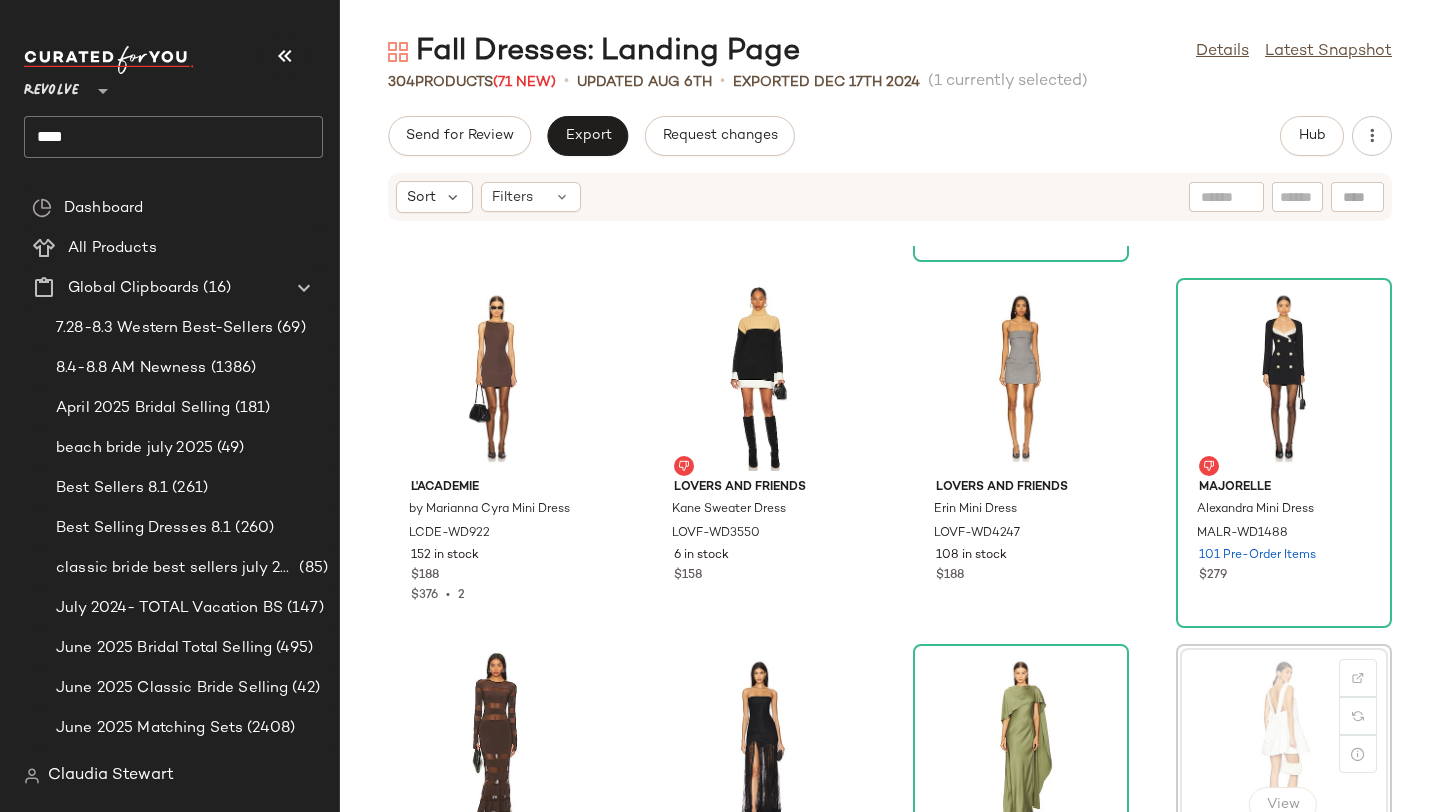 scroll, scrollTop: 8408, scrollLeft: 0, axis: vertical 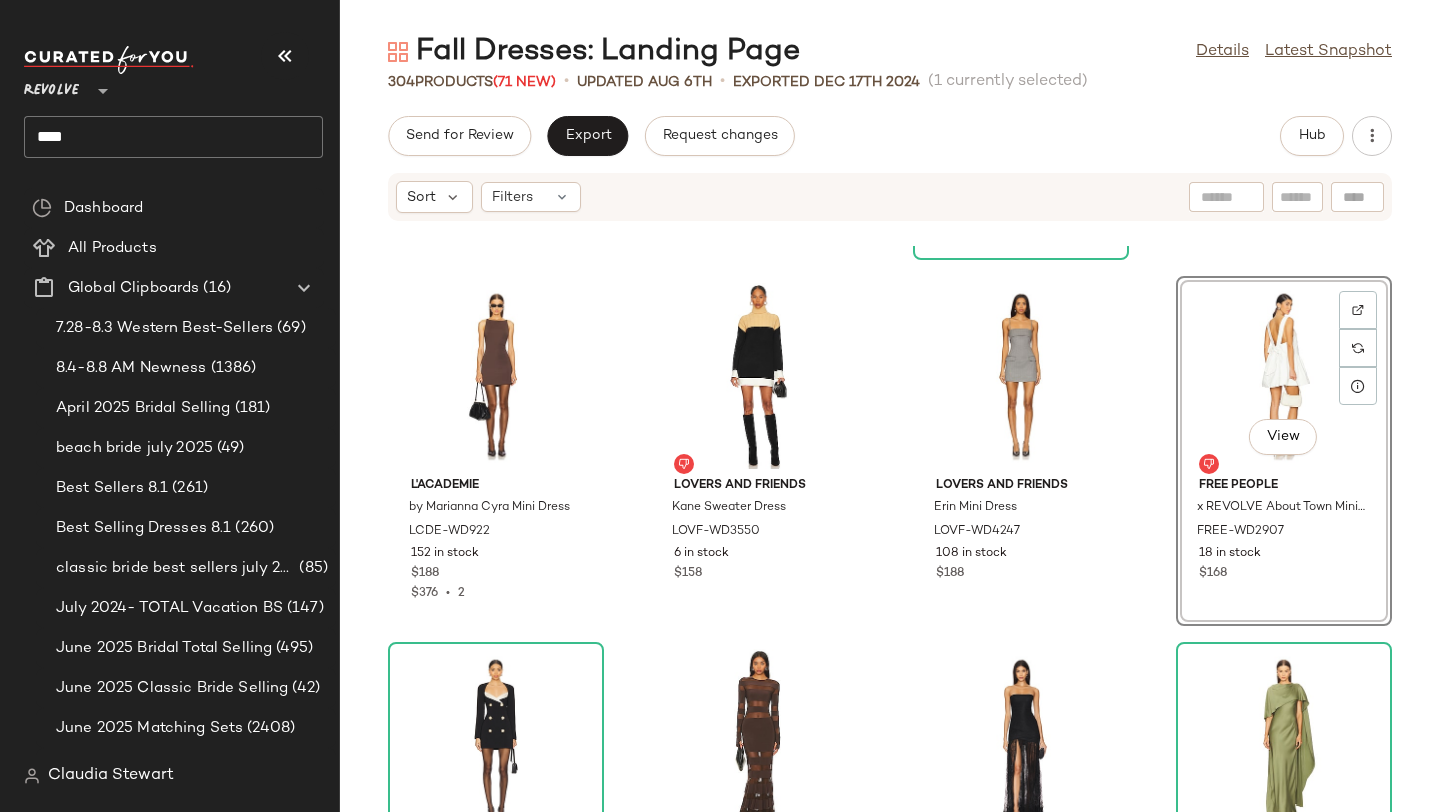 click on "Norma Kamali Drop Shoulder Side Drape Gown NKAM-WD390 146 in stock $195 $390  •  2 4th & Reckless Derry Dress 4THR-WD4 15 in stock $82 $229  •  3 Line & Dot Ginne Sweater Dress LEAX-WD525 2 in stock $145 LIONESS Hot Nights Maxi Dress LIOR-WD99 34 in stock $89 L'Academie by Marianna Cyra Mini Dress LCDE-WD922 152 in stock $188 $376  •  2 Lovers and Friends Kane Sweater Dress LOVF-WD3550 6 in stock $158 Lovers and Friends Erin Mini Dress LOVF-WD4247 108 in stock $188  View  Free People x REVOLVE About Town Mini Dress FREE-WD2907 18 in stock $168 MAJORELLE Alexandra Mini Dress MALR-WD1488 101 Pre-Order Items $279 Norma Kamali Spliced Dress Fishtail Gown NKAM-WD516 129 in stock $255 retrofete Jeanette Dress ROFR-WD820 47 in stock $678 $678  •  1 SIMKHAI Izel Cape Gown JSKI-WD545 3 Pre-Order Items $995 SNDYS X Revolve Cassia Maxi Dress SDYS-WD302 552 in stock $115 SNDYS x REVOLVE Emiliana Dress SDYS-WD304 249 in stock $118 $118  •  1 Bardot Eleni Midi Dress BARD-WD551 5 in stock $129 Lovers and Friends 1" 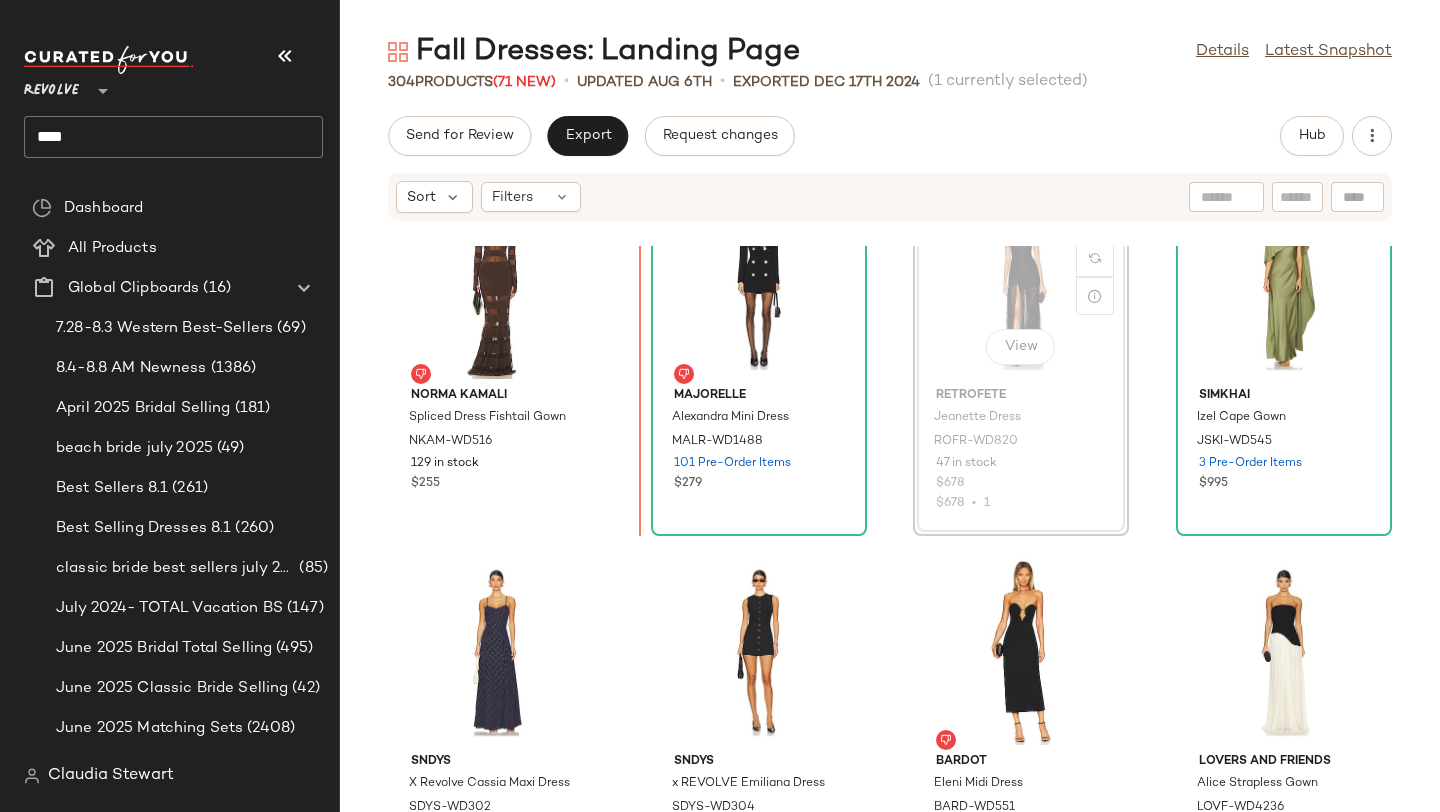 scroll, scrollTop: 8826, scrollLeft: 0, axis: vertical 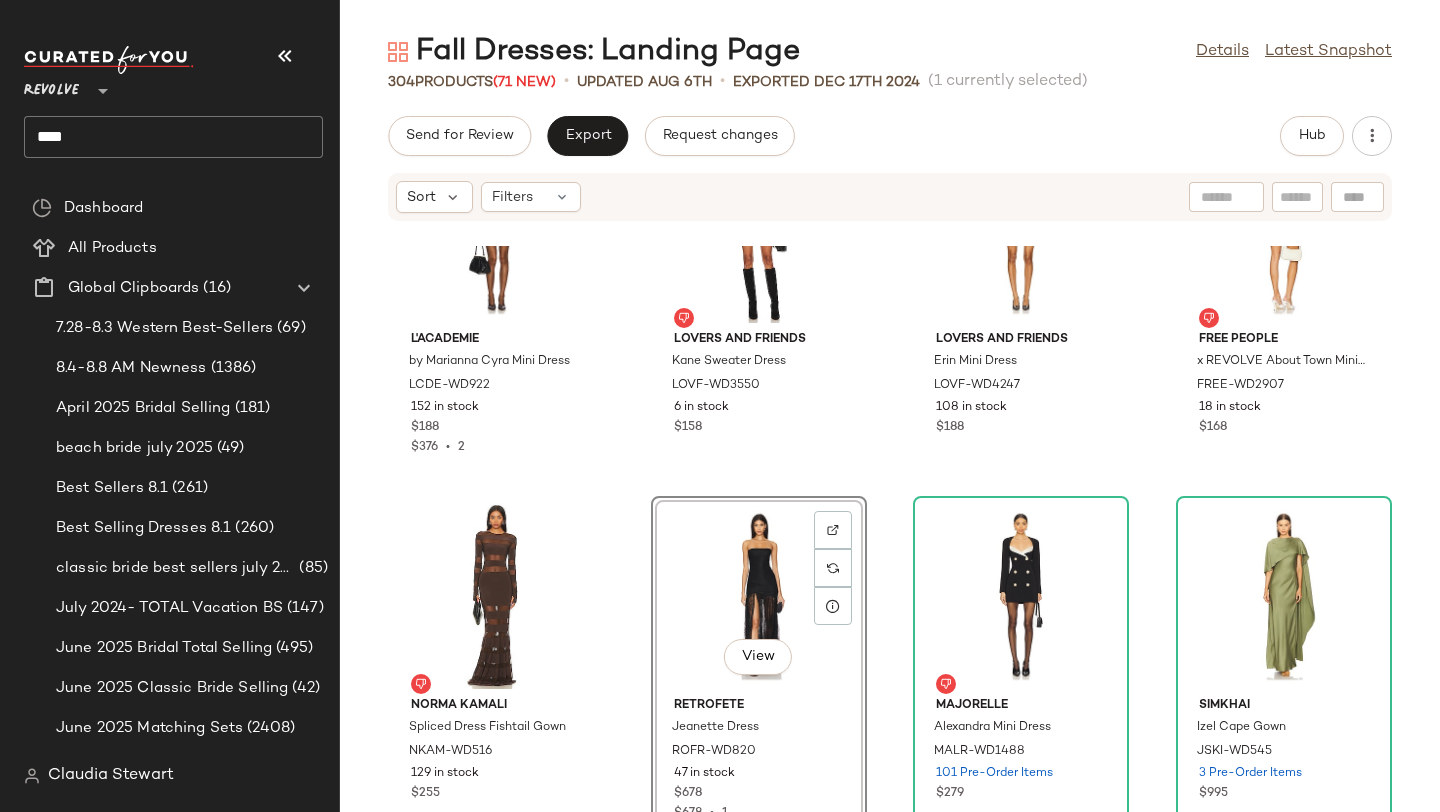 click on "L'Academie by Marianna Cyra Mini Dress LCDE-WD922 152 in stock $188 $376  •  2 Lovers and Friends Kane Sweater Dress LOVF-WD3550 6 in stock $158 Lovers and Friends Erin Mini Dress LOVF-WD4247 108 in stock $188 Free People x REVOLVE About Town Mini Dress FREE-WD2907 18 in stock $168 Norma Kamali Spliced Dress Fishtail Gown NKAM-WD516 129 in stock $255  View  retrofete Jeanette Dress ROFR-WD820 47 in stock $678 $678  •  1 MAJORELLE Alexandra Mini Dress MALR-WD1488 101 Pre-Order Items $279 SIMKHAI Izel Cape Gown JSKI-WD545 3 Pre-Order Items $995 SNDYS X Revolve Cassia Maxi Dress SDYS-WD302 552 in stock $115 SNDYS x REVOLVE Emiliana Dress SDYS-WD304 249 in stock $118 $118  •  1 Bardot Eleni Midi Dress BARD-WD551 5 in stock $129 Lovers and Friends 1" 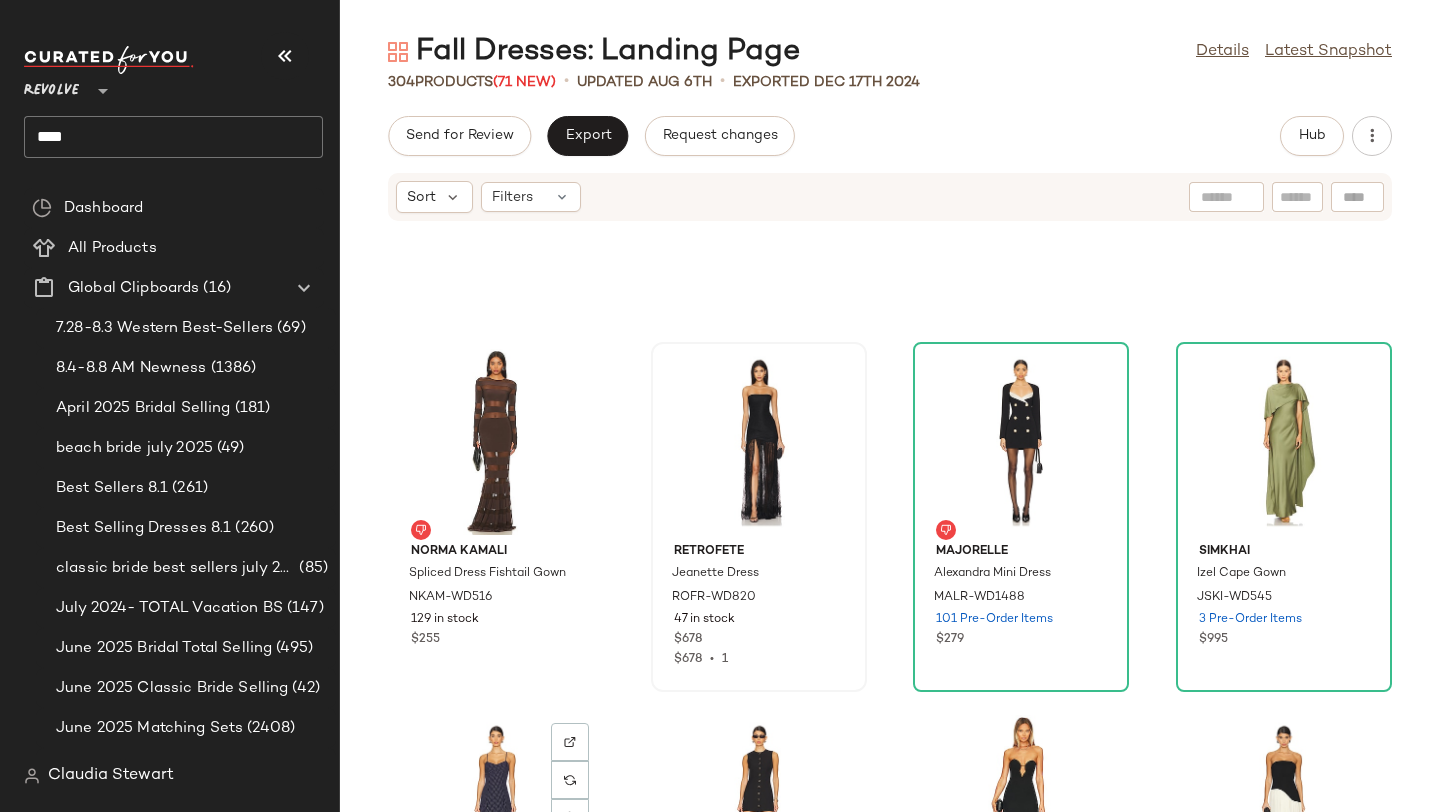 scroll, scrollTop: 8689, scrollLeft: 0, axis: vertical 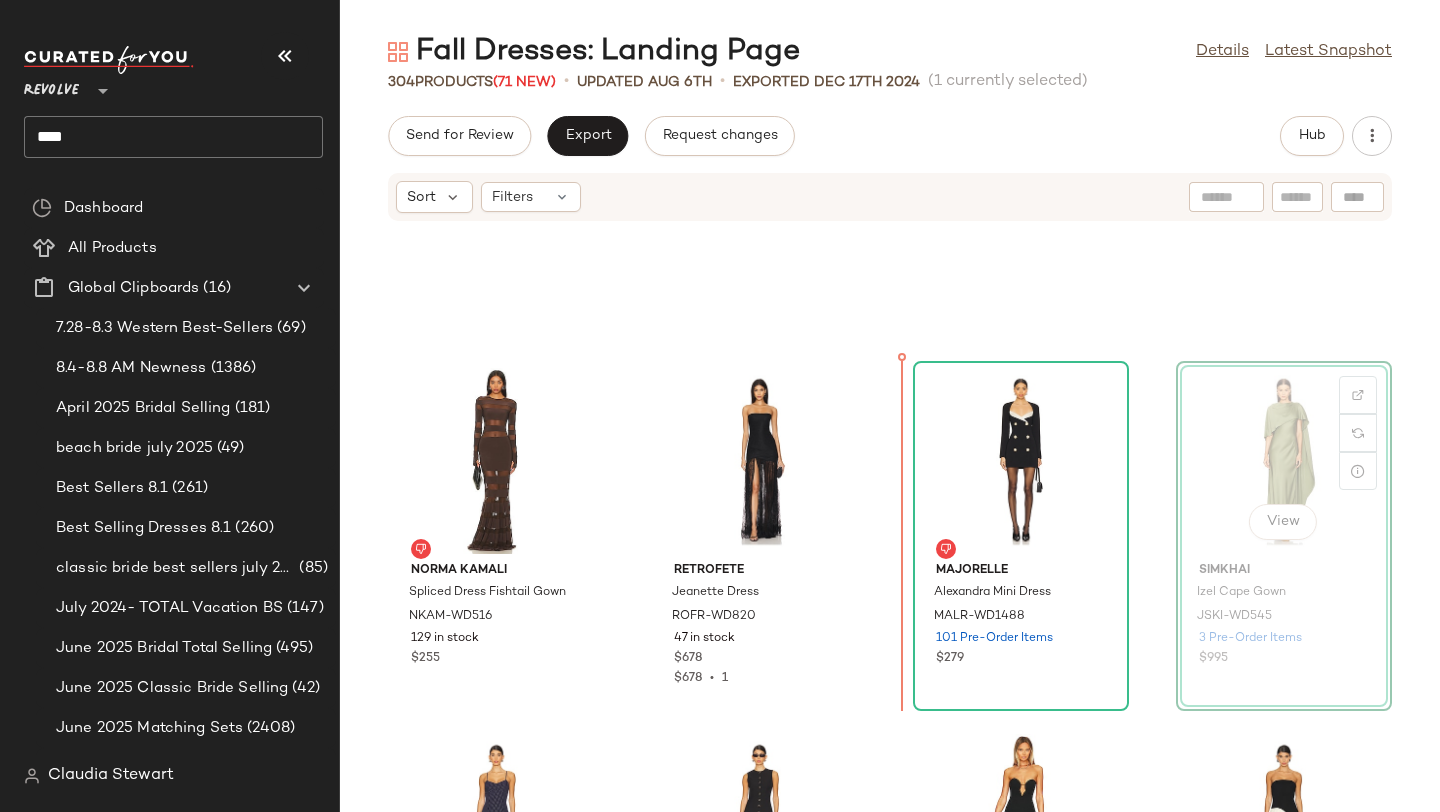 drag, startPoint x: 1221, startPoint y: 475, endPoint x: 1203, endPoint y: 475, distance: 18 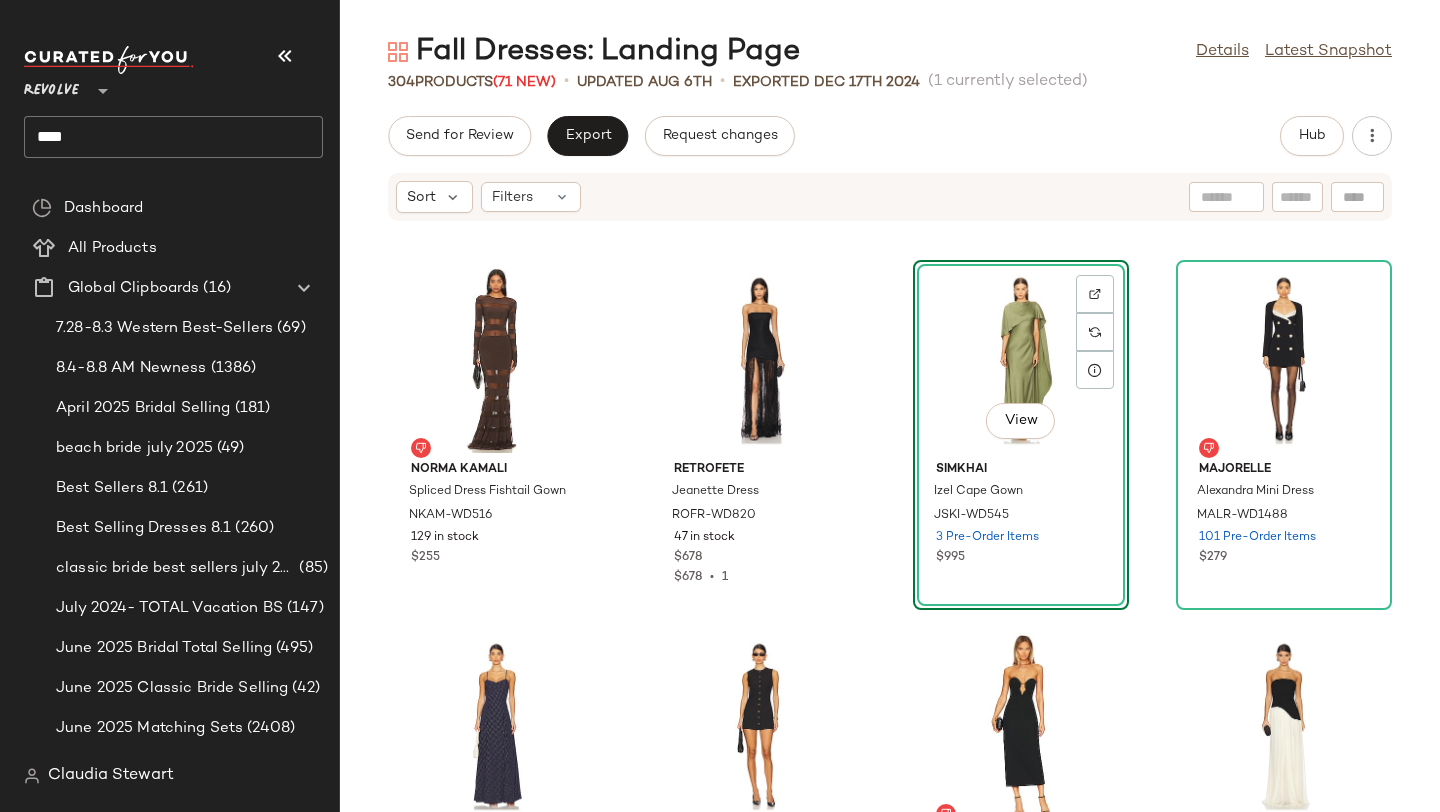 scroll, scrollTop: 8809, scrollLeft: 0, axis: vertical 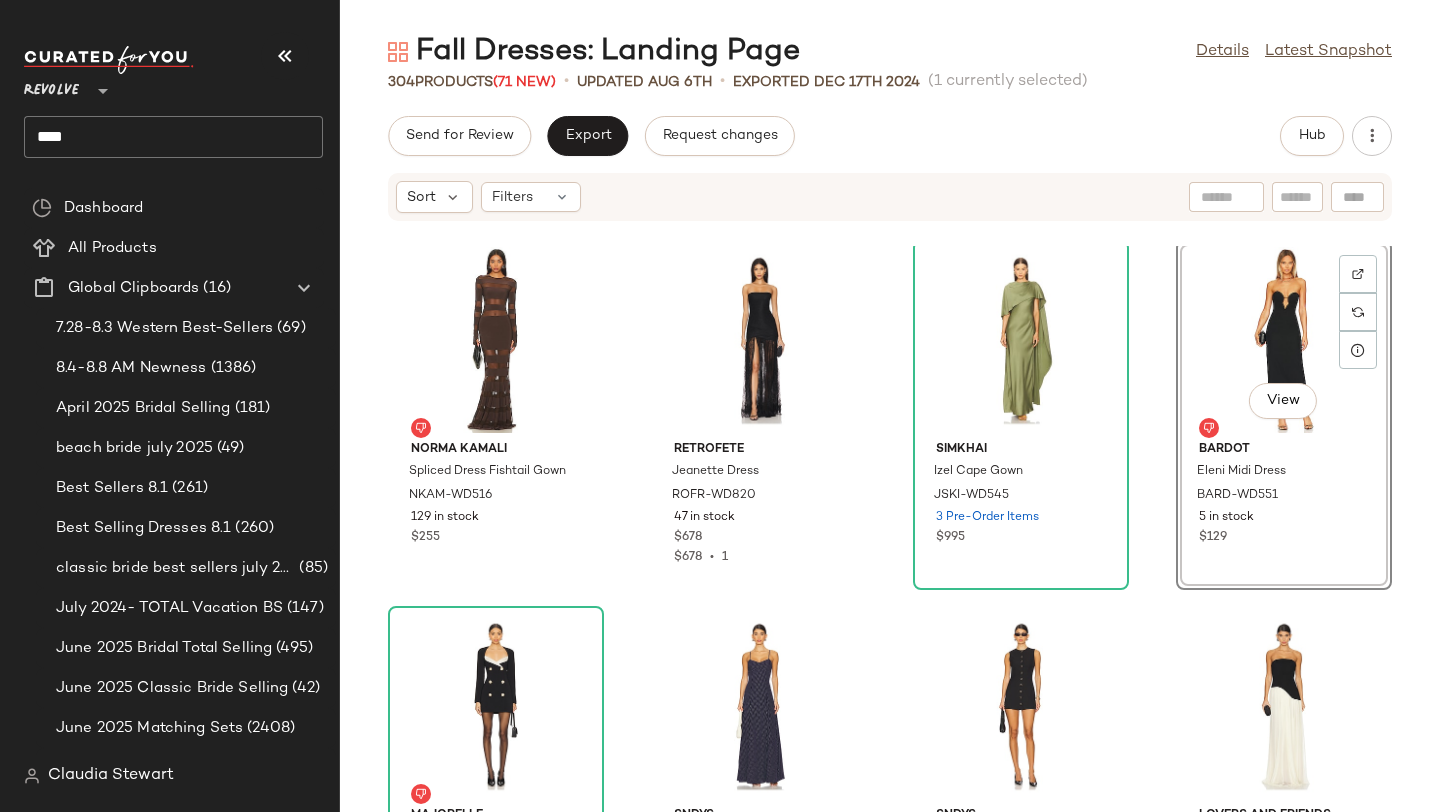 click on "[BRAND] [BRAND] [PRODUCT] [PRODUCT_CODE] [NUMBER] in stock $[PRICE] $[PRICE]  •  2 [BRAND] [PRODUCT] [PRODUCT_CODE] [NUMBER] in stock $[PRICE] [BRAND] [PRODUCT] [PRODUCT_CODE] [NUMBER] in stock $[PRICE] [BRAND] [BRAND] [PRODUCT] [PRODUCT_CODE] [NUMBER] in stock $[PRICE] [BRAND] [PRODUCT] [PRODUCT_CODE] [NUMBER] in stock $[PRICE] $[PRICE]  •  1 [BRAND] [PRODUCT] [PRODUCT_CODE] [NUMBER] [NUMBER] Pre-Order Items $[PRICE]  View  [BRAND] [PRODUCT] [PRODUCT_CODE] [NUMBER] in stock $[PRICE] [BRAND] [PRODUCT] [PRODUCT_CODE] [NUMBER] [NUMBER] Pre-Order Items $[PRICE] [BRAND] [BRAND] [PRODUCT] [PRODUCT_CODE] [NUMBER] in stock $[PRICE] [BRAND] [BRAND] [PRODUCT] [PRODUCT_CODE] [NUMBER] in stock $[PRICE] $[PRICE]  •  1 [BRAND] [BRAND] [PRODUCT] [PRODUCT_CODE] [NUMBER] in stock $[PRICE] $[PRICE]  •  4 [BRAND] [PRODUCT] [PRODUCT_CODE] [NUMBER] in stock $[PRICE] $[PRICE]  •  1 [BRAND] [PRODUCT] [PRODUCT_CODE] [NUMBER] in stock $[PRICE] $[PRICE]  •  1" 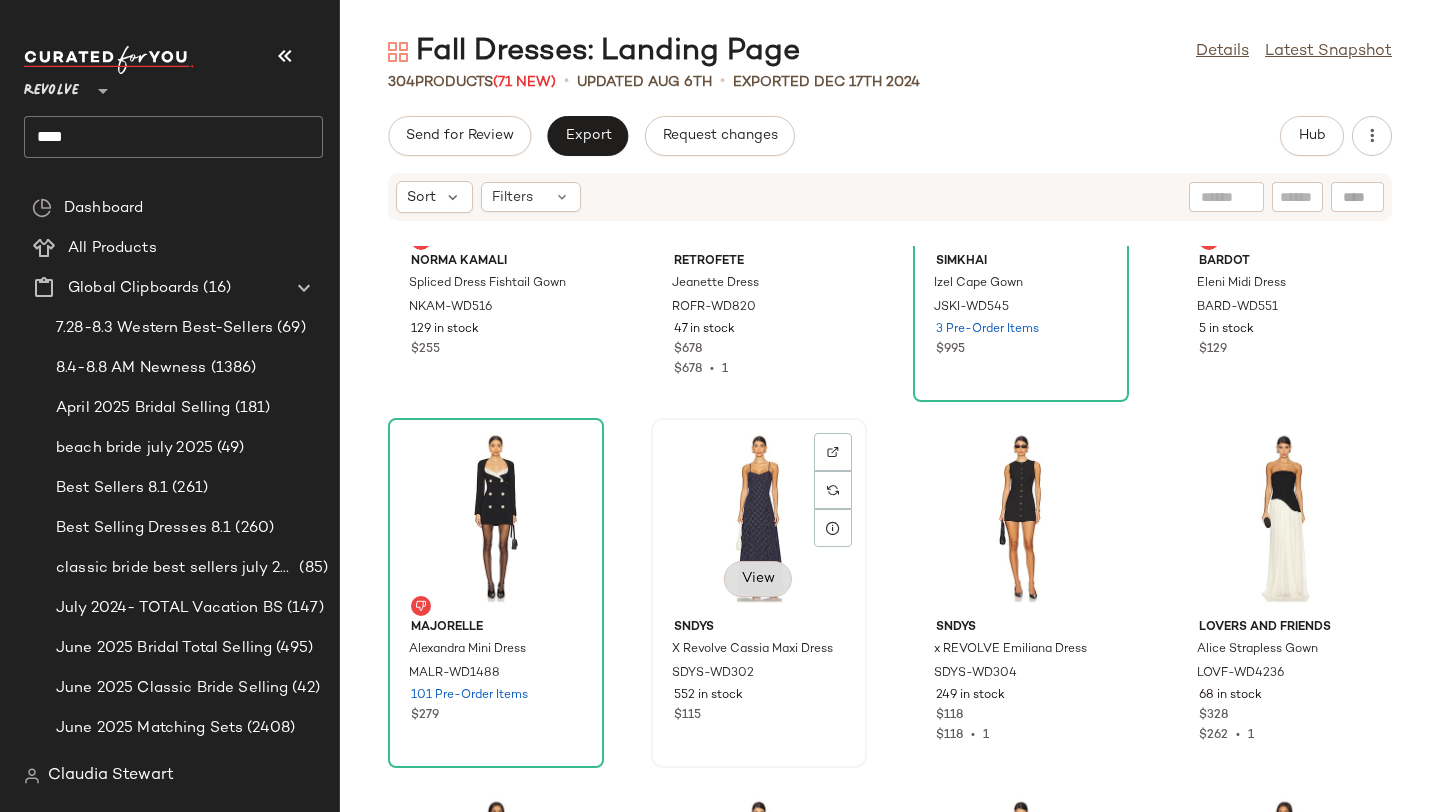 scroll, scrollTop: 8972, scrollLeft: 0, axis: vertical 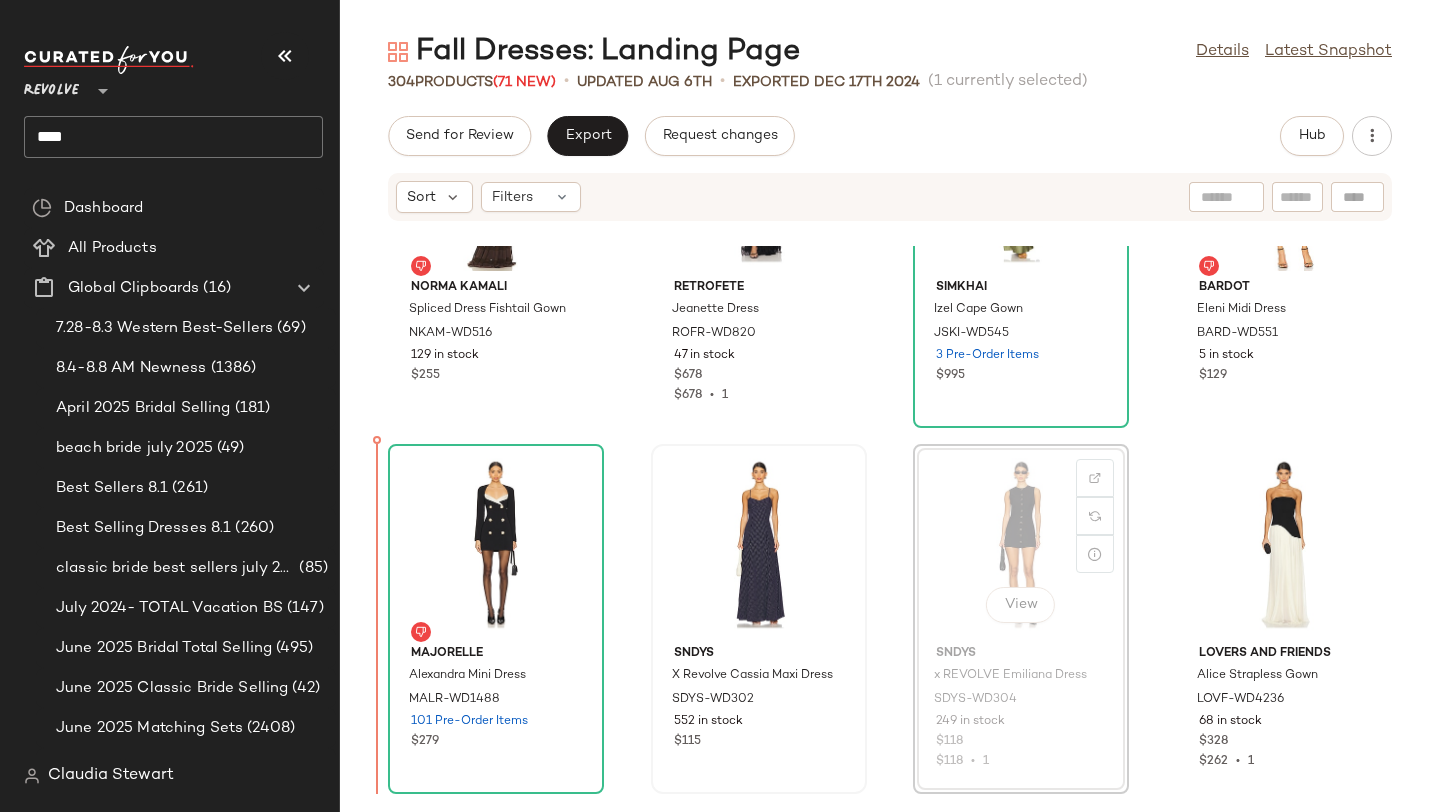 drag, startPoint x: 1009, startPoint y: 532, endPoint x: 744, endPoint y: 532, distance: 265 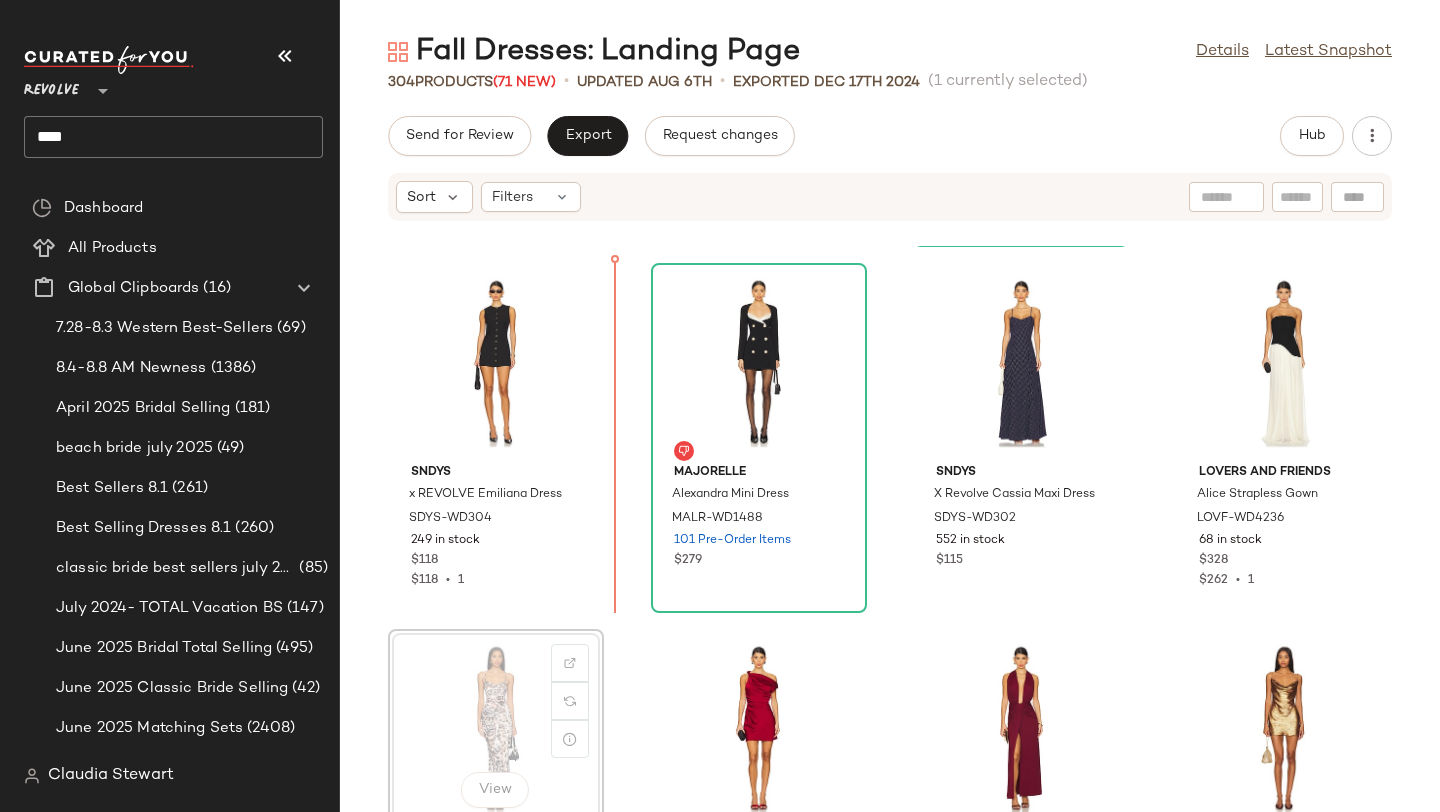 scroll, scrollTop: 9156, scrollLeft: 0, axis: vertical 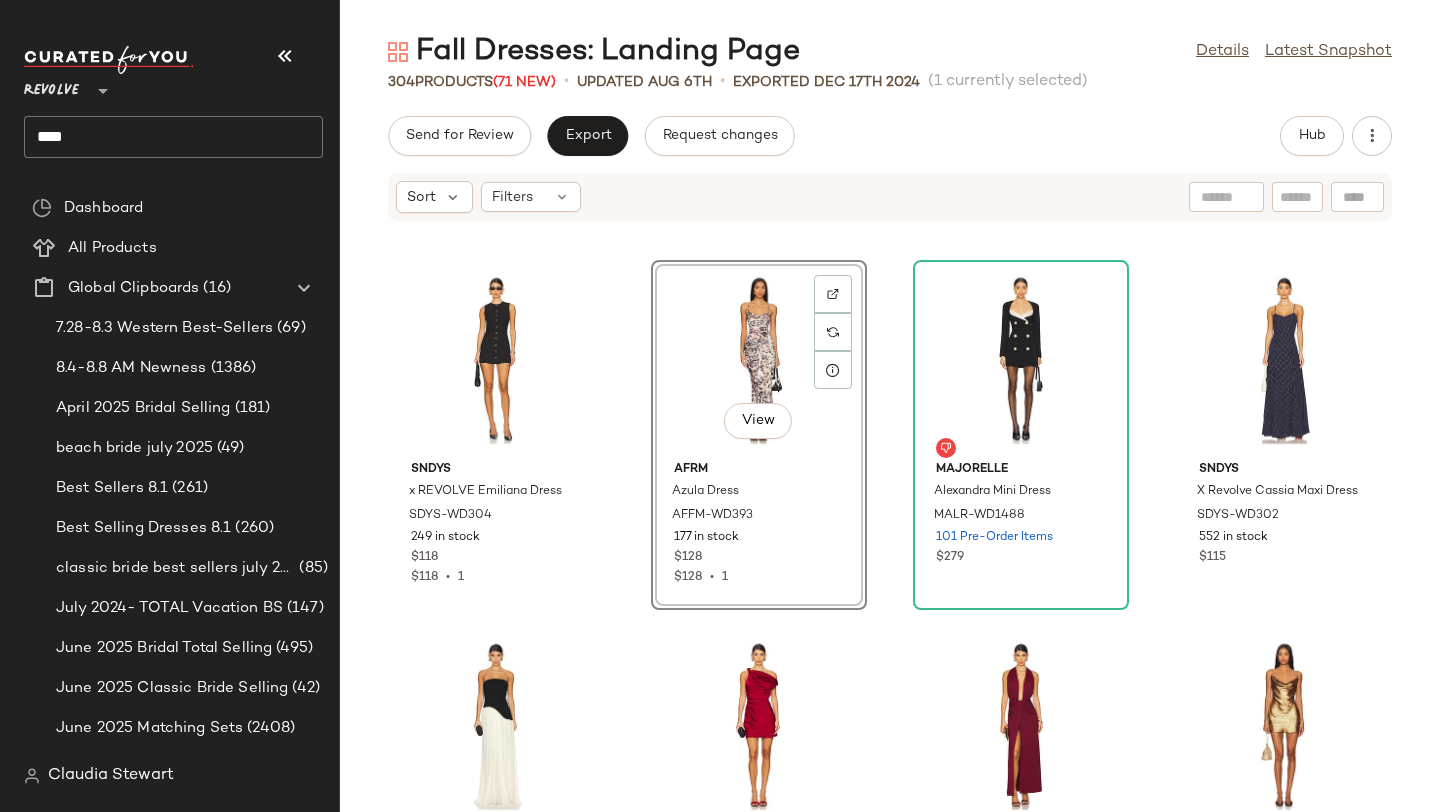 click on "Norma Kamali Spliced Dress Fishtail Gown NKAM-WD516 129 in stock $255 retrofete Jeanette Dress ROFR-WD820 47 in stock $678 $678  •  1 SIMKHAI Izel Cape Gown JSKI-WD545 3 Pre-Order Items $995 Bardot Eleni Midi Dress BARD-WD551 5 in stock $129 SNDYS x REVOLVE Emiliana Dress SDYS-WD304 249 in stock $118 $118  •  1  View  AFRM Azula Dress AFFM-WD393 177 in stock $128 $128  •  1 MAJORELLE Alexandra Mini Dress MALR-WD1488 101 Pre-Order Items $279 SNDYS X Revolve Cassia Maxi Dress SDYS-WD302 552 in stock $115 Lovers and Friends Alice Strapless Gown LOVF-WD4236 68 in stock $328 $262  •  1 SNDYS X Revolve Alissa Mini Dress SDYS-WD300 139 in stock $118 $472  •  4 SNDYS Cantarios Dress SDYS-WD303 196 in stock $145 $145  •  1 superdown Matti Mini Dress SPDW-WD2640 447 Pre-Order Items $64 $249  •  4 SER.O.YA Chantae Dress SERR-WD197 141 in stock $278 NBD Jenni Blazer Mini Dress NBDR-WD3252 177 in stock $298 $298  •  1 superdown Megan Mini Dress SPDW-WD2641 222 in stock $78 LSPACE Las Palmas Dress $145" 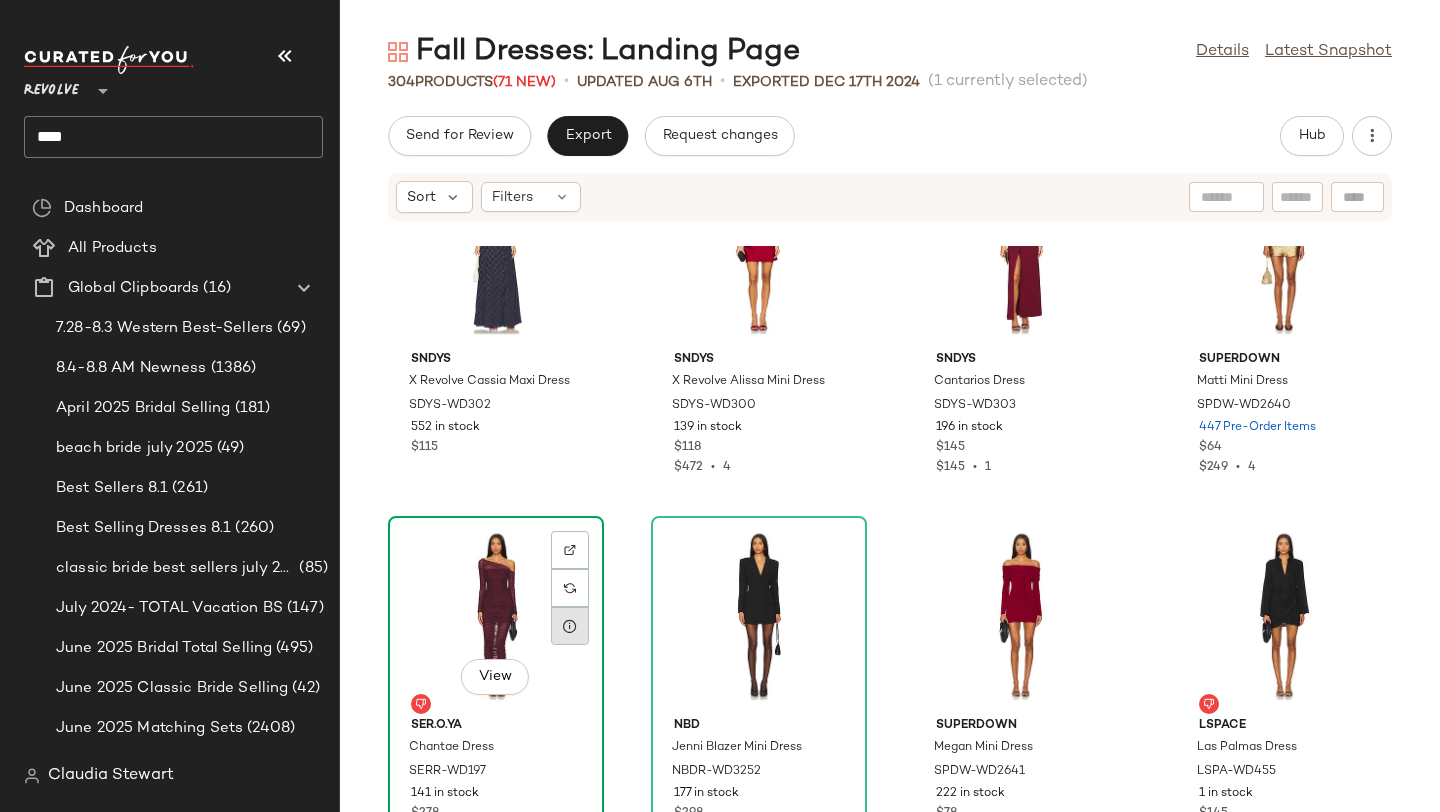 scroll, scrollTop: 9628, scrollLeft: 0, axis: vertical 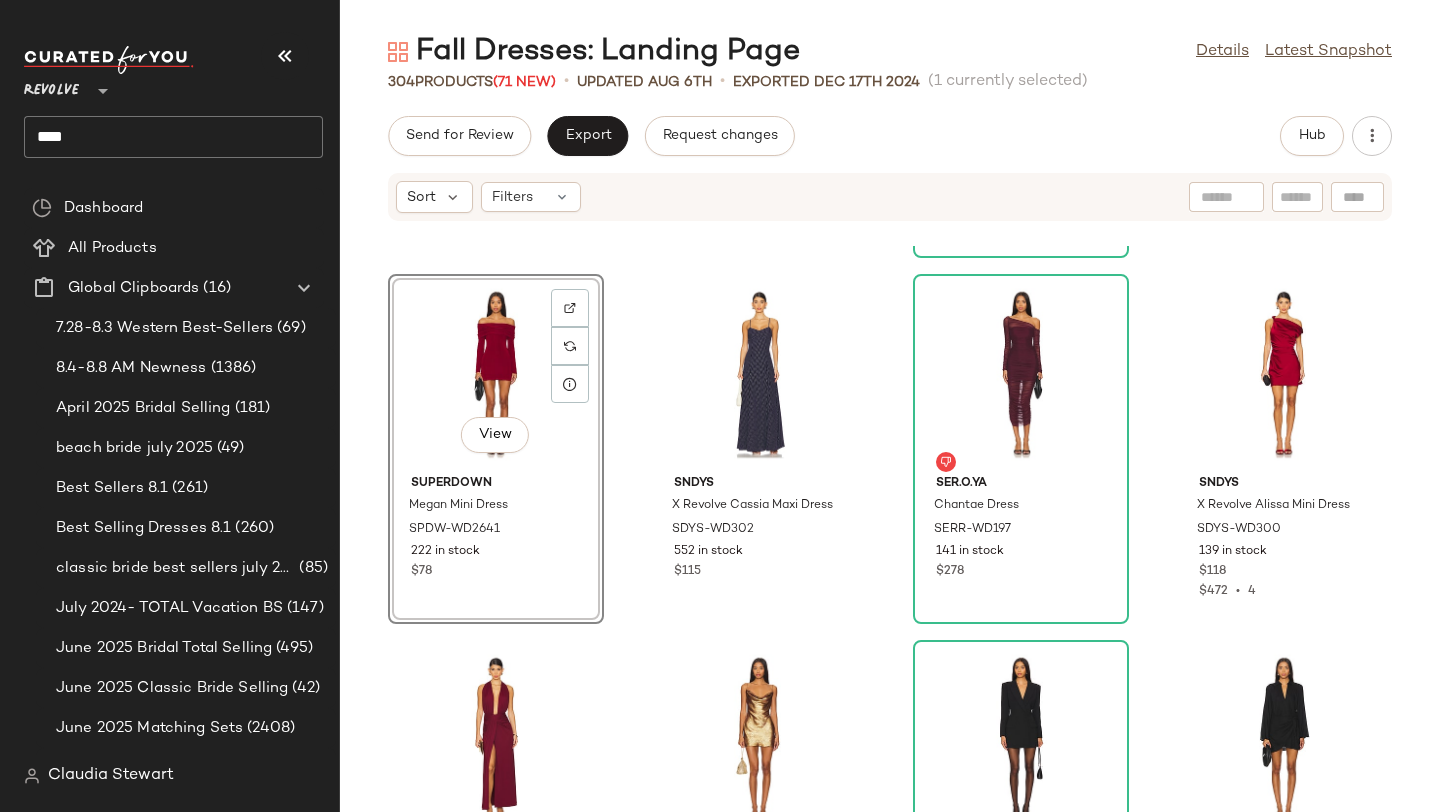 click on "SNDYS x REVOLVE Emiliana Dress SDYS-WD304 249 in stock $118 $118  •  1 AFRM Azula Dress AFFM-WD393 177 in stock $128 $128  •  1 MAJORELLE Alexandra Mini Dress MALR-WD1488 101 Pre-Order Items $279 Lovers and Friends Alice Strapless Gown LOVF-WD4236 68 in stock $328 $262  •  1  View  superdown Megan Mini Dress SPDW-WD2641 222 in stock $78 SNDYS X Revolve Cassia Maxi Dress SDYS-WD302 552 in stock $115 SER.O.YA Chantae Dress SERR-WD197 141 in stock $278 SNDYS X Revolve Alissa Mini Dress SDYS-WD300 139 in stock $118 $472  •  4 SNDYS Cantarios Dress SDYS-WD303 196 in stock $145 $145  •  1 superdown Matti Mini Dress SPDW-WD2640 447 Pre-Order Items $64 $249  •  4 NBD Jenni Blazer Mini Dress NBDR-WD3252 177 in stock $298 $298  •  1 LSPACE Las Palmas Dress LSPA-WD455 1 in stock $145 Line & Dot Dalton Dress LEAX-WD509 16 in stock $125 $125  •  1 MAJORELLE Avalee Maxi Dress MALR-WD1452 151 Pre-Order Items $188 Norma Kamali Halter Turtle Fishtail Gown NKAM-WD510 1053 in stock $275 $275  •  1 retrofete 1" 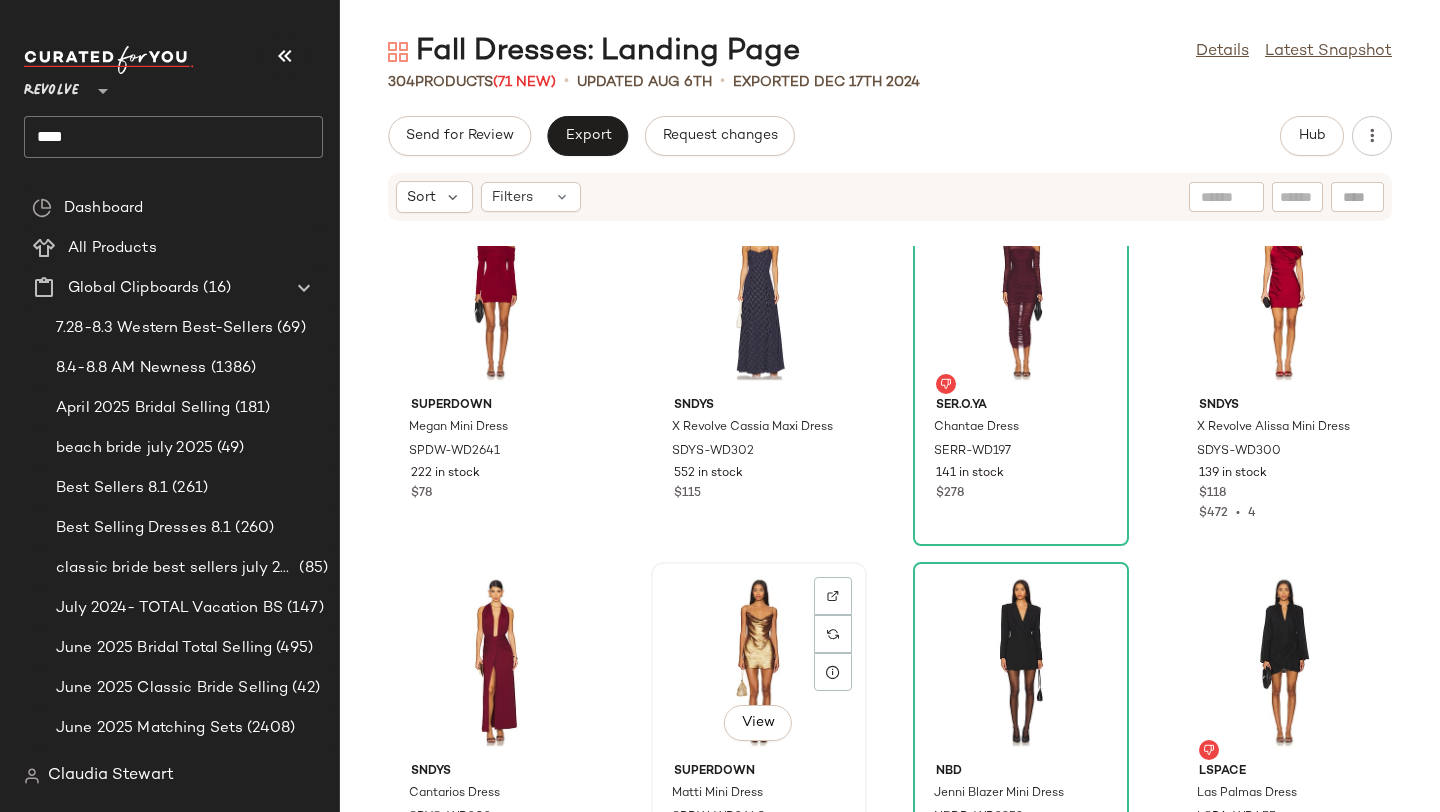 scroll, scrollTop: 9597, scrollLeft: 0, axis: vertical 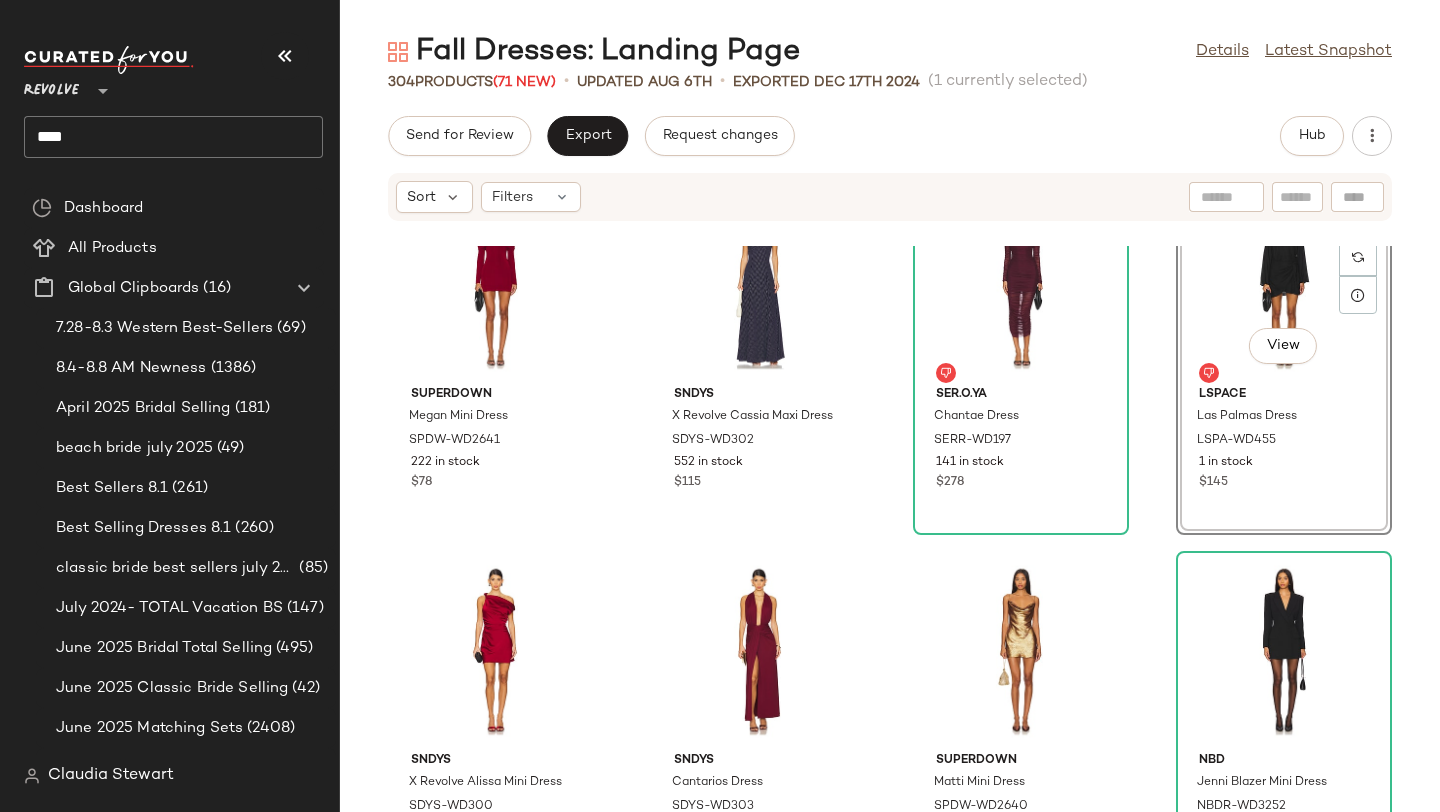 click on "SNDYS x REVOLVE Emiliana Dress SDYS-WD304 249 in stock $118 $118  •  1 AFRM Azula Dress AFFM-WD393 177 in stock $128 $128  •  1 MAJORELLE Alexandra Mini Dress MALR-WD1488 101 Pre-Order Items $279 Lovers and Friends Alice Strapless Gown LOVF-WD4236 68 in stock $328 $262  •  1 superdown Megan Mini Dress SPDW-WD2641 222 in stock $78 SNDYS X Revolve Cassia Maxi Dress SDYS-WD302 552 in stock $115 SER.O.YA Chantae Dress SERR-WD197 141 in stock $278  View  LSPACE Las Palmas Dress LSPA-WD455 1 in stock $145 SNDYS X Revolve Alissa Mini Dress SDYS-WD300 139 in stock $118 $472  •  4 SNDYS Cantarios Dress SDYS-WD303 196 in stock $145 $145  •  1 superdown Matti Mini Dress SPDW-WD2640 447 Pre-Order Items $64 $249  •  4 NBD Jenni Blazer Mini Dress NBDR-WD3252 177 in stock $298 $298  •  1 Line & Dot Dalton Dress LEAX-WD509 16 in stock $125 $125  •  1 MAJORELLE Avalee Maxi Dress MALR-WD1452 151 Pre-Order Items $188 Norma Kamali Halter Turtle Fishtail Gown NKAM-WD510 1053 in stock $275 $275  •  1 retrofete 1" 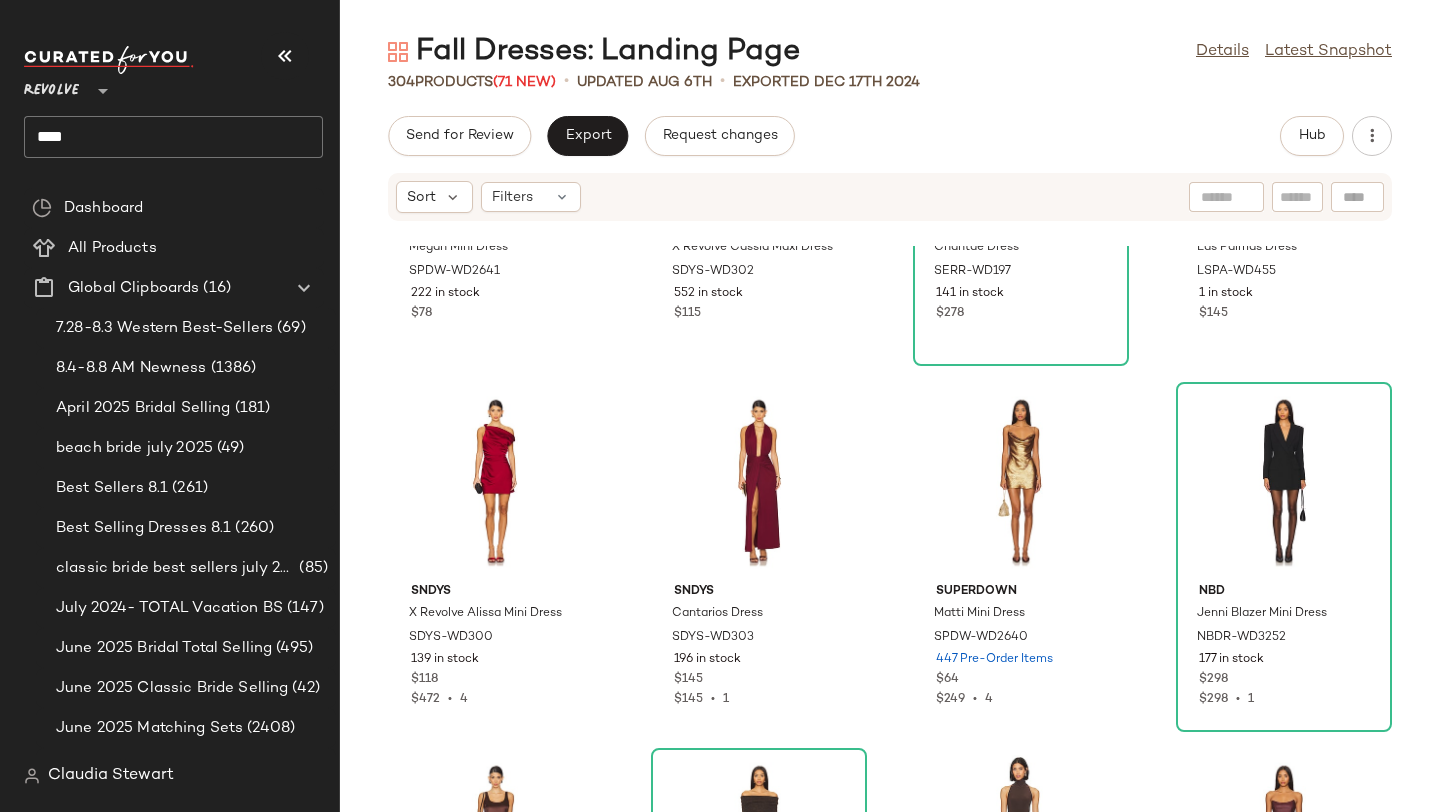 scroll, scrollTop: 9786, scrollLeft: 0, axis: vertical 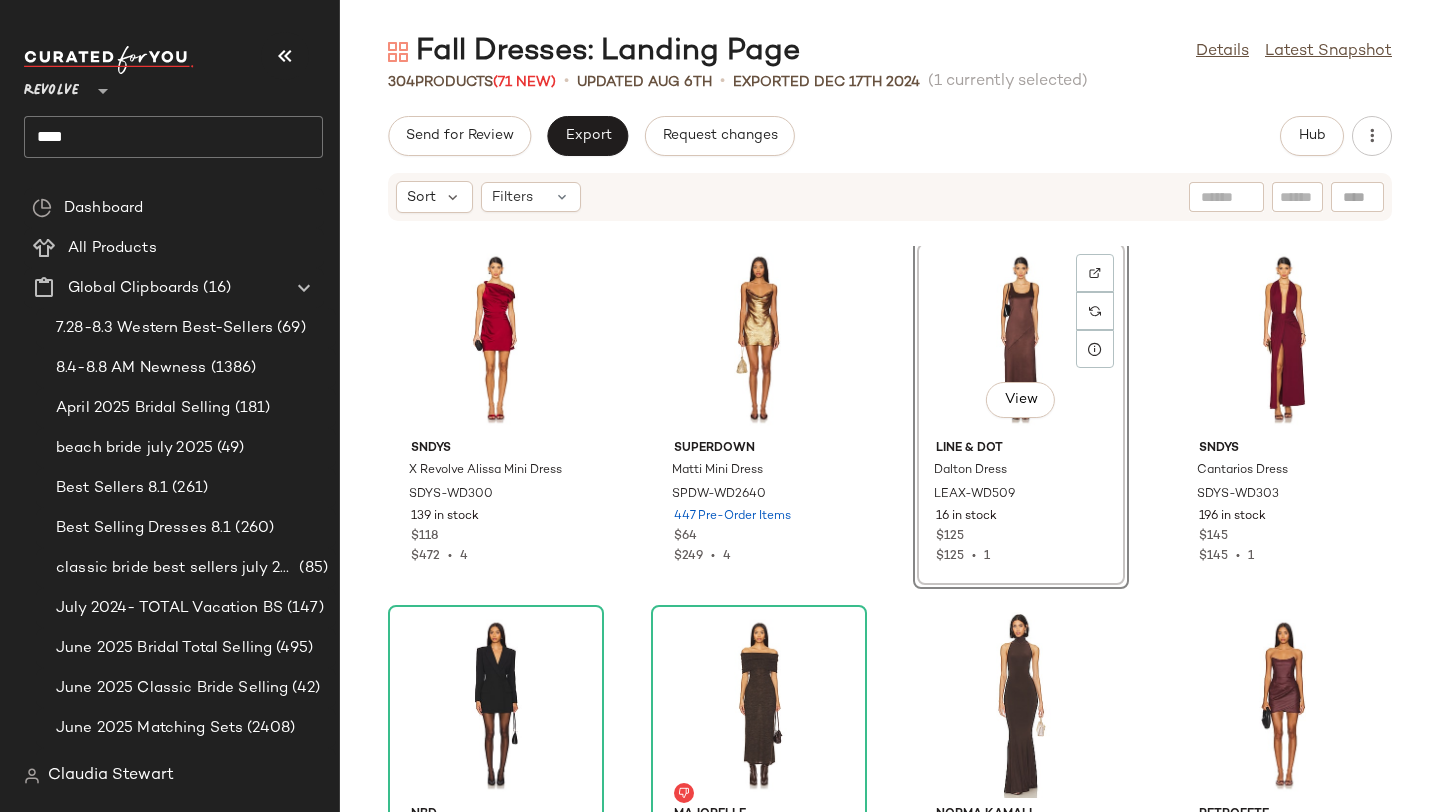click on "SNDYS X Revolve Alissa Mini Dress SDYS-WD300 139 in stock $118 $472  •  4 superdown Matti Mini Dress SPDW-WD2640 447 Pre-Order Items $64 $249  •  4  View  Line & Dot Dalton Dress LEAX-WD509 16 in stock $125 $125  •  1 SNDYS Cantarios Dress SDYS-WD303 196 in stock $145 $145  •  1 NBD Jenni Blazer Mini Dress NBDR-WD3252 177 in stock $298 $298  •  1 MAJORELLE Avalee Maxi Dress MALR-WD1452 151 Pre-Order Items $188 Norma Kamali Halter Turtle Fishtail Gown NKAM-WD510 1053 in stock $275 $275  •  1 retrofete James Dress ROFR-WD824 9 in stock $345 $345  •  1 Geel Quinn Dress GEER-WD3 44 in stock $124 $979  •  8 Michael Lauren Randolph Mini Dress MLAU-WD383 213 in stock $79 SOVERE Rhyme Combo Slip Knit Dress SOVR-WD59 121 Pre-Order Items $259 NBD Cortado Dress NBDR-WD2539 336 in stock $168 NBD Cortado Dress NBDR-WD2559 13 in stock $168 Camila Coelho Gilma Maxi Dress COEL-WD395 200 Pre-Order Items $258 Bronx and Banco Carmen Maxi Dress BROR-WD838 17 in stock $695 Eterne Long Sleeve Crewneck Maxi Dress 1" 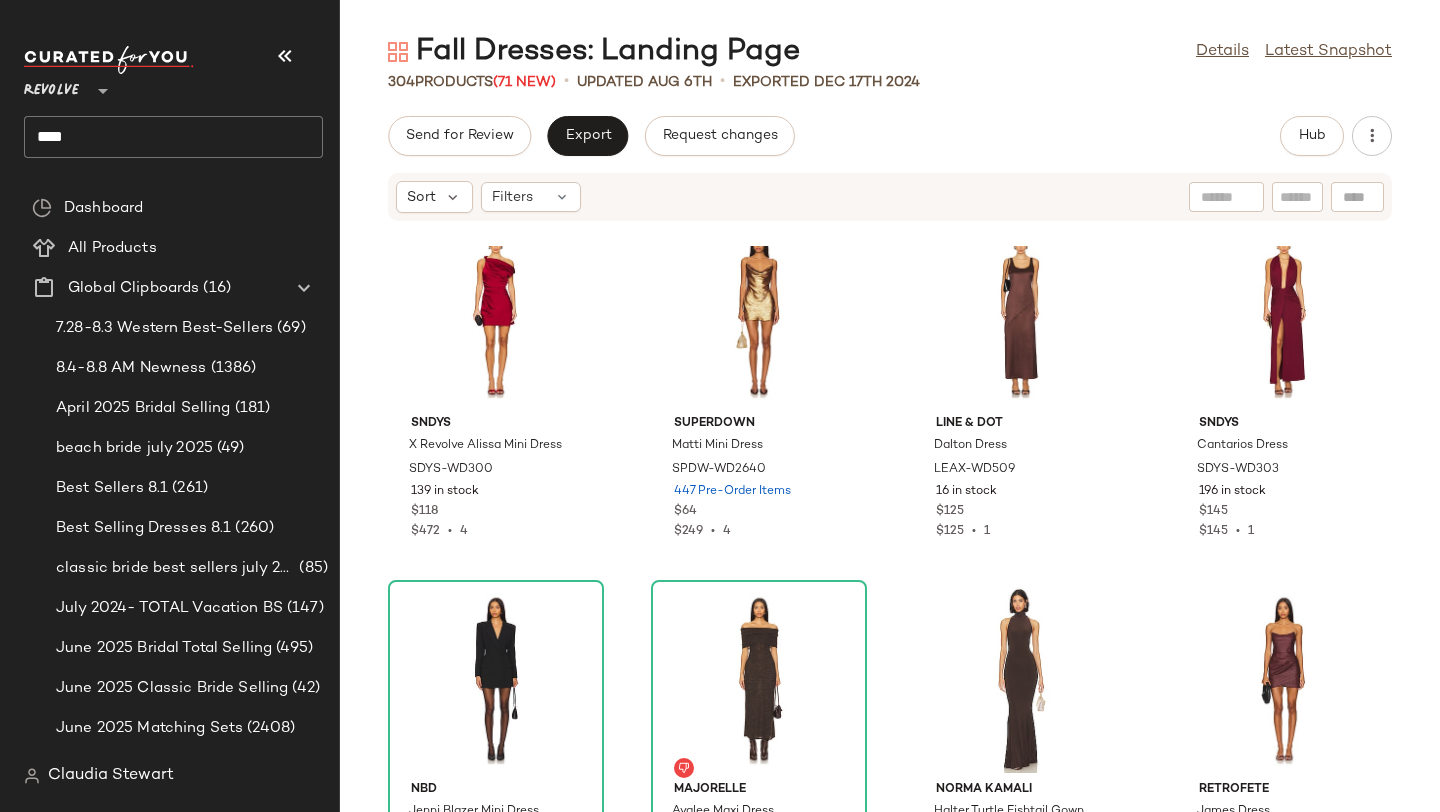 scroll, scrollTop: 9917, scrollLeft: 0, axis: vertical 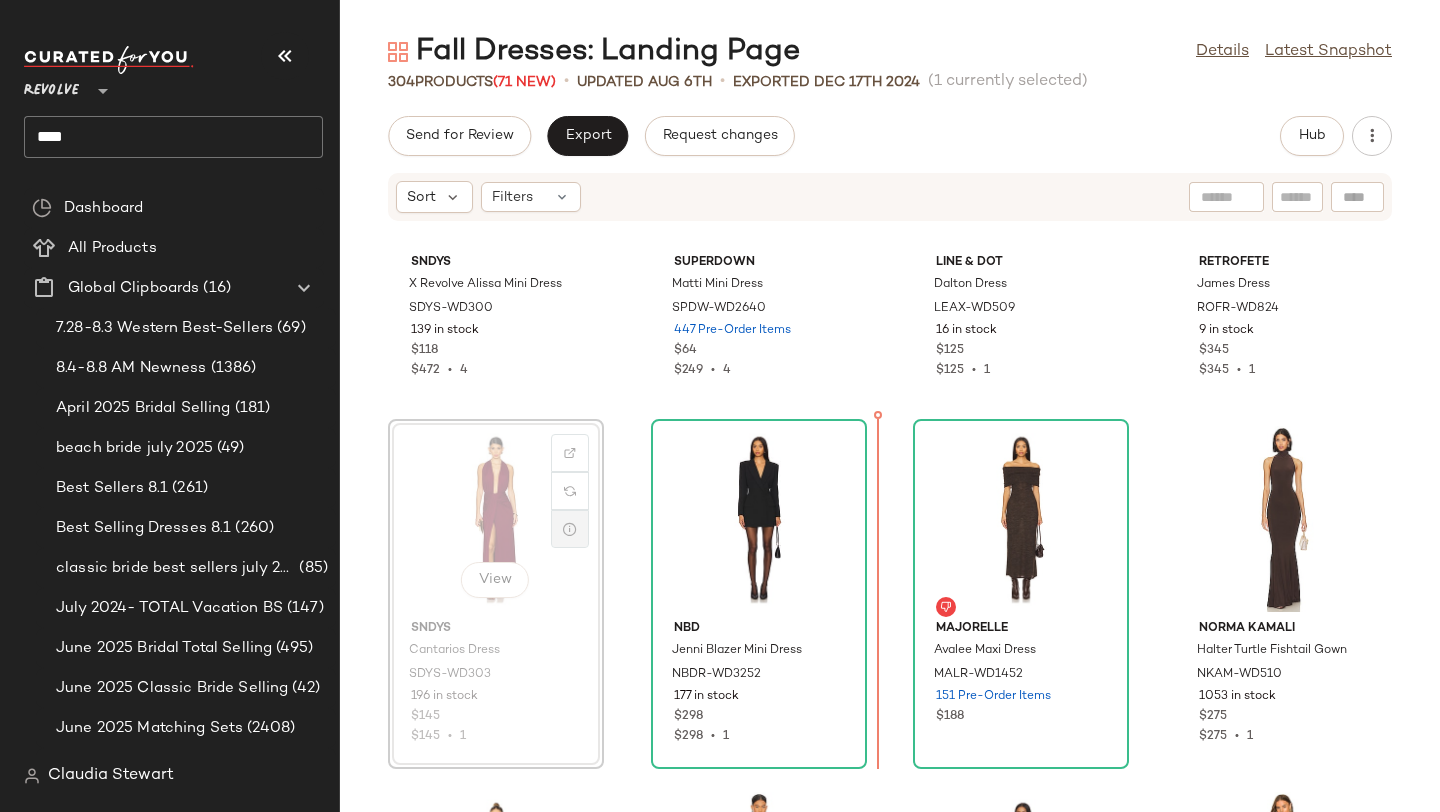 drag, startPoint x: 517, startPoint y: 530, endPoint x: 566, endPoint y: 526, distance: 49.162994 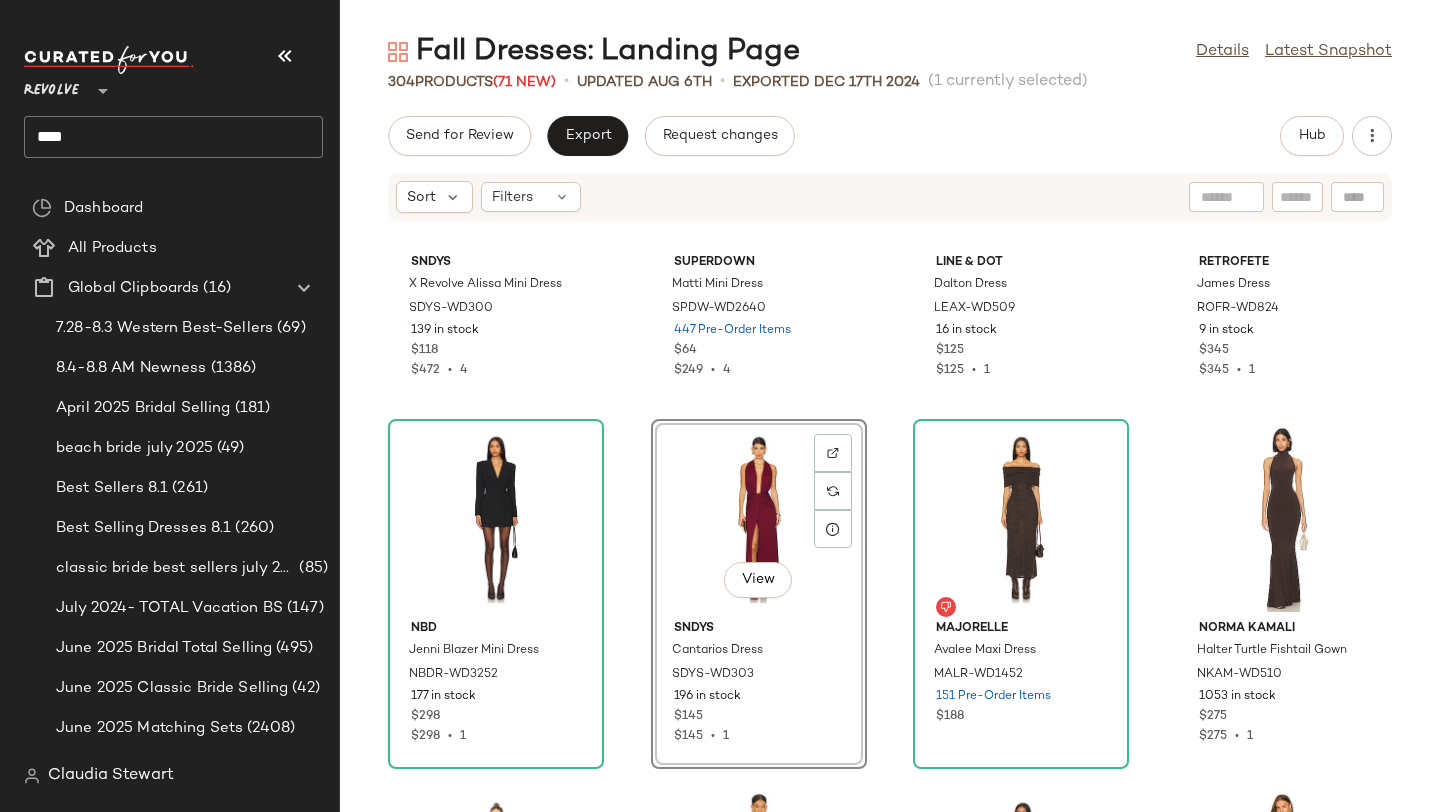 click on "SNDYS X Revolve Alissa Mini Dress SDYS-WD300 139 in stock $118 $472  •  4 superdown Matti Mini Dress SPDW-WD2640 447 Pre-Order Items $64 $249  •  4 Line & Dot Dalton Dress LEAX-WD509 16 in stock $125 $125  •  1 retrofete James Dress ROFR-WD824 9 in stock $345 $345  •  1 NBD Jenni Blazer Mini Dress NBDR-WD3252 177 in stock $298 $298  •  1  View  SNDYS Cantarios Dress SDYS-WD303 196 in stock $145 $145  •  1 MAJORELLE Avalee Maxi Dress MALR-WD1452 151 Pre-Order Items $188 Norma Kamali Halter Turtle Fishtail Gown NKAM-WD510 1053 in stock $275 $275  •  1 Geel Quinn Dress GEER-WD3 44 in stock $124 $979  •  8 Michael Lauren Randolph Mini Dress MLAU-WD383 213 in stock $79 SOVERE Rhyme Combo Slip Knit Dress SOVR-WD59 121 Pre-Order Items $259 NBD Cortado Dress NBDR-WD2539 336 in stock $168 NBD Cortado Dress NBDR-WD2559 13 in stock $168 Camila Coelho Gilma Maxi Dress COEL-WD395 200 Pre-Order Items $258 Bronx and Banco Carmen Maxi Dress BROR-WD838 17 in stock $695 Eterne Long Sleeve Crewneck Maxi Dress 1" 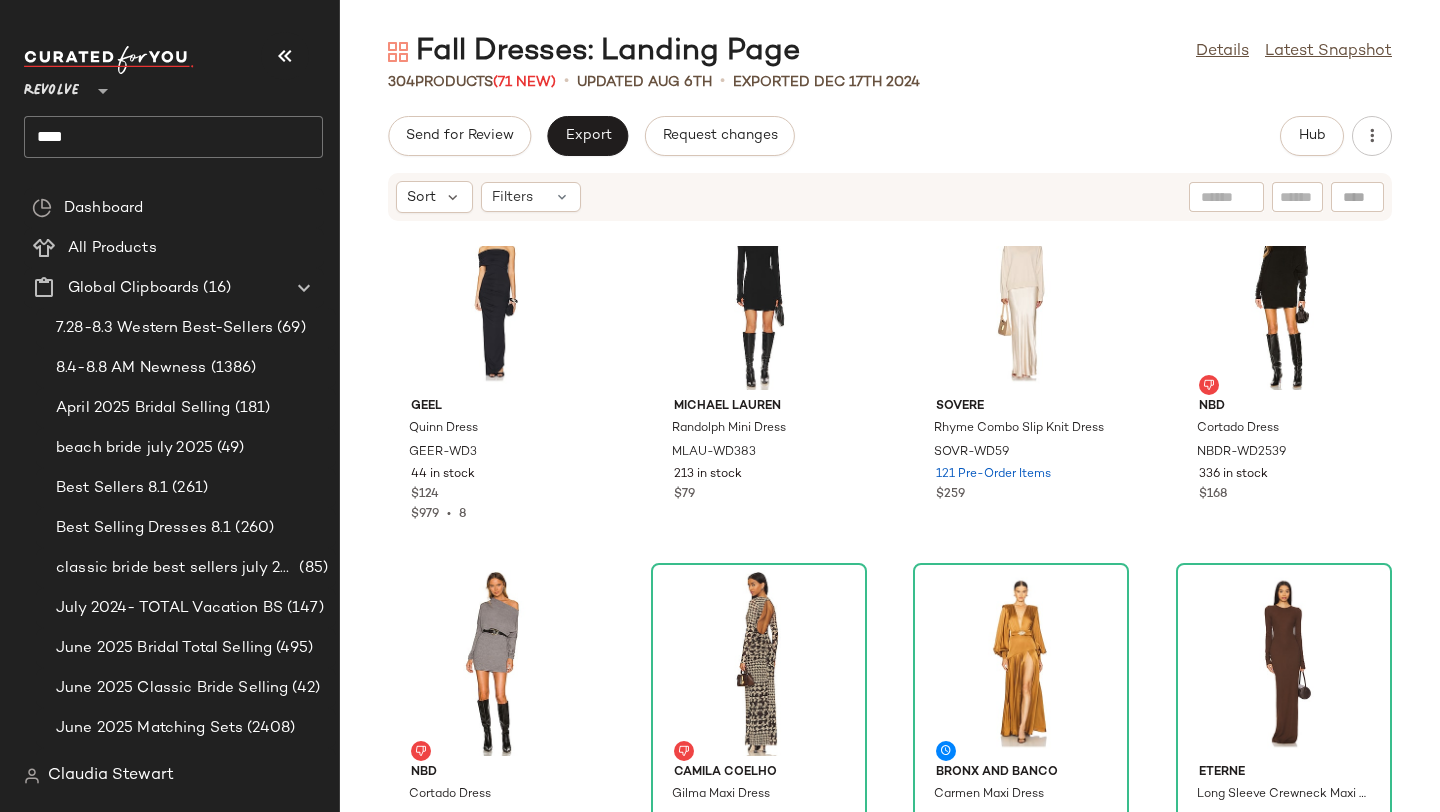 scroll, scrollTop: 10675, scrollLeft: 0, axis: vertical 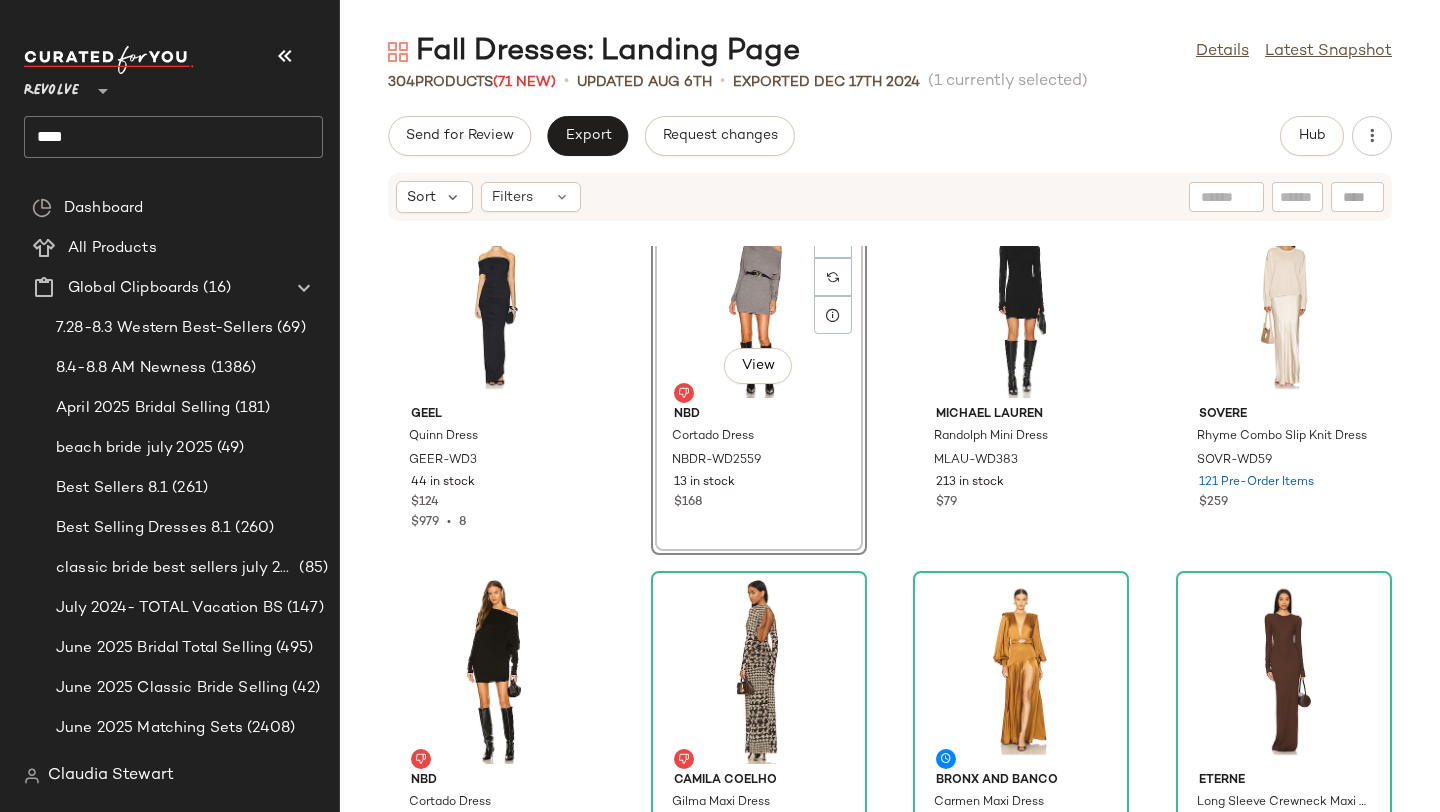 click on "View  NBD Cortado Dress NBDR-WD2559 13 in stock $168" 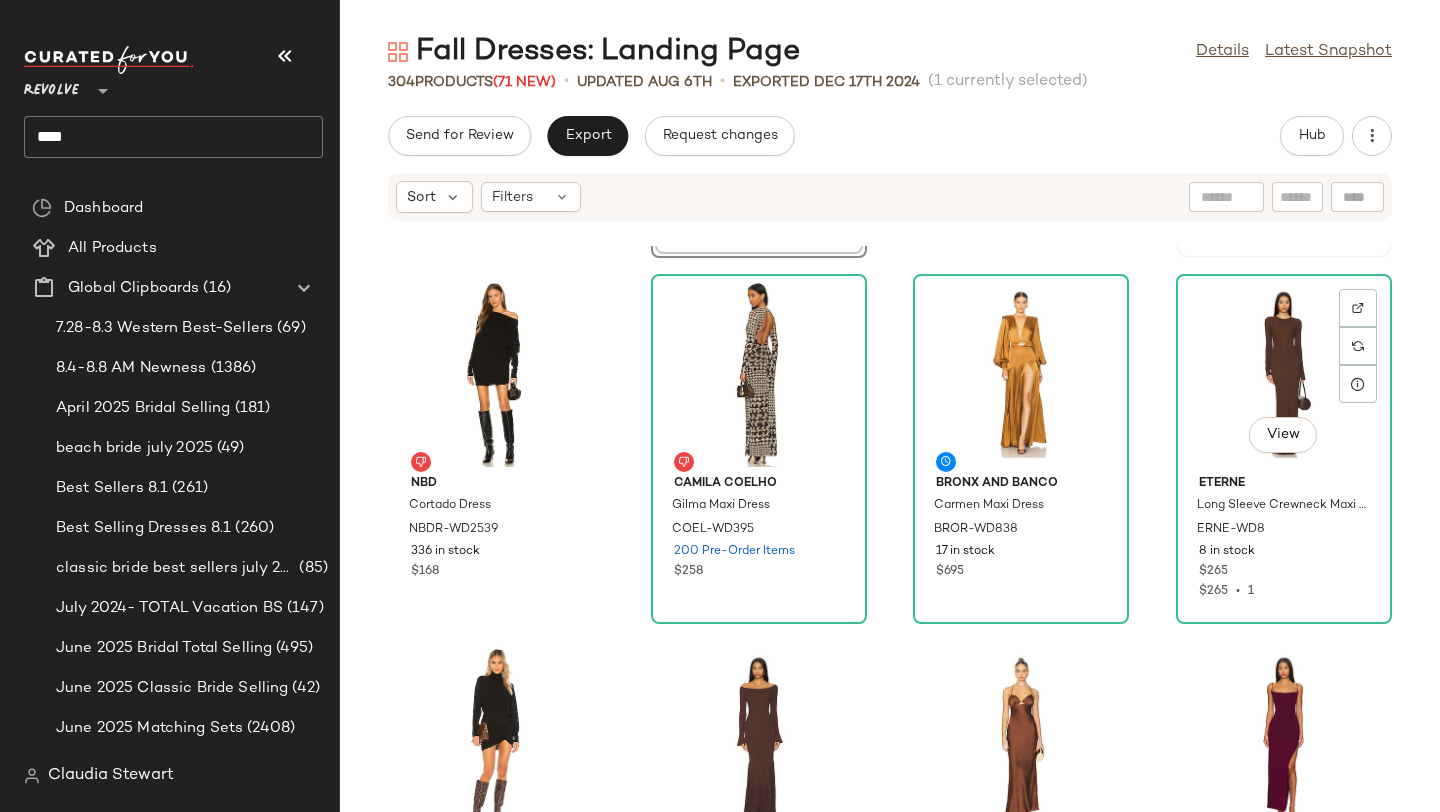 scroll, scrollTop: 10974, scrollLeft: 0, axis: vertical 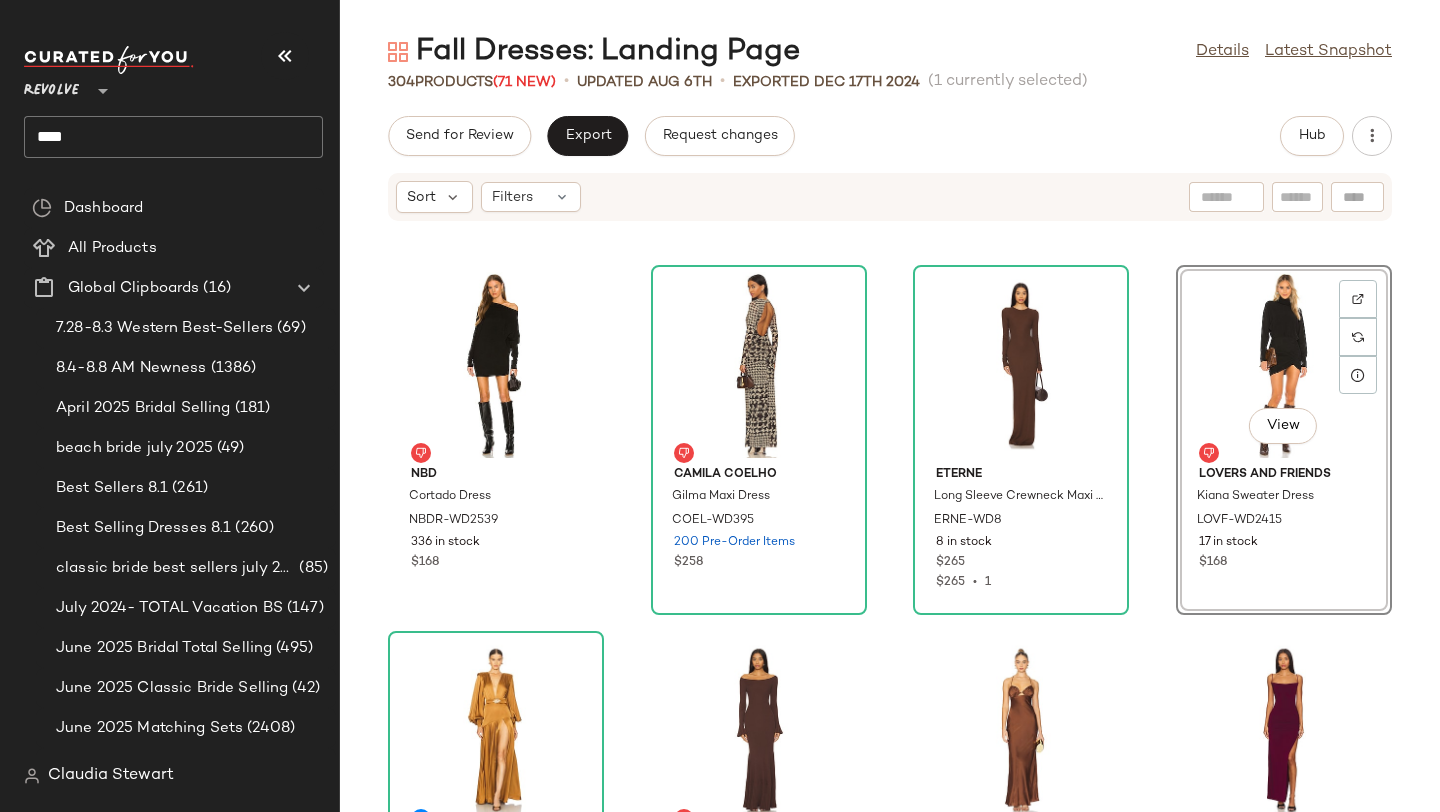 click on "NBD Cortado Dress NBDR-WD2539 336 in stock $168 Camila Coelho Gilma Maxi Dress COEL-WD395 200 Pre-Order Items $258 Eterne Long Sleeve Crewneck Maxi Dress ERNE-WD8 8 in stock $265 $265  •  1  View  Lovers and Friends Kiana Sweater Dress LOVF-WD2415 17 in stock $168 Bronx and Banco Carmen Maxi Dress BROR-WD838 17 in stock $695 LPA Lainey Maxi Knit Dress LPAR-WD850 115 in stock $238 SNDYS Amalia Maxi Dress SDYS-WD292 18 in stock $86 Lovers and Friends Odessa Gown LOVF-WD4178 127 Pre-Order Items $190 Lovers and Friends Ionela Off The Shoulder Dress LOVF-WD4182 16 in stock $168 Katie May Rita Gown KATR-WD483 179 in stock $225 $1.13K  •  5 The Dolls House Dolce Maxi Dress TDOL-WD4 25 Pre-Order Items $547 HEARTLOOM Jordie Dress HEAR-WD418 12 in stock $149 $581  •  4 A.L.C. Nadia Gown ALX-WD546 1 in stock $695 Bardot Veneda High Neck Maxi Dress BARD-WD970 100 in stock $149 $447  •  3 ASTR the Label Finola Dress ASTR-WD625 30 in stock $128 $243  •  2 MAJORELLE Jo Mini Dress MALR-WD1454 123 Pre-Order Items" 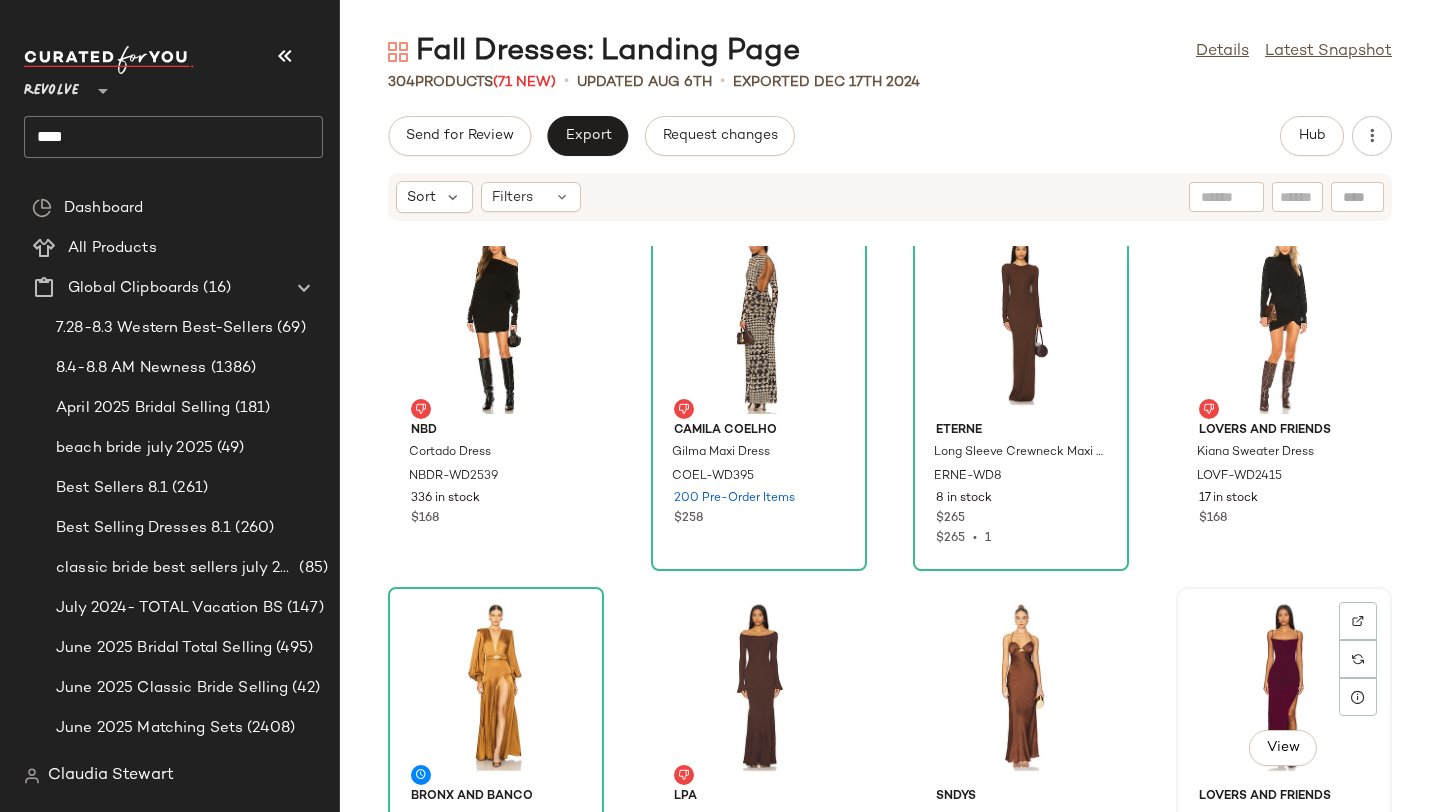 scroll, scrollTop: 10913, scrollLeft: 0, axis: vertical 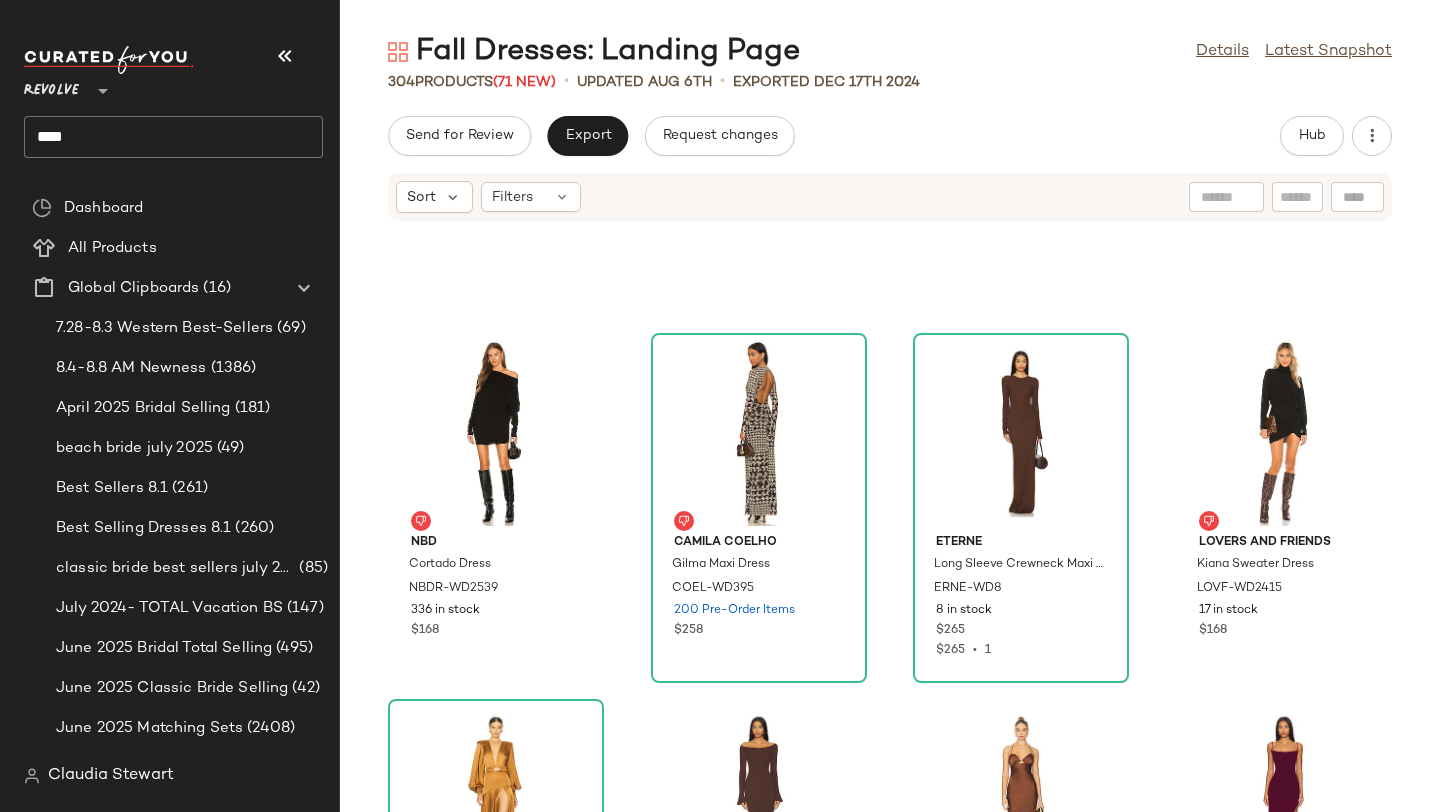 click on "NBD Cortado Dress NBDR-WD2539 336 in stock $168 Camila Coelho Gilma Maxi Dress COEL-WD395 200 Pre-Order Items $258 Eterne Long Sleeve Crewneck Maxi Dress ERNE-WD8 8 in stock $265 $265  •  1 Lovers and Friends Kiana Sweater Dress LOVF-WD2415 17 in stock $168 Bronx and Banco Carmen Maxi Dress BROR-WD838 17 in stock $695 LPA Lainey Maxi Knit Dress LPAR-WD850 115 in stock $238 SNDYS Amalia Maxi Dress SDYS-WD292 18 in stock $86 Lovers and Friends Odessa Gown LOVF-WD4178 127 Pre-Order Items $190 Lovers and Friends Ionela Off The Shoulder Dress LOVF-WD4182 16 in stock $168 Katie May Rita Gown KATR-WD483 179 in stock $225 $1.13K  •  5 The Dolls House Dolce Maxi Dress TDOL-WD4 25 Pre-Order Items $547 HEARTLOOM Jordie Dress HEAR-WD418 12 in stock $149 $581  •  4 A.L.C. Nadia Gown ALX-WD546 1 in stock $695 Bardot Veneda High Neck Maxi Dress BARD-WD970 100 in stock $149 $447  •  3 ASTR the Label Finola Dress ASTR-WD625 30 in stock $128 $243  •  2 MAJORELLE Jo Mini Dress MALR-WD1454 123 Pre-Order Items $198" 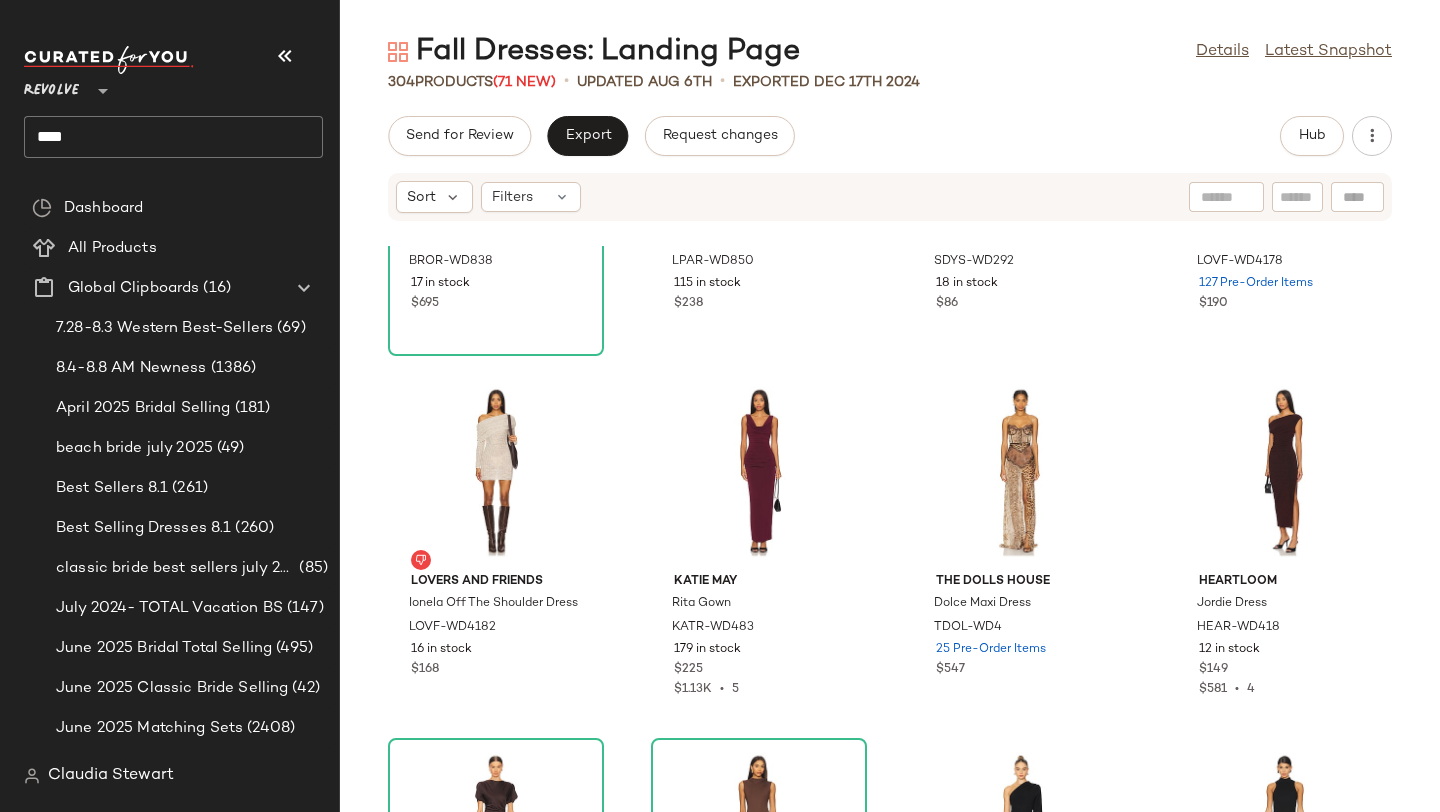 scroll, scrollTop: 11713, scrollLeft: 0, axis: vertical 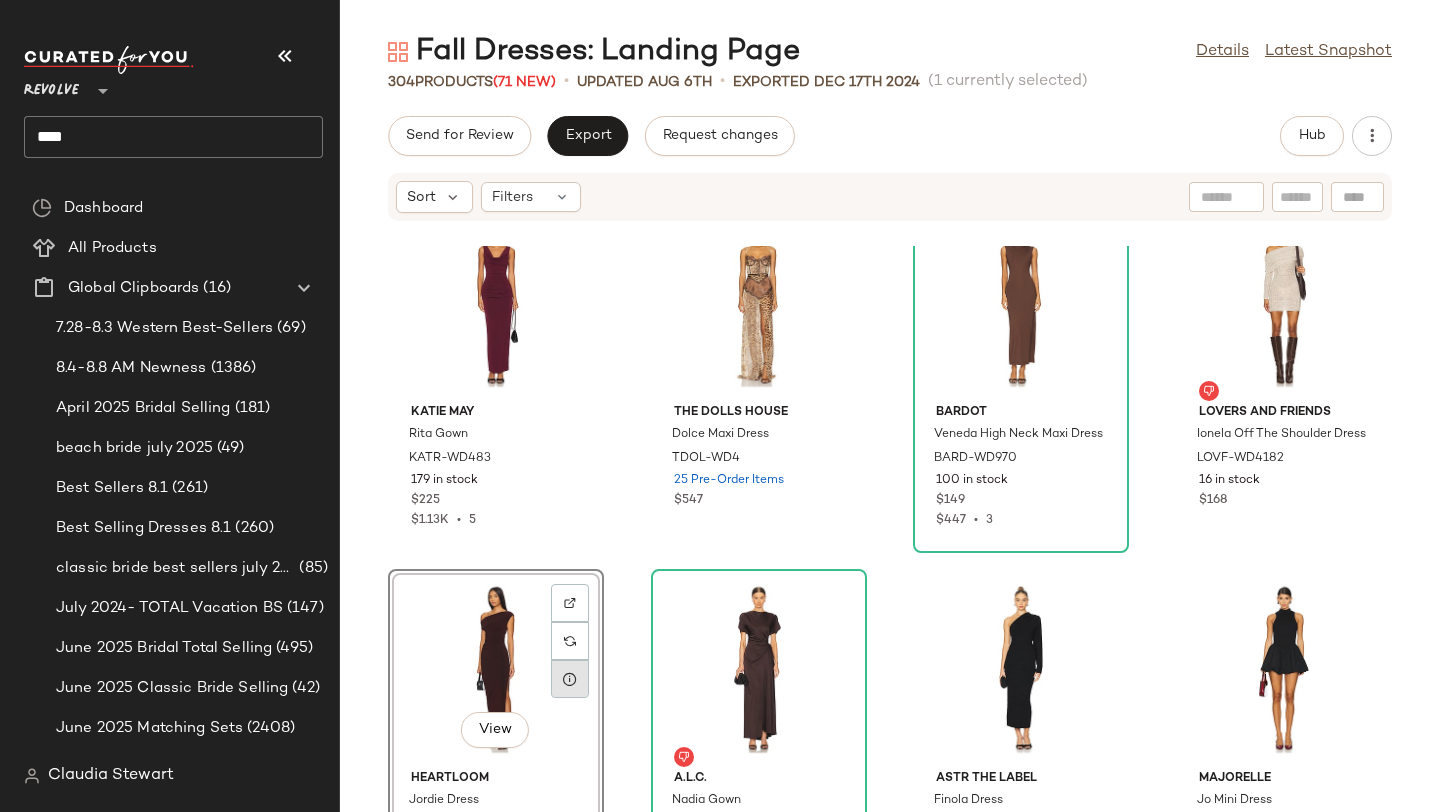 drag, startPoint x: 502, startPoint y: 690, endPoint x: 554, endPoint y: 688, distance: 52.03845 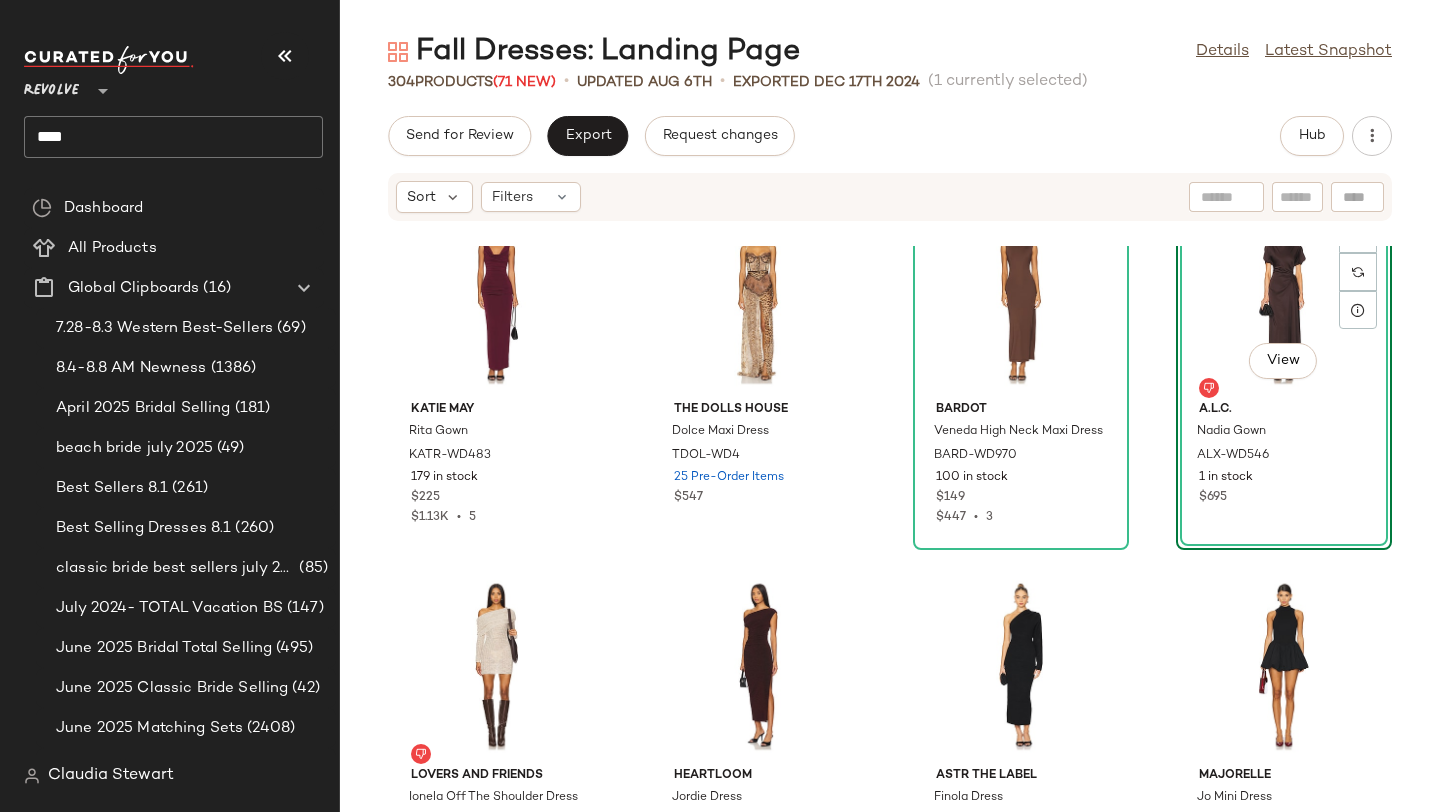 click on "[BRAND] [BRAND] [PRODUCT] [PRODUCT_CODE] [NUMBER] in stock $[PRICE] [BRAND] [PRODUCT] [PRODUCT_CODE] [NUMBER] in stock $[PRICE] [BRAND] [PRODUCT] [PRODUCT_CODE] [NUMBER] in stock $[PRICE] [BRAND] [PRODUCT] [PRODUCT_CODE] [NUMBER] [NUMBER] Pre-Order Items $[PRICE] [BRAND] [PRODUCT] [PRODUCT_CODE] [NUMBER] in stock $[PRICE] $[PRICE]  •  5 [BRAND] [PRODUCT] [PRODUCT_CODE] [NUMBER] [NUMBER] Pre-Order Items $[PRICE] $[PRICE]  •  3  View  [BRAND] [PRODUCT] [PRODUCT_CODE] [NUMBER] in stock $[PRICE] [BRAND] [PRODUCT] [PRODUCT_CODE] [NUMBER] in stock $[PRICE] [BRAND] [PRODUCT] [PRODUCT_CODE] [NUMBER] in stock $[PRICE] $[PRICE]  •  4 [BRAND] [PRODUCT] [PRODUCT_CODE] [NUMBER] in stock $[PRICE] $[PRICE]  •  2 [BRAND] [PRODUCT] [PRODUCT_CODE] [NUMBER] [NUMBER] Pre-Order Items $[PRICE] [BRAND] [PRODUCT] [PRODUCT_CODE] [NUMBER] in stock $[PRICE] [BRAND] [PRODUCT] [PRODUCT_CODE] [NUMBER] in stock $[PRICE] [BRAND] [PRODUCT] [PRODUCT_CODE] [NUMBER] in stock $[PRICE]" 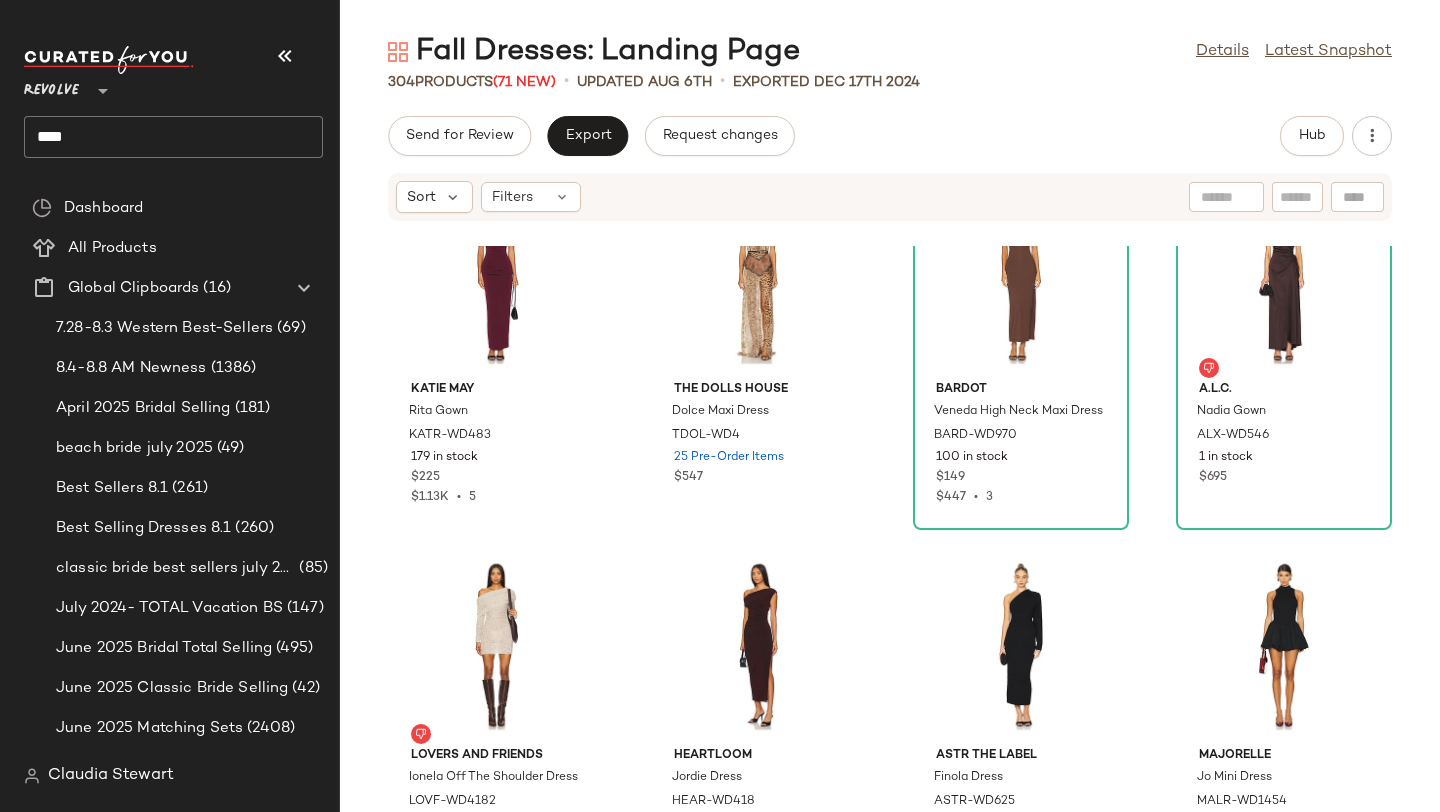scroll, scrollTop: 12112, scrollLeft: 0, axis: vertical 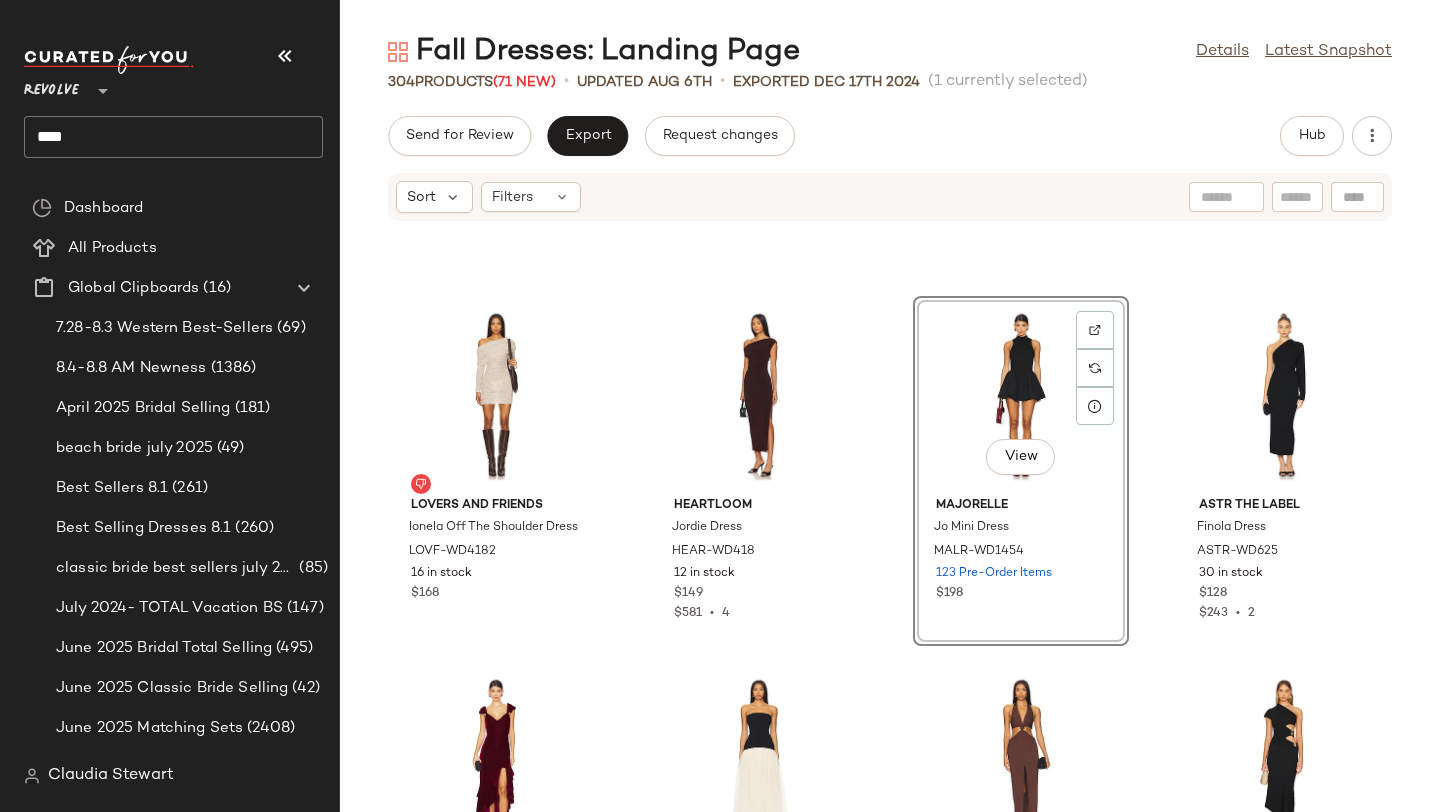 click on "Lovers and Friends Ionela Off The Shoulder Dress LOVF-WD4182 16 in stock $168 HEARTLOOM Jordie Dress HEAR-WD418 12 in stock $149 $581  •  4  View  MAJORELLE Jo Mini Dress MALR-WD1454 123 Pre-Order Items $198 ASTR the Label Finola Dress ASTR-WD625 30 in stock $128 $243  •  2 Tularosa Camille Velvet Gown TULA-WD1620 142 in stock $258 Lovers and Friends Alix Gown LOVF-WD4210 17 in stock $328 NBD The Donyale Gown NBDR-WD3242 122 in stock $228 Cult Gaia Lurenz Knit Midi Dress CULG-WD343 9 in stock $518 Solid & Striped Halter Soglio Dress SLST-WD110 18 Pre-Order Items $348 WeWoreWhat Smocked Drop Waist Midi Dress WWWR-WD148 203 Pre-Order Items $148 L'Academie by Marianna Ashleigh Stretch Cotton Cargo Mini Dress LCDE-WD869 11 in stock $238 ALL THE WAYS Vega Maxi Dress AAYR-WD89 23 in stock $98 $676  •  7 Lovers and Friends Billie Mini Dress LOVF-WD4199 131 Pre-Order Items $168 CAMI NYC Noelle Dress CAMN-WD104 3 in stock $425 SER.O.YA Chantae Mesh Dress SERR-WD170 12 in stock $298 Ronny Kobo Crystal Dress $498" 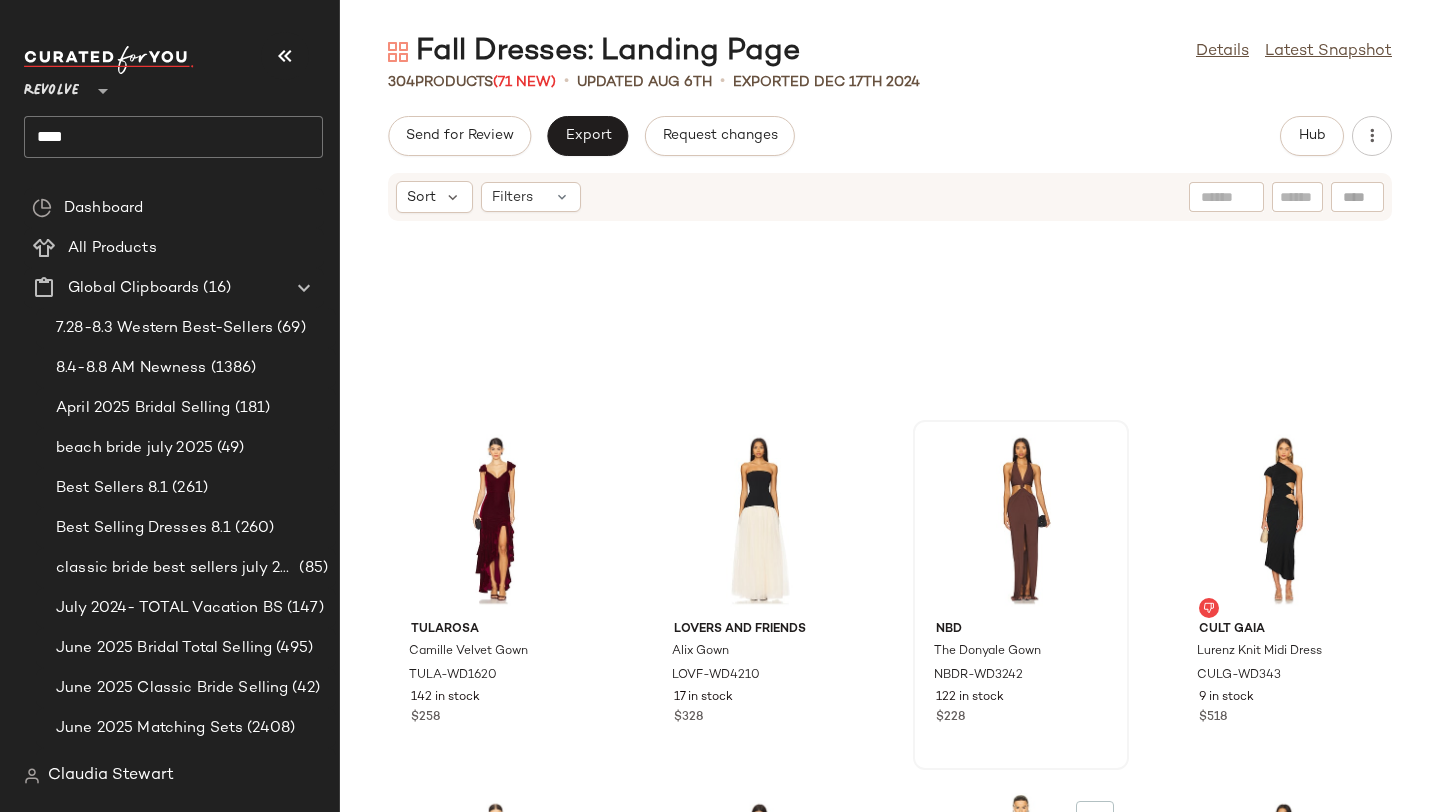 scroll, scrollTop: 12670, scrollLeft: 0, axis: vertical 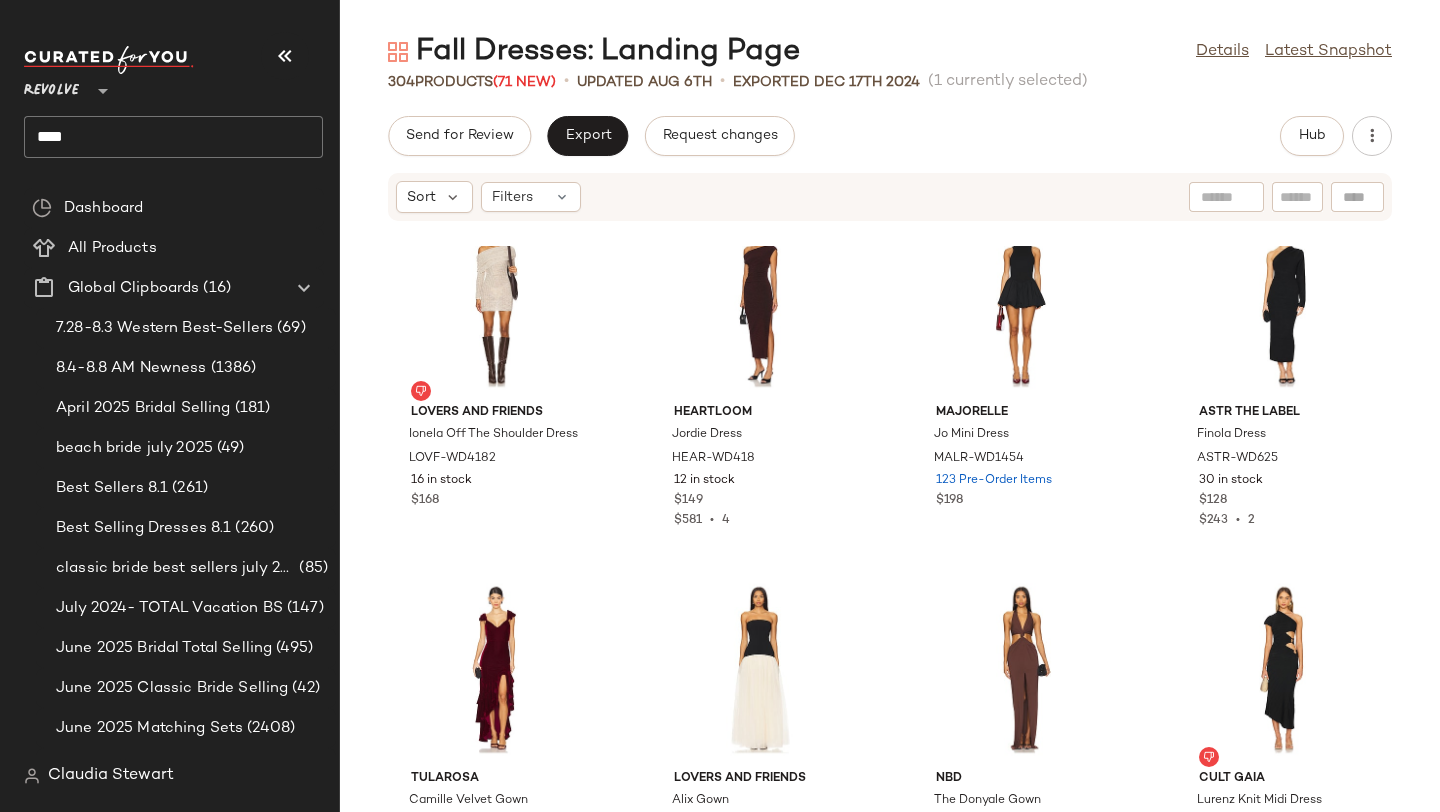 drag, startPoint x: 1018, startPoint y: 503, endPoint x: 1048, endPoint y: 459, distance: 53.25411 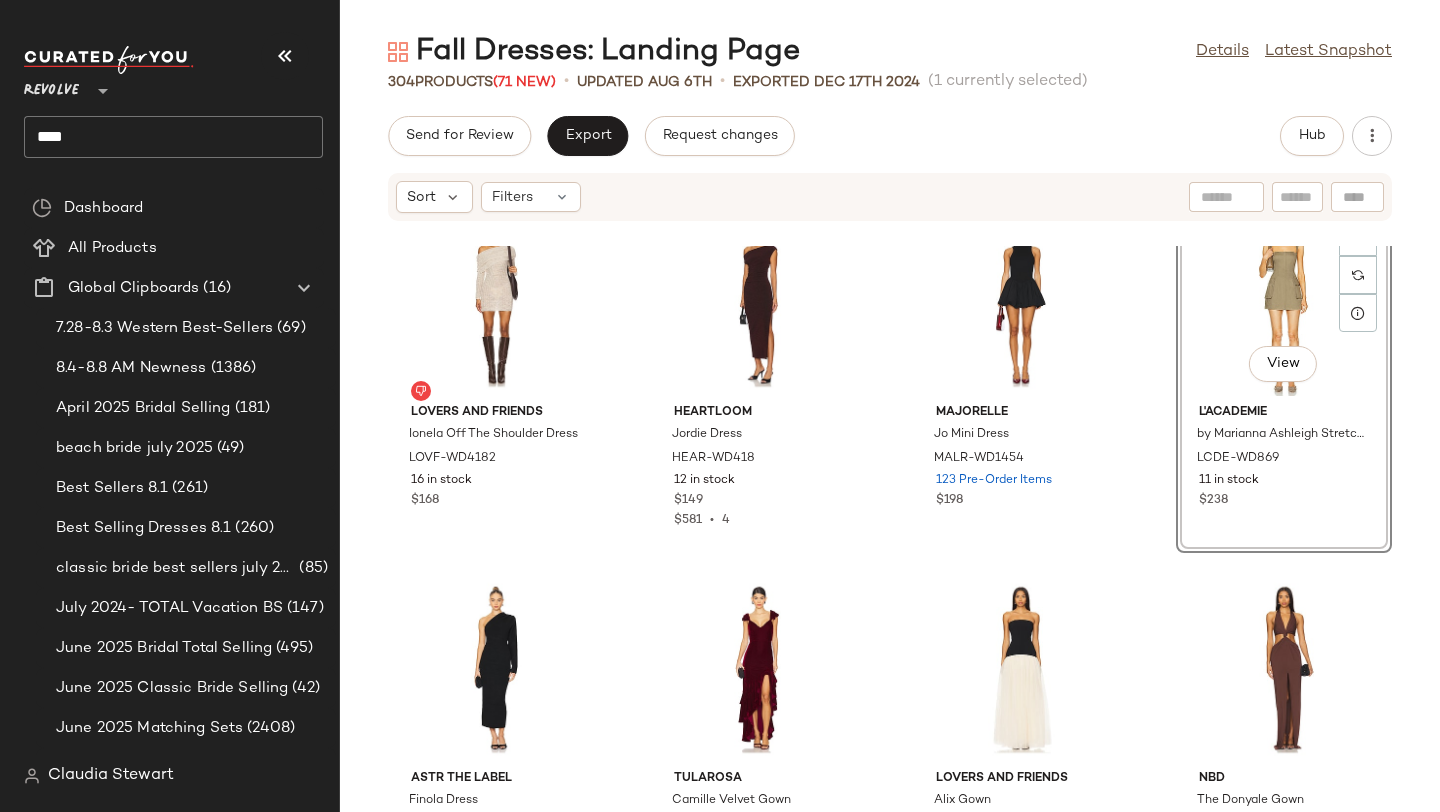 click on "Lovers and Friends Ionela Off The Shoulder Dress LOVF-WD4182 16 in stock $168 HEARTLOOM Jordie Dress HEAR-WD418 12 in stock $149 $581  •  4 MAJORELLE Jo Mini Dress MALR-WD1454 123 Pre-Order Items $198  View  L'Academie by Marianna Ashleigh Stretch Cotton Cargo Mini Dress LCDE-WD869 11 in stock $238 ASTR the Label Finola Dress ASTR-WD625 30 in stock $128 $243  •  2 Tularosa Camille Velvet Gown TULA-WD1620 142 in stock $258 Lovers and Friends Alix Gown LOVF-WD4210 17 in stock $328 NBD The Donyale Gown NBDR-WD3242 122 in stock $228 Cult Gaia Lurenz Knit Midi Dress CULG-WD343 9 in stock $518 Solid & Striped Halter Soglio Dress SLST-WD110 18 Pre-Order Items $348 WeWoreWhat Smocked Drop Waist Midi Dress WWWR-WD148 203 Pre-Order Items $148 ALL THE WAYS Vega Maxi Dress AAYR-WD89 23 in stock $98 $676  •  7 Lovers and Friends Billie Mini Dress LOVF-WD4199 131 Pre-Order Items $168 CAMI NYC Noelle Dress CAMN-WD104 3 in stock $425 SER.O.YA Chantae Mesh Dress SERR-WD170 12 in stock $298 Ronny Kobo Crystal Dress $498" 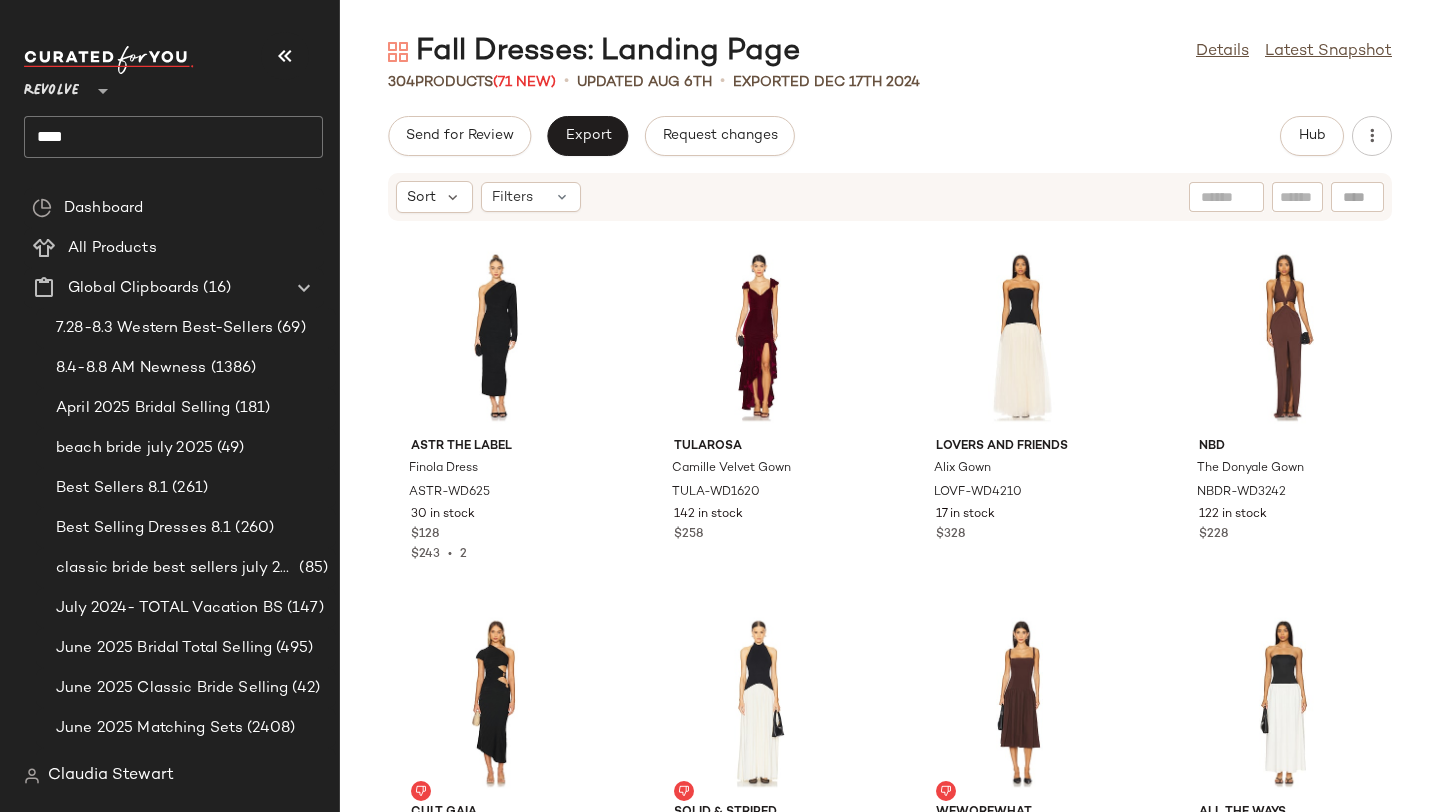 scroll, scrollTop: 12470, scrollLeft: 0, axis: vertical 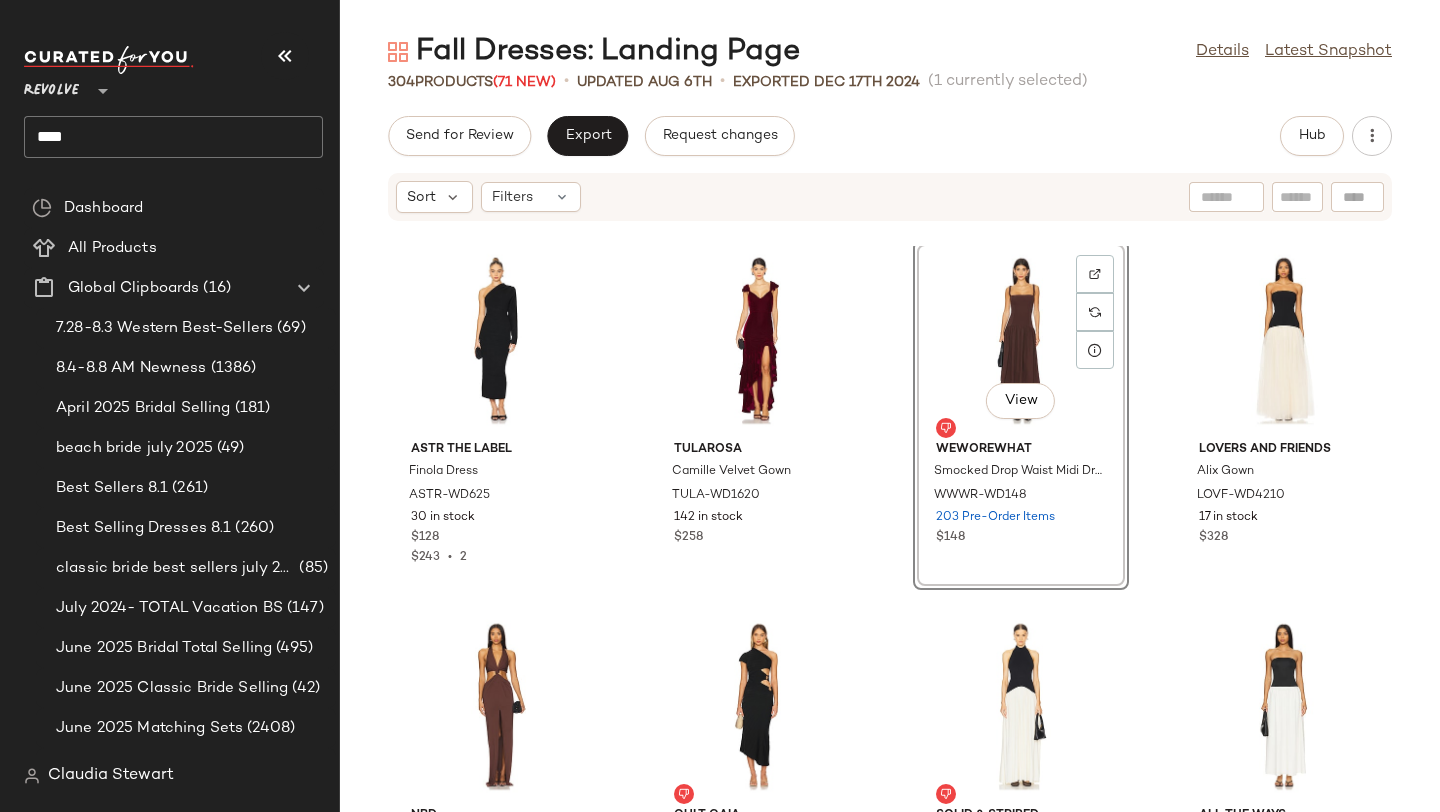 click on "ASTR the Label Finola Dress ASTR-WD625 30 in stock $128 $243  •  2 Tularosa Camille Velvet Gown TULA-WD1620 142 in stock $258  View  WeWoreWhat Smocked Drop Waist Midi Dress WWWR-WD148 203 Pre-Order Items $148 Lovers and Friends Alix Gown LOVF-WD4210 17 in stock $328 NBD The Donyale Gown NBDR-WD3242 122 in stock $228 Cult Gaia Lurenz Knit Midi Dress CULG-WD343 9 in stock $518 Solid & Striped Halter Soglio Dress SLST-WD110 18 Pre-Order Items $348 ALL THE WAYS Vega Maxi Dress AAYR-WD89 23 in stock $98 $676  •  7 Lovers and Friends Billie Mini Dress LOVF-WD4199 131 Pre-Order Items $168 CAMI NYC Noelle Dress CAMN-WD104 3 in stock $425 SER.O.YA Chantae Mesh Dress SERR-WD170 12 in stock $298 Ronny Kobo Crystal Dress RONR-WD717 6 in stock $498 Significant Other Lana Maxi Dress SIGR-WD129 3 in stock $266 Enza Costa Silk Rib Mockneck Dress ENZA-WD516 5 in stock $350 Amanda Uprichard X Revolve Elroy Maxi Dress AMAN-WD2227 119 in stock $268 $1.88K  •  7 Camila Coelho Minji Maxi Dress COEL-WD469 120 Pre-Order Items" 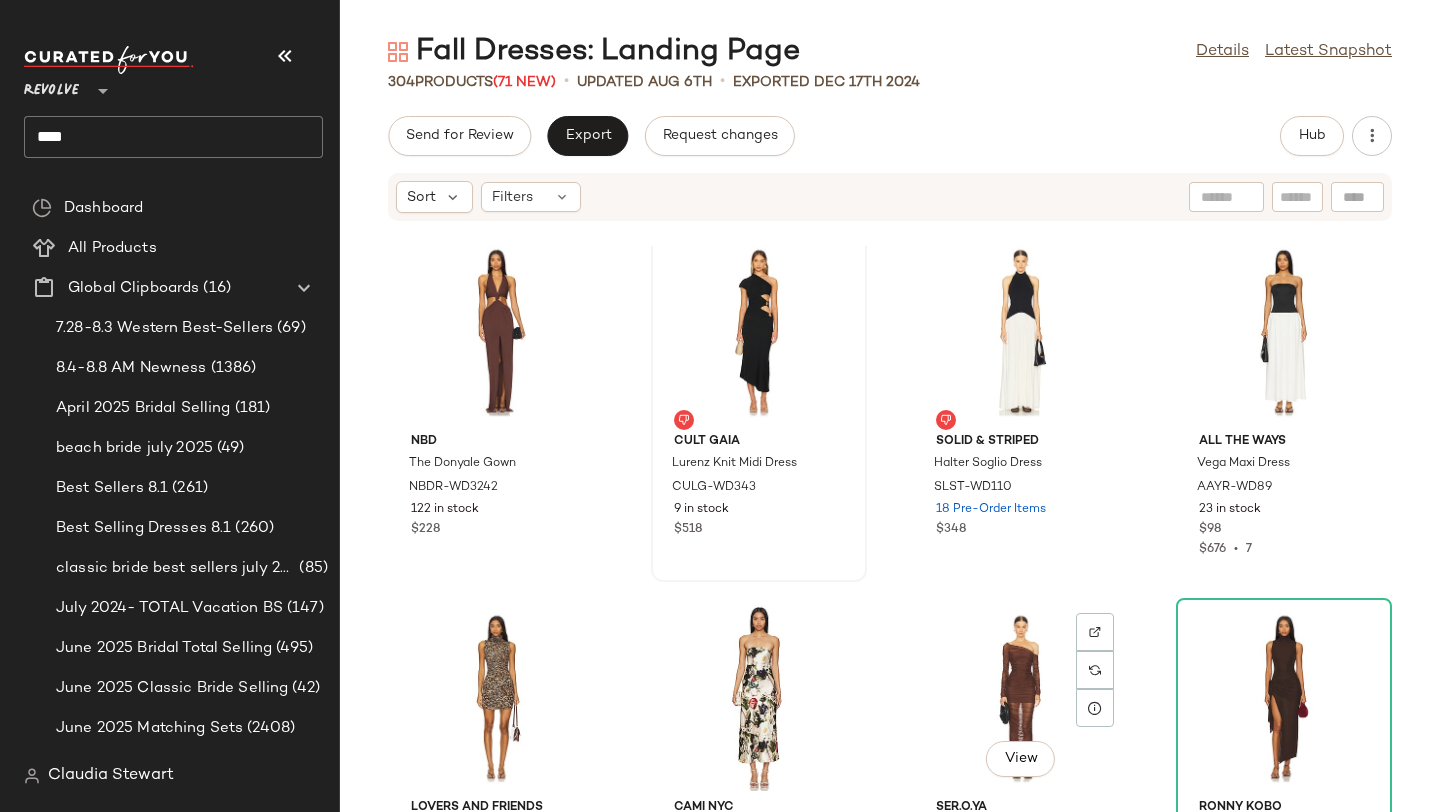 scroll, scrollTop: 12843, scrollLeft: 0, axis: vertical 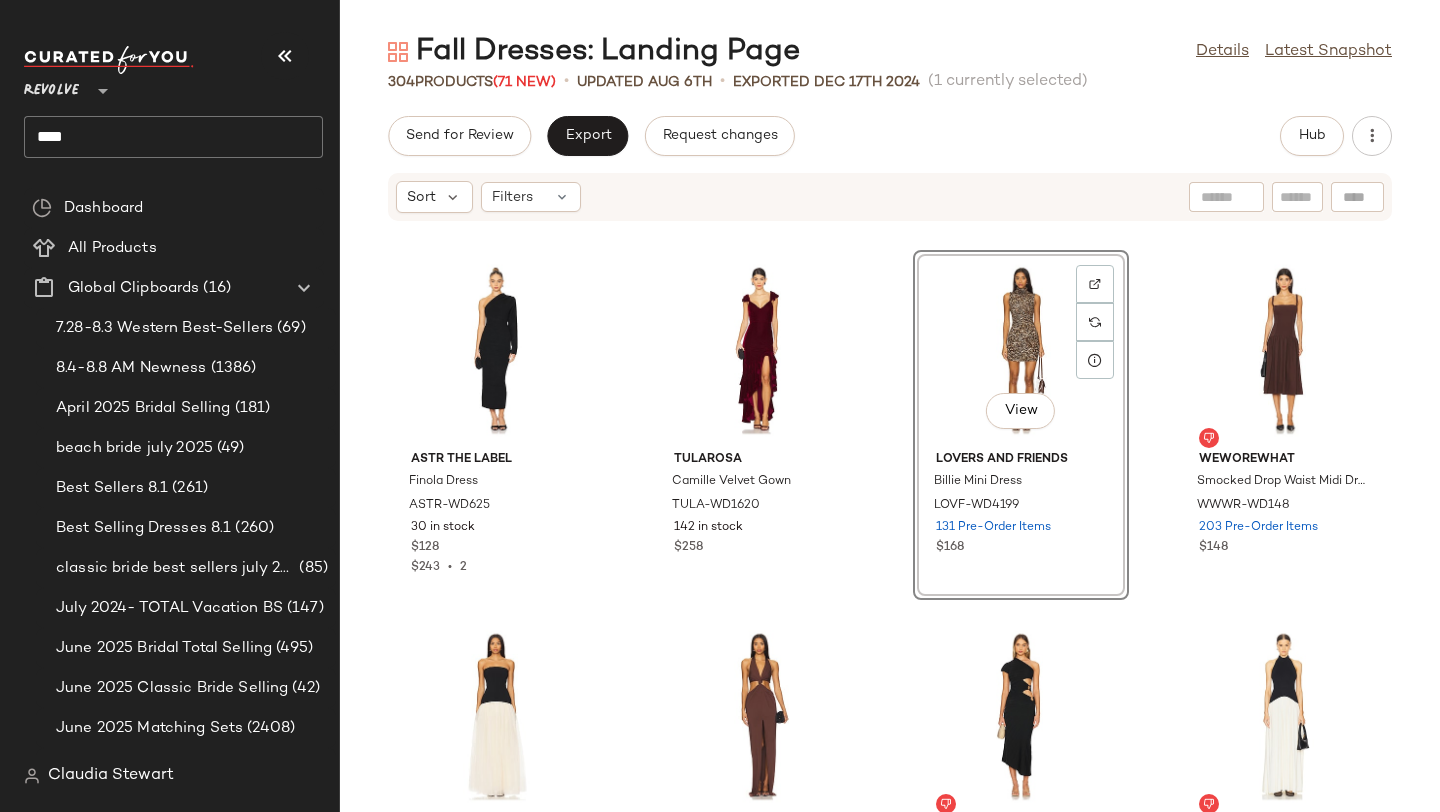click on "[BRAND] the [BRAND] Dress [BRAND]-[CODE] 30 in stock $[PRICE] $[PRICE]  •  2 [BRAND] [BRAND] [BRAND] Gown [BRAND]-[CODE] 142 in stock $[PRICE]  View  [BRAND] and [BRAND] [BRAND] Mini Dress [BRAND]-[CODE] 131 Pre-Order Items $[PRICE] [BRAND] [BRAND] [BRAND] [BRAND] Drop Waist Midi Dress [BRAND]-[CODE] 203 Pre-Order Items $[PRICE] [BRAND] and [BRAND] [BRAND] Gown [BRAND]-[CODE] 17 in stock $[PRICE] [BRAND] [BRAND] [BRAND] Gown [BRAND]-[CODE] 122 in stock $[PRICE] [BRAND] [BRAND] [BRAND] Knit Midi Dress [BRAND]-[CODE] 9 in stock $[PRICE] [BRAND] & [BRAND] [BRAND] [BRAND] Dress [BRAND]-[CODE] 18 Pre-Order Items $[PRICE] [BRAND] the [BRAND] Maxi Dress [BRAND]-[CODE] 23 in stock $[PRICE] $[PRICE]  •  7 [BRAND] [BRAND] [BRAND] [BRAND] Dress [BRAND]-[CODE] 3 in stock $[PRICE] [BRAND].[BRAND] [BRAND] Mesh Dress [BRAND]-[CODE] 12 in stock $[PRICE] [BRAND] [BRAND] [BRAND] Dress [BRAND]-[CODE] 6 in stock $[PRICE] [BRAND] [BRAND] [BRAND] Maxi Dress [BRAND]-[CODE] 3 in stock $[PRICE] [BRAND] [BRAND] [BRAND] [BRAND] Dress [BRAND]-[CODE] 5 in stock $[PRICE] [BRAND] [BRAND] x [BRAND] [BRAND] [BRAND] Maxi Dress [BRAND]-[CODE] 119 Pre-Order Items" 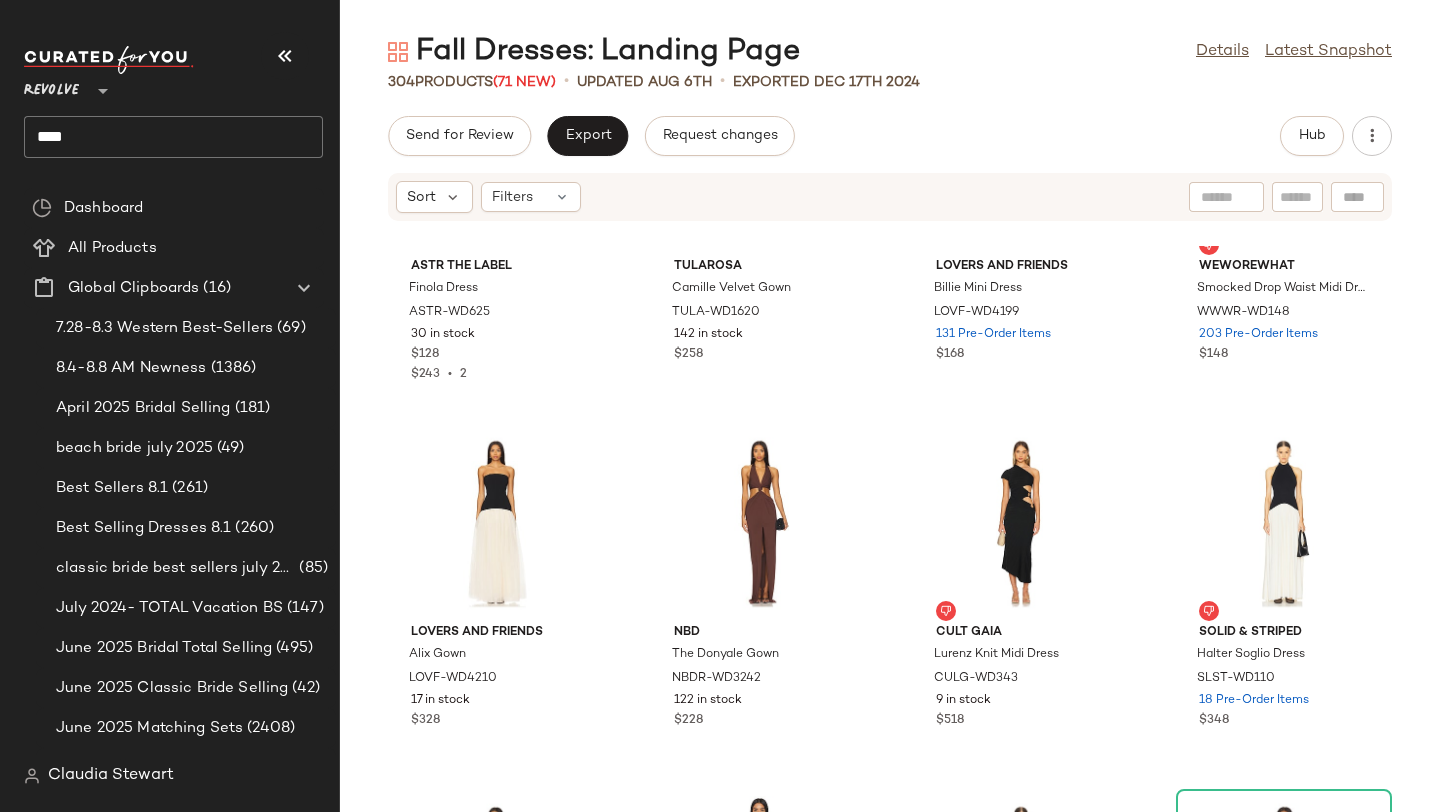 scroll, scrollTop: 12656, scrollLeft: 0, axis: vertical 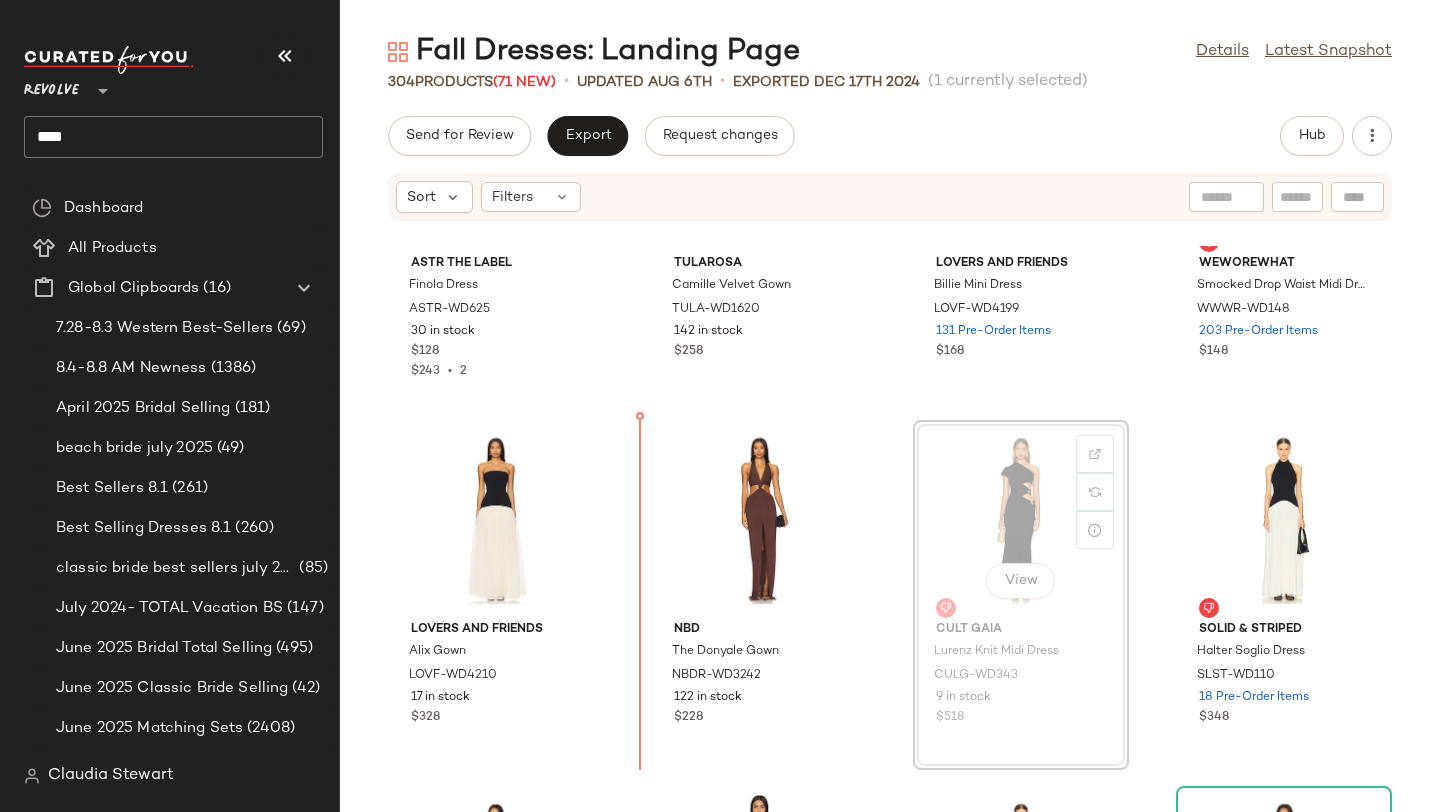 drag, startPoint x: 958, startPoint y: 508, endPoint x: 617, endPoint y: 513, distance: 341.03665 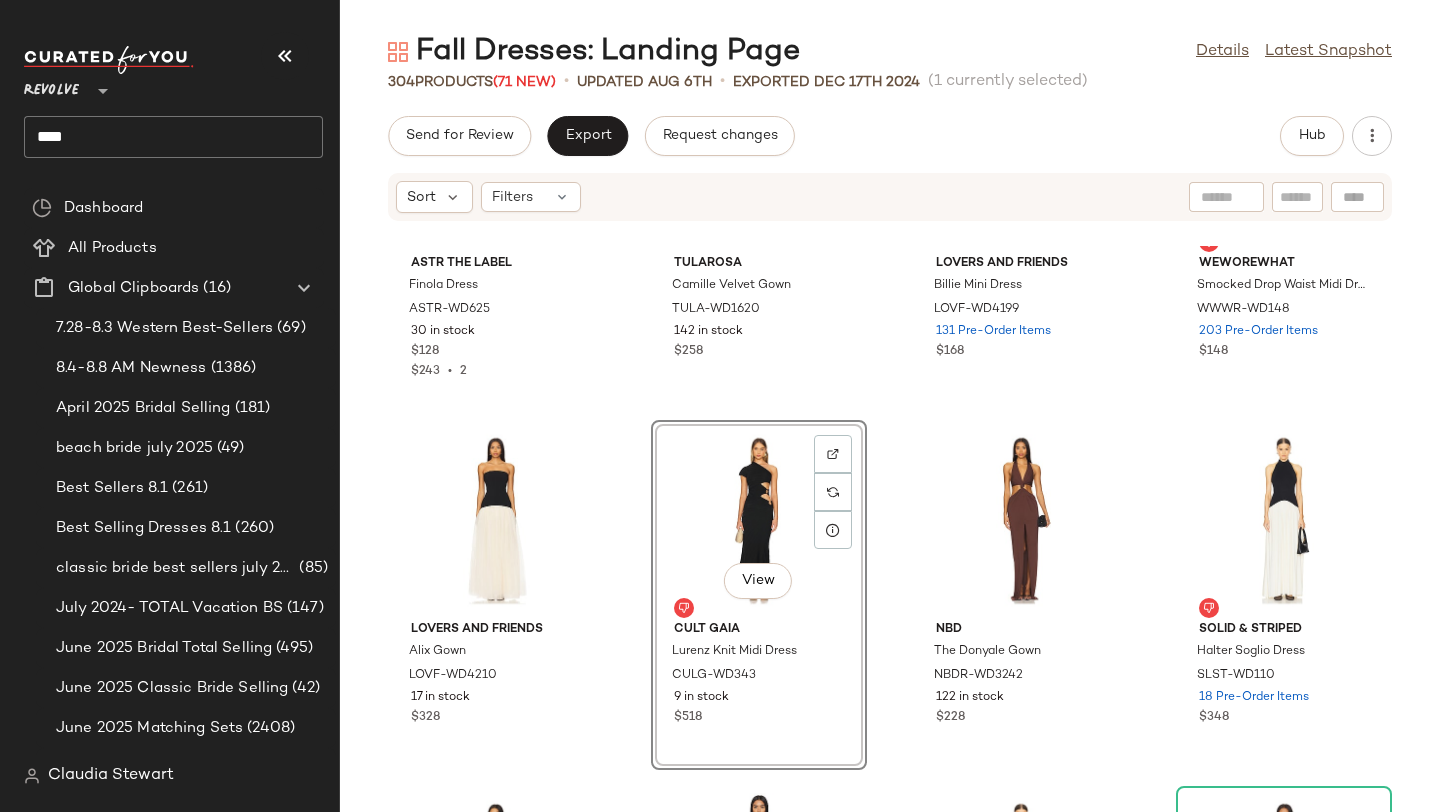 click on "ASTR the Label Finola Dress ASTR-WD625 30 in stock $128 $243  •  2 Tularosa Camille Velvet Gown TULA-WD1620 142 in stock $258 Lovers and Friends Billie Mini Dress LOVF-WD4199 131 Pre-Order Items $168 WeWoreWhat Smocked Drop Waist Midi Dress WWWR-WD148 203 Pre-Order Items $148 Lovers and Friends Alix Gown LOVF-WD4210 17 in stock $328  View  Cult Gaia Lurenz Knit Midi Dress CULG-WD343 9 in stock $518 NBD The Donyale Gown NBDR-WD3242 122 in stock $228 Solid & Striped Halter Soglio Dress SLST-WD110 18 Pre-Order Items $348 ALL THE WAYS Vega Maxi Dress AAYR-WD89 23 in stock $98 $676  •  7 CAMI NYC Noelle Dress CAMN-WD104 3 in stock $425 SER.O.YA Chantae Mesh Dress SERR-WD170 12 in stock $298 Ronny Kobo Crystal Dress RONR-WD717 6 in stock $498 Significant Other Lana Maxi Dress SIGR-WD129 3 in stock $266 Enza Costa Silk Rib Mockneck Dress ENZA-WD516 5 in stock $350 Amanda Uprichard X Revolve Elroy Maxi Dress AMAN-WD2227 119 in stock $268 $1.88K  •  7 Camila Coelho Minji Maxi Dress COEL-WD469 120 Pre-Order Items" 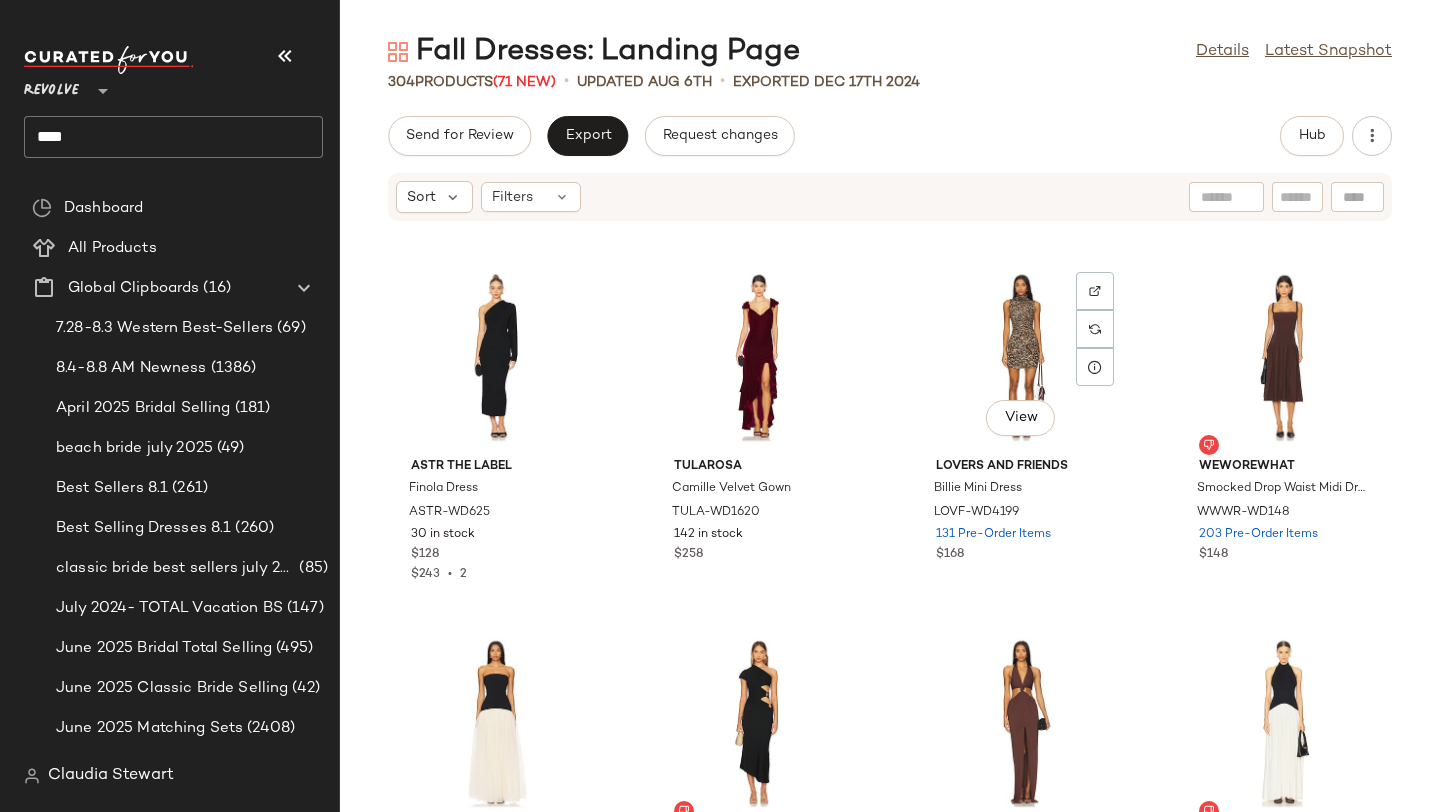 scroll, scrollTop: 12723, scrollLeft: 0, axis: vertical 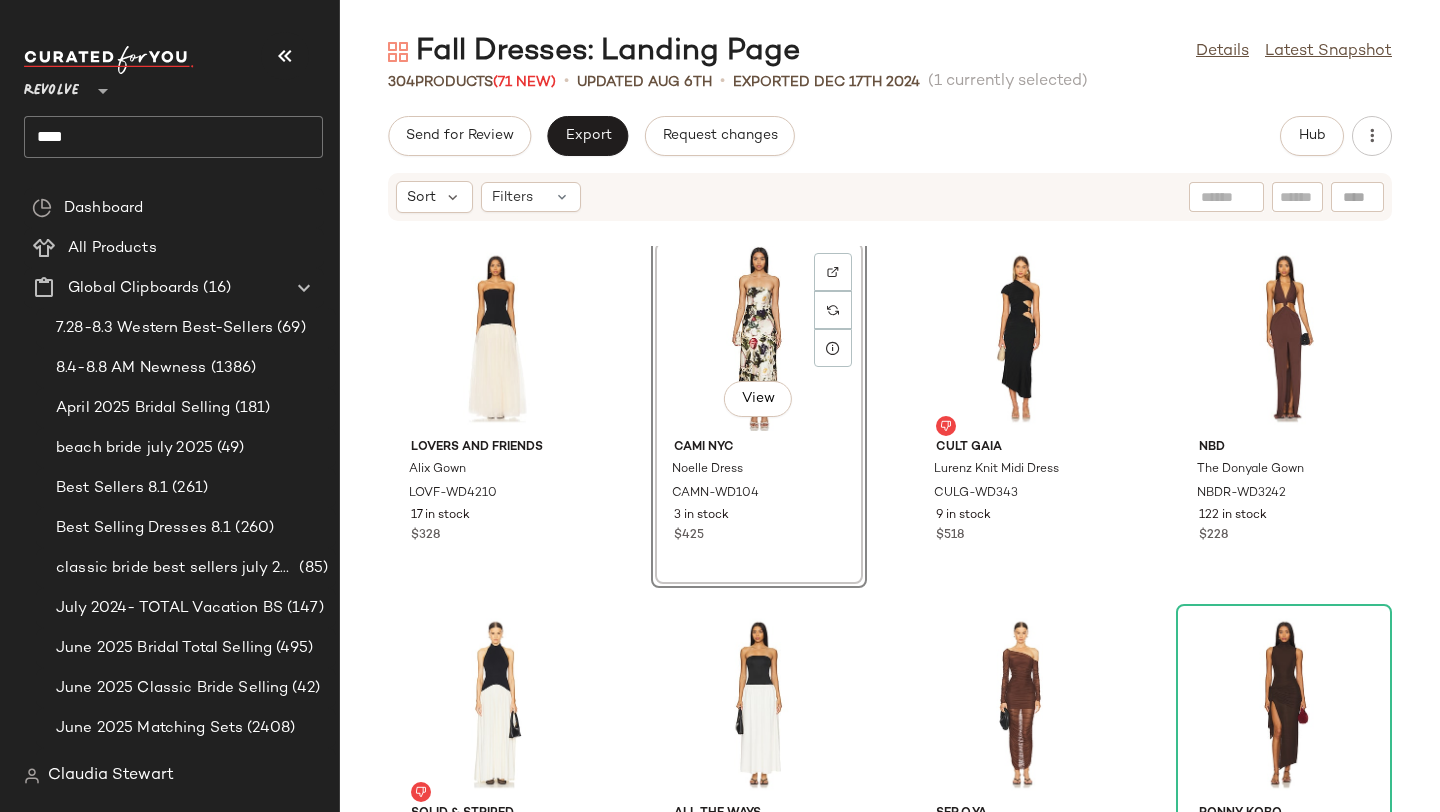 click on "ASTR the Label Finola Dress ASTR-WD625 30 in stock $128 $243  •  2 Tularosa Camille Velvet Gown TULA-WD1620 142 in stock $258 Lovers and Friends Billie Mini Dress LOVF-WD4199 131 Pre-Order Items $168 WeWoreWhat Smocked Drop Waist Midi Dress WWWR-WD148 203 Pre-Order Items $148 Lovers and Friends Alix Gown LOVF-WD4210 17 in stock $328  View  CAMI NYC Noelle Dress CAMN-WD104 3 in stock $425 Cult Gaia Lurenz Knit Midi Dress CULG-WD343 9 in stock $518 NBD The Donyale Gown NBDR-WD3242 122 in stock $228 Solid & Striped Halter Soglio Dress SLST-WD110 18 Pre-Order Items $348 ALL THE WAYS Vega Maxi Dress AAYR-WD89 23 in stock $98 $676  •  7 SER.O.YA Chantae Mesh Dress SERR-WD170 12 in stock $298 Ronny Kobo Crystal Dress RONR-WD717 6 in stock $498 Significant Other Lana Maxi Dress SIGR-WD129 3 in stock $266 Enza Costa Silk Rib Mockneck Dress ENZA-WD516 5 in stock $350 Amanda Uprichard X Revolve Elroy Maxi Dress AMAN-WD2227 119 in stock $268 $1.88K  •  7 Camila Coelho Minji Maxi Dress COEL-WD469 120 Pre-Order Items" 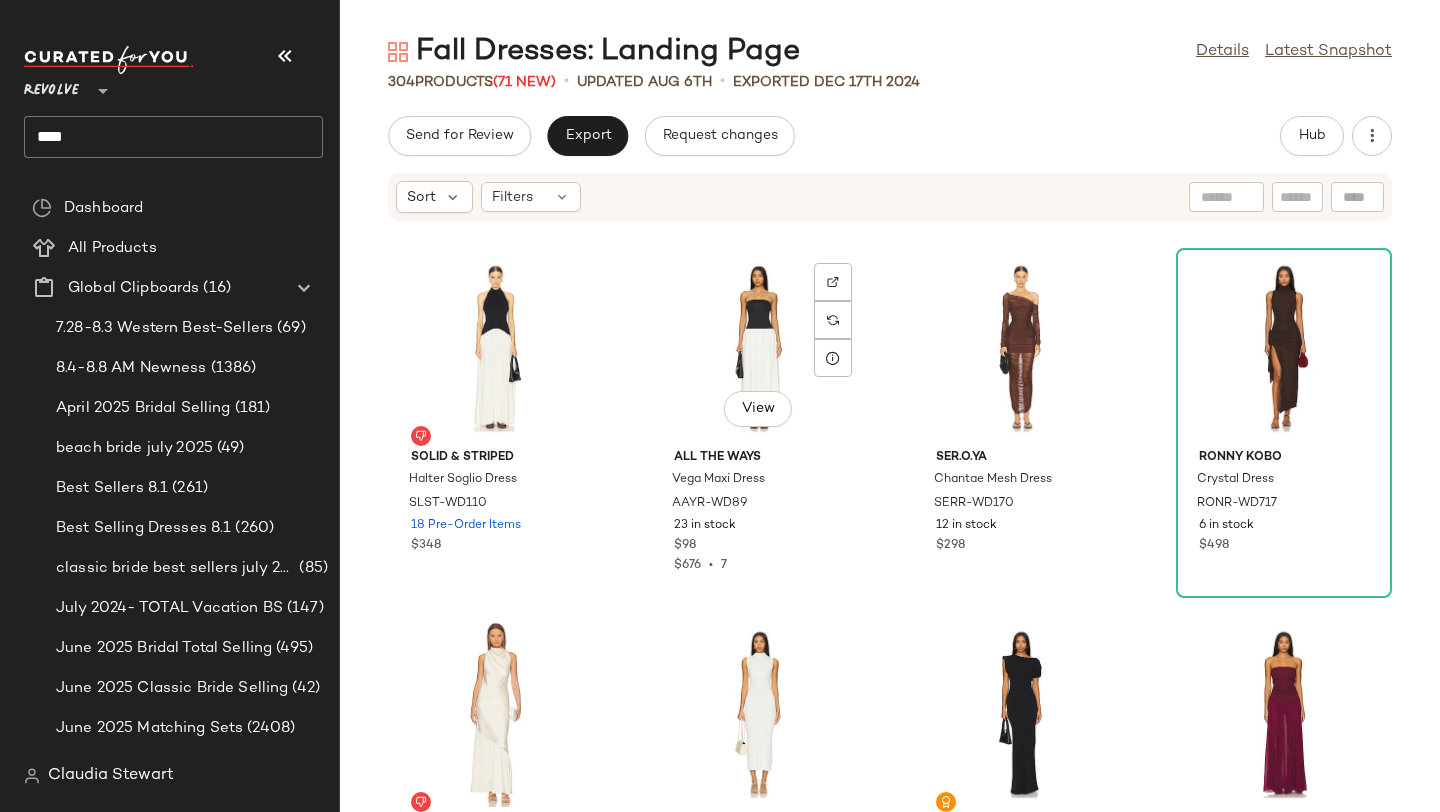 scroll, scrollTop: 13253, scrollLeft: 0, axis: vertical 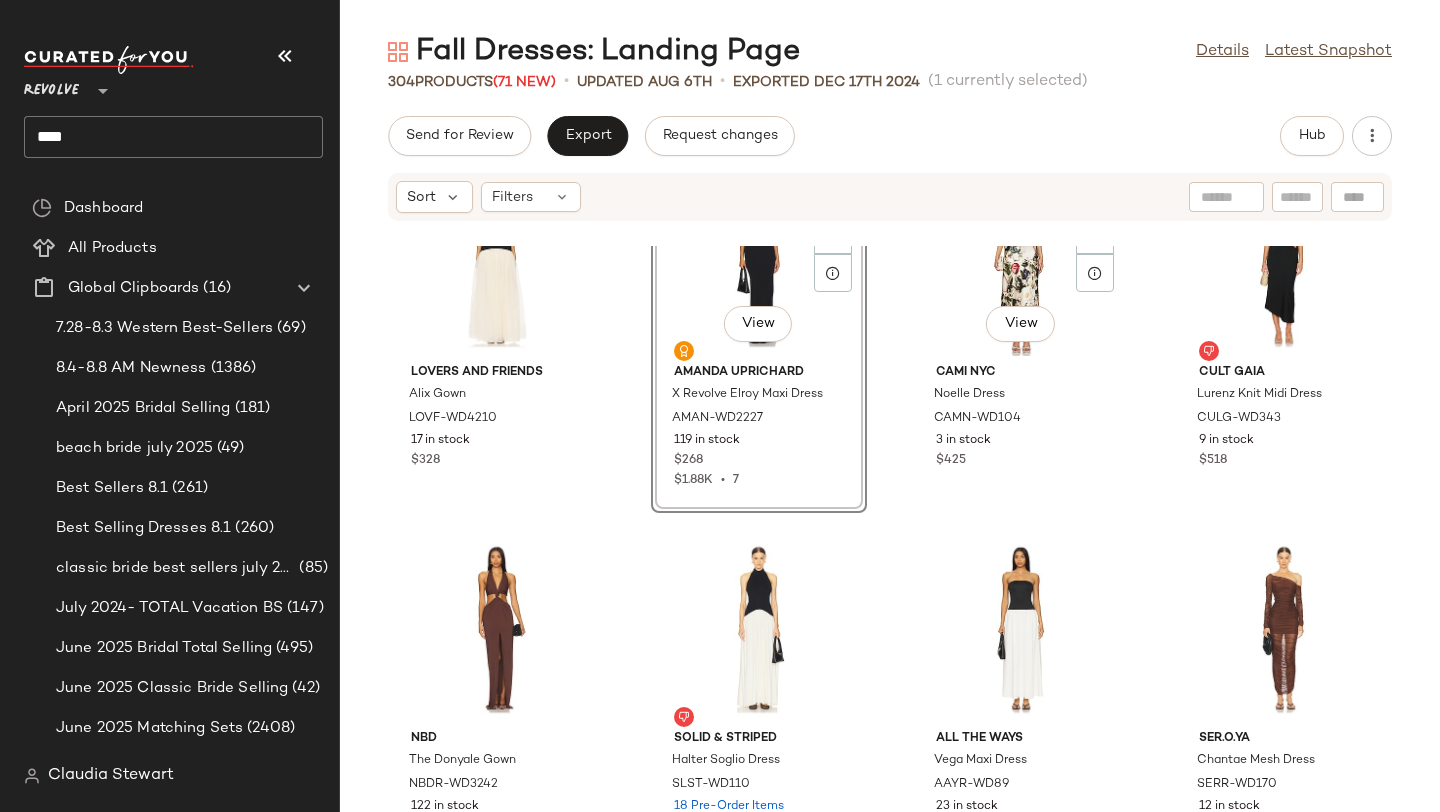 click on "Lovers and Friends Alix Gown LOVF-WD4210 17 in stock $328  View  Amanda Uprichard X Revolve Elroy Maxi Dress AMAN-WD2227 119 in stock $268 $1.88K  •  7  View  CAMI NYC Noelle Dress CAMN-WD104 3 in stock $425 Cult Gaia Lurenz Knit Midi Dress CULG-WD343 9 in stock $518 NBD The Donyale Gown NBDR-WD3242 122 in stock $228 Solid & Striped Halter Soglio Dress SLST-WD110 18 Pre-Order Items $348 ALL THE WAYS Vega Maxi Dress AAYR-WD89 23 in stock $98 $676  •  7 SER.O.YA Chantae Mesh Dress SERR-WD170 12 in stock $298 Ronny Kobo Crystal Dress RONR-WD717 6 in stock $498 Significant Other Lana Maxi Dress SIGR-WD129 3 in stock $266 Enza Costa Silk Rib Mockneck Dress ENZA-WD516 5 in stock $350 Camila Coelho Minji Maxi Dress COEL-WD469 120 Pre-Order Items $298 $581  •  2 superdown Jobelle Maxi Dress SPDW-WD2633 261 Pre-Order Items $88 $264  •  3 NIA Camille Dress NIAR-WD19 1 in stock $88 $78  •  1 Nookie Leona Mini NKIE-WD629 35 in stock $319 $319  •  1 Lovers and Friends Drew Mini Dress LOVF-WD4163 70 in stock 3" 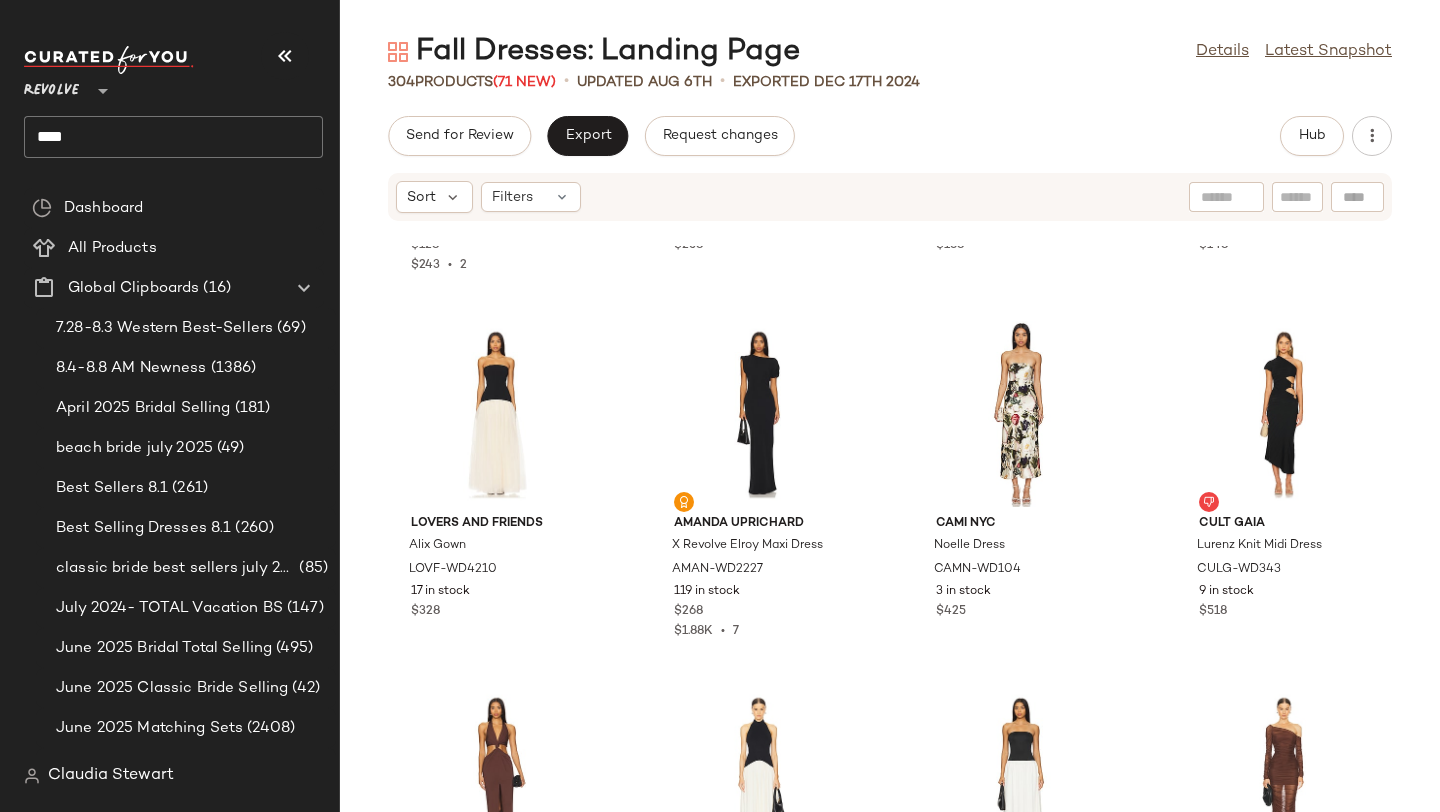 scroll, scrollTop: 12845, scrollLeft: 0, axis: vertical 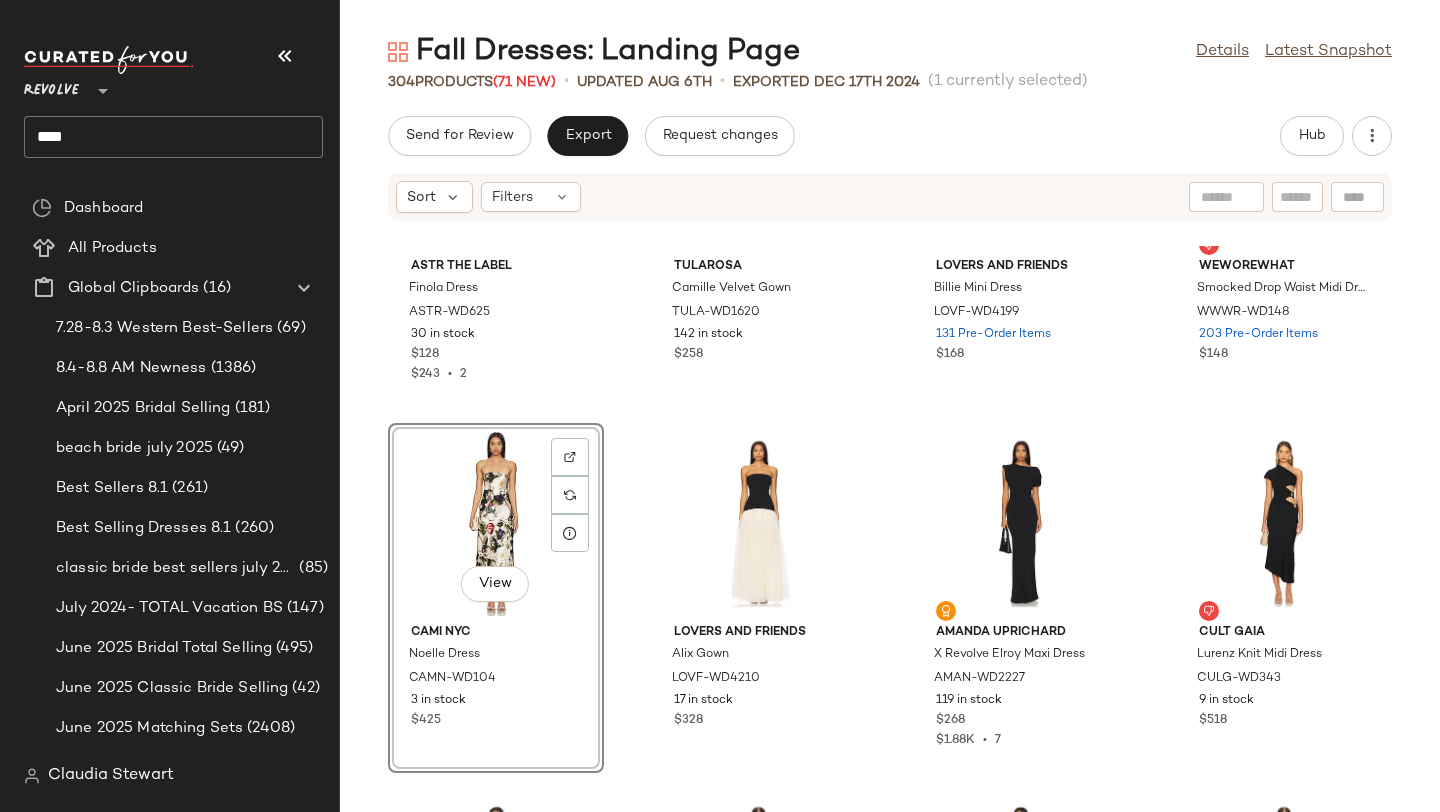 click on "ASTR the Label Finola Dress ASTR-WD625 30 in stock $128 $243  •  2 Tularosa Camille Velvet Gown TULA-WD1620 142 in stock $258 Lovers and Friends Billie Mini Dress LOVF-WD4199 131 Pre-Order Items $168 WeWoreWhat Smocked Drop Waist Midi Dress WWWR-WD148 203 Pre-Order Items $148  View  CAMI NYC Noelle Dress CAMN-WD104 3 in stock $425 Lovers and Friends Alix Gown LOVF-WD4210 17 in stock $328 Amanda Uprichard X Revolve Elroy Maxi Dress AMAN-WD2227 119 in stock $268 $1.88K  •  7 Cult Gaia Lurenz Knit Midi Dress CULG-WD343 9 in stock $518 NBD The Donyale Gown NBDR-WD3242 122 in stock $228 Solid & Striped Halter Soglio Dress SLST-WD110 18 Pre-Order Items $348 ALL THE WAYS Vega Maxi Dress AAYR-WD89 23 in stock $98 $676  •  7 SER.O.YA Chantae Mesh Dress SERR-WD170 12 in stock $298 Ronny Kobo Crystal Dress RONR-WD717 6 in stock $498 Significant Other Lana Maxi Dress SIGR-WD129 3 in stock $266 Enza Costa Silk Rib Mockneck Dress ENZA-WD516 5 in stock $350 Camila Coelho Minji Maxi Dress COEL-WD469 120 Pre-Order Items" 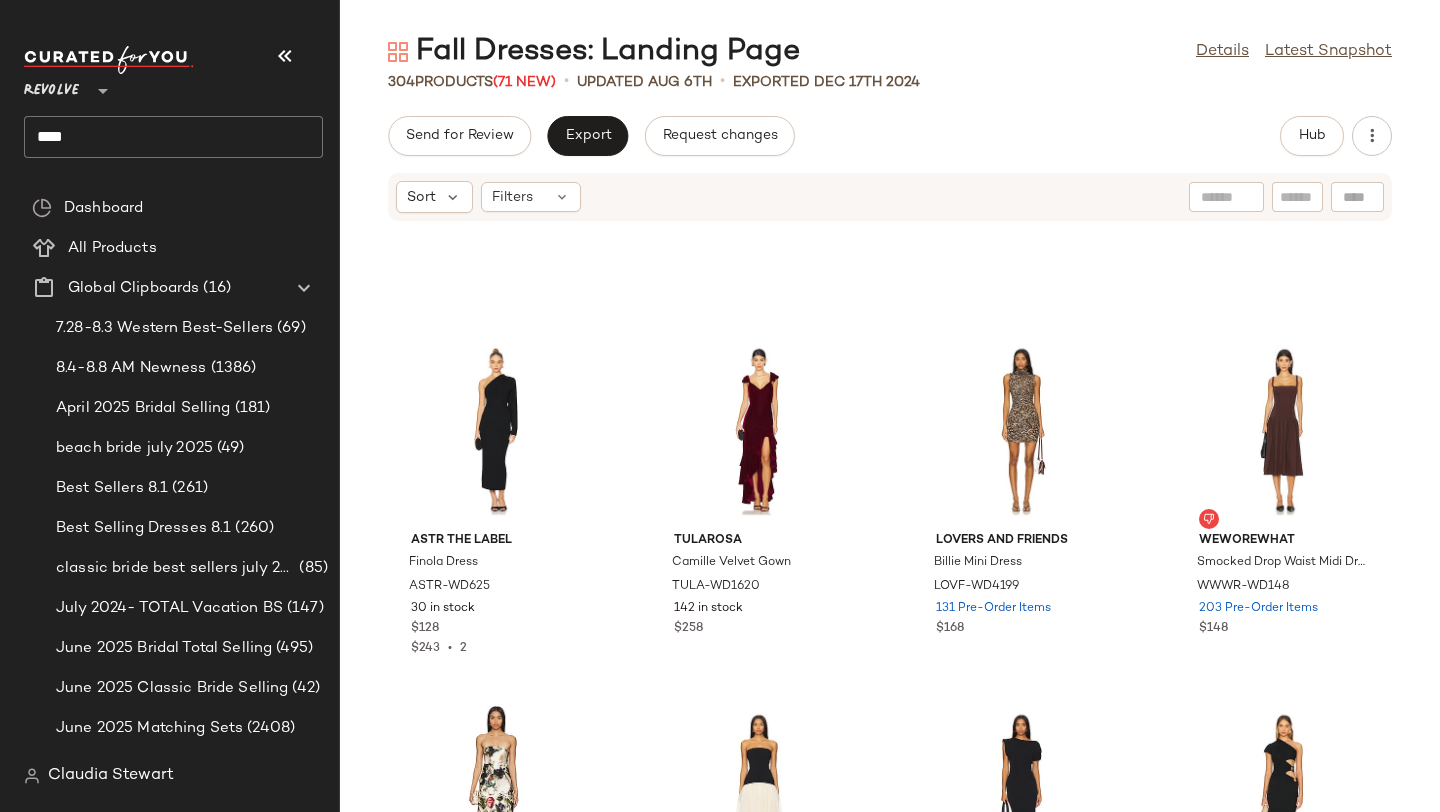 scroll, scrollTop: 12539, scrollLeft: 0, axis: vertical 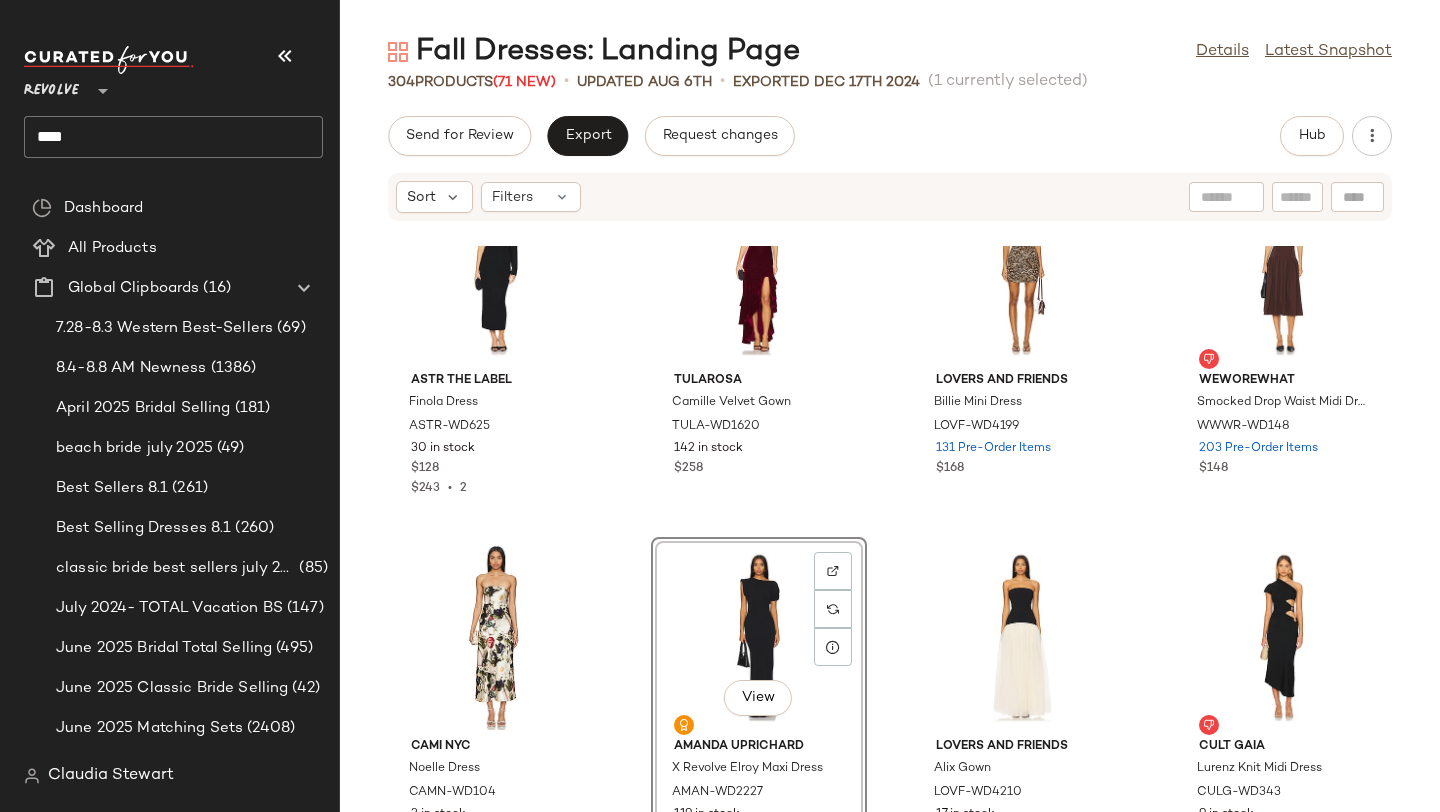 click on "ASTR the Label Finola Dress ASTR-WD625 30 in stock $128 $243  •  2 Tularosa Camille Velvet Gown TULA-WD1620 142 in stock $258 Lovers and Friends Billie Mini Dress LOVF-WD4199 131 Pre-Order Items $168 WeWoreWhat Smocked Drop Waist Midi Dress WWWR-WD148 203 Pre-Order Items $148 CAMI NYC Noelle Dress CAMN-WD104 3 in stock $425  View  Amanda Uprichard X Revolve Elroy Maxi Dress AMAN-WD2227 119 in stock $268 $1.88K  •  7 Lovers and Friends Alix Gown LOVF-WD4210 17 in stock $328 Cult Gaia Lurenz Knit Midi Dress CULG-WD343 9 in stock $518 NBD The Donyale Gown NBDR-WD3242 122 in stock $228 Solid & Striped Halter Soglio Dress SLST-WD110 18 Pre-Order Items $348 ALL THE WAYS Vega Maxi Dress AAYR-WD89 23 in stock $98 $676  •  7 SER.O.YA Chantae Mesh Dress SERR-WD170 12 in stock $298 Ronny Kobo Crystal Dress RONR-WD717 6 in stock $498 Significant Other Lana Maxi Dress SIGR-WD129 3 in stock $266 Enza Costa Silk Rib Mockneck Dress ENZA-WD516 5 in stock $350 Camila Coelho Minji Maxi Dress COEL-WD469 120 Pre-Order Items" 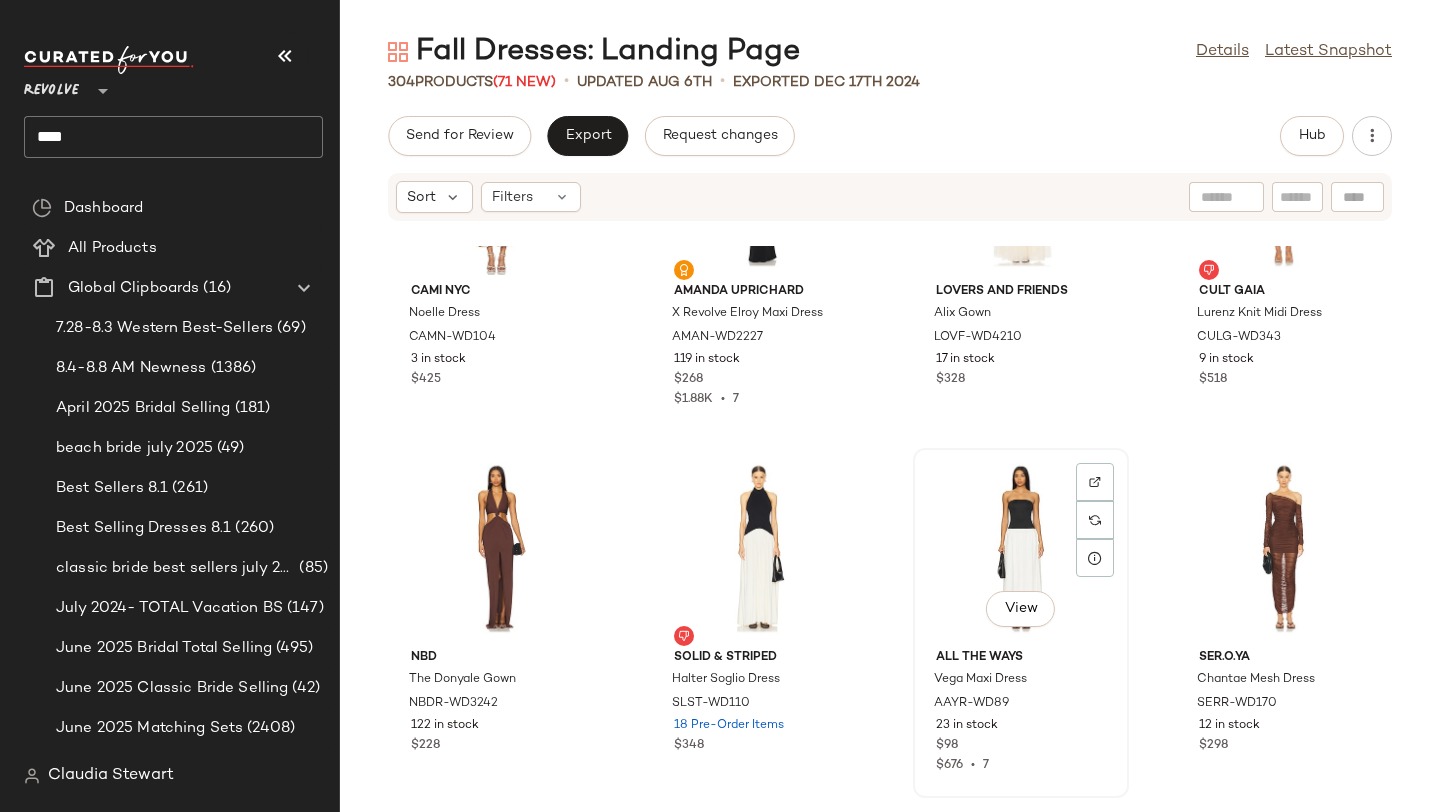 scroll, scrollTop: 13194, scrollLeft: 0, axis: vertical 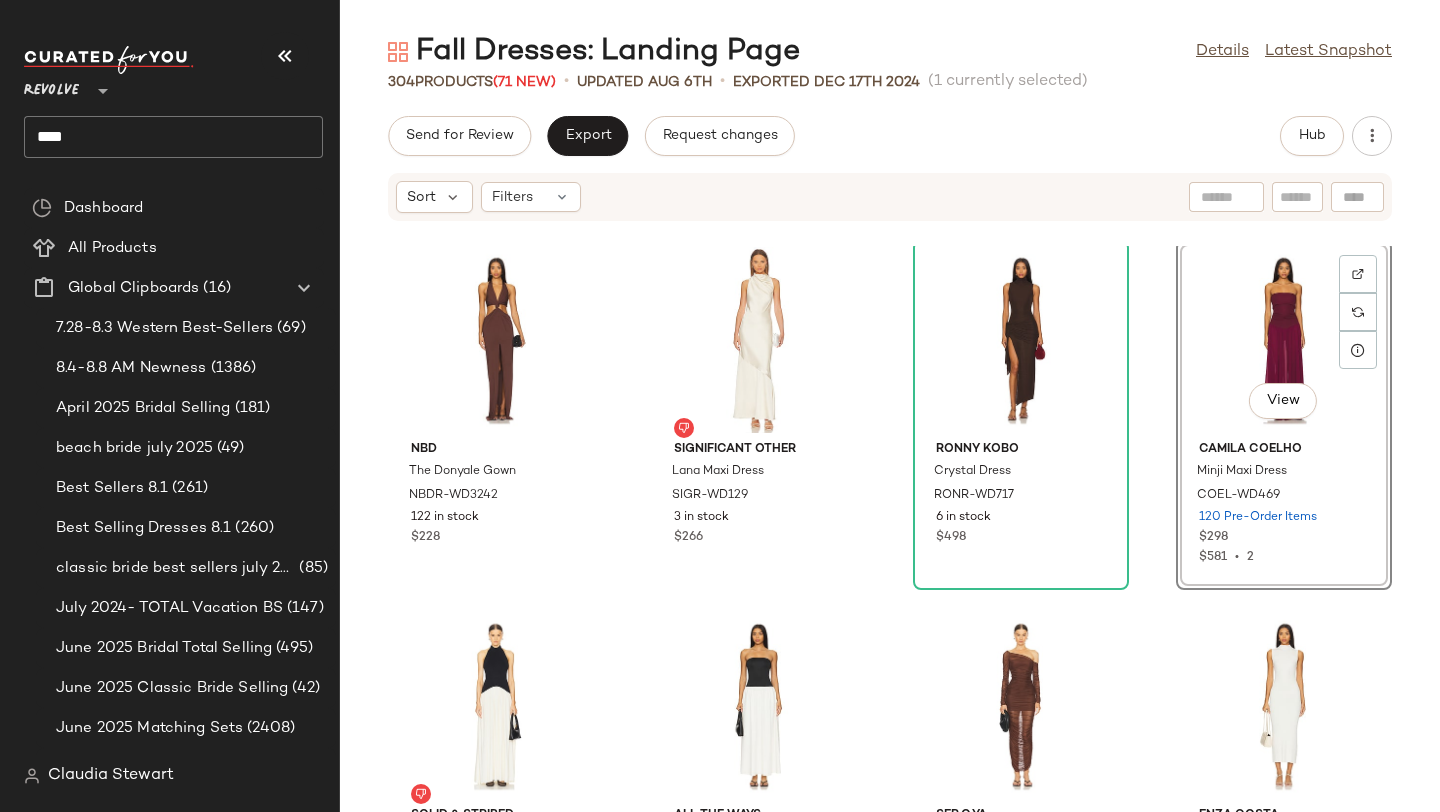 click on "[BRAND] [PRODUCT] [PRODUCT_CODE] [NUMBER] in stock $[PRICE] [BRAND] [BRAND] [PRODUCT] [PRODUCT_CODE] [NUMBER] in stock $[PRICE] [BRAND] [PRODUCT] [PRODUCT_CODE] [NUMBER] in stock $[PRICE] [BRAND] [PRODUCT] [PRODUCT_CODE] [NUMBER] in stock $[PRICE] [BRAND] [PRODUCT] [PRODUCT_CODE] [NUMBER] in stock $[PRICE] [BRAND] [PRODUCT] [PRODUCT_CODE] [NUMBER] in stock $[PRICE] [BRAND] [PRODUCT] [PRODUCT_CODE] [NUMBER] [NUMBER] Pre-Order Items $[PRICE] $[PRICE]  •  2 [BRAND] [BRAND] [PRODUCT] [PRODUCT_CODE] [NUMBER] [NUMBER] Pre-Order Items $[PRICE] [BRAND] [PRODUCT] [PRODUCT_CODE] [NUMBER] [NUMBER] in stock $[PRICE] $[PRICE]  •  7 [BRAND] [PRODUCT] [PRODUCT_CODE] [NUMBER] [NUMBER] in stock $[PRICE] [BRAND] [PRODUCT] [PRODUCT_CODE] [NUMBER] in stock $[PRICE] $[PRICE]  •  1 [BRAND] [PRODUCT] [PRODUCT_CODE] [NUMBER] in stock $[PRICE] $[PRICE]  •  1 [BRAND] [PRODUCT] [PRODUCT_CODE] [NUMBER] in stock $[PRICE] $[PRICE]  •  3 [BRAND] [PRODUCT] [PRODUCT_CODE] [NUMBER] in stock $[PRICE]" 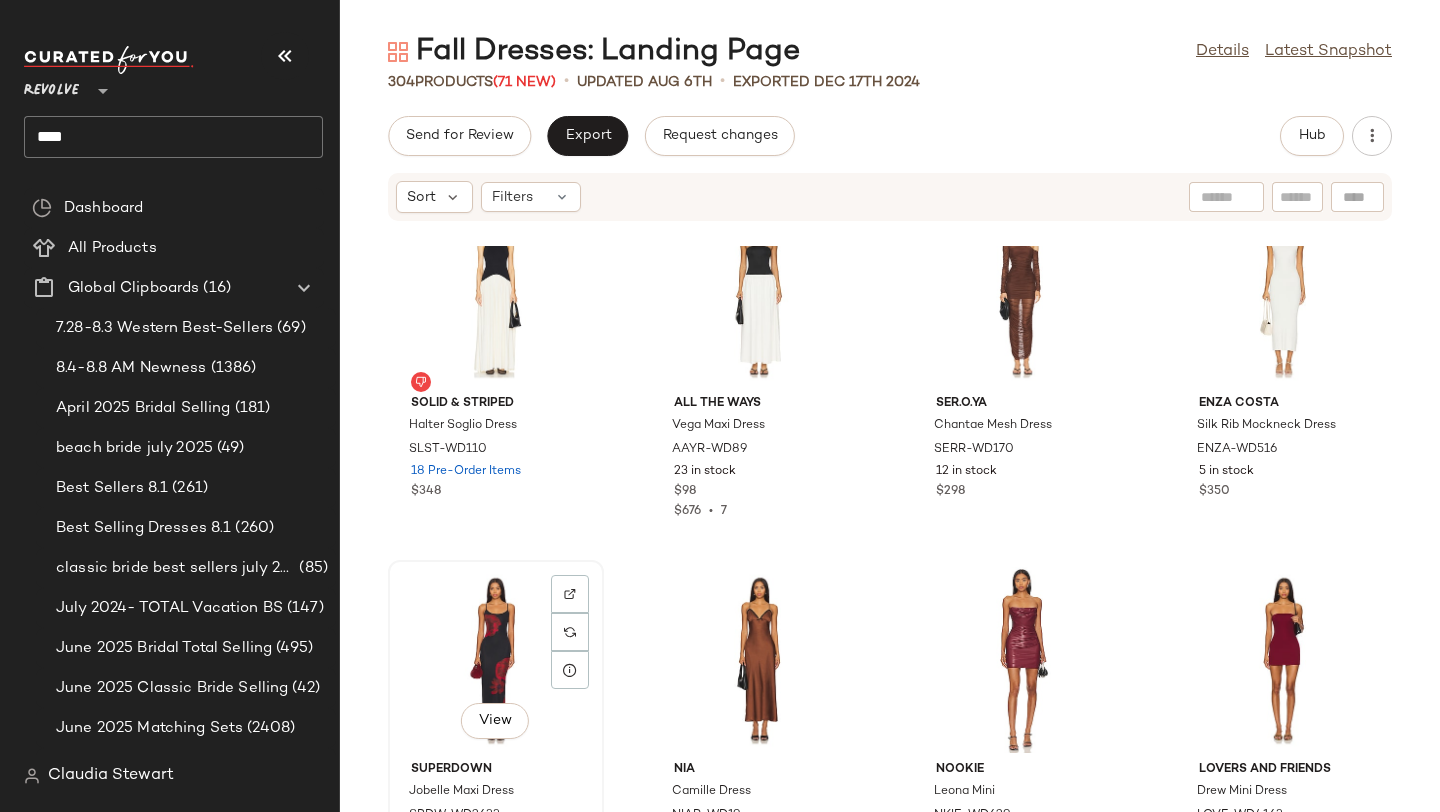scroll, scrollTop: 13590, scrollLeft: 0, axis: vertical 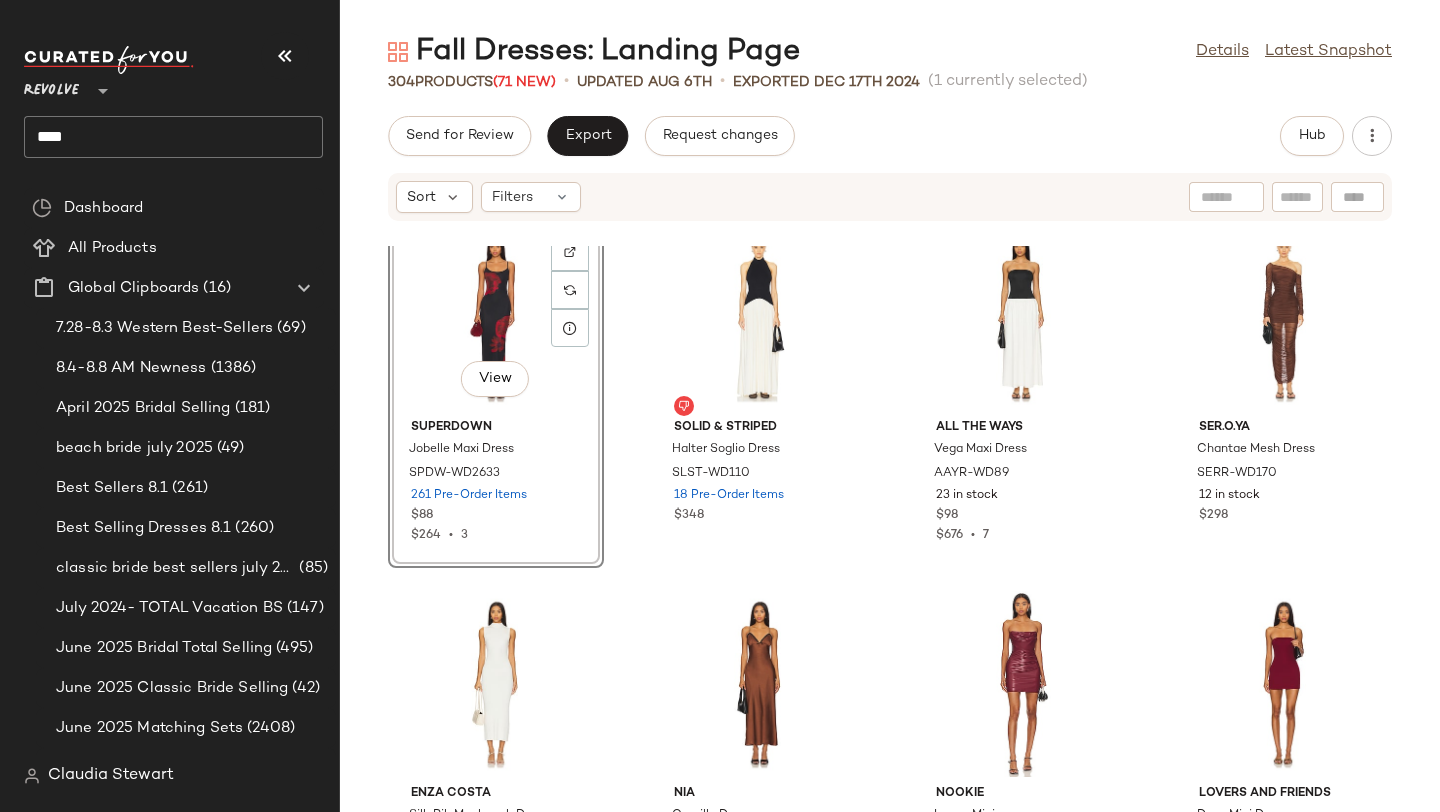 click on "View  superdown Jobelle Maxi Dress SPDW-WD2633 261 Pre-Order Items $88 $264  •  3 Solid & Striped Halter Soglio Dress SLST-WD110 18 Pre-Order Items $348 ALL THE WAYS Vega Maxi Dress AAYR-WD89 23 in stock $98 $676  •  7 SER.O.YA Chantae Mesh Dress SERR-WD170 12 in stock $298 Enza Costa Silk Rib Mockneck Dress ENZA-WD516 5 in stock $350 NIA Camille Dress NIAR-WD19 1 in stock $88 $78  •  1 Nookie Leona Mini NKIE-WD629 35 in stock $319 $319  •  1 Lovers and Friends Drew Mini Dress LOVF-WD4163 70 in stock $130 $390  •  3 SNDYS Maya Bubble Dress SDYS-WD244 246 in stock $98 $196  •  2 AFRM Shailene Dress AFFM-WD371 178 Pre-Order Items $88 Nookie Enigma Midi Dress NKIE-WD743 85 in stock $329 Norma Kamali Sleeveless Turtleneck Fishtail Dress NKAM-WD652 114 in stock $260 Lovers and Friends Lexi Mini Dress LOVF-WD4253 39 in stock $178 Norma Kamali Dolman V Neck Fishtail Gown NKAM-WD654 99 in stock $295 $295  •  1 House of Harlow 1960 x REVOLVE Arlo Maxi Dress HOOF-WD1049 15 in stock $268 $1.34K  •  5 16" 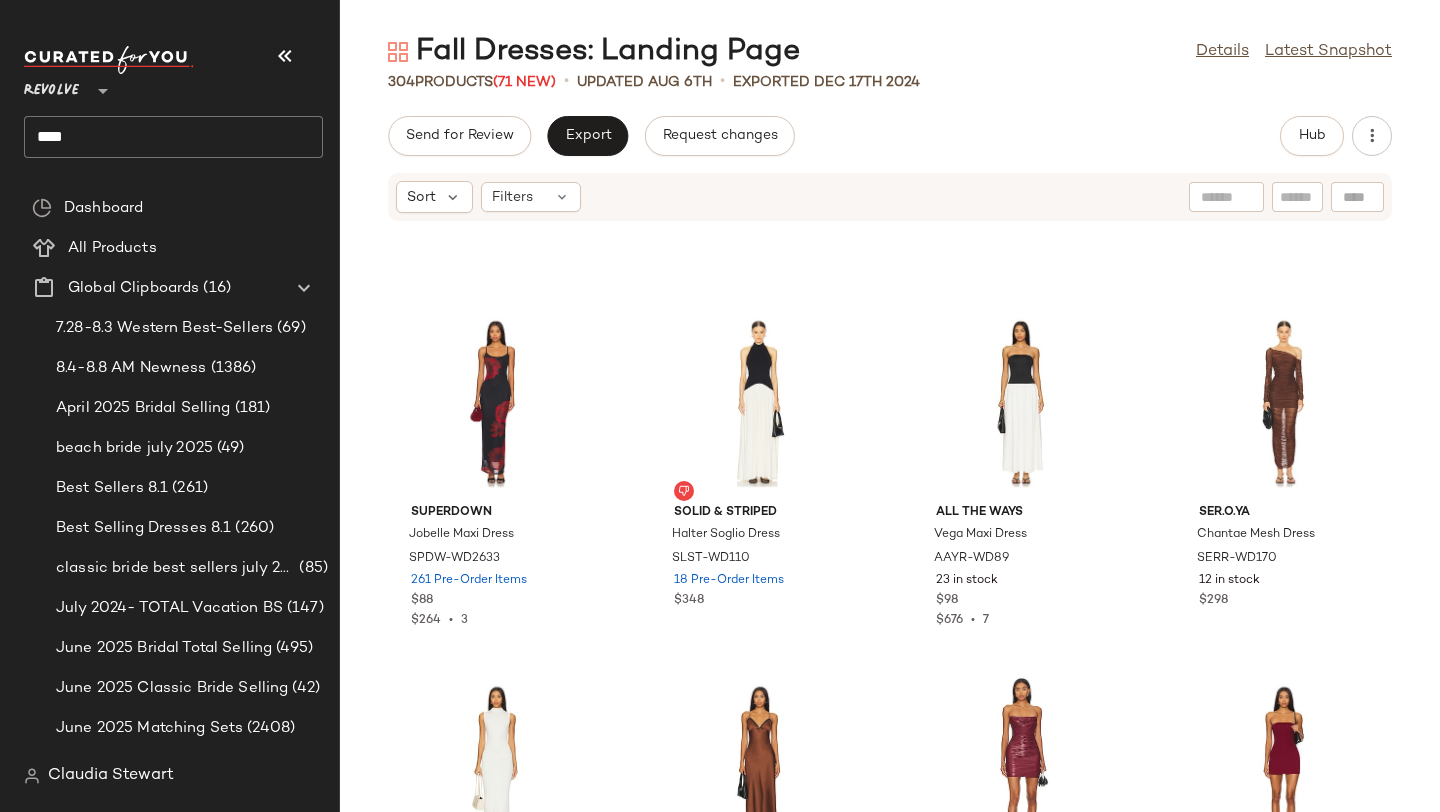 scroll, scrollTop: 13561, scrollLeft: 0, axis: vertical 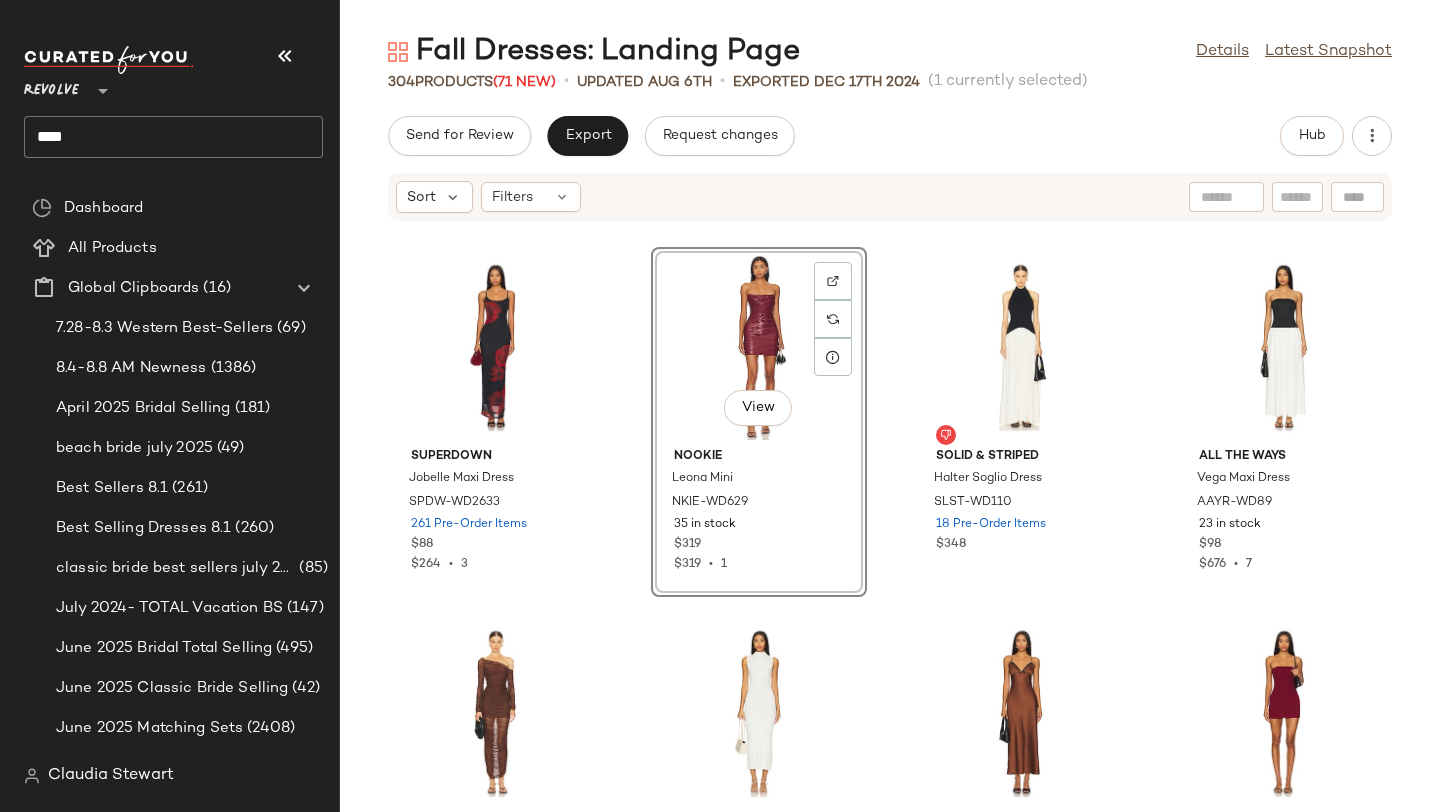click on "superdown Jobelle Maxi Dress SPDW-WD2633 261 Pre-Order Items $88 $264  •  3  View  Nookie Leona Mini NKIE-WD629 35 in stock $319 $319  •  1 Solid & Striped Halter Soglio Dress SLST-WD110 18 Pre-Order Items $348 ALL THE WAYS Vega Maxi Dress AAYR-WD89 23 in stock $98 $676  •  7 SER.O.YA Chantae Mesh Dress SERR-WD170 12 in stock $298 Enza Costa Silk Rib Mockneck Dress ENZA-WD516 5 in stock $350 NIA Camille Dress NIAR-WD19 1 in stock $88 $78  •  1 Lovers and Friends Drew Mini Dress LOVF-WD4163 70 in stock $130 $390  •  3 SNDYS Maya Bubble Dress SDYS-WD244 246 in stock $98 $196  •  2 AFRM Shailene Dress AFFM-WD371 178 Pre-Order Items $88 Nookie Enigma Midi Dress NKIE-WD743 85 in stock $329 Norma Kamali Sleeveless Turtleneck Fishtail Dress NKAM-WD652 114 in stock $260 Lovers and Friends Lexi Mini Dress LOVF-WD4253 39 in stock $178 Norma Kamali Dolman V Neck Fishtail Gown NKAM-WD654 99 in stock $295 $295  •  1 House of Harlow 1960 x REVOLVE Arlo Maxi Dress HOOF-WD1049 15 in stock $268 $1.34K  •  5 16" 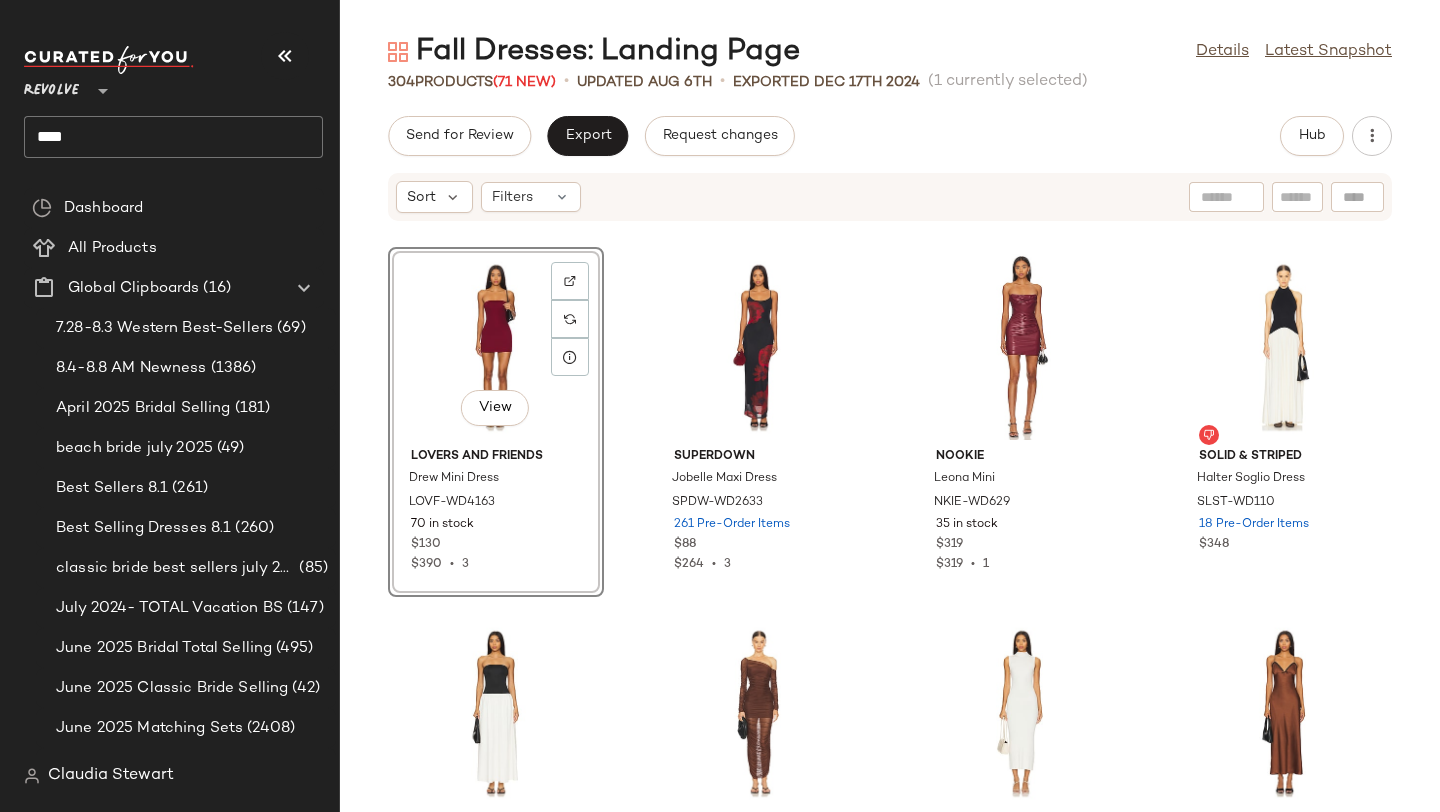 click on "View  [BRAND] [BRAND] [PRODUCT] [PRODUCT_CODE] [NUMBER] in stock $[PRICE] $[PRICE]  •  3 [BRAND] [BRAND] [PRODUCT] [PRODUCT_CODE] [NUMBER] [NUMBER] Pre-Order Items $[PRICE] $[PRICE]  •  3 [BRAND] [PRODUCT] [PRODUCT_CODE] [NUMBER] in stock $[PRICE] $[PRICE]  •  1 [BRAND] [BRAND] [PRODUCT] [PRODUCT_CODE] [NUMBER] [NUMBER] Pre-Order Items $[PRICE] [BRAND] [PRODUCT] [PRODUCT_CODE] [NUMBER] [NUMBER] in stock $[PRICE] $[PRICE]  •  7 [BRAND] [PRODUCT] [PRODUCT_CODE] [NUMBER] [NUMBER] in stock $[PRICE] [BRAND] [PRODUCT] [PRODUCT_CODE] [NUMBER] in stock $[PRICE] [BRAND] [PRODUCT] [PRODUCT_CODE] [NUMBER] in stock $[PRICE] $[PRICE]  •  1 [BRAND] [PRODUCT] [PRODUCT_CODE] [NUMBER] [NUMBER] in stock $[PRICE] [BRAND] [PRODUCT] [PRODUCT_CODE] [NUMBER] in stock $[PRICE] [BRAND] [PRODUCT] [PRODUCT_CODE] [NUMBER] in stock $[PRICE] $[PRICE]  •  1 [BRAND] [PRODUCT] [PRODUCT_CODE] [NUMBER] [NUMBER] Pre-Order Items $[PRICE] [BRAND] [PRODUCT] [PRODUCT_CODE] [NUMBER] in stock $[PRICE] [BRAND] [PRODUCT] [PRODUCT_CODE] [NUMBER] in stock $[PRICE] $[PRICE]  •  5 [NUMBER]" 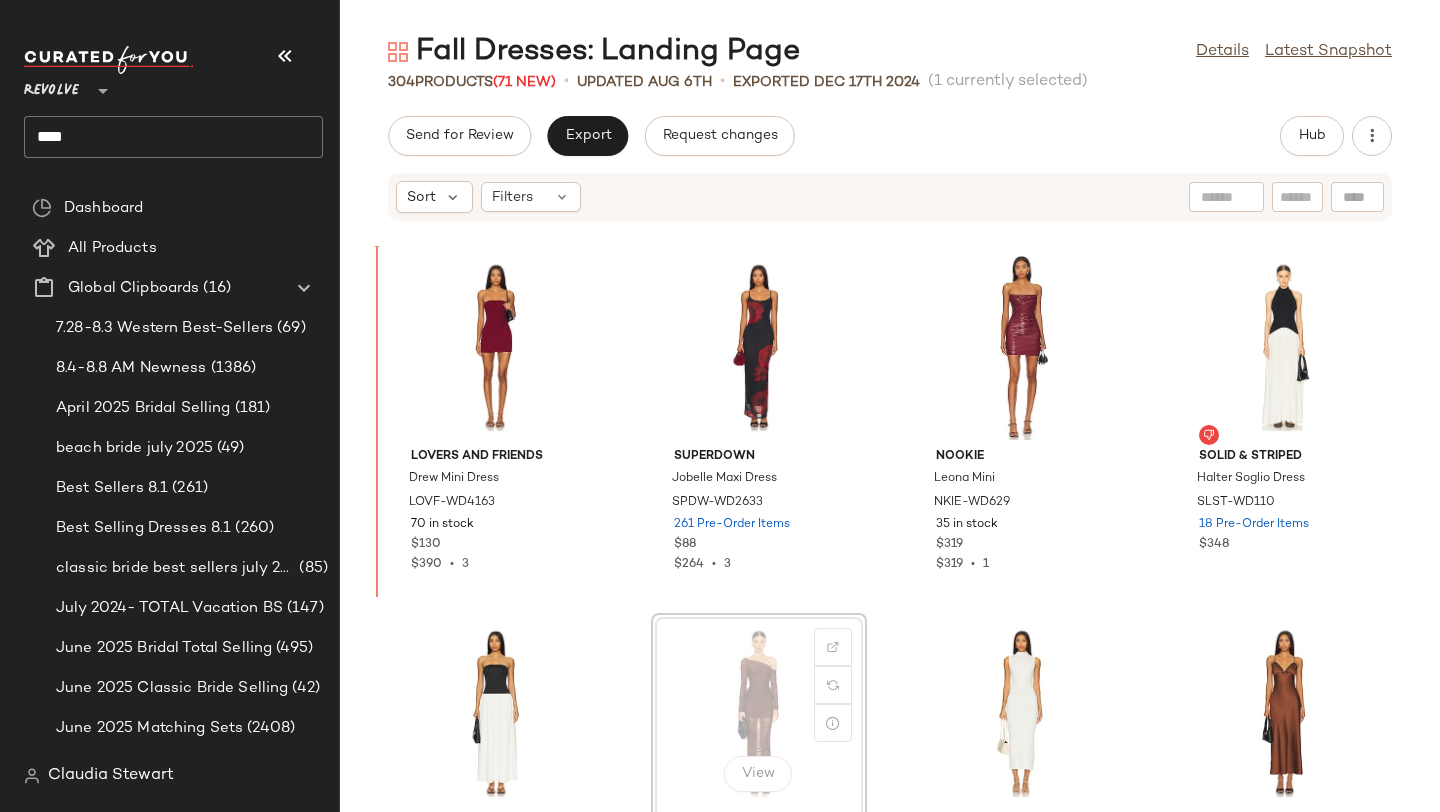 scroll, scrollTop: 13562, scrollLeft: 0, axis: vertical 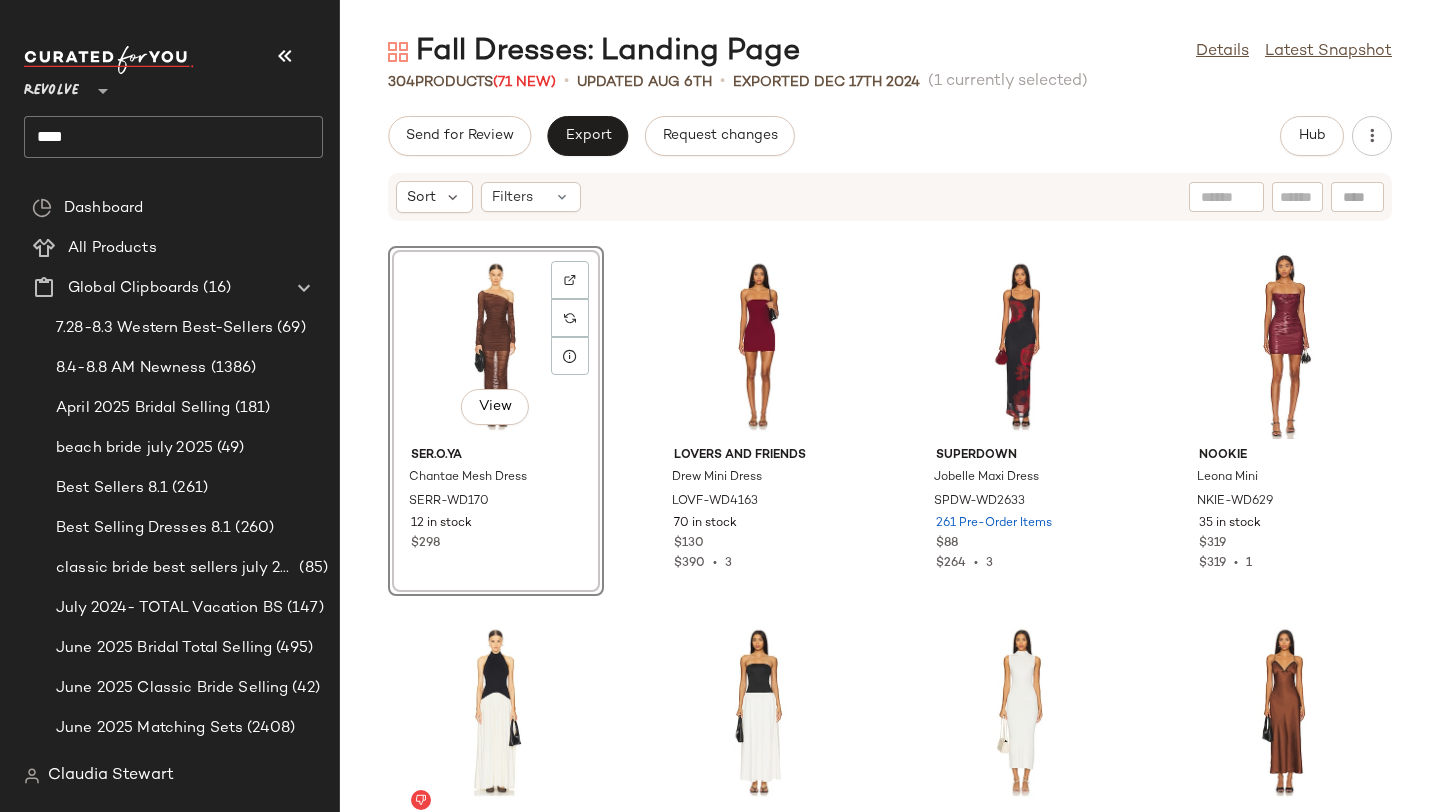 click on "View  [BRAND] [PRODUCT] [PRODUCT_CODE] [NUMBER] in stock $[PRICE] [BRAND] [PRODUCT] [PRODUCT_CODE] [NUMBER] [NUMBER] Pre-Order Items $[PRICE] $[PRICE]  •  3 [BRAND] [BRAND] [PRODUCT] [PRODUCT_CODE] [NUMBER] [NUMBER] Pre-Order Items $[PRICE] $[PRICE]  •  3 [BRAND] [PRODUCT] [PRODUCT_CODE] [NUMBER] in stock $[PRICE] $[PRICE]  •  1 [BRAND] [BRAND] [PRODUCT] [PRODUCT_CODE] [NUMBER] [NUMBER] Pre-Order Items $[PRICE] [BRAND] [PRODUCT] [PRODUCT_CODE] [NUMBER] [NUMBER] in stock $[PRICE] $[PRICE]  •  7 [BRAND] [PRODUCT] [PRODUCT_CODE] [NUMBER] in stock $[PRICE] [BRAND] [PRODUCT] [PRODUCT_CODE] [NUMBER] in stock $[PRICE] [BRAND] [PRODUCT] [PRODUCT_CODE] [NUMBER] in stock $[PRICE] $[PRICE]  •  1 [BRAND] [PRODUCT] [PRODUCT_CODE] [NUMBER] [NUMBER] in stock $[PRICE] [BRAND] [PRODUCT] [PRODUCT_CODE] [NUMBER] in stock $[PRICE] [BRAND] [PRODUCT] [PRODUCT_CODE] [NUMBER] in stock $[PRICE] $[PRICE]  •  1 [BRAND] [PRODUCT] [PRODUCT_CODE] [NUMBER] in stock $[PRICE] $[PRICE]  •  5 [NUMBER]" 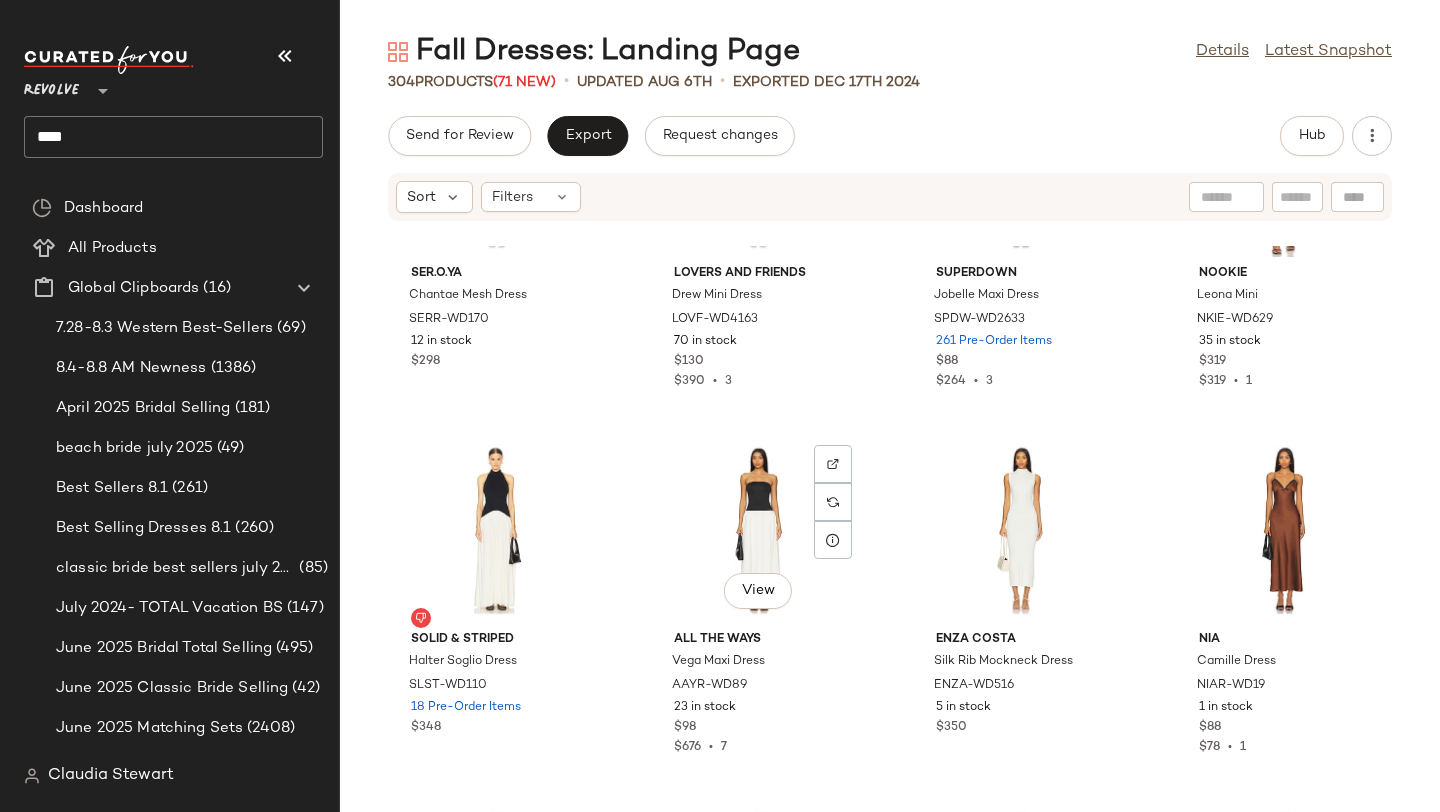 scroll, scrollTop: 13838, scrollLeft: 0, axis: vertical 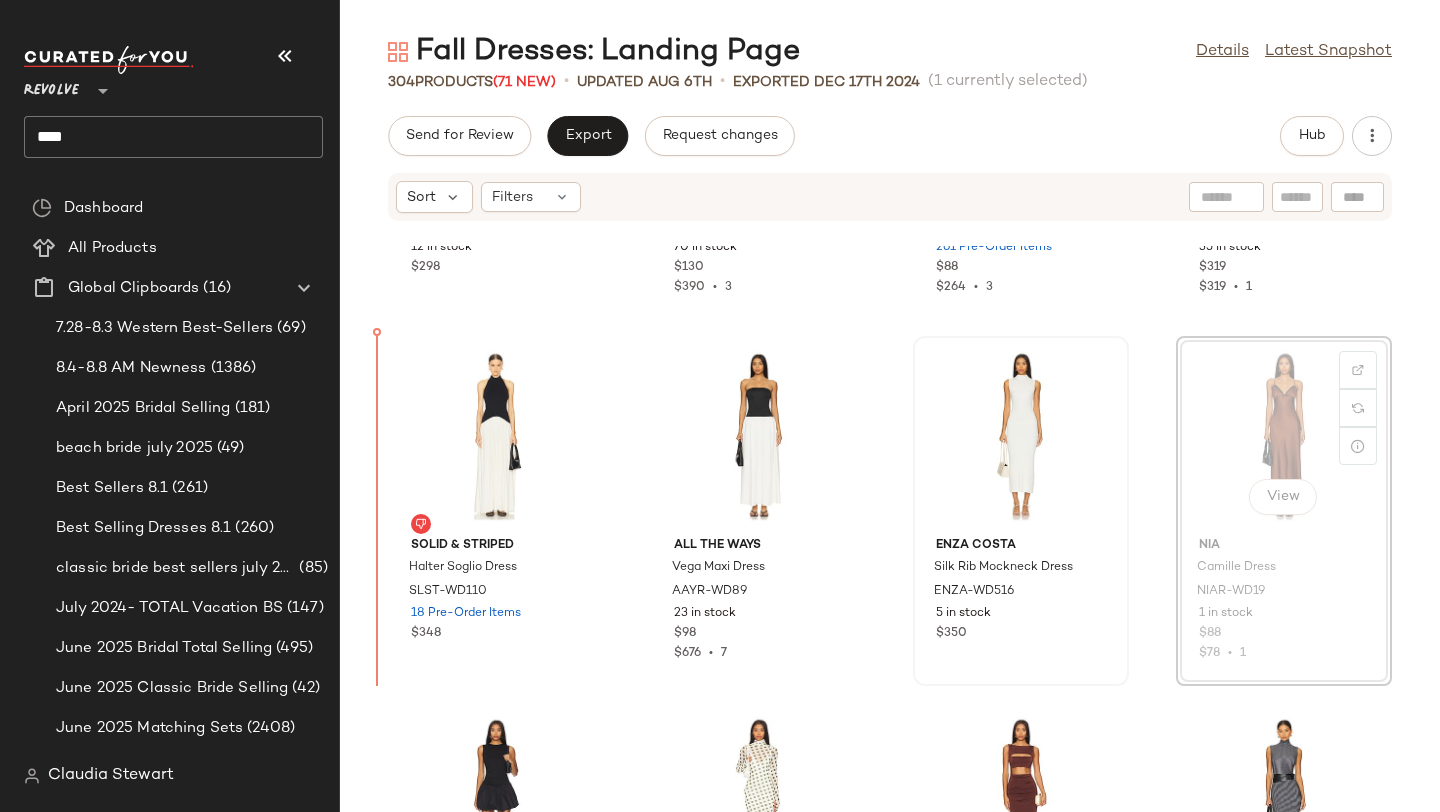 drag, startPoint x: 1234, startPoint y: 433, endPoint x: 1107, endPoint y: 435, distance: 127.01575 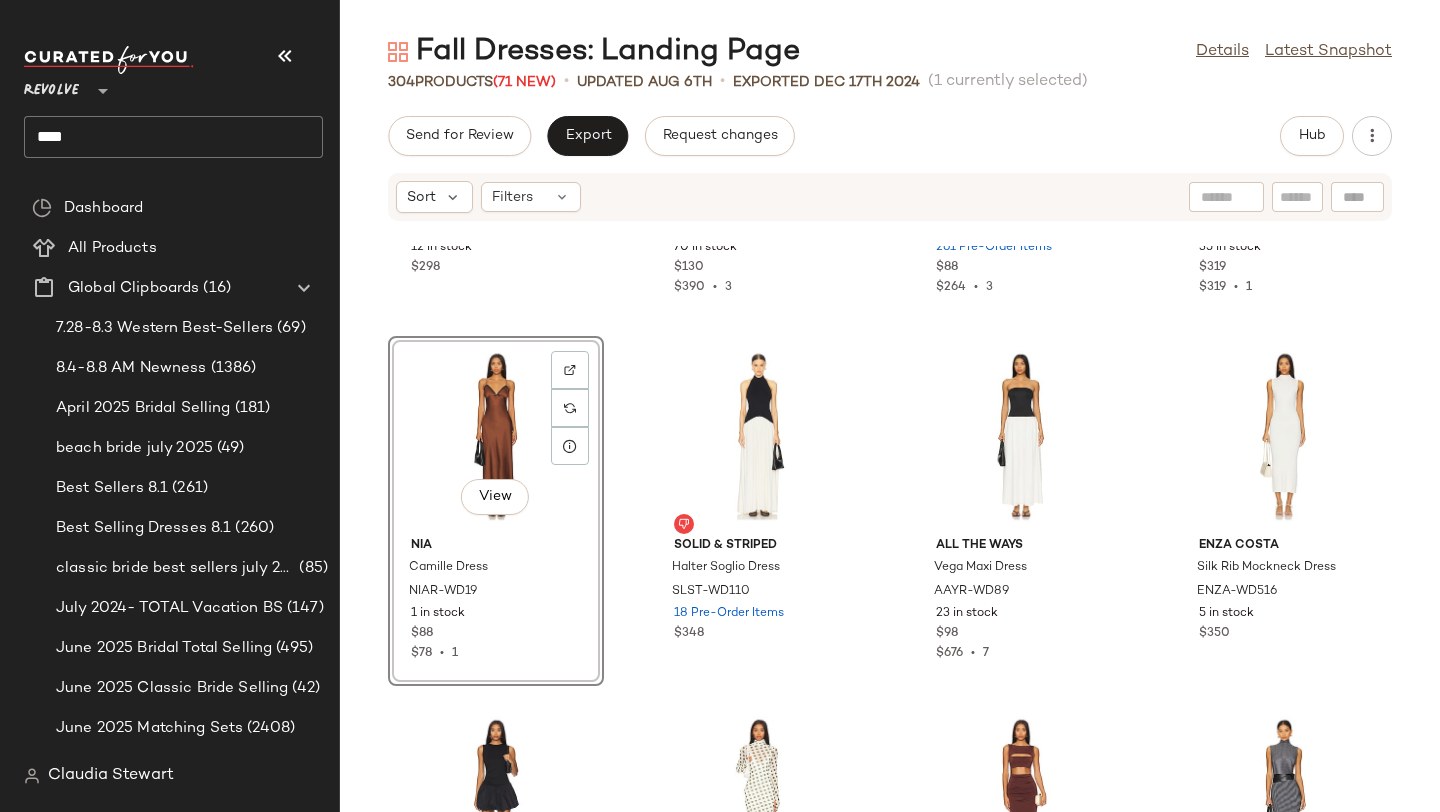 click on "SER.O.YA Chantae Mesh Dress SERR-WD170 12 in stock $298 Lovers and Friends Drew Mini Dress LOVF-WD4163 70 in stock $130 $390  •  3 superdown Jobelle Maxi Dress SPDW-WD2633 261 Pre-Order Items $88 $264  •  3 Nookie Leona Mini NKIE-WD629 35 in stock $319 $319  •  1  View  NIA Camille Dress NIAR-WD19 1 in stock $88 $78  •  1 Solid & Striped Halter Soglio Dress SLST-WD110 18 Pre-Order Items $348 ALL THE WAYS Vega Maxi Dress AAYR-WD89 23 in stock $98 $676  •  7 Enza Costa Silk Rib Mockneck Dress ENZA-WD516 5 in stock $350 SNDYS Maya Bubble Dress SDYS-WD244 246 in stock $98 $196  •  2 AFRM Shailene Dress AFFM-WD371 178 Pre-Order Items $88 Nookie Enigma Midi Dress NKIE-WD743 85 in stock $329 Norma Kamali Sleeveless Turtleneck Fishtail Dress NKAM-WD652 114 in stock $260 Lovers and Friends Lexi Mini Dress LOVF-WD4253 39 in stock $178 Norma Kamali Dolman V Neck Fishtail Gown NKAM-WD654 99 in stock $295 $295  •  1 House of Harlow 1960 x REVOLVE Arlo Maxi Dress HOOF-WD1049 15 in stock $268 $1.34K  •  5 16" 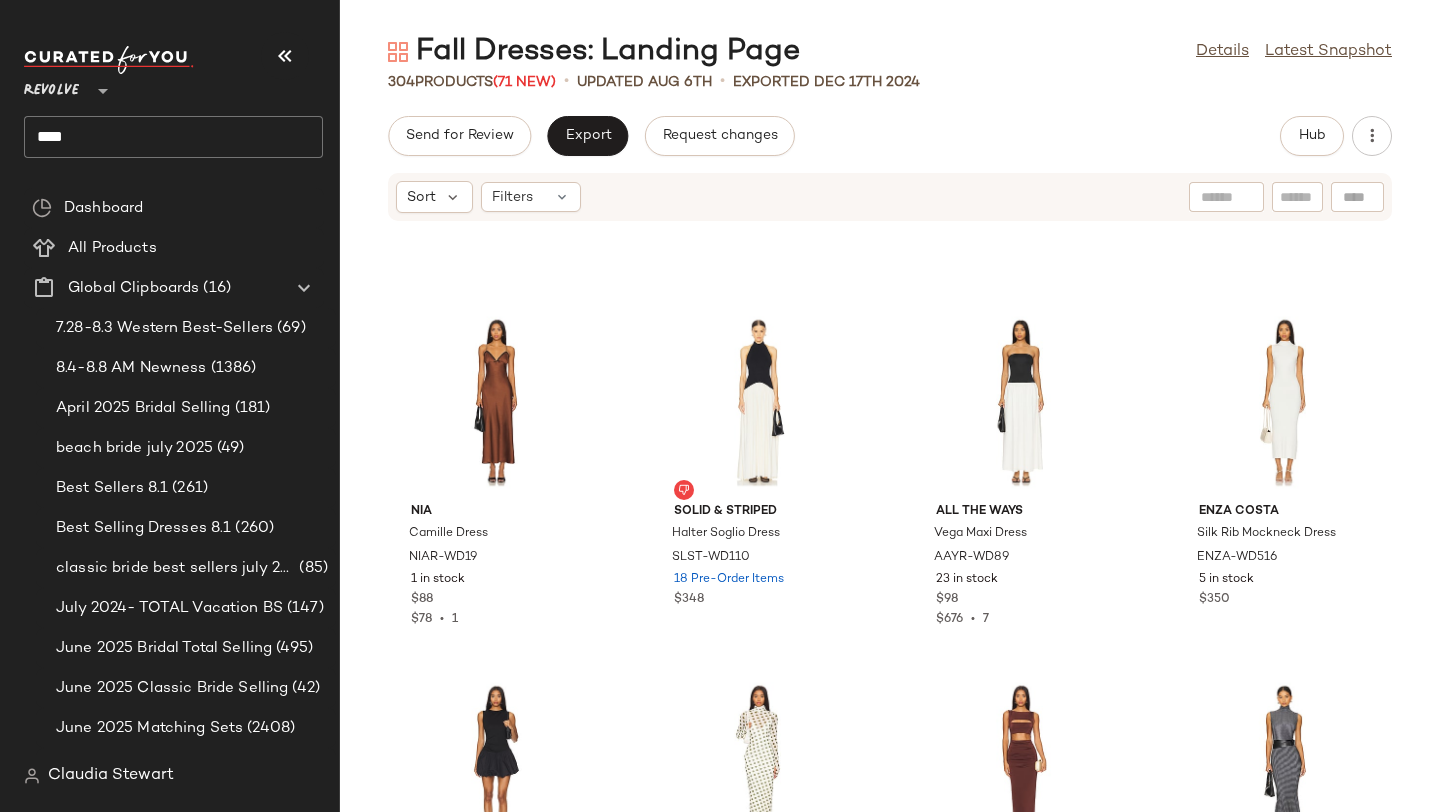 scroll, scrollTop: 13928, scrollLeft: 0, axis: vertical 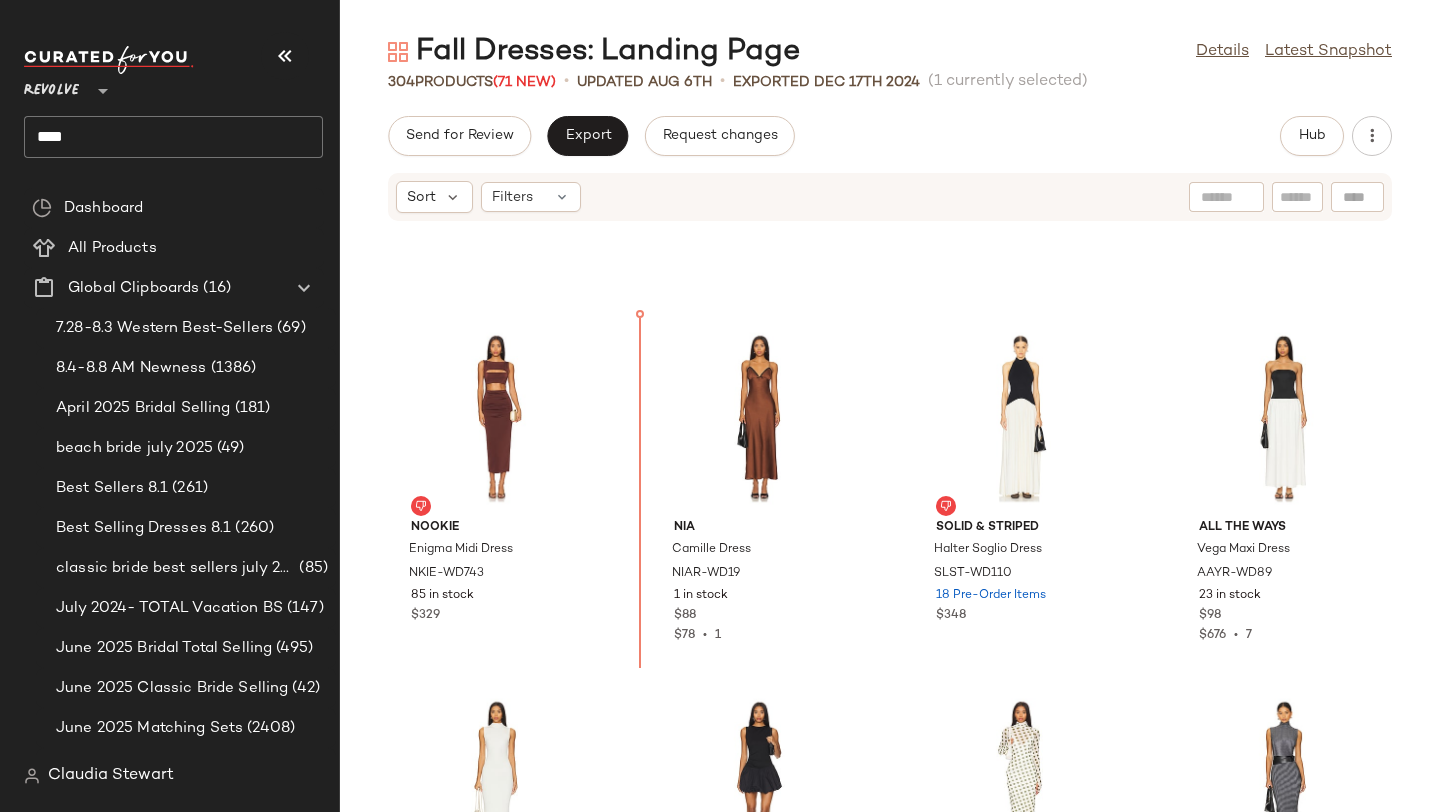 drag, startPoint x: 453, startPoint y: 601, endPoint x: 574, endPoint y: 565, distance: 126.24183 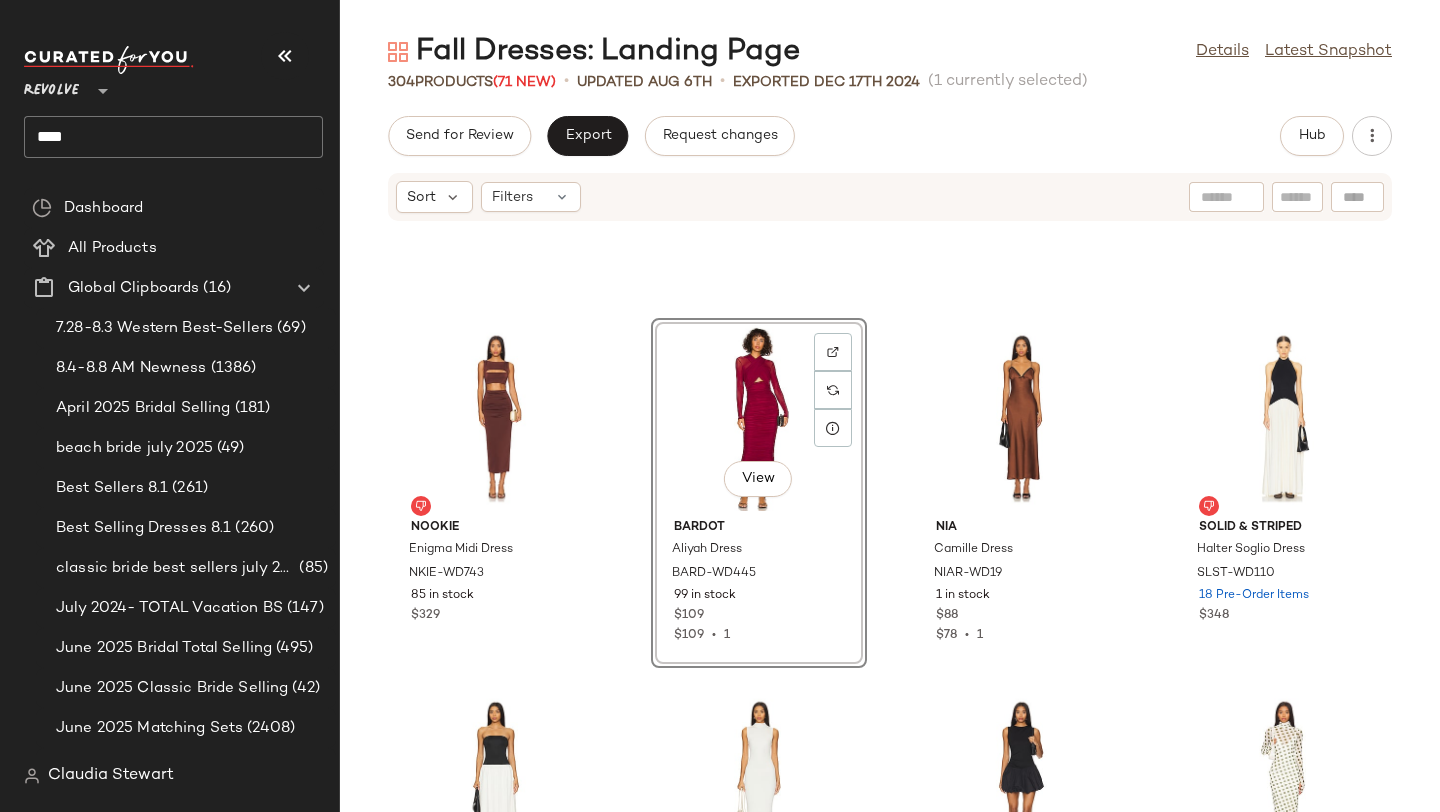 click on "Michael Costello x REVOLVE Sadie Gown MELR-WD672 16 in stock $268 $509  •  2 Shona Joy La Lune High Neck Twist Maxi Dress SHON-WD535 15 in stock $395 $374  •  1 Callahan X REVOLVE Sami Dress CAHN-WD35 73 in stock $198 ELLIATT Biarritz Gown ELLI-WD702 460 in stock $189 $3.36K  •  18 NICHOLAS Simone Cowl Neck Dress NHOX-WD378 18 in stock $395 $395  •  1 ASTR the Label Bellamy Dress ASTR-WD575 8 in stock $158 Norma Kamali Diana Gown NKAM-WD219 329 in stock $275 $1.35K  •  5  View  MORE TO COME Sammie Maxi Dress MOTO-WD407 61 in stock $88 $519  •  6 Norma Kamali Diana Gown NKAM-WD184 382 in stock $275 $1.04K  •  4 SNDYS x REVOLVE Angel Strapless Midi Dress SDYS-WD96 699 in stock $94 $170  •  2 Tularosa Lexi Midi Dress TULA-WD1541 8 in stock $248 $223  •  1 Lovers and Friends Hattie Gown LOVF-WD3801 10 in stock $298 $268  •  1 fleur du mal Knit Long Sleeve Corset Dress FLER-WD90 7 in stock $495 Lovers and Friends Aster Maxi Dress LOVF-WD4129 17 in stock $208 Show Me Your Mumu Outlaw Mini Dress" 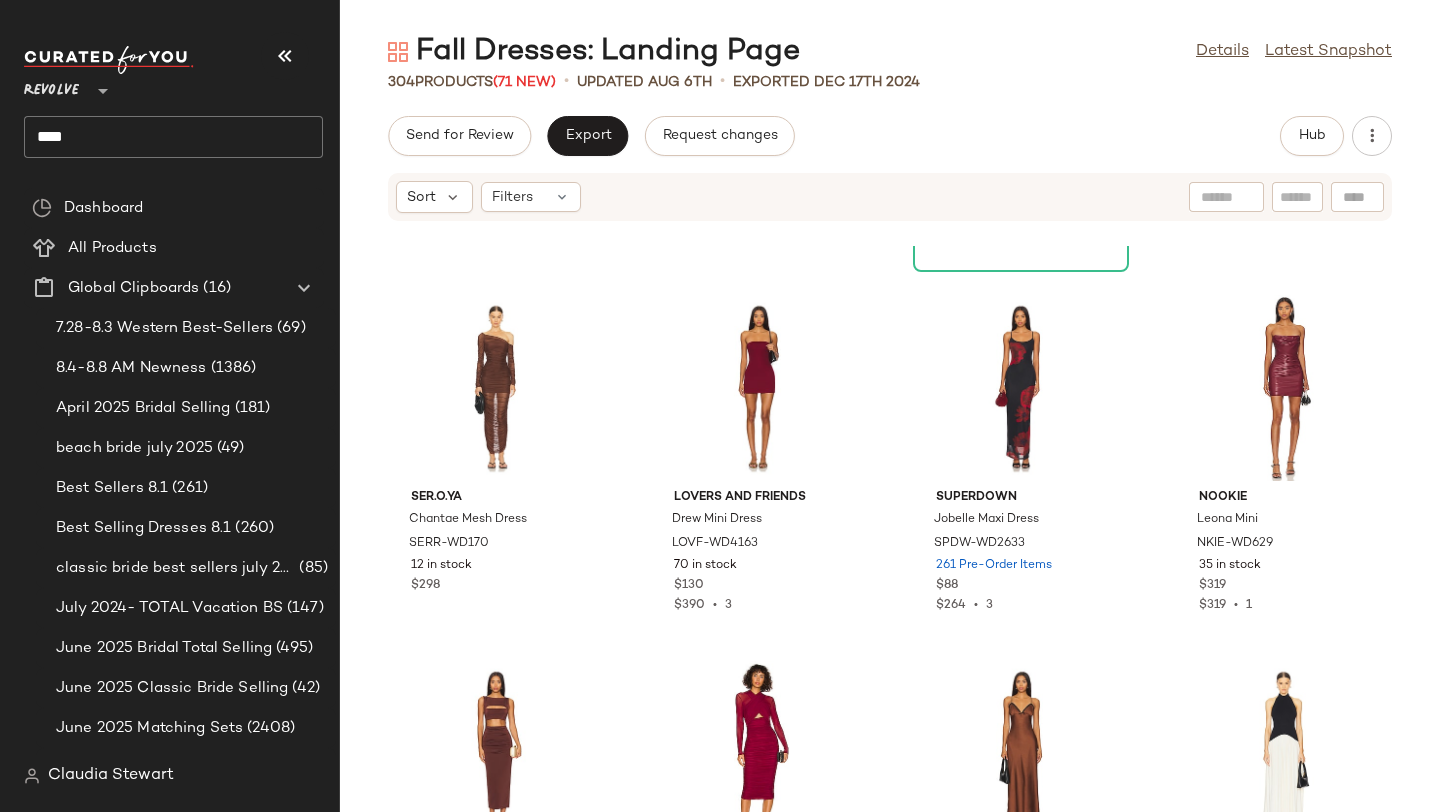 scroll, scrollTop: 13536, scrollLeft: 0, axis: vertical 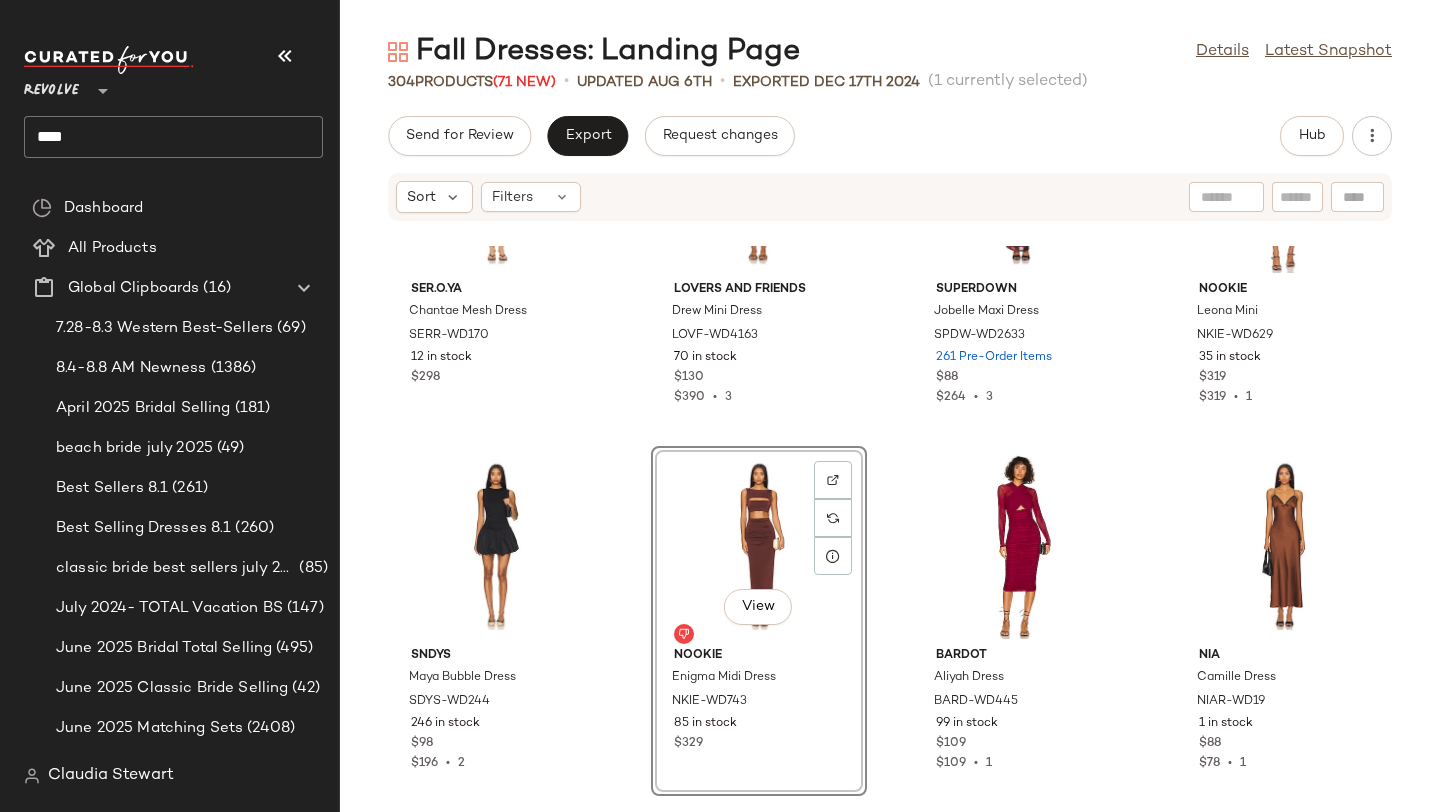 click on "[BRAND].[BRAND] [BRAND] Mesh Dress [BRAND]-[CODE] 12 in stock $[PRICE] [BRAND] and [BRAND] [BRAND] Mini Dress [BRAND]-[CODE] 70 in stock $[PRICE] $[PRICE]  •  3 [BRAND] [BRAND] [BRAND] Maxi Dress [BRAND]-[CODE] 261 Pre-Order Items $[PRICE] $[PRICE]  •  3 [BRAND] [BRAND] Mini [BRAND]-[CODE] 35 in stock $[PRICE] $[PRICE]  •  1 [BRAND] [BRAND] Bubble Dress [BRAND]-[CODE] 246 in stock $[PRICE] $[PRICE]  •  2  View  [BRAND] [BRAND] Midi Dress [BRAND]-[CODE] 85 in stock $[PRICE] [BRAND] [BRAND] Dress [BRAND]-[CODE] 99 in stock $[PRICE] $[PRICE]  •  1 [BRAND] [BRAND] [BRAND] Dress [BRAND]-[CODE] 1 in stock $[PRICE] $[PRICE]  •  1 [BRAND] & [BRAND] [BRAND] [BRAND] Dress [BRAND]-[CODE] 18 Pre-Order Items $[PRICE] [BRAND] the [BRAND] Maxi Dress [BRAND]-[CODE] 23 in stock $[PRICE] $[PRICE]  •  7 [BRAND] [BRAND] [BRAND] Dress [BRAND]-[CODE] 5 in stock $[PRICE] [BRAND] [BRAND] [BRAND] Mini Dress [BRAND]-[CODE] 39 in stock $[PRICE] [BRAND] [BRAND] [BRAND] Gown [BRAND]-[CODE] 99 in stock $[PRICE] $[PRICE]  •  1 [BRAND] of [BRAND] 1960 [BRAND]-[CODE]" 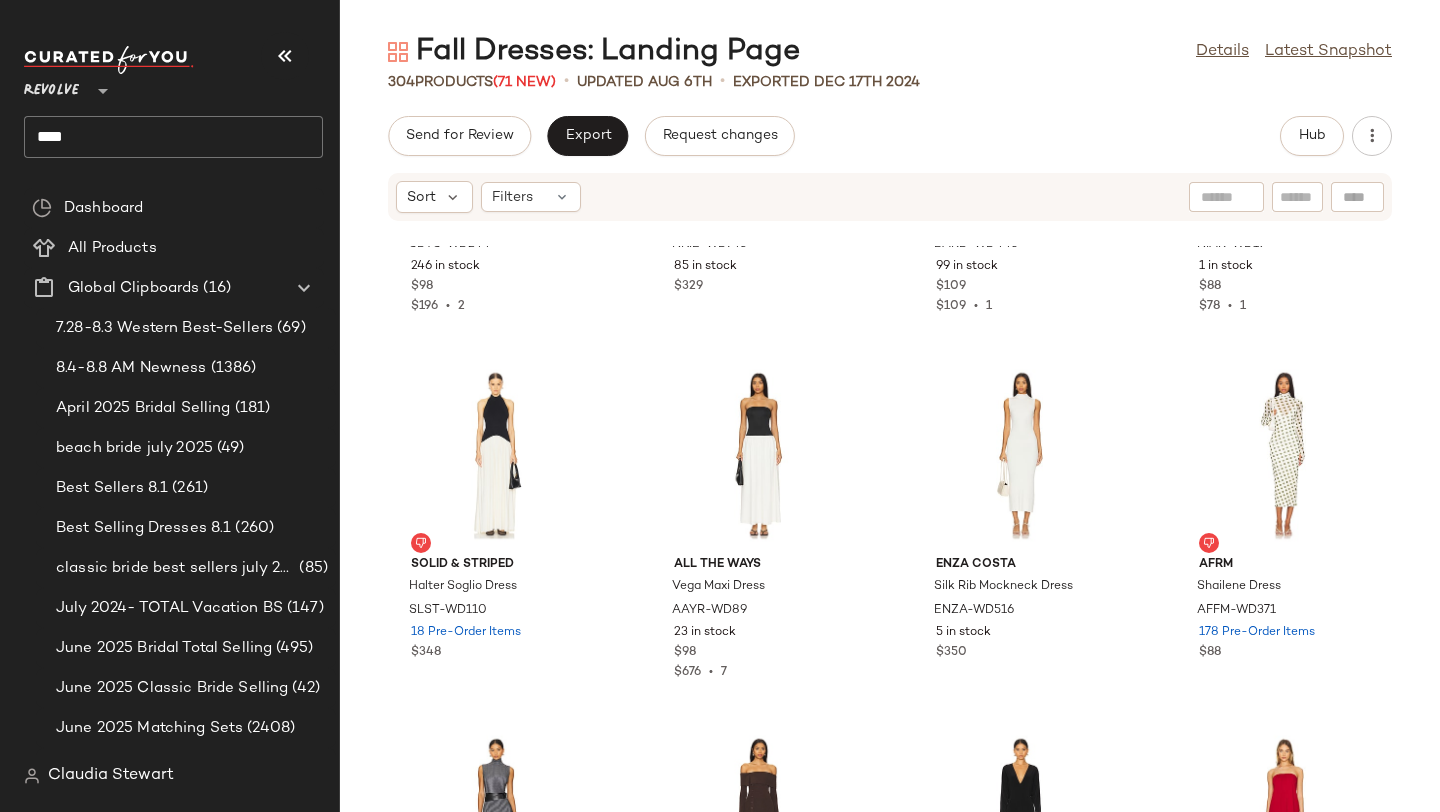 scroll, scrollTop: 14273, scrollLeft: 0, axis: vertical 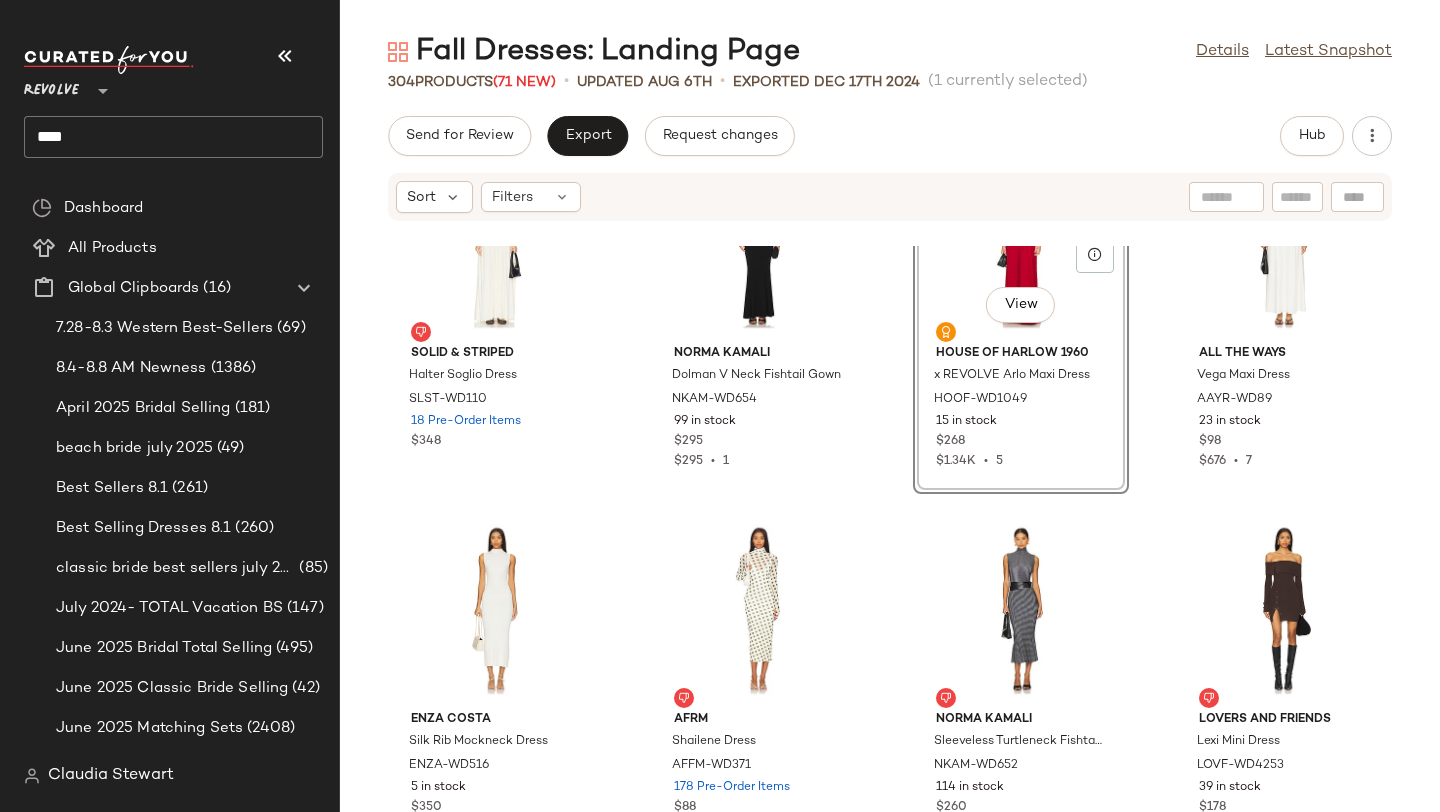 click on "Solid & Striped Halter Soglio Dress SLST-WD110 18 Pre-Order Items $348 Norma Kamali Dolman V Neck Fishtail Gown NKAM-WD654 99 in stock $295 $295  •  1  View  House of Harlow 1960 x REVOLVE Arlo Maxi Dress HOOF-WD1049 15 in stock $268 $1.34K  •  5 ALL THE WAYS Vega Maxi Dress AAYR-WD89 23 in stock $98 $676  •  7 Enza Costa Silk Rib Mockneck Dress ENZA-WD516 5 in stock $350 AFRM Shailene Dress AFFM-WD371 178 Pre-Order Items $88 Norma Kamali Sleeveless Turtleneck Fishtail Dress NKAM-WD652 114 in stock $260 Lovers and Friends Lexi Mini Dress LOVF-WD4253 39 in stock $178 Amanda Uprichard X Revolve Strapless Puzzle Gown AMAN-WD1845 678 in stock $273 $4.37K  •  16 Lovers and Friends Aria Maxi Dress LOVF-WD4039 1 in stock $259 $1.55K  •  6 Bardot x REVOLVE Esra Midi Dress BARD-WD758 4 in stock $197 $177  •  1 Runaway The Label Antoine Maxi Dress RUNR-WD109 8 in stock $132 $264  •  2 Nookie Electric Midi Dress NKIE-WD744 72 in stock $329 Norma Kamali Diana Mini Dress NKAM-WD332 60 in stock $255 $739 3 1" 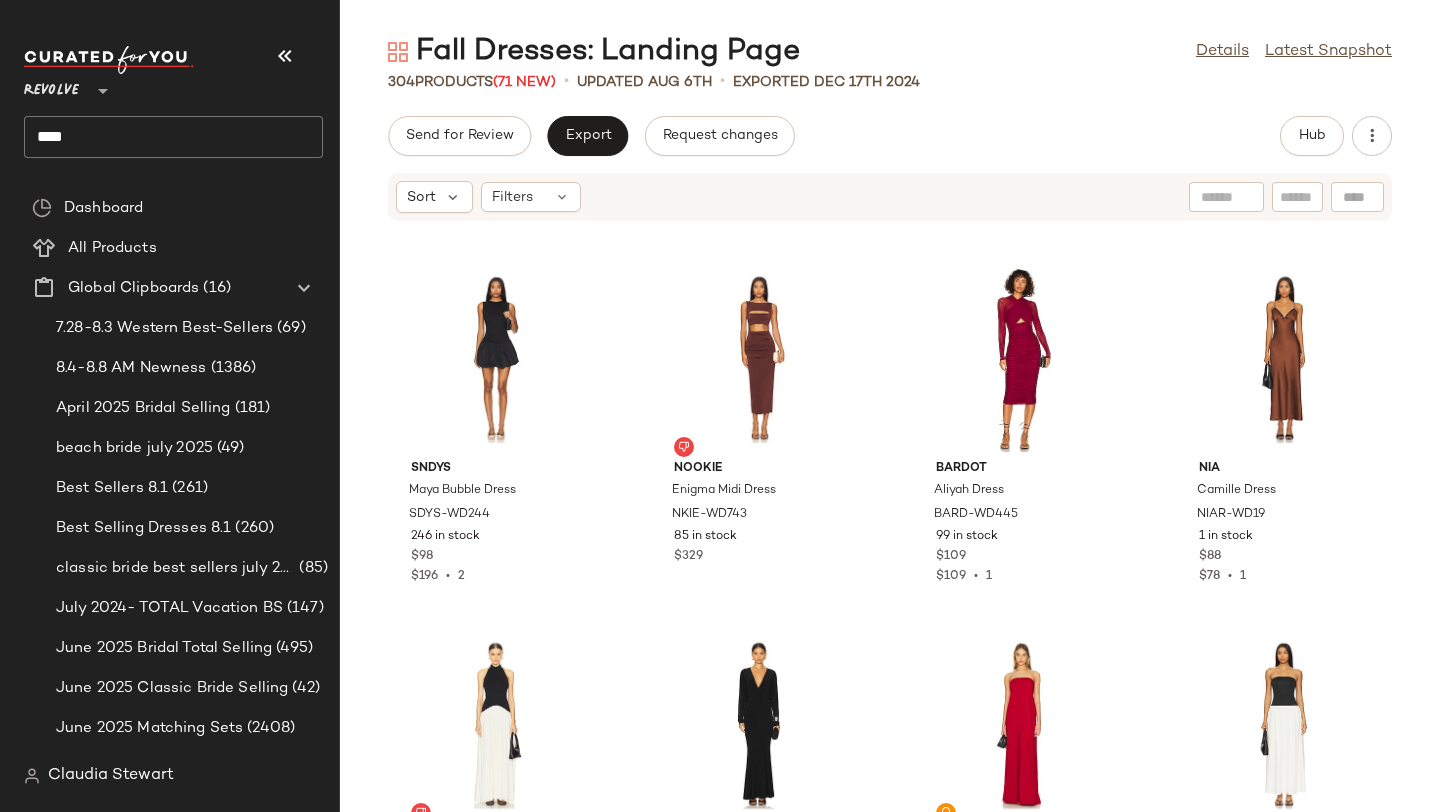 scroll, scrollTop: 13918, scrollLeft: 0, axis: vertical 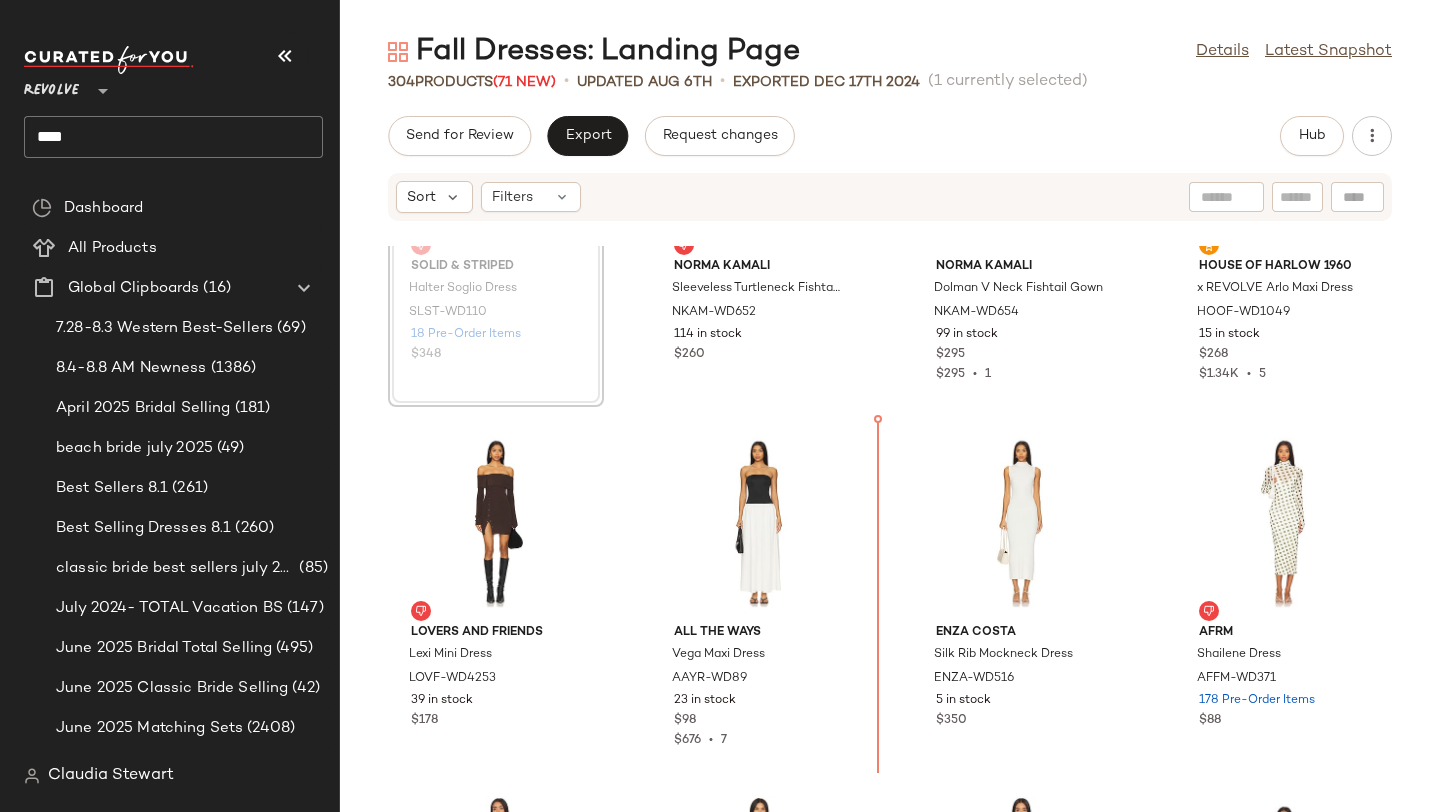 drag, startPoint x: 520, startPoint y: 397, endPoint x: 895, endPoint y: 570, distance: 412.98184 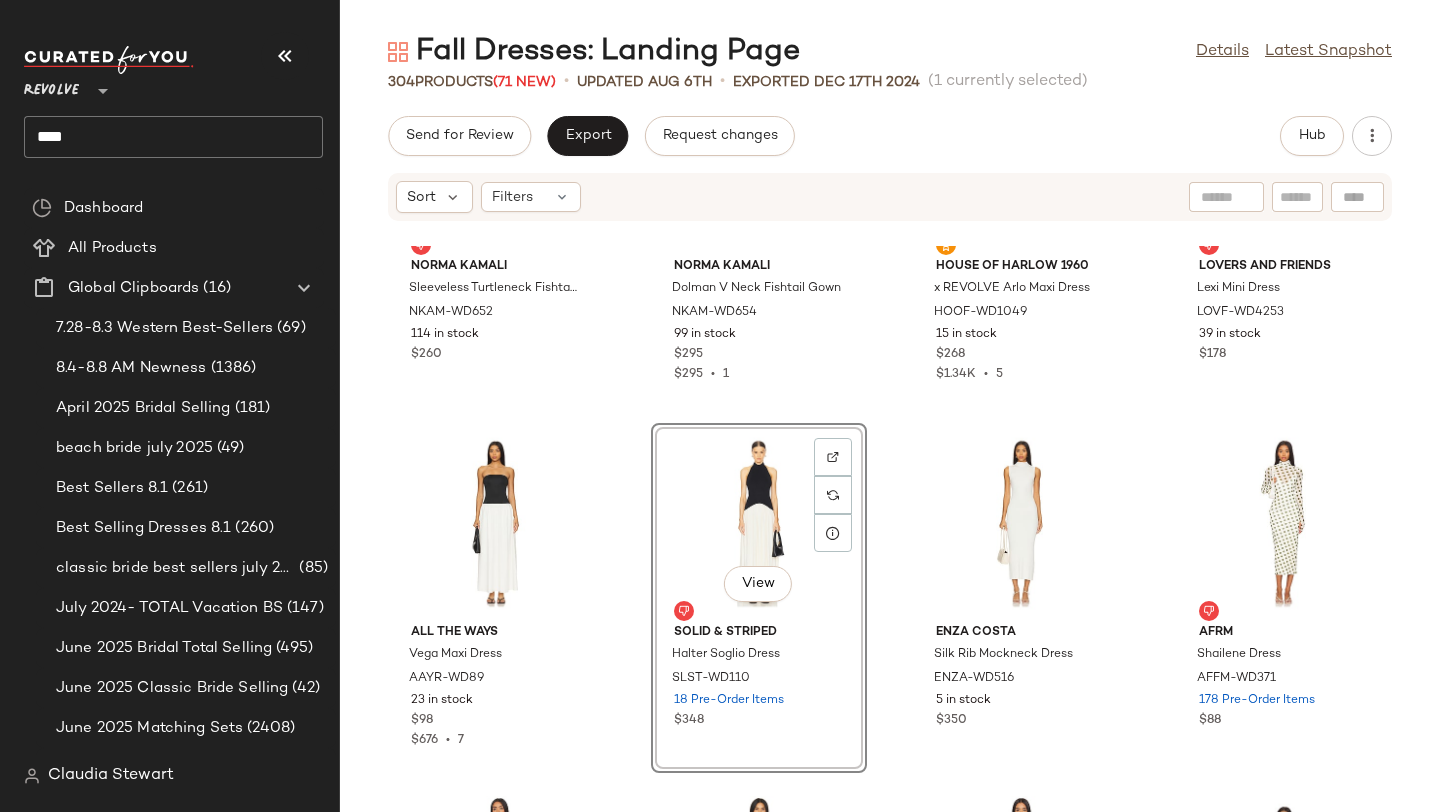 click on "[BRAND] [PRODUCT] [PRODUCT_CODE] [NUMBER] in stock $[PRICE] [BRAND] [PRODUCT] [PRODUCT_CODE] [NUMBER] in stock $[PRICE] $[PRICE]  •  1 [BRAND] [BRAND] [PRODUCT] [PRODUCT_CODE] [NUMBER] [NUMBER] Pre-Order Items $[PRICE] [BRAND] [PRODUCT] [PRODUCT_CODE] [NUMBER] in stock $[PRICE] [BRAND] [PRODUCT] [PRODUCT_CODE] [NUMBER] in stock $[PRICE] $[PRICE]  •  16 [BRAND] [BRAND] [PRODUCT] [PRODUCT_CODE] [NUMBER] in stock $[PRICE] $[PRICE]  •  6  View  [BRAND] [BRAND] [PRODUCT] [PRODUCT_CODE] [NUMBER] [NUMBER] Pre-Order Items $[PRICE] [BRAND] [PRODUCT] [PRODUCT_CODE] [NUMBER] in stock $[PRICE] [BRAND] [PRODUCT] [PRODUCT_CODE] [NUMBER] [NUMBER] Pre-Order Items $[PRICE] [BRAND] [PRODUCT] [PRODUCT_CODE] [NUMBER] in stock $[PRICE] $[PRICE]  •  16 [BRAND] [PRODUCT] [PRODUCT_CODE] [NUMBER] in stock $[PRICE] $[PRICE]  •  2 [BRAND] [PRODUCT] [PRODUCT_CODE] [NUMBER] in stock $[PRICE] $[PRICE]  •  3 1" 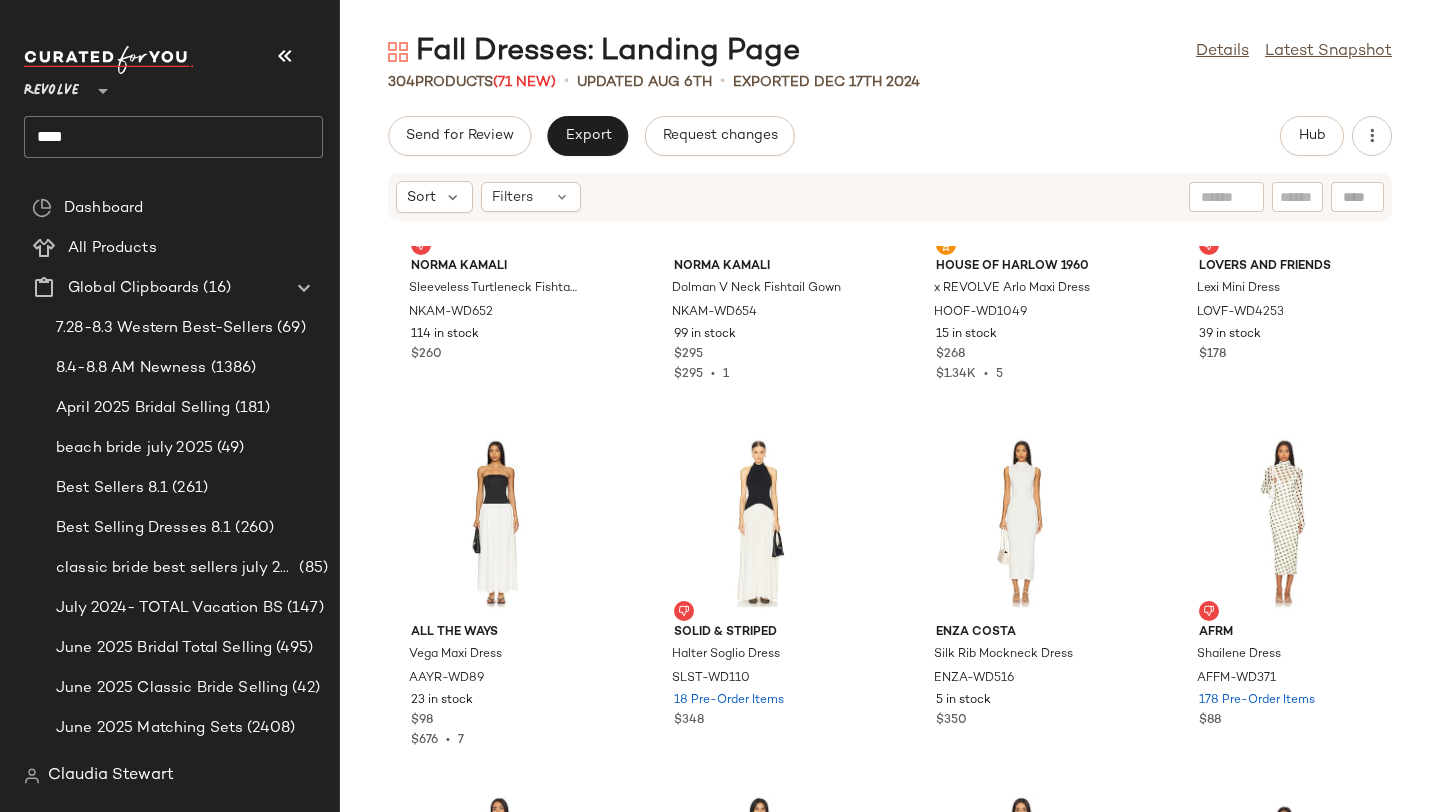 scroll, scrollTop: 14678, scrollLeft: 0, axis: vertical 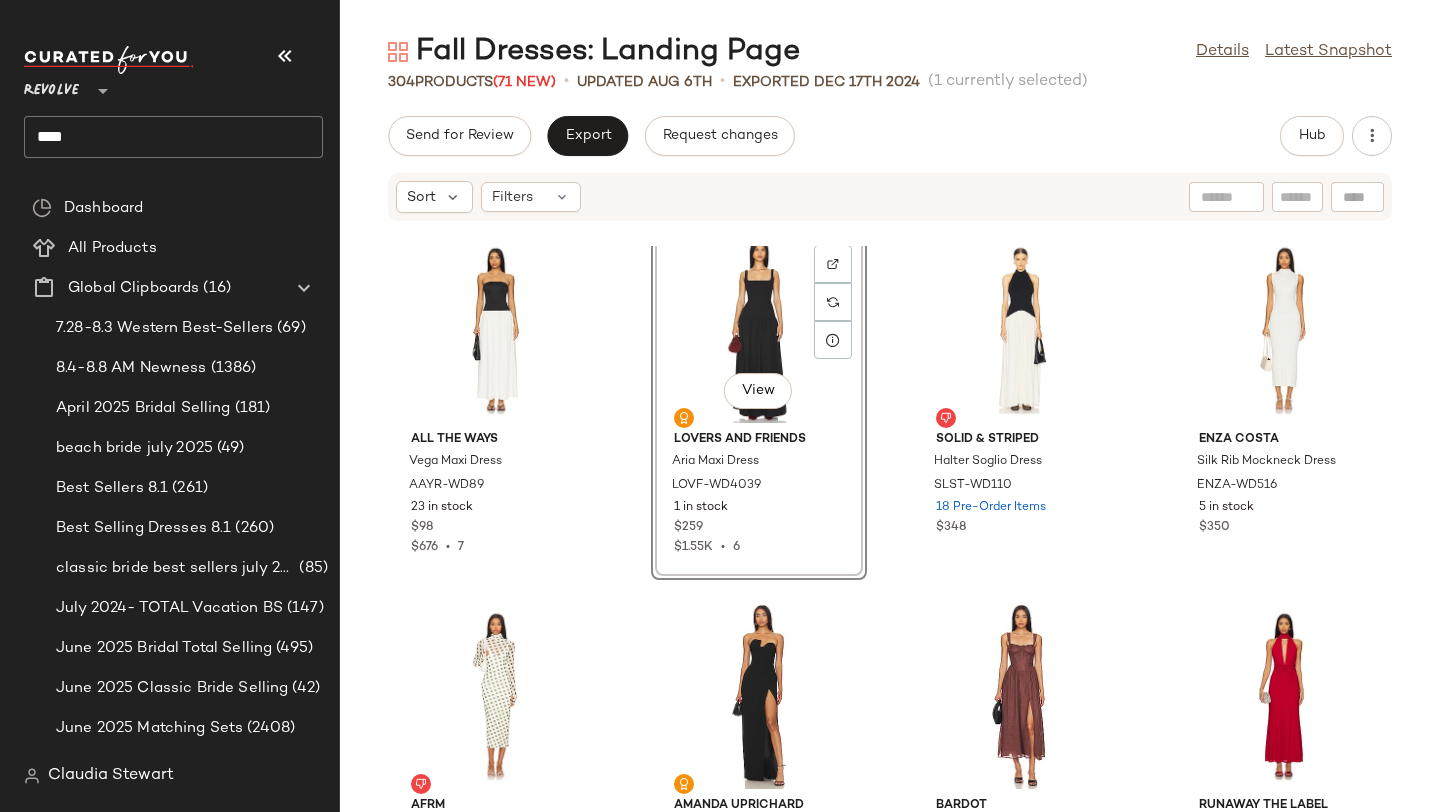 click on "[BRAND] [BRAND] Sleeveless Turtleneck Fishtail Dress [BRAND]-[CODE] 114 in stock $[PRICE] [BRAND] [BRAND] Dolman V Neck Fishtail Gown [BRAND]-[CODE] 99 in stock $[PRICE] $[PRICE]  •  1 [BRAND] [BRAND] x [BRAND] [BRAND] Maxi Dress [BRAND]-[CODE] 15 in stock $[PRICE] $[PRICE]  •  5 [BRAND] and [BRAND] [BRAND] Maxi Dress [BRAND]-[CODE] 39 in stock $[PRICE] $[PRICE]  •  7  View  [BRAND] and [BRAND] [BRAND] Maxi Dress [BRAND]-[CODE] 1 in stock $[PRICE] $[PRICE]  •  6 [BRAND] & [BRAND] [BRAND] [BRAND] Dress [BRAND]-[CODE] 18 Pre-Order Items $[PRICE] [BRAND] [BRAND] [BRAND] Dress [BRAND]-[CODE] 5 in stock $[PRICE] [BRAND] [BRAND] [BRAND] Dress [BRAND]-[CODE] 178 Pre-Order Items $[PRICE] [BRAND] [BRAND] x [BRAND] [BRAND] [BRAND] Gown [BRAND]-[CODE] 678 in stock $[PRICE] $[PRICE]  •  16 [BRAND] x [BRAND] [BRAND] Midi Dress [BRAND]-[CODE] 4 in stock $[PRICE] $[PRICE]  •  1 [BRAND] The [BRAND] Maxi Dress [BRAND]-[CODE] 8 in stock $[PRICE] $[PRICE]  •  2 [BRAND] [BRAND] Midi Dress [BRAND]-[CODE] 72 in stock $[PRICE] [BRAND] [BRAND] [BRAND] Mini Dress [BRAND]-[CODE] 60 in stock $[PRICE] $[PRICE] 3 1" 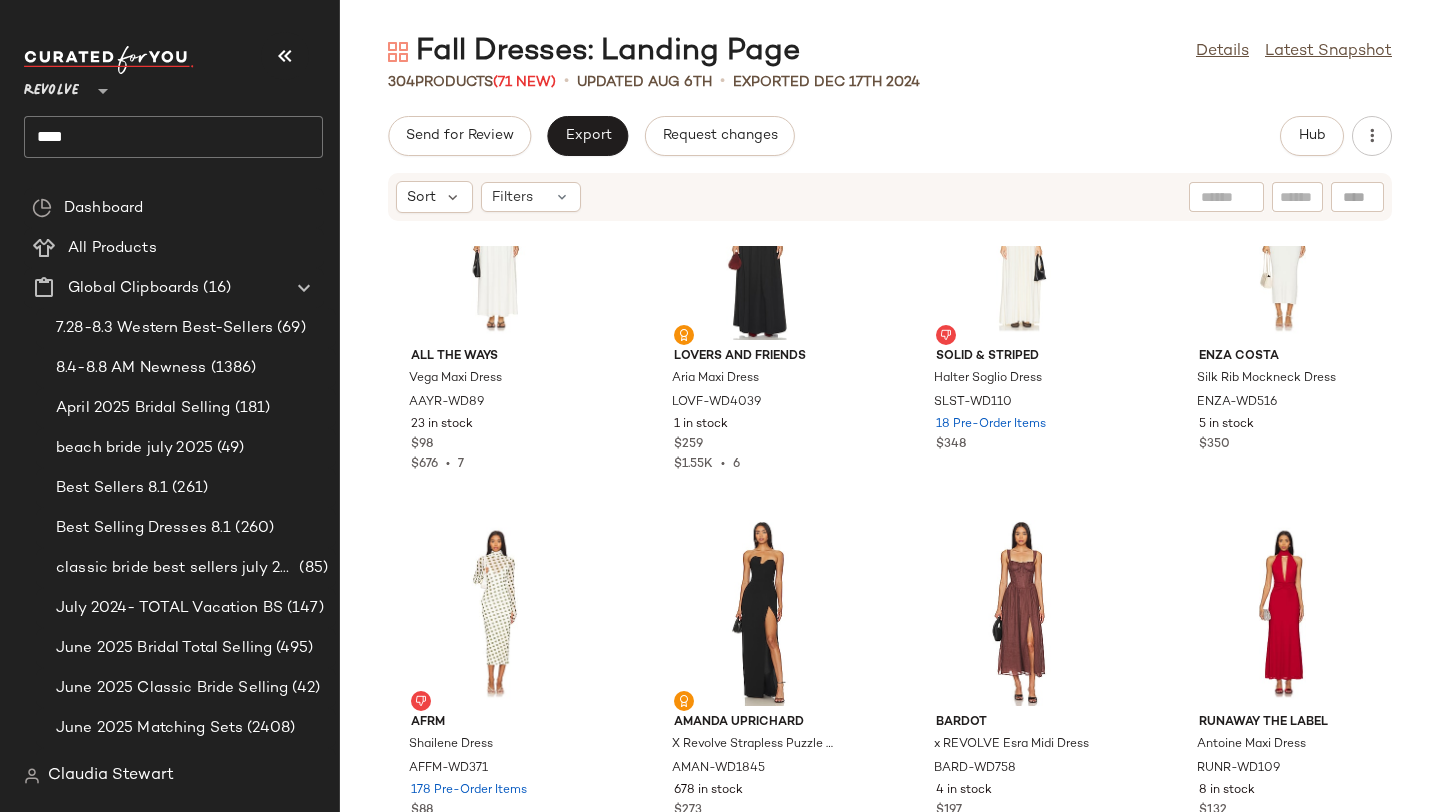 scroll, scrollTop: 14802, scrollLeft: 0, axis: vertical 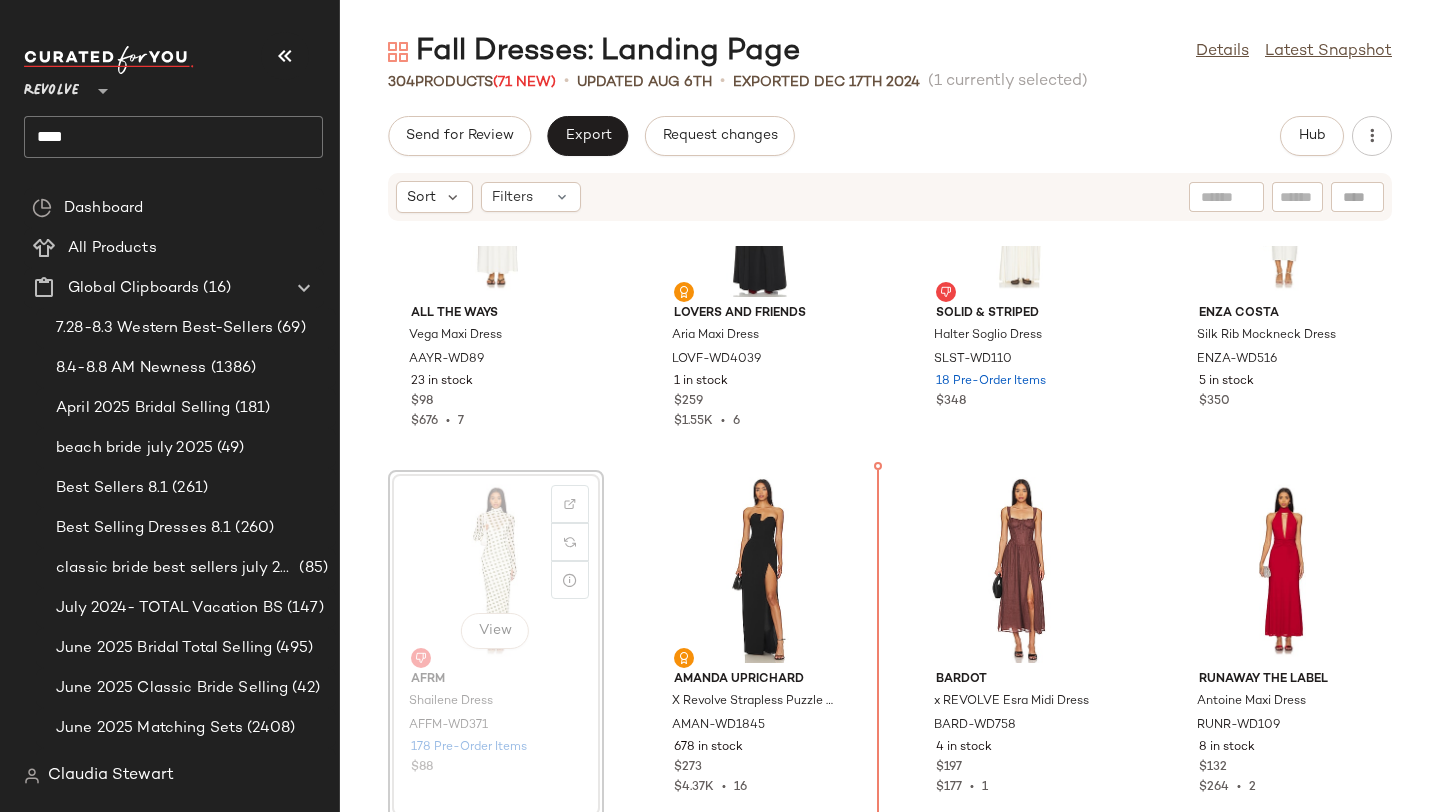 drag, startPoint x: 446, startPoint y: 556, endPoint x: 609, endPoint y: 565, distance: 163.24828 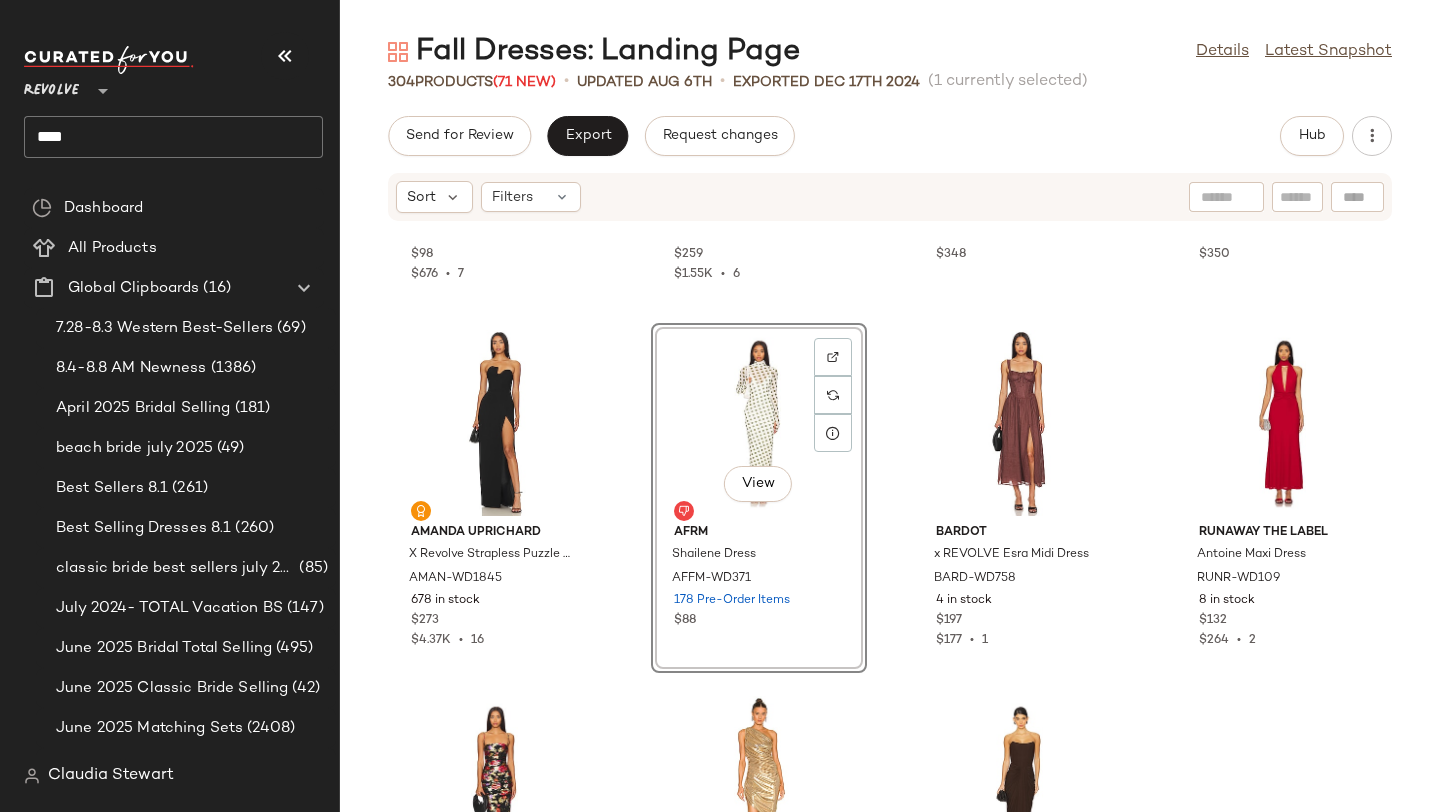 click on "Enza Costa ENZA-WD446 92 in stock [PRICE]" 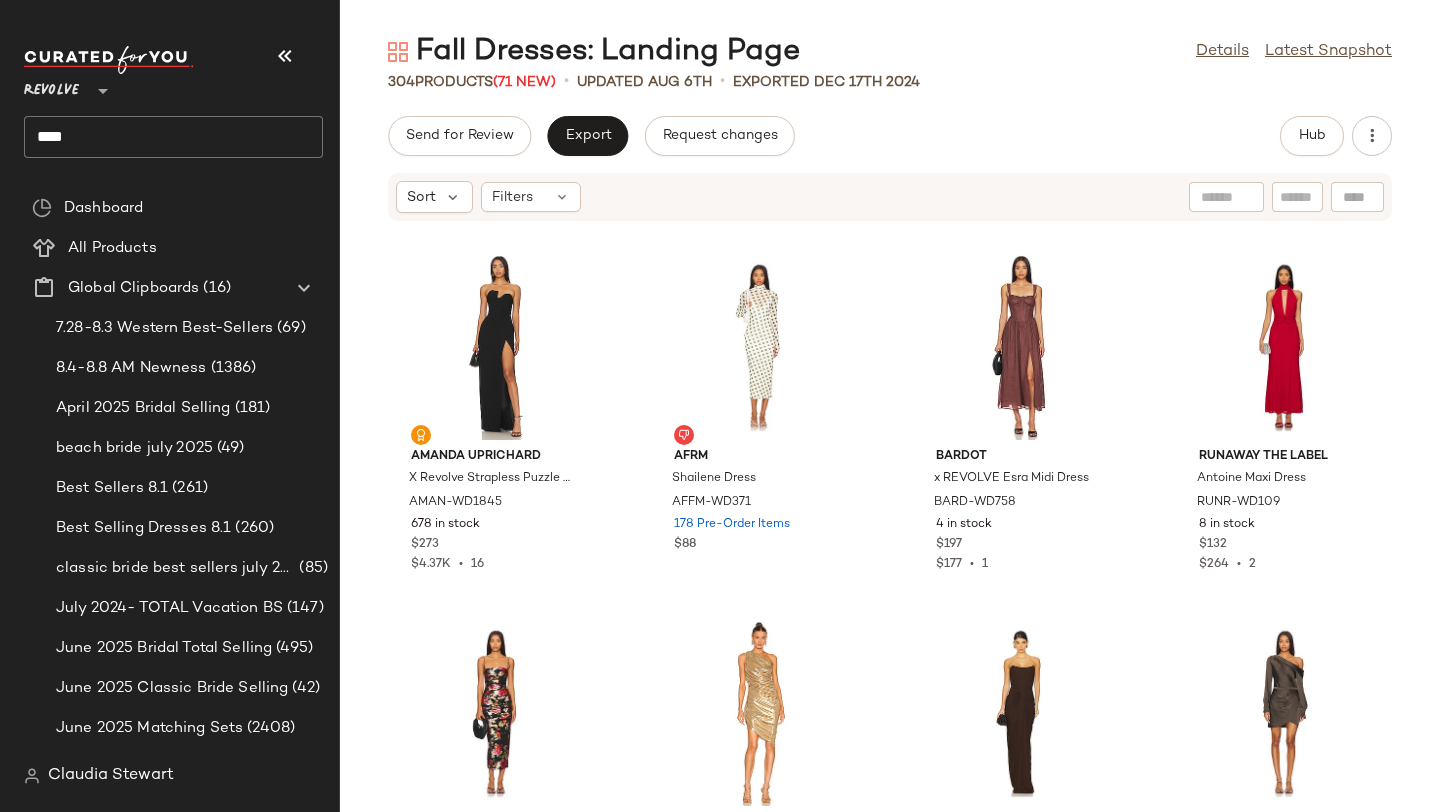 scroll, scrollTop: 15023, scrollLeft: 0, axis: vertical 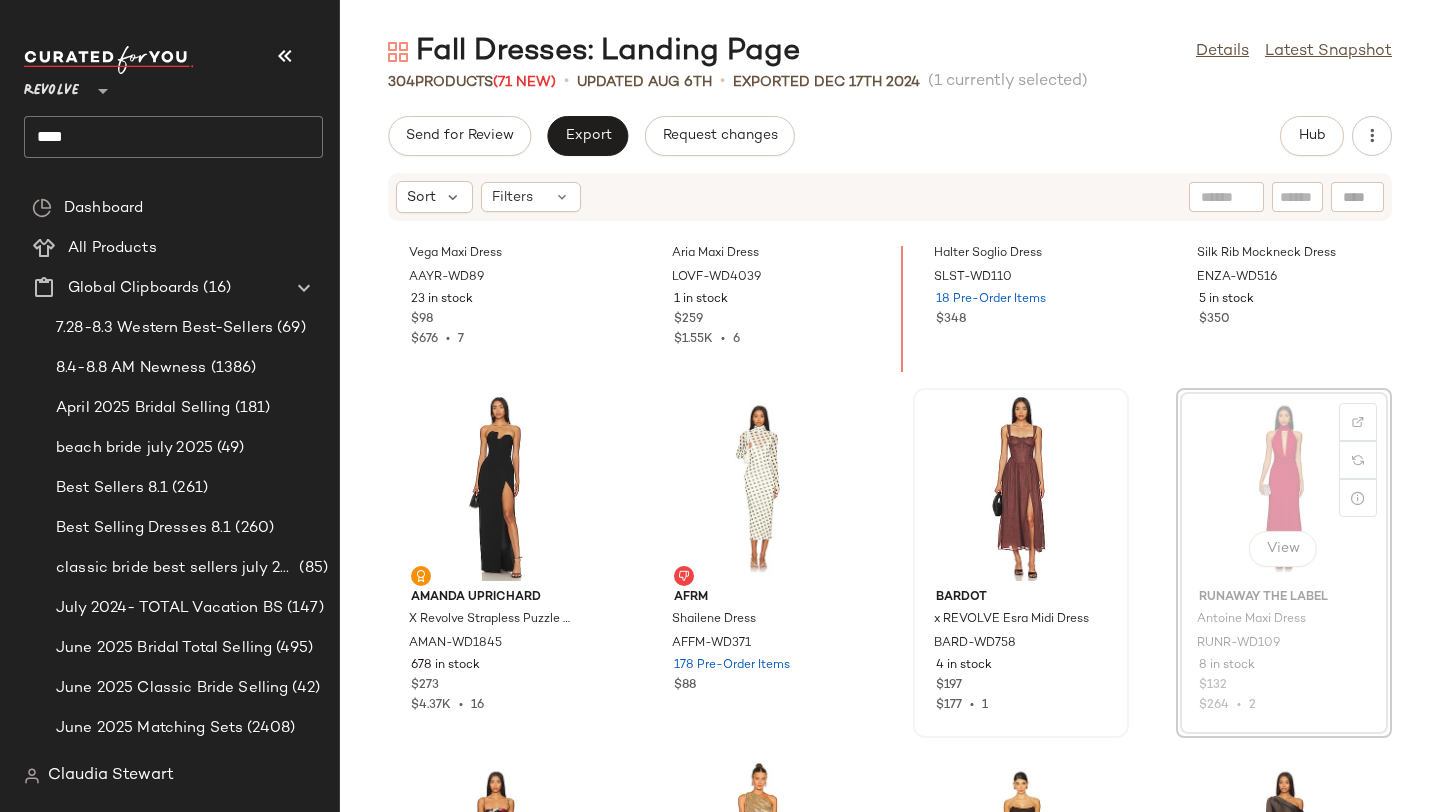 drag, startPoint x: 1283, startPoint y: 326, endPoint x: 1113, endPoint y: 326, distance: 170 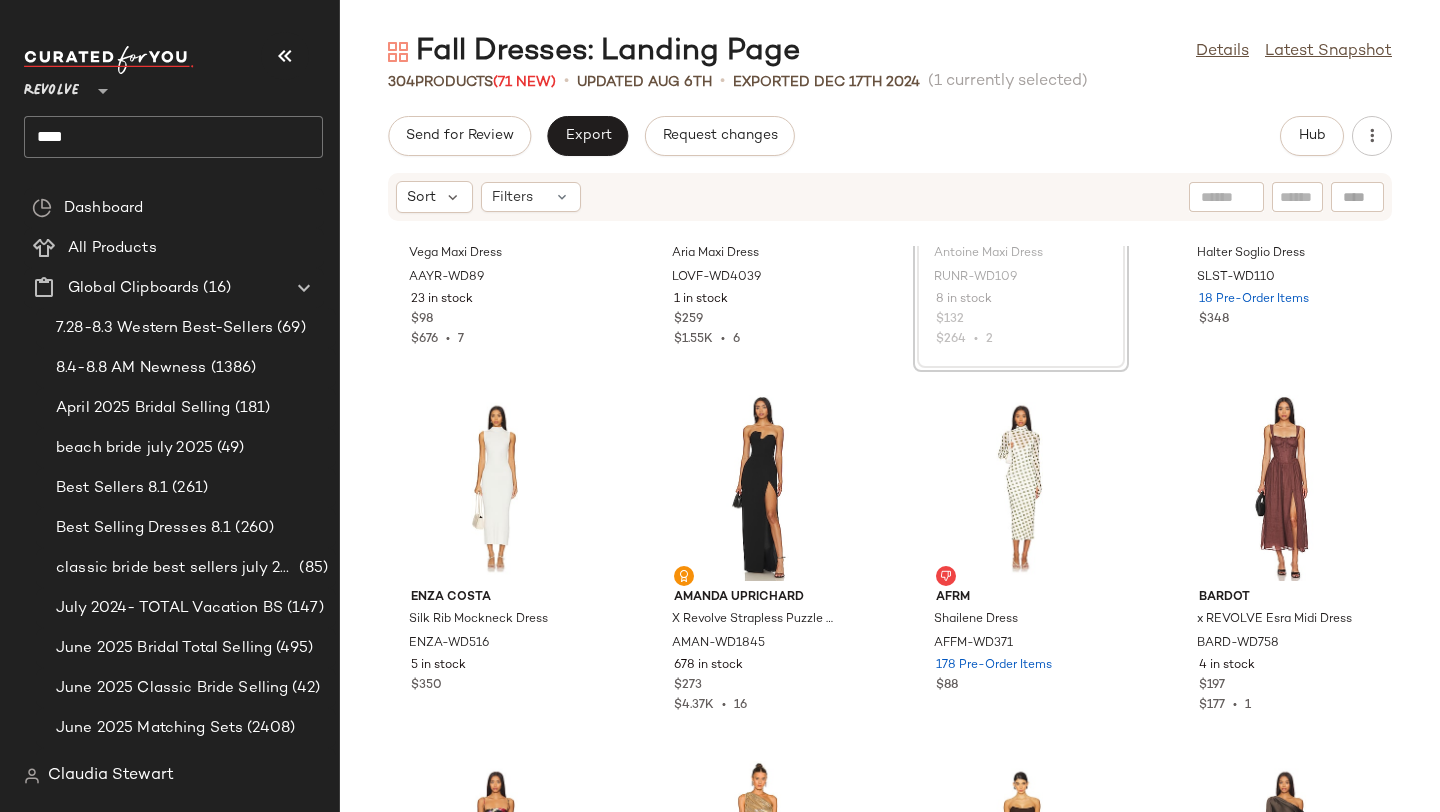 scroll, scrollTop: 14880, scrollLeft: 0, axis: vertical 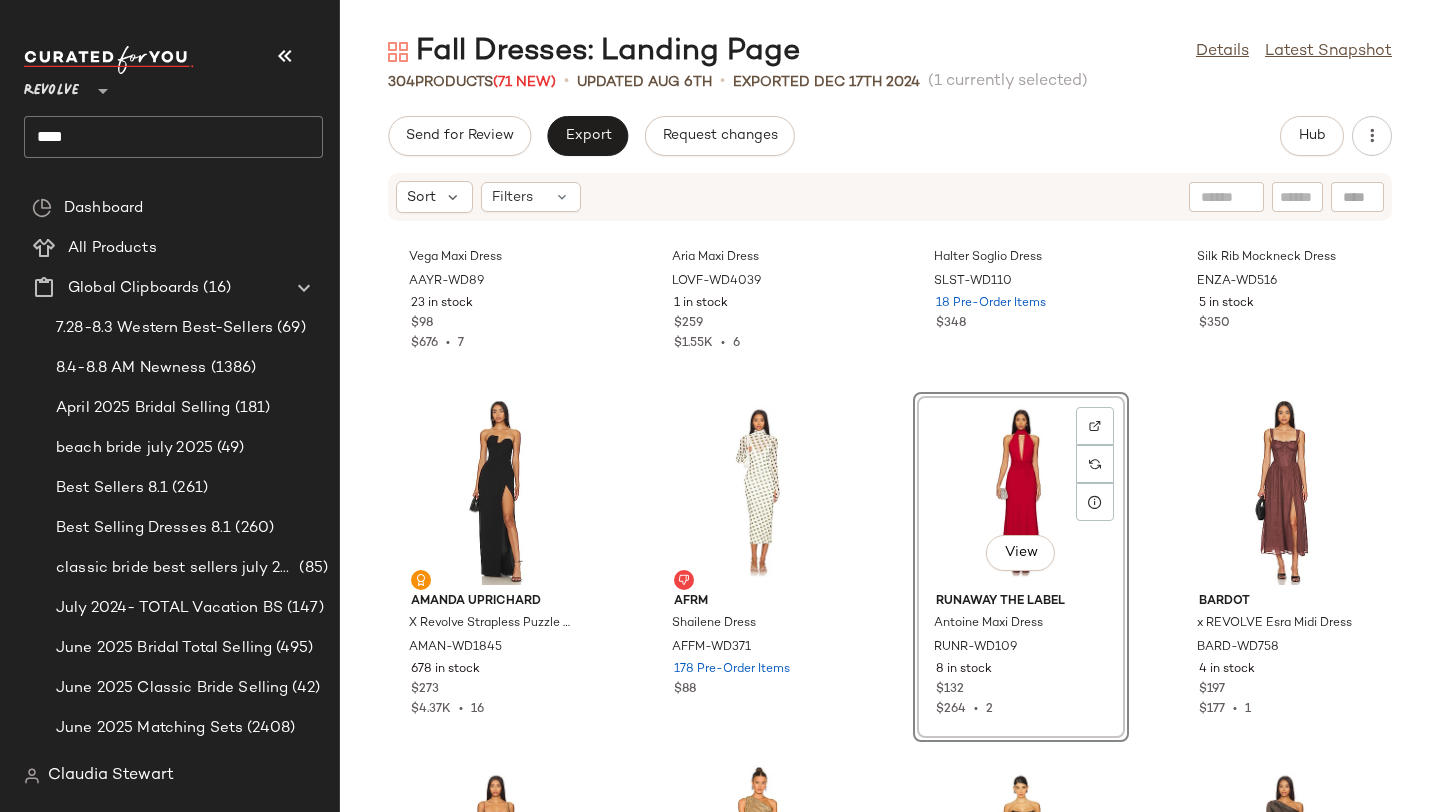 click on "[BRAND] the [BRAND] Maxi Dress [BRAND]-[CODE] 23 in stock $[PRICE] $[PRICE]  •  7 [BRAND] and [BRAND] [BRAND] Maxi Dress [BRAND]-[CODE] 1 in stock $[PRICE] $[PRICE]  •  6 [BRAND] & [BRAND] [BRAND] [BRAND] Dress [BRAND]-[CODE] 18 Pre-Order Items $[PRICE] [BRAND] [BRAND] [BRAND] Dress [BRAND]-[CODE] 5 in stock $[PRICE] [BRAND] [BRAND] x [BRAND] [BRAND] [BRAND] Gown [BRAND]-[CODE] 678 in stock $[PRICE] $[PRICE]  •  16 [BRAND] [BRAND] [BRAND] Dress [BRAND]-[CODE] 178 Pre-Order Items $[PRICE]  View  [BRAND] The [BRAND] Maxi Dress [BRAND]-[CODE] 8 in stock $[PRICE] $[PRICE]  •  2 [BRAND] x [BRAND] [BRAND] Midi Dress [BRAND]-[CODE] 4 in stock $[PRICE] $[PRICE]  •  1 [BRAND] [BRAND] Midi Dress [BRAND]-[CODE] 72 in stock $[PRICE] [BRAND] [BRAND] [BRAND] Mini Dress [BRAND]-[CODE] 60 in stock $[PRICE] $[PRICE]  •  3 [BRAND] by [BRAND] [BRAND] Pearl Gown [BRAND]-[CODE] 291 Pre-Order Items $[PRICE] $[PRICE]  •  1 [BRAND] [BRAND] [BRAND] One Shoulder Mini Dress [BRAND]-[CODE] 6 in stock $[PRICE] [BRAND] [BRAND] [BRAND] [BRAND] Neck Cowl Maxi Dress [BRAND]-[CODE] 33 in stock $[PRICE] [BRAND] [BRAND] [BRAND] Off The Shoulder Maxi Dress [BRAND]-[CODE] 5 in stock $[PRICE] [BRAND] [BRAND] [BRAND]-[CODE] 92 in stock" 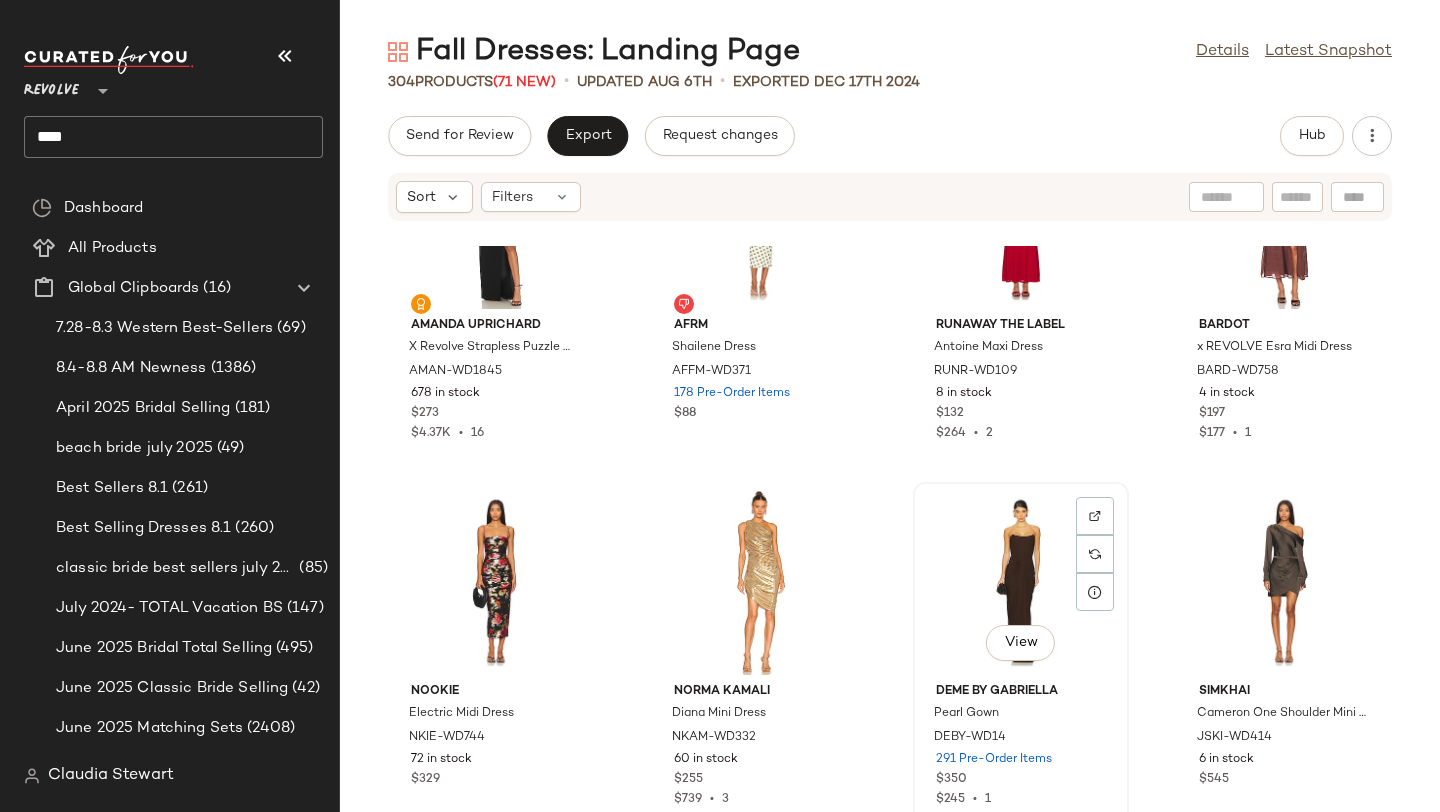 scroll, scrollTop: 15180, scrollLeft: 0, axis: vertical 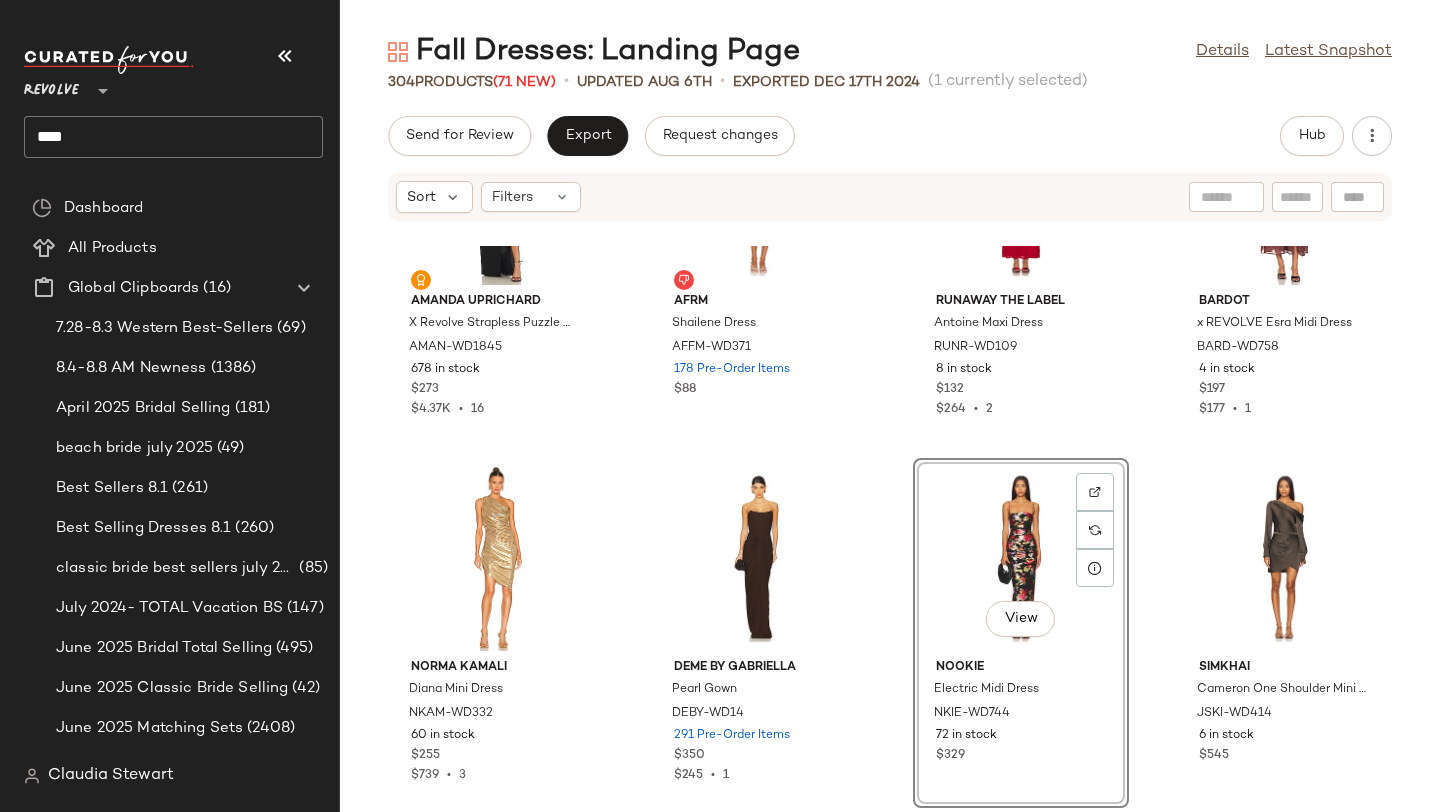 click on "Amanda Uprichard X Revolve Strapless Puzzle Gown AMAN-WD1845 678 in stock $273 $4.37K  •  16 AFRM Shailene Dress AFFM-WD371 178 Pre-Order Items $88 Runaway The Label Antoine Maxi Dress RUNR-WD109 8 in stock $132 $264  •  2 Bardot x REVOLVE Esra Midi Dress BARD-WD758 4 in stock $197 $177  •  1 Norma Kamali Diana Mini Dress NKAM-WD332 60 in stock $255 $739  •  3 Deme by Gabriella Pearl Gown DEBY-WD14 291 Pre-Order Items $350 $245  •  1  View  Nookie Electric Midi Dress NKIE-WD744 72 in stock $329 SIMKHAI Cameron One Shoulder Mini Dress JSKI-WD414 6 in stock $545 Shona Joy La Lune High Neck Cowl Maxi Dress SHON-WD566 33 in stock $320 SANS FAFF Off The Shoulder Maxi Dress SAFR-WD9 5 in stock $425 Enza Costa Half Sleeve Crew Midi Dress ENZA-WD446 92 in stock $225 Ulla Johnson Clea Sleeveless Bias Midi Dress ULLA-WD548 20 in stock $690 AFRM Juniper Dress AFFM-WD324 533 in stock $88 $88  •  1 Steve Madden Tori Dress SMAD-WD219 36 in stock $99 $89  •  1 L'Academie Nilsa Dress LCDE-WD835 $208 SNDYS $86 4" 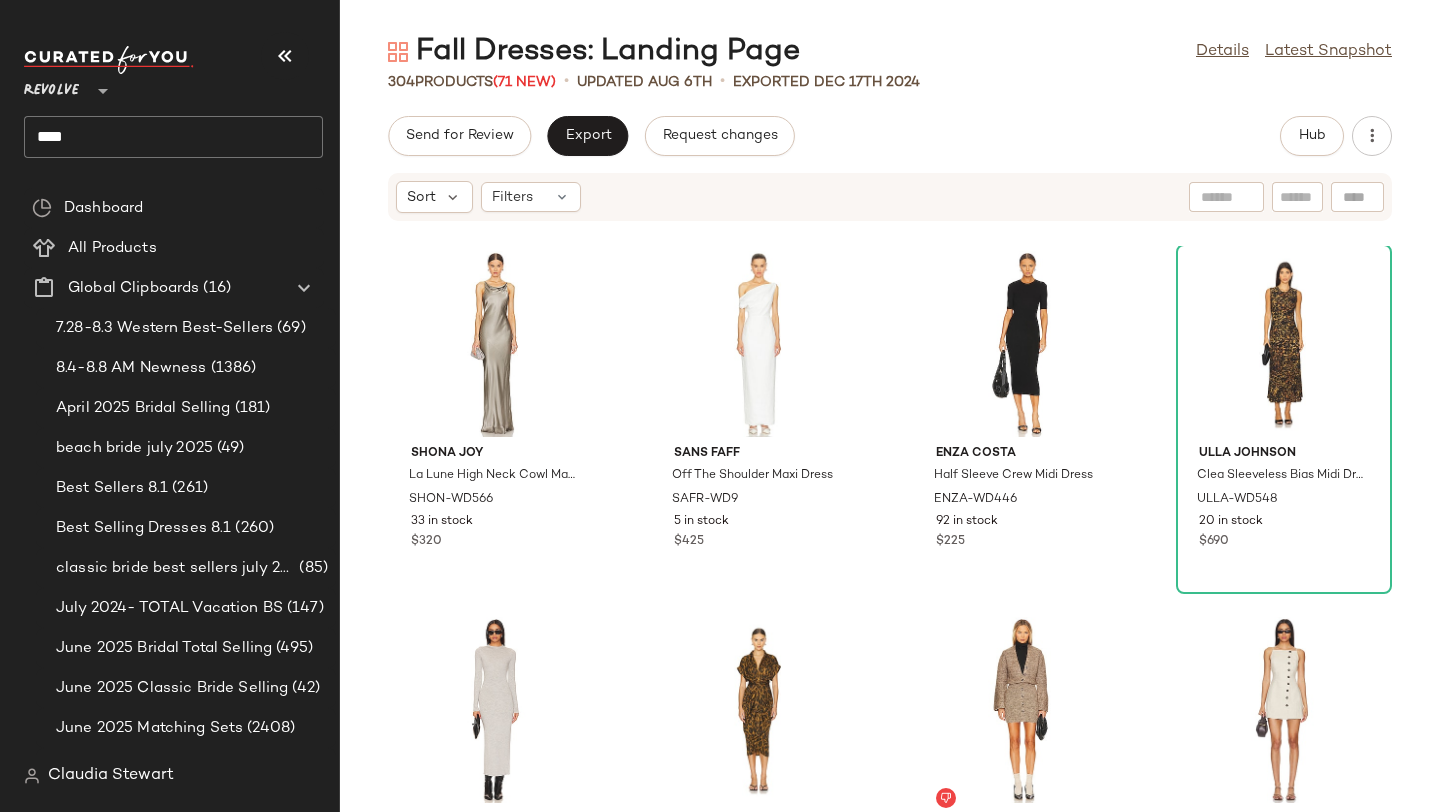 scroll, scrollTop: 15780, scrollLeft: 0, axis: vertical 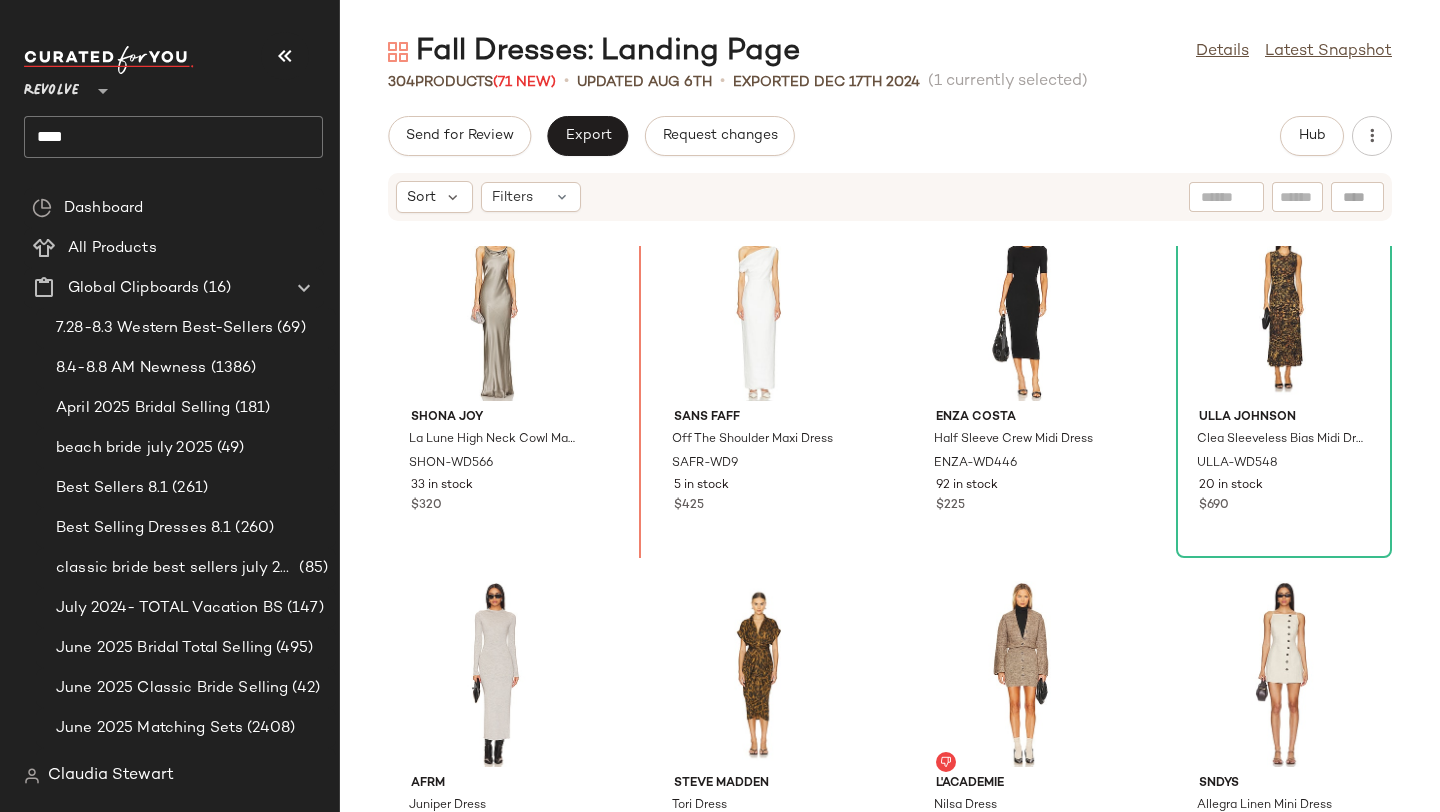 drag, startPoint x: 464, startPoint y: 568, endPoint x: 596, endPoint y: 534, distance: 136.30847 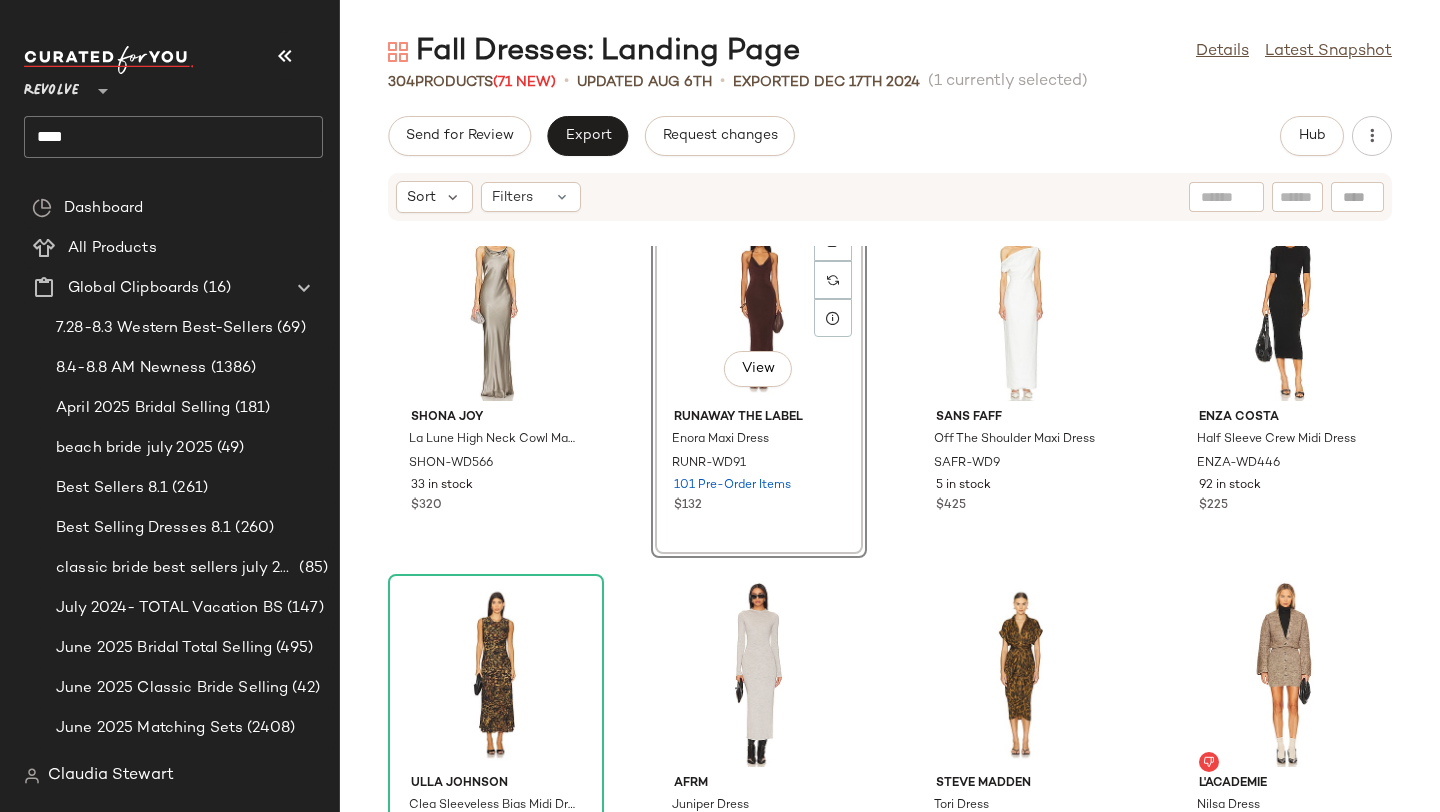 click on "Enza Costa Half Sleeve Crew Midi Dress ENZA-WD446 92 in stock $225 Ulla Johnson Clea Sleeveless Bias Midi Dress ULLA-WD548 20 in stock $690 SNDYS x REVOLVE Lottie Dress SDYS-WD110 638 in stock $89 $508  •  6  View  SNDYS Lottie Dress SDYS-WD164 489 in stock $76 $152  •  2 AFRM Serenity Midi Dress AFFM-WD154 7 in stock $77 Steve Madden Tori Dress SMAD-WD219 36 in stock $99 $89  •  1 L'Academie Nilsa Dress LCDE-WD835 151 Pre-Order Items $208 SNDYS Allegra Linen Mini Dress SDYS-WD218 2084 in stock $86 $300  •  4 h:ours Amari Mini Dress HURR-WD690 40 in stock $198 Michael Costello x REVOLVE Antonella Mini Dress MELR-WD399 163 in stock $198 SAU LEE Audrey Dress SLEE-WD29 98 in stock $398 SNDYS Lottie Dress SDYS-WD164 489 in stock $76 $152  •  2 retrofete Kyona Dress ROFR-WD821 171 in stock $598 Bardot Croc Mini Dress BARD-WD472 210 in stock $119 $238  •  2 MISHA Kristin Gown MISR-WD318 84 Pre-Order Items $413 $825  •  2 GIGI C Maya Dress GIGI-WD17 6 in stock $195 $566  •  3 L'IDEE Moderniste Gown LIDR-WD105 3 in stock $395" 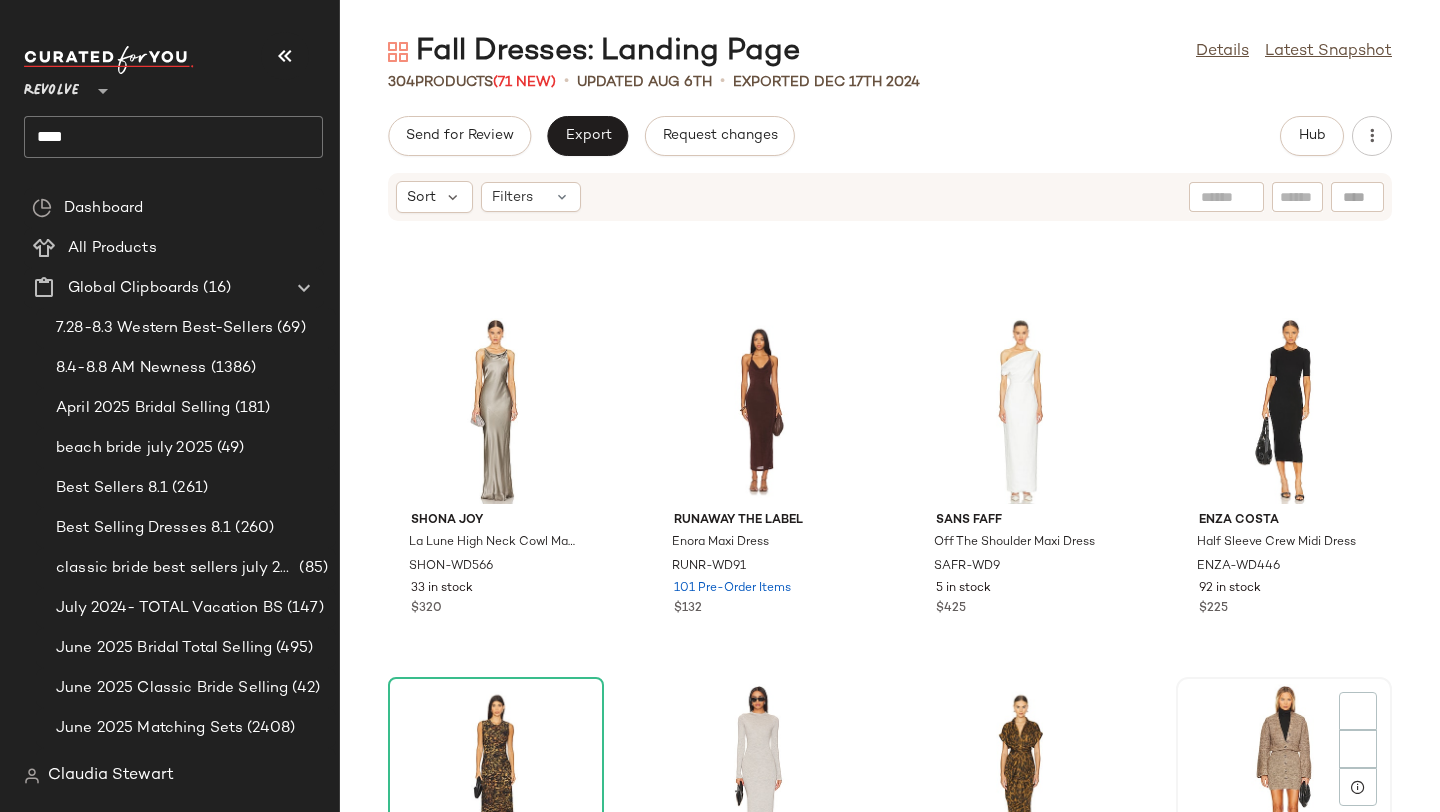 scroll, scrollTop: 15814, scrollLeft: 0, axis: vertical 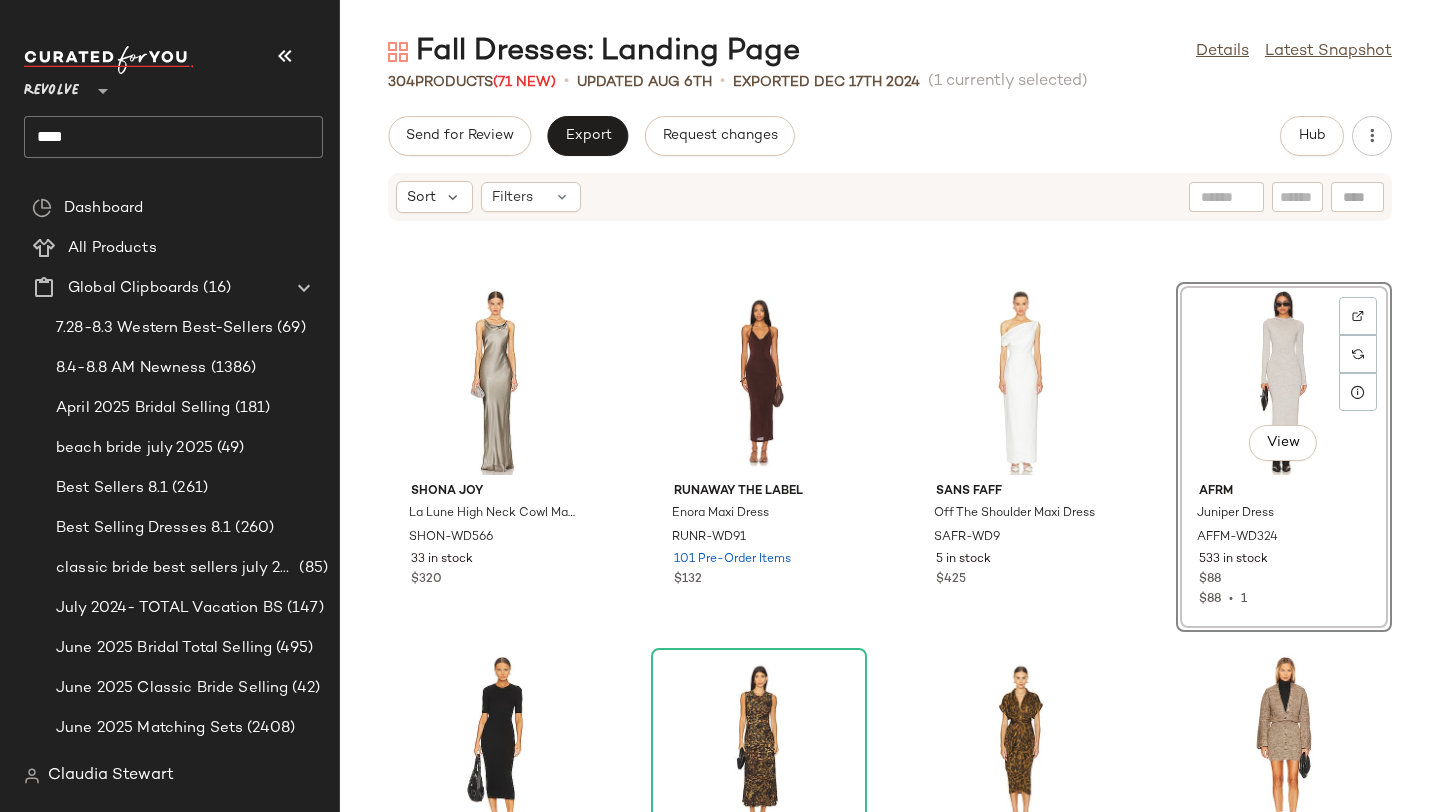 click on "Shona Joy La Lune High Neck Cowl Maxi Dress SHON-WD566 33 in stock $320 Runaway The Label Enora Maxi Dress RUNR-WD91 101 Pre-Order Items $132 SANS FAFF Off The Shoulder Maxi Dress SAFR-WD9 5 in stock $425  View  AFRM Juniper Dress AFFM-WD324 533 in stock $88 $88  •  1 Enza Costa Half Sleeve Crew Midi Dress ENZA-WD446 92 in stock $225 Ulla Johnson Clea Sleeveless Bias Midi Dress ULLA-WD548 20 in stock $690 Steve Madden Tori Dress SMAD-WD219 36 in stock $99 $89  •  1 L'Academie Nilsa Dress LCDE-WD835 151 Pre-Order Items $208 SNDYS Allegra Linen Mini Dress SDYS-WD218 2084 in stock $86 $300  •  4 h:ours Amari Mini Dress HURR-WD690 40 in stock $198 AFRM Serenity Midi Dress AFFM-WD154 7 in stock $77 SNDYS x REVOLVE Lottie Dress SDYS-WD110 638 in stock $89 $508  •  6 Michael Costello x REVOLVE Antonella Mini Dress MELR-WD399 163 in stock $198 SAU LEE Audrey Dress SLEE-WD29 98 in stock $398 SNDYS Lottie Dress SDYS-WD164 489 in stock $76 $152  •  2 retrofete Kyona Dress ROFR-WD821 171 in stock $598" 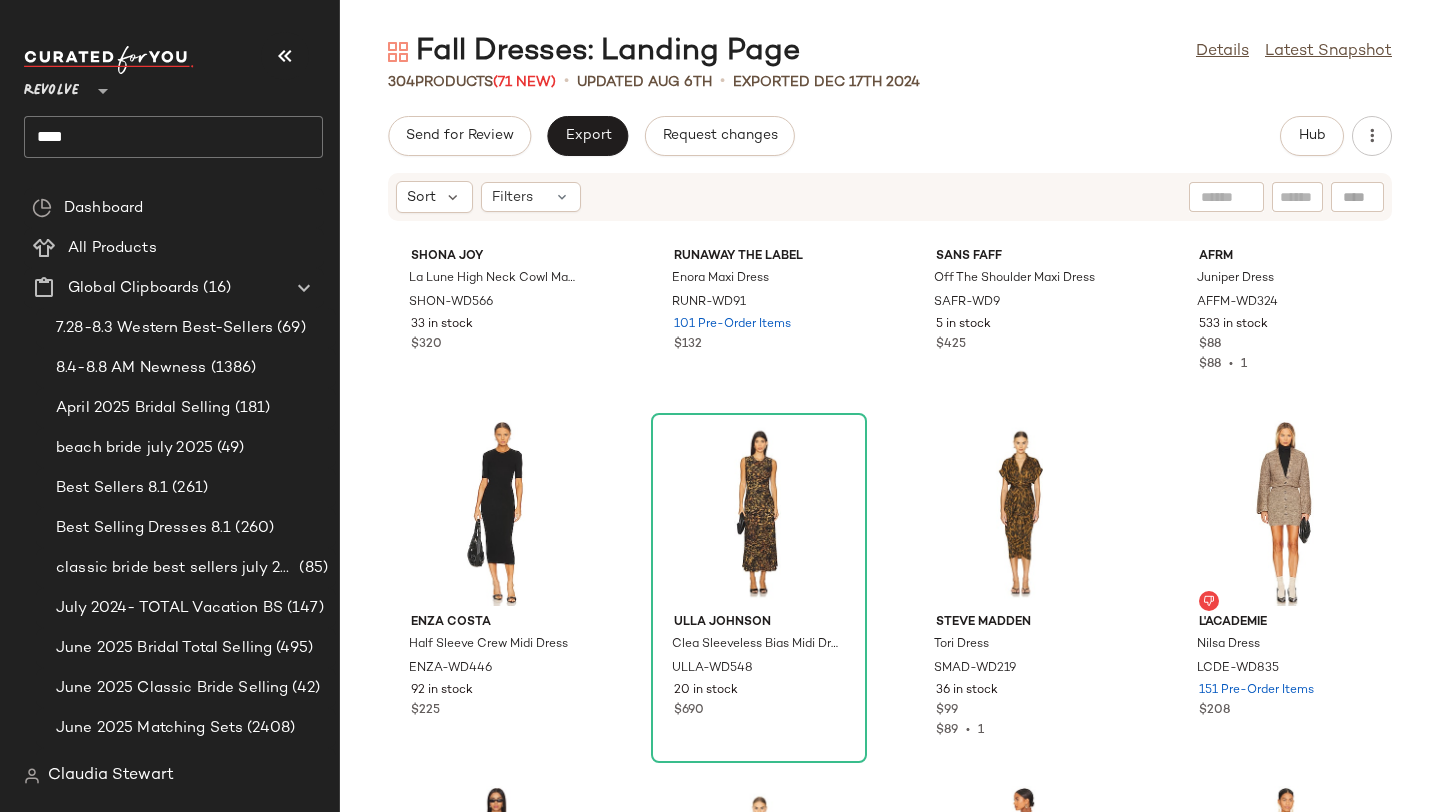 scroll, scrollTop: 16022, scrollLeft: 0, axis: vertical 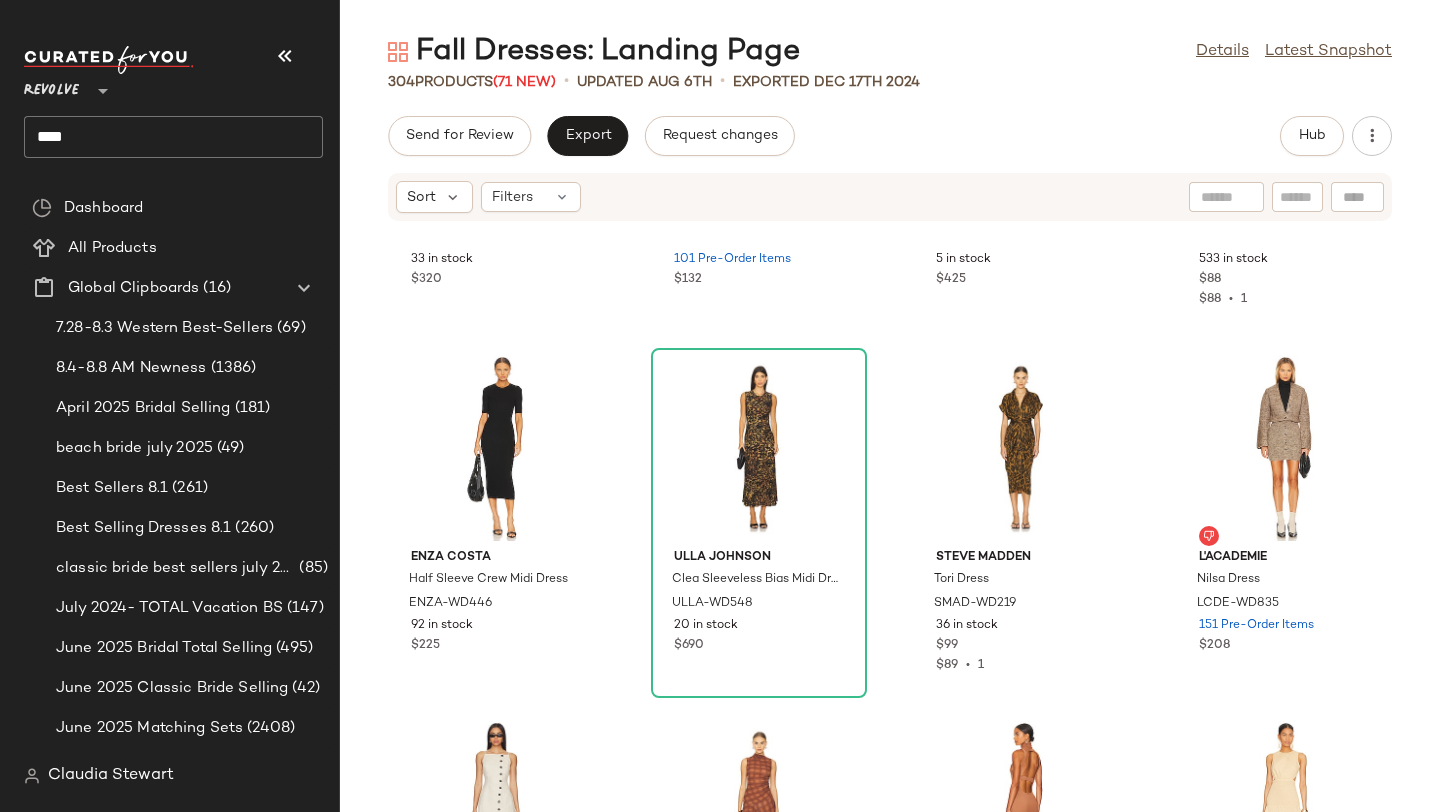 click on "Shona Joy La Lune High Neck Cowl Maxi Dress SHON-WD566 33 in stock $320 Runaway The Label Enora Maxi Dress RUNR-WD91 101 Pre-Order Items $132 SANS FAFF Off The Shoulder Maxi Dress SAFR-WD9 5 in stock $425 AFRM Juniper Dress AFFM-WD324 533 in stock $88 $88  •  1 Enza Costa Half Sleeve Crew Midi Dress ENZA-WD446 92 in stock $225 Ulla Johnson Clea Sleeveless Bias Midi Dress ULLA-WD548 20 in stock $690 Steve Madden Tori Dress SMAD-WD219 36 in stock $99 $89  •  1 L'Academie Nilsa Dress LCDE-WD835 151 Pre-Order Items $208 SNDYS Allegra Linen Mini Dress SDYS-WD218 2084 in stock $86 $300  •  4 h:ours Amari Mini Dress HURR-WD690 40 in stock $198 AFRM Serenity Midi Dress AFFM-WD154 7 in stock $77 SNDYS x REVOLVE Lottie Dress SDYS-WD110 638 in stock $89 $508  •  6 Michael Costello x REVOLVE Antonella Mini Dress MELR-WD399 163 in stock $198 SAU LEE Audrey Dress SLEE-WD29 98 in stock $398 SNDYS Lottie Dress SDYS-WD164 489 in stock $76 $152  •  2 retrofete Kyona Dress ROFR-WD821 171 in stock $598" 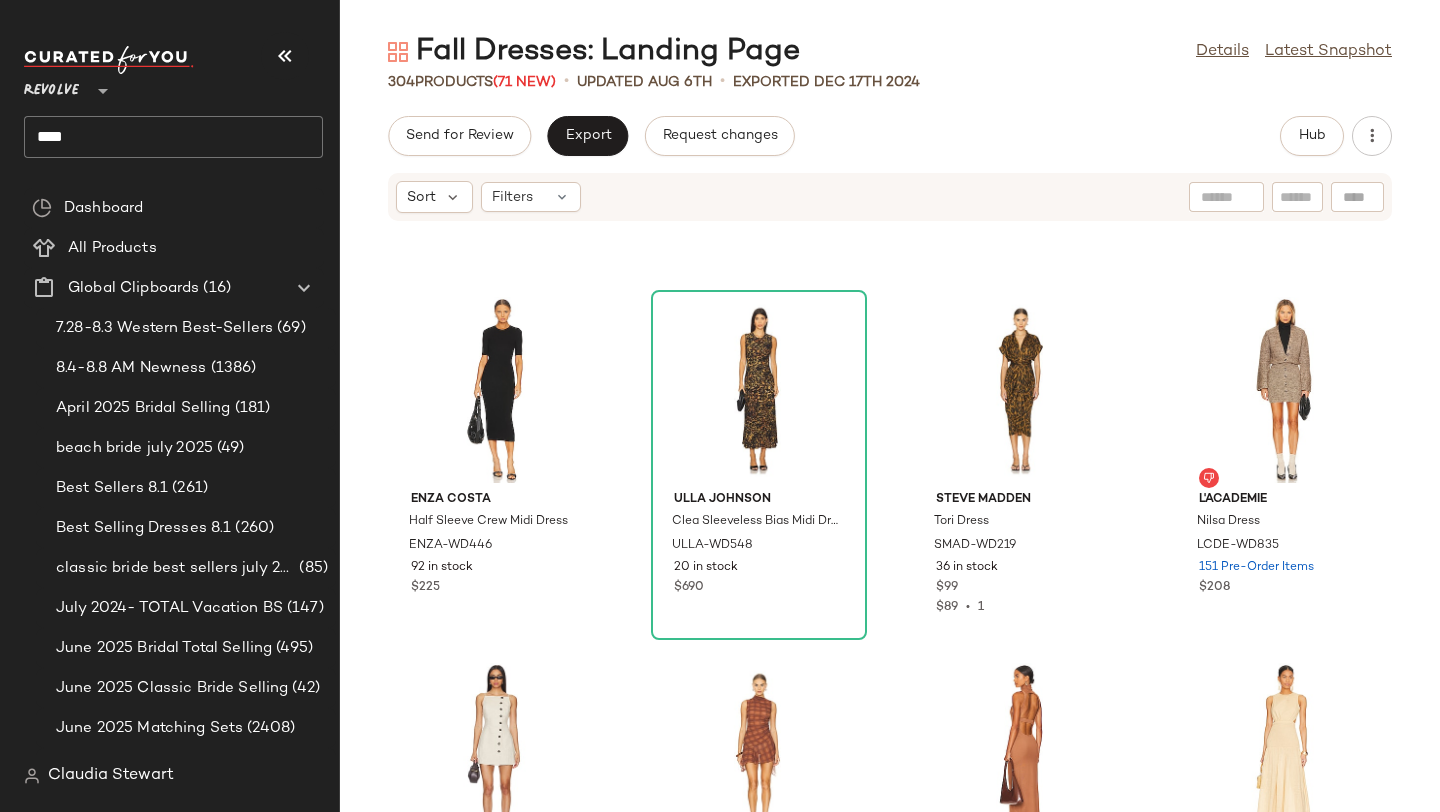 scroll, scrollTop: 16133, scrollLeft: 0, axis: vertical 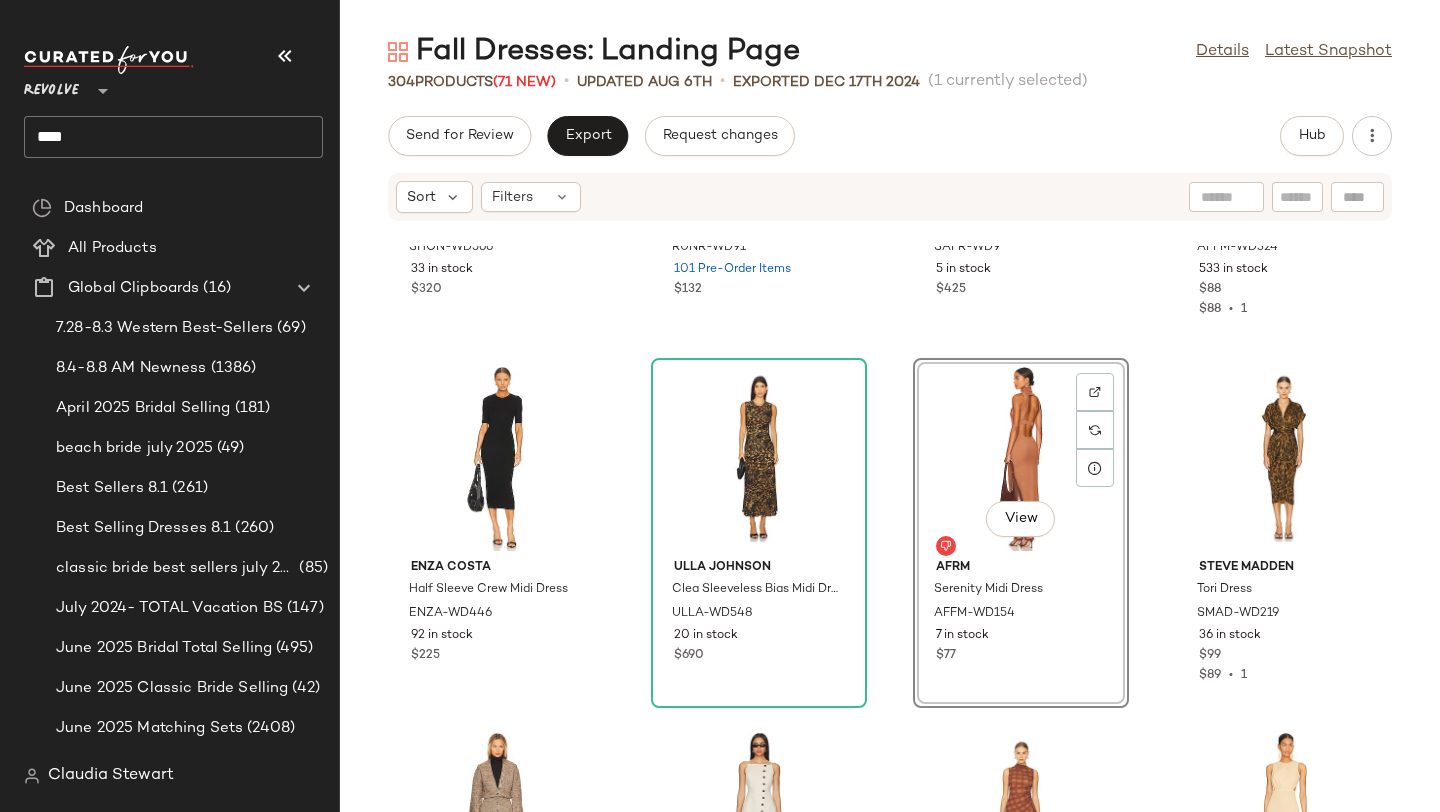 click on "Shona Joy La Lune High Neck Cowl Maxi Dress SHON-WD566 33 in stock $320 Runaway The Label Enora Maxi Dress RUNR-WD91 101 Pre-Order Items $132 SANS FAFF Off The Shoulder Maxi Dress SAFR-WD9 5 in stock $425 AFRM Juniper Dress AFFM-WD324 533 in stock $88 $88  •  1 Enza Costa Half Sleeve Crew Midi Dress ENZA-WD446 92 in stock $225 Ulla Johnson Clea Sleeveless Bias Midi Dress ULLA-WD548 20 in stock $690  View  AFRM Serenity Midi Dress AFFM-WD154 7 in stock $77 Steve Madden Tori Dress SMAD-WD219 36 in stock $99 $89  •  1 L'Academie Nilsa Dress LCDE-WD835 151 Pre-Order Items $208 SNDYS Allegra Linen Mini Dress SDYS-WD218 2084 in stock $86 $300  •  4 h:ours Amari Mini Dress HURR-WD690 40 in stock $198 SNDYS x REVOLVE Lottie Dress SDYS-WD110 638 in stock $89 $508  •  6 Michael Costello x REVOLVE Antonella Mini Dress MELR-WD399 163 in stock $198 SAU LEE Audrey Dress SLEE-WD29 98 in stock $398 SNDYS Lottie Dress SDYS-WD164 489 in stock $76 $152  •  2 retrofete Kyona Dress ROFR-WD821 171 in stock $598" 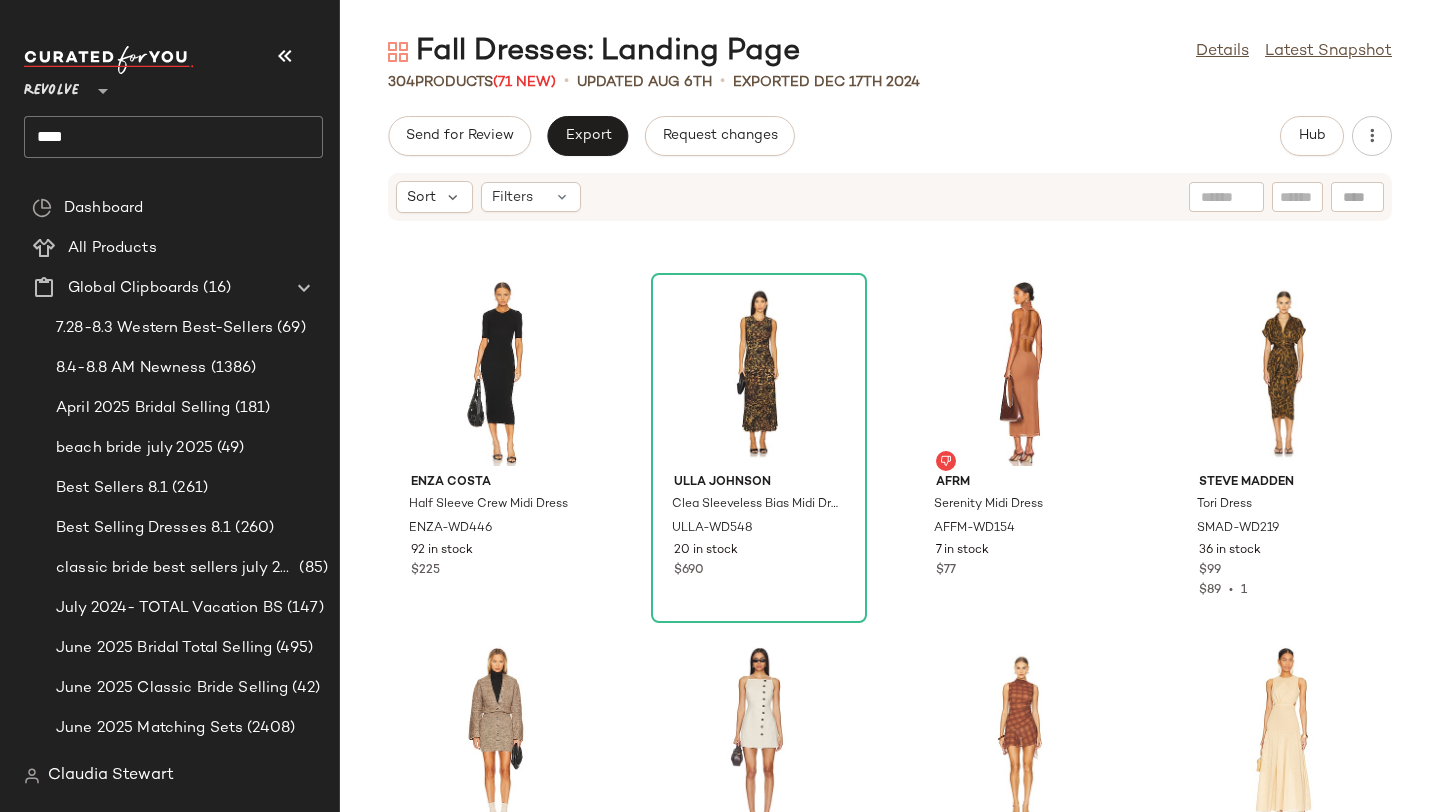 scroll, scrollTop: 16091, scrollLeft: 0, axis: vertical 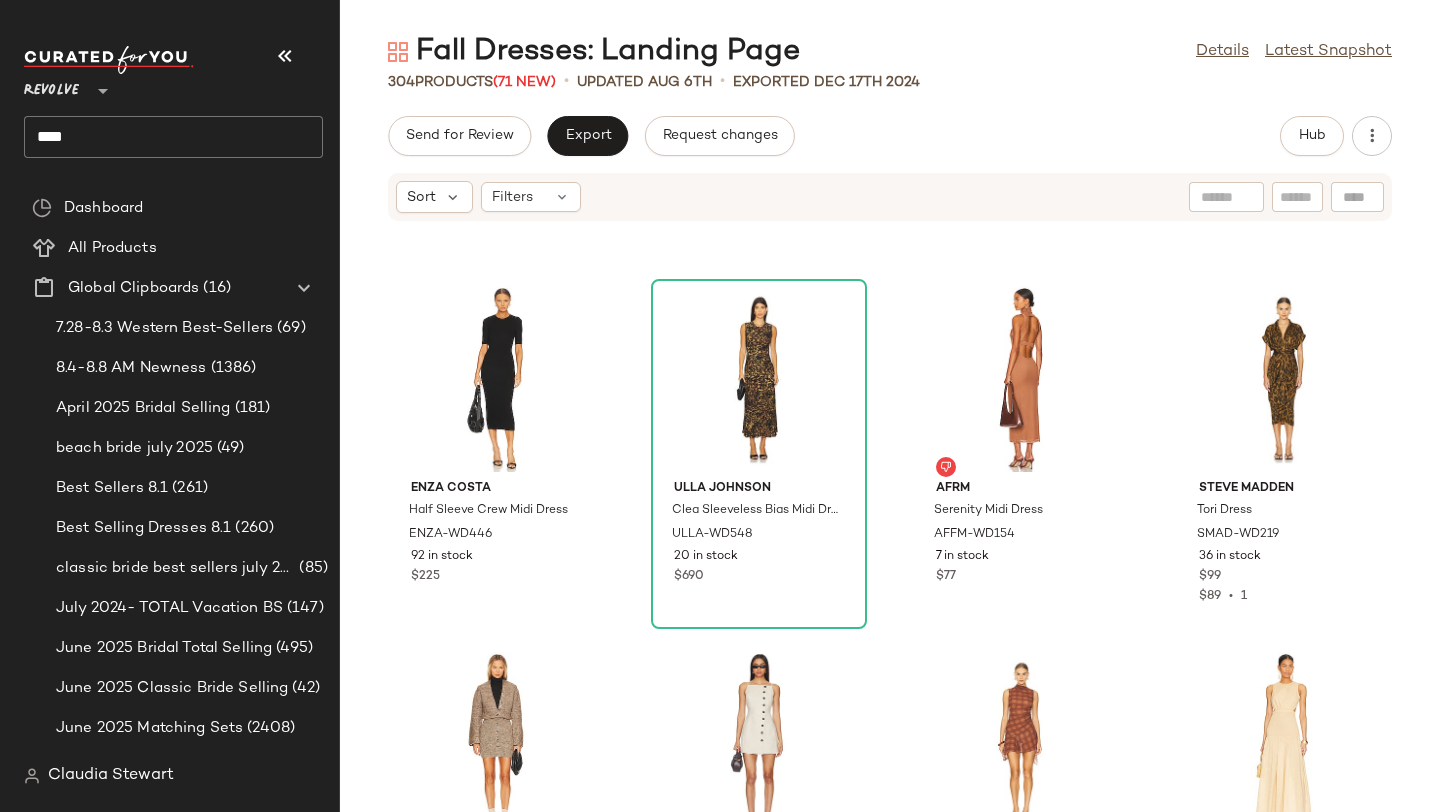 click on "Enza Costa Half Sleeve Crew Midi Dress ENZA-WD446 92 in stock $225 Ulla Johnson Clea Sleeveless Bias Midi Dress ULLA-WD548 20 in stock $690 AFRM Serenity Midi Dress AFFM-WD154 7 in stock $77 Steve Madden Tori Dress SMAD-WD219 36 in stock $99 $89  •  1 L'Academie Nilsa Dress LCDE-WD835 151 Pre-Order Items $208 SNDYS Allegra Linen Mini Dress SDYS-WD218 2084 in stock $86 $300  •  4 h:ours Amari Mini Dress HURR-WD690 40 in stock $198 SNDYS x REVOLVE Lottie Dress SDYS-WD110 638 in stock $89 $508  •  6 Michael Costello x REVOLVE Antonella Mini Dress MELR-WD399 163 in stock $198 SAU LEE Audrey Dress SLEE-WD29 98 in stock $398 SNDYS Lottie Dress SDYS-WD164 489 in stock $76 $152  •  2 retrofete Kyona Dress ROFR-WD821 171 in stock $598 Bardot Croc Mini Dress BARD-WD472 210 in stock $119 $238  •  2 MISHA Kristin Gown MISR-WD318 84 Pre-Order Items $413 $825  •  2 GIGI C Maya Dress GIGI-WD17 6 in stock $195 $566  •  3 L'IDEE Moderniste Gown LIDR-WD105 3 in stock $395" 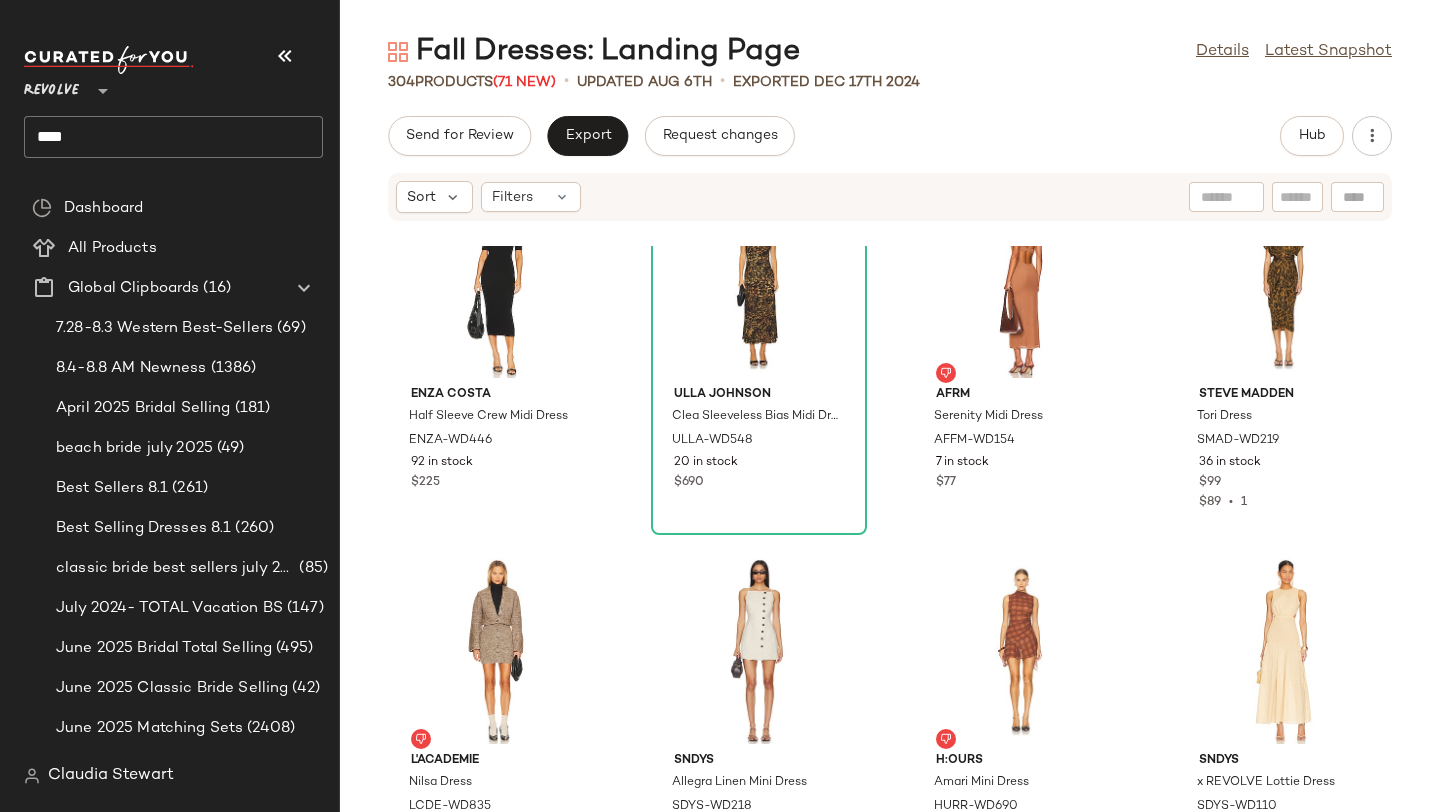 scroll, scrollTop: 16179, scrollLeft: 0, axis: vertical 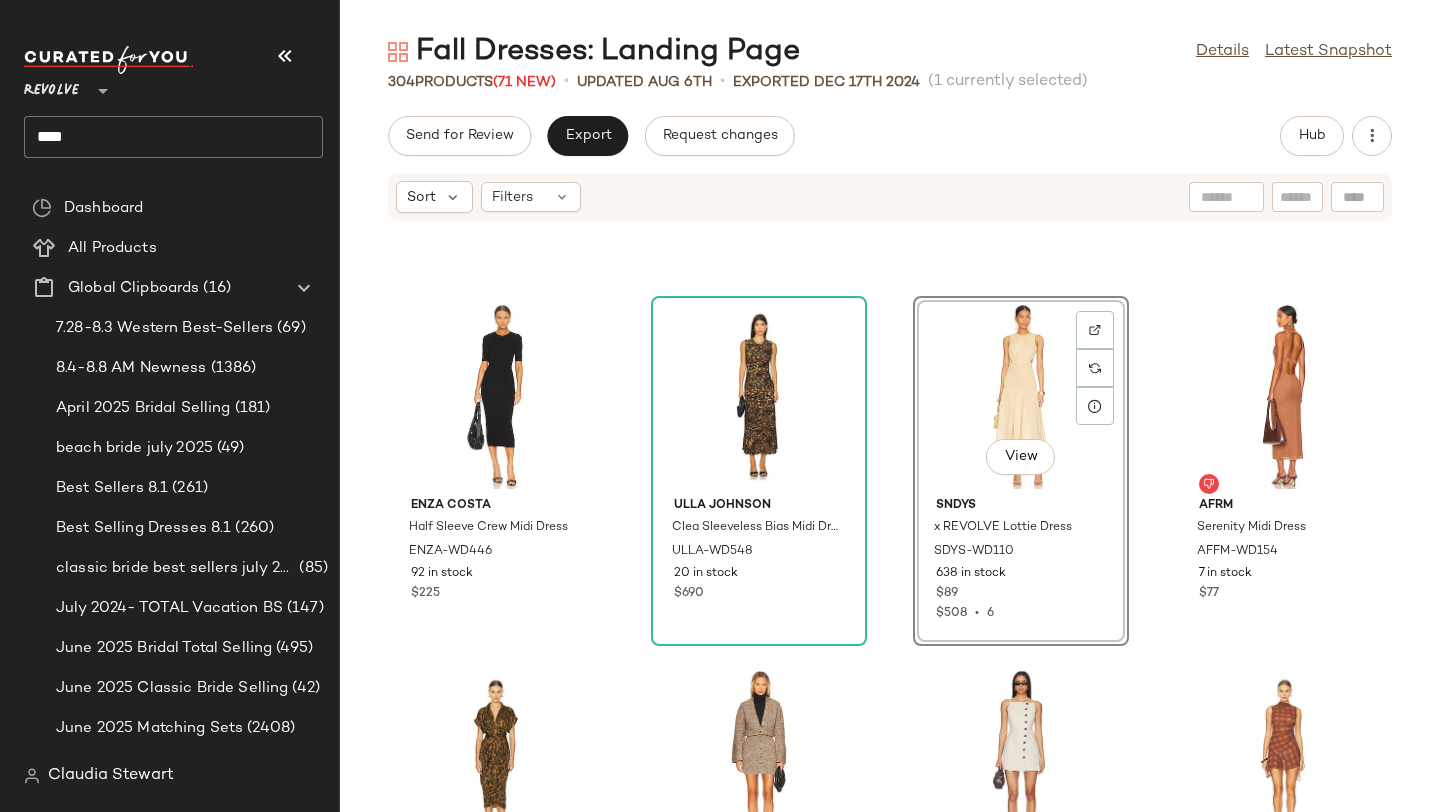 click on "Enza Costa Half Sleeve Crew Midi Dress ENZA-WD446 92 in stock $225 Ulla Johnson Clea Sleeveless Bias Midi Dress ULLA-WD548 20 in stock $690  View  SNDYS x REVOLVE Lottie Dress SDYS-WD110 638 in stock $89 $508  •  6 AFRM Serenity Midi Dress AFFM-WD154 7 in stock $77 Steve Madden Tori Dress SMAD-WD219 36 in stock $99 $89  •  1 L'Academie Nilsa Dress LCDE-WD835 151 Pre-Order Items $208 SNDYS Allegra Linen Mini Dress SDYS-WD218 2084 in stock $86 $300  •  4 h:ours Amari Mini Dress HURR-WD690 40 in stock $198 Michael Costello x REVOLVE Antonella Mini Dress MELR-WD399 163 in stock $198 SAU LEE Audrey Dress SLEE-WD29 98 in stock $398 SNDYS Lottie Dress SDYS-WD164 489 in stock $76 $152  •  2 retrofete Kyona Dress ROFR-WD821 171 in stock $598 Bardot Croc Mini Dress BARD-WD472 210 in stock $119 $238  •  2 MISHA Kristin Gown MISR-WD318 84 Pre-Order Items $413 $825  •  2 GIGI C Maya Dress GIGI-WD17 6 in stock $195 $566  •  3 L'IDEE Moderniste Gown LIDR-WD105 3 in stock $395" 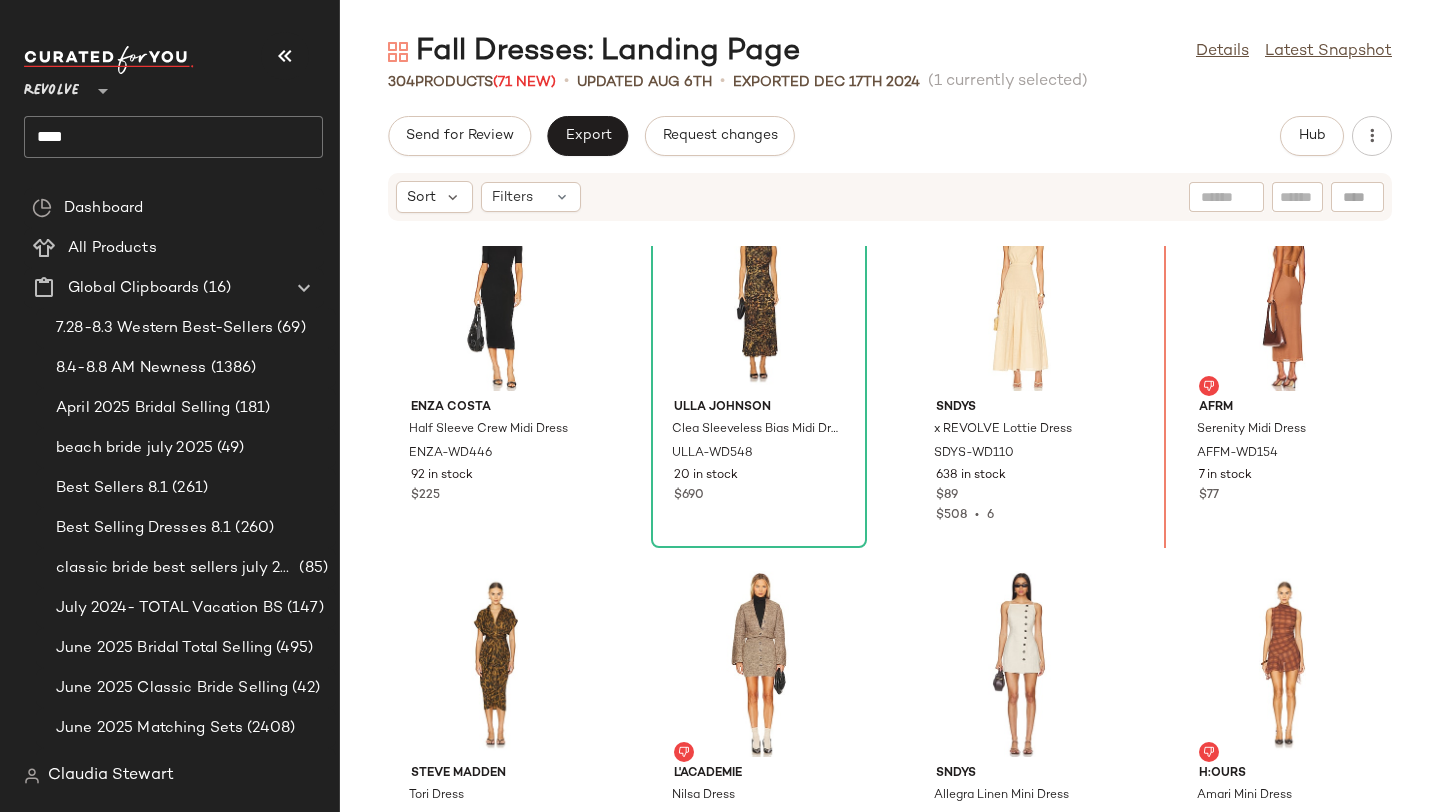drag, startPoint x: 998, startPoint y: 564, endPoint x: 1028, endPoint y: 542, distance: 37.202152 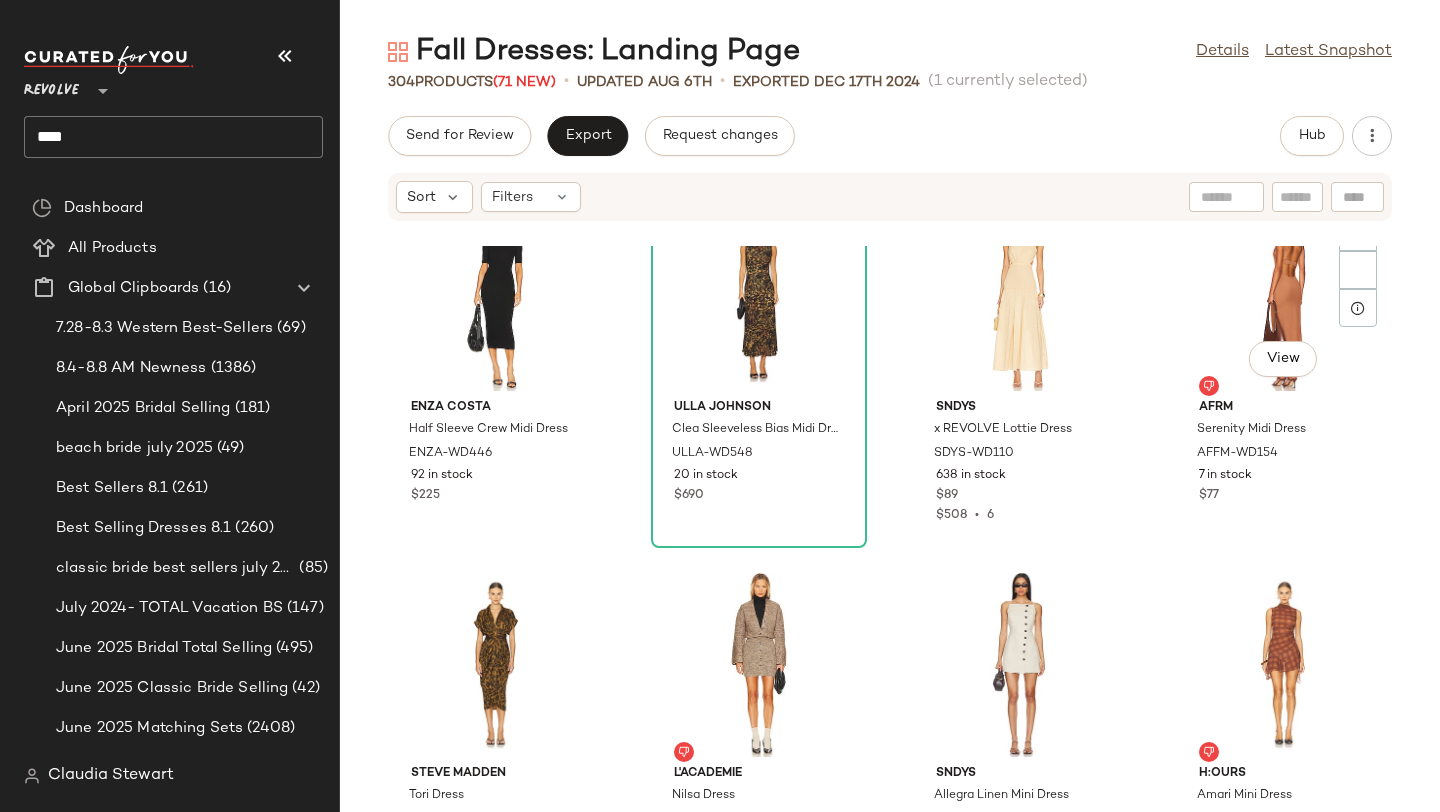 scroll, scrollTop: 16166, scrollLeft: 0, axis: vertical 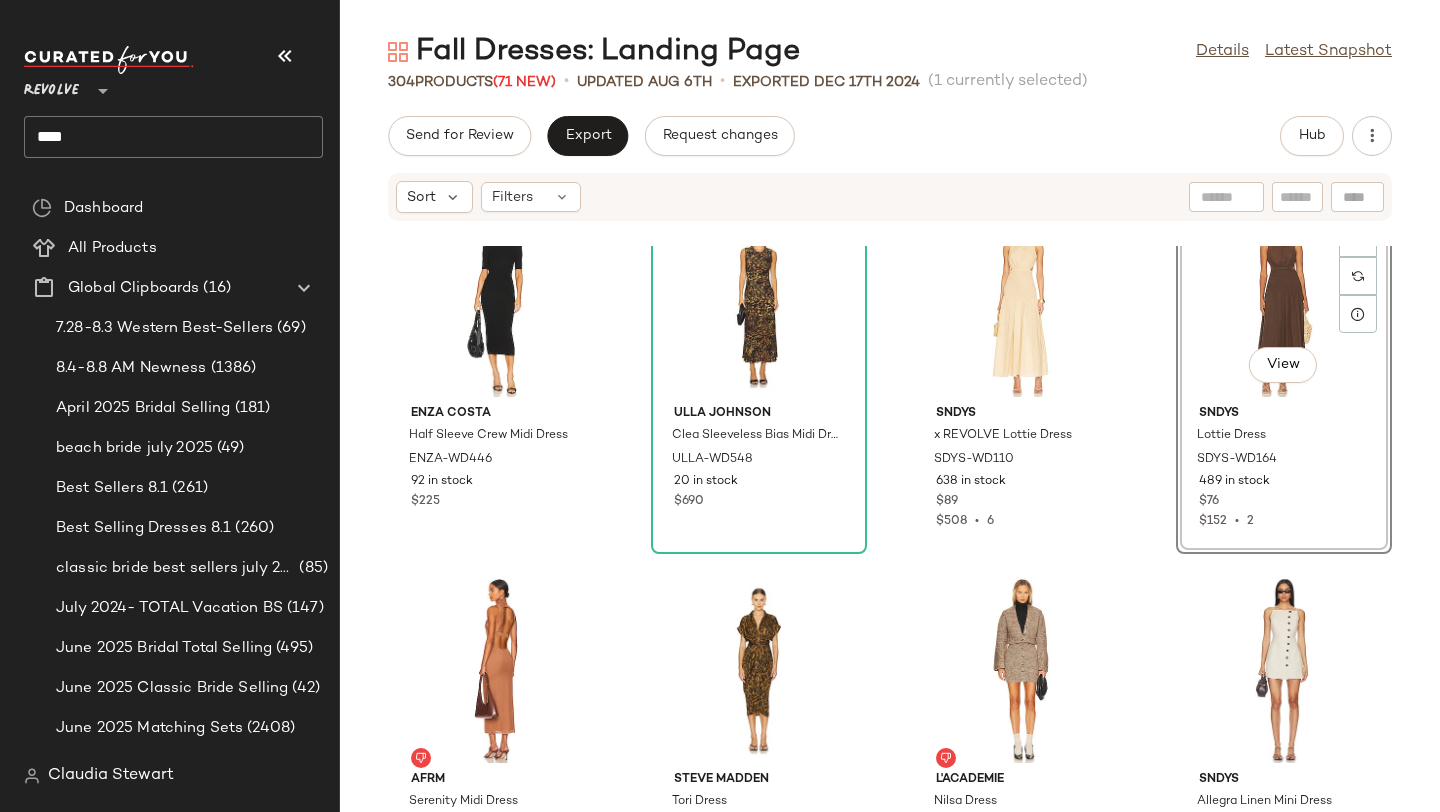 click on "Enza Costa Half Sleeve Crew Midi Dress ENZA-WD446 92 in stock $225 Ulla Johnson Clea Sleeveless Bias Midi Dress ULLA-WD548 20 in stock $690  View  SNDYS x REVOLVE Lottie Dress SDYS-WD110 638 in stock $89 $508  •  6 AFRM Serenity Midi Dress AFFM-WD154 7 in stock $77 Steve Madden Tori Dress SMAD-WD219 36 in stock $99 $89  •  1 L'Academie Nilsa Dress LCDE-WD835 151 Pre-Order Items $208 SNDYS Allegra Linen Mini Dress SDYS-WD218 2084 in stock $86 $300  •  4 h:ours Amari Mini Dress HURR-WD690 40 in stock $198 Michael Costello x REVOLVE Antonella Mini Dress MELR-WD399 163 in stock $198 SAU LEE Audrey Dress SLEE-WD29 98 in stock $398 SNDYS Lottie Dress SDYS-WD164 489 in stock $76 $152  •  2 retrofete Kyona Dress ROFR-WD821 171 in stock $598 Bardot Croc Mini Dress BARD-WD472 210 in stock $119 $238  •  2 MISHA Kristin Gown MISR-WD318 84 Pre-Order Items $413 $825  •  2 GIGI C Maya Dress GIGI-WD17 6 in stock $195 $566  •  3 L'IDEE Moderniste Gown LIDR-WD105 3 in stock $395" 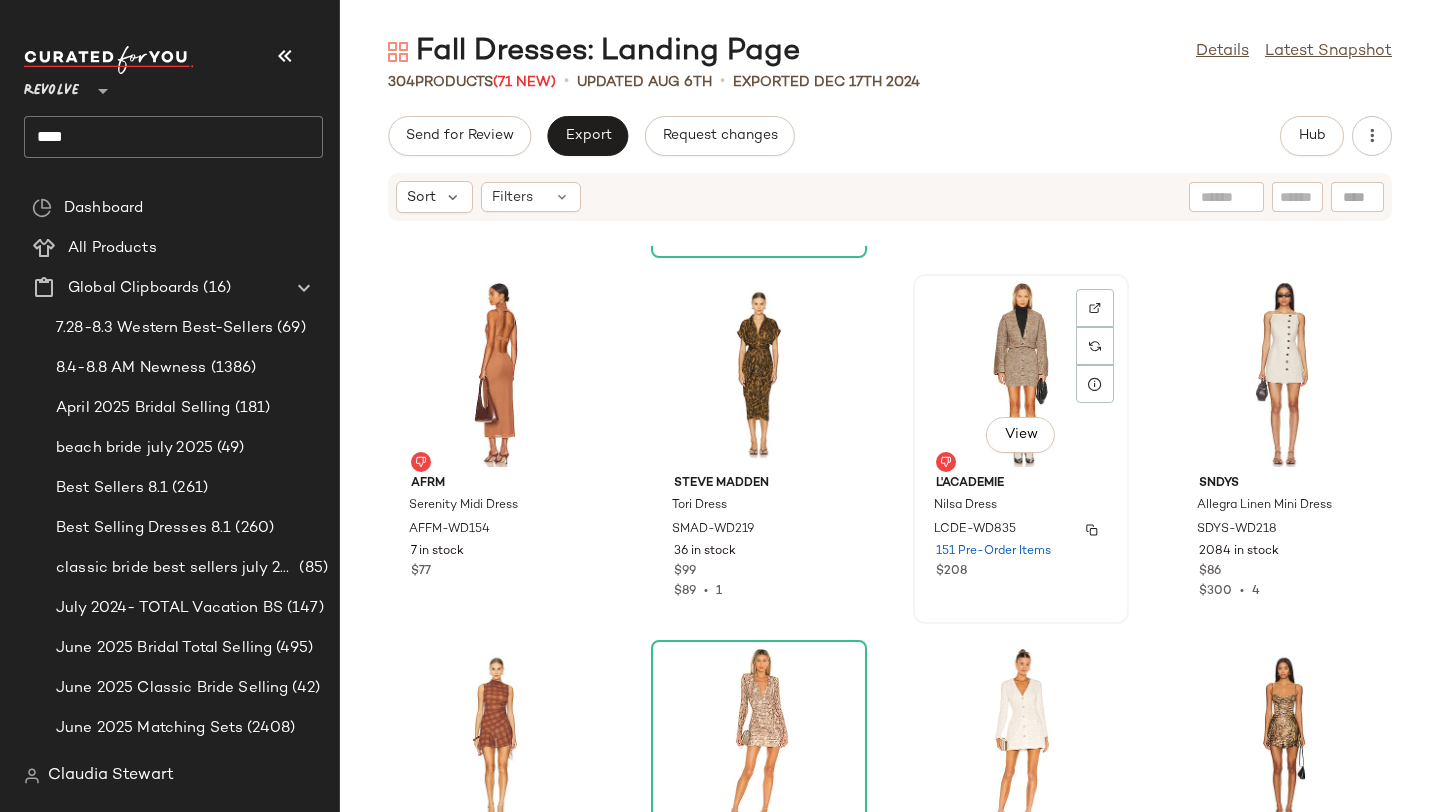 scroll, scrollTop: 16535, scrollLeft: 0, axis: vertical 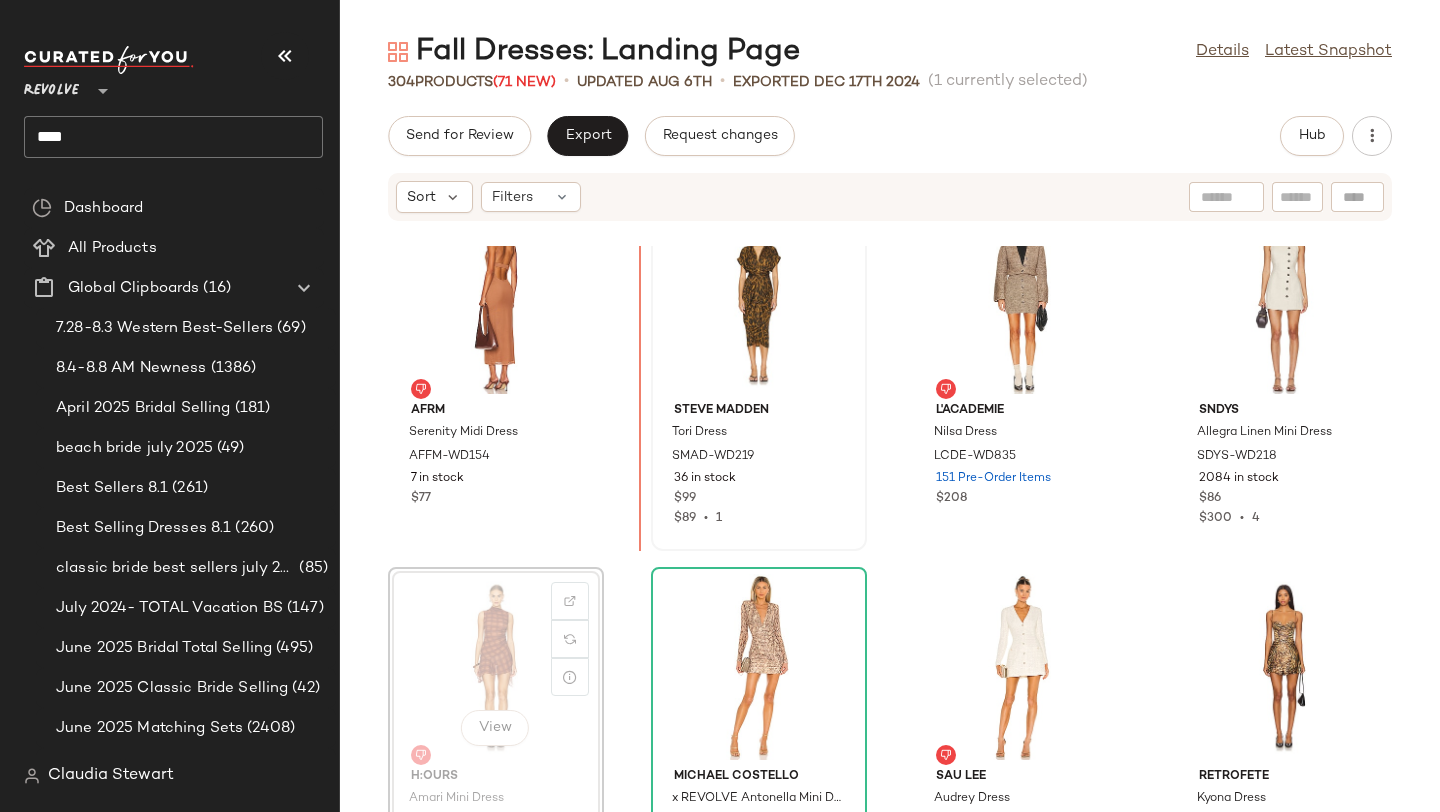 drag, startPoint x: 476, startPoint y: 639, endPoint x: 646, endPoint y: 404, distance: 290.0431 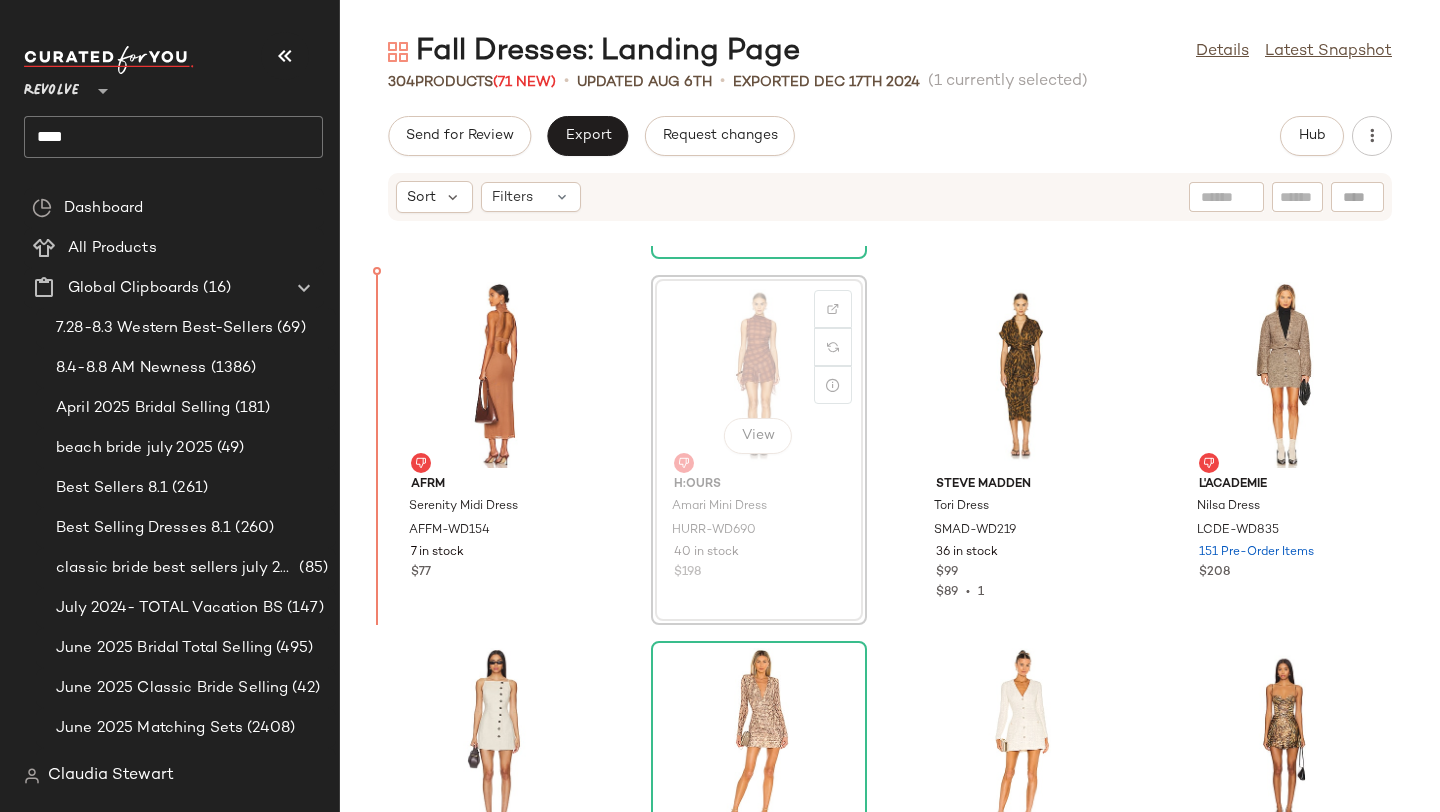 scroll, scrollTop: 16381, scrollLeft: 0, axis: vertical 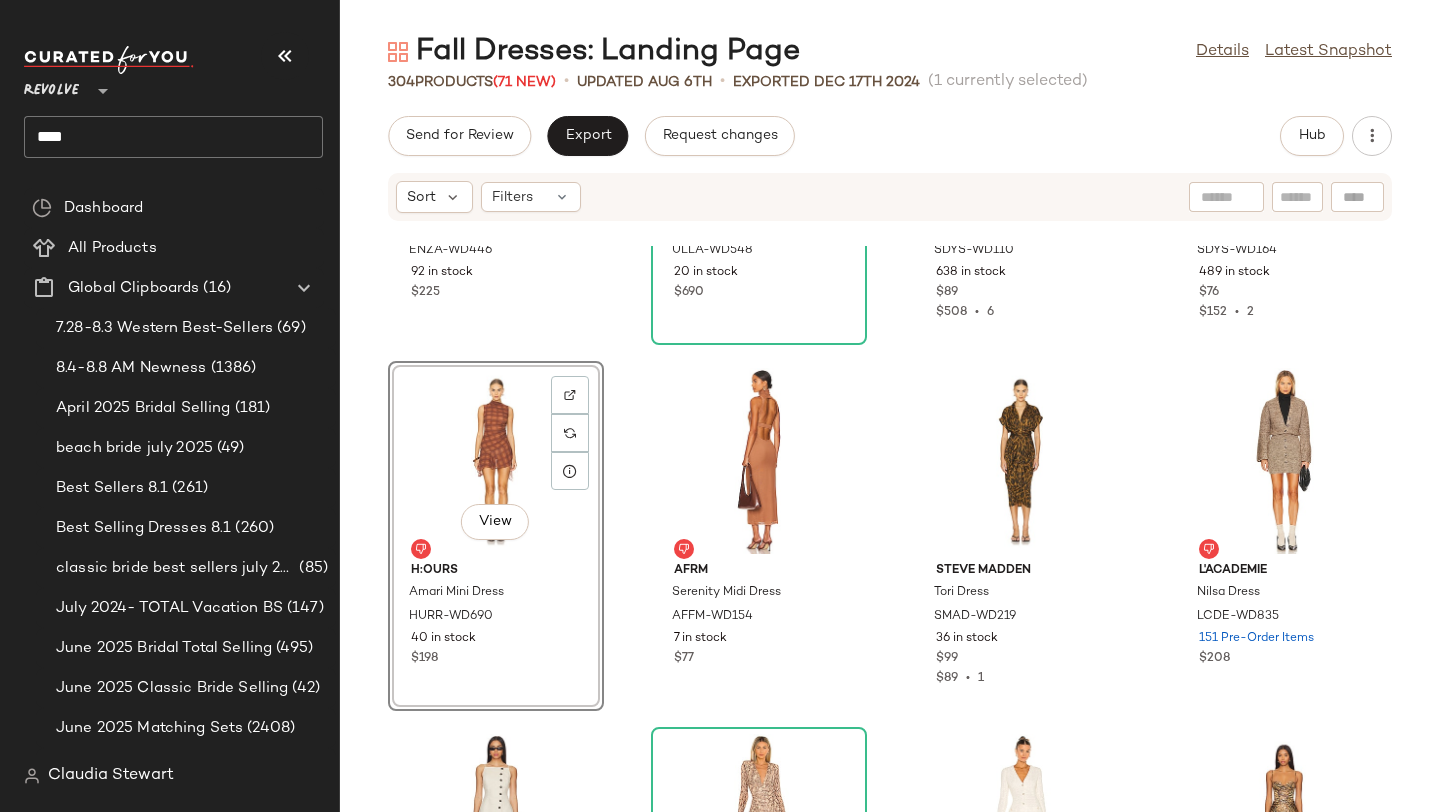 click on "[BRAND] [PRODUCT] [PRODUCT_CODE] [NUMBER] in stock $[PRICE] [BRAND] [PRODUCT] [PRODUCT_CODE] [NUMBER] [NUMBER] in stock $[PRICE] [BRAND] [BRAND] [PRODUCT] [PRODUCT_CODE] [NUMBER] in stock $[PRICE] $[PRICE]  •  6 [BRAND] [PRODUCT] [PRODUCT_CODE] [NUMBER] in stock $[PRICE] $[PRICE]  •  2  View  [BRAND] [PRODUCT] [PRODUCT_CODE] [NUMBER] in stock $[PRICE] [BRAND] [PRODUCT] [PRODUCT_CODE] [NUMBER] in stock $[PRICE] [BRAND] [PRODUCT] [PRODUCT_CODE] [NUMBER] in stock $[PRICE] $[PRICE]  •  1 [BRAND] [PRODUCT] [PRODUCT_CODE] [NUMBER] [NUMBER] Pre-Order Items $[PRICE] [BRAND] [PRODUCT] [PRODUCT_CODE] [NUMBER] in stock $[PRICE] $[PRICE]  •  4 [BRAND] [PRODUCT] [PRODUCT_CODE] [NUMBER] in stock $[PRICE] [BRAND] [PRODUCT] [PRODUCT_CODE] [NUMBER] in stock $[PRICE] $[PRICE]  •  2 [BRAND] [PRODUCT] [PRODUCT_CODE] [NUMBER] in stock $[PRICE] $[PRICE]  •  3 [BRAND] [PRODUCT] [PRODUCT_CODE] [NUMBER] in stock $[PRICE] $[PRICE]  •  2 [BRAND] [PRODUCT] [PRODUCT_CODE] [NUMBER] in stock $[PRICE]" 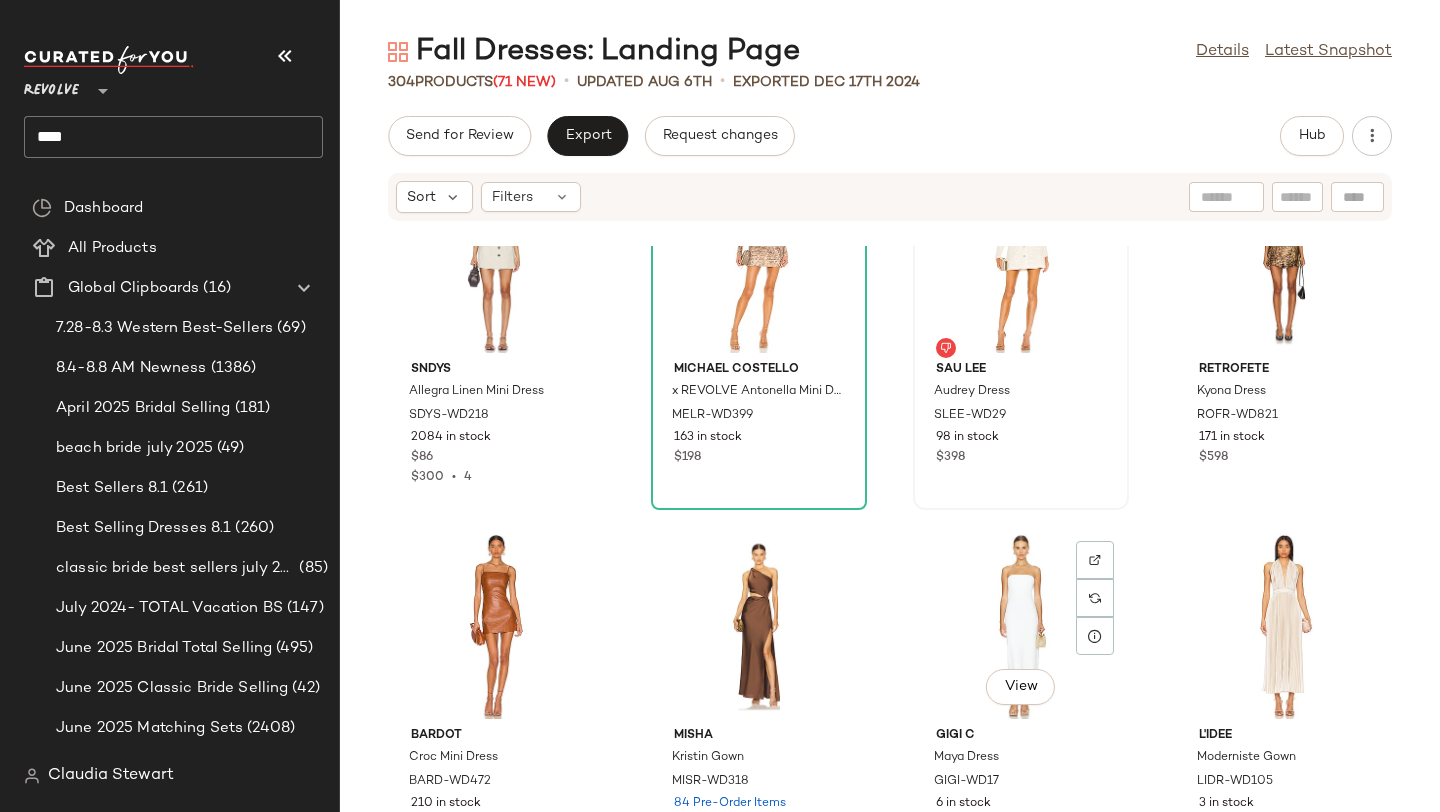 scroll, scrollTop: 16953, scrollLeft: 0, axis: vertical 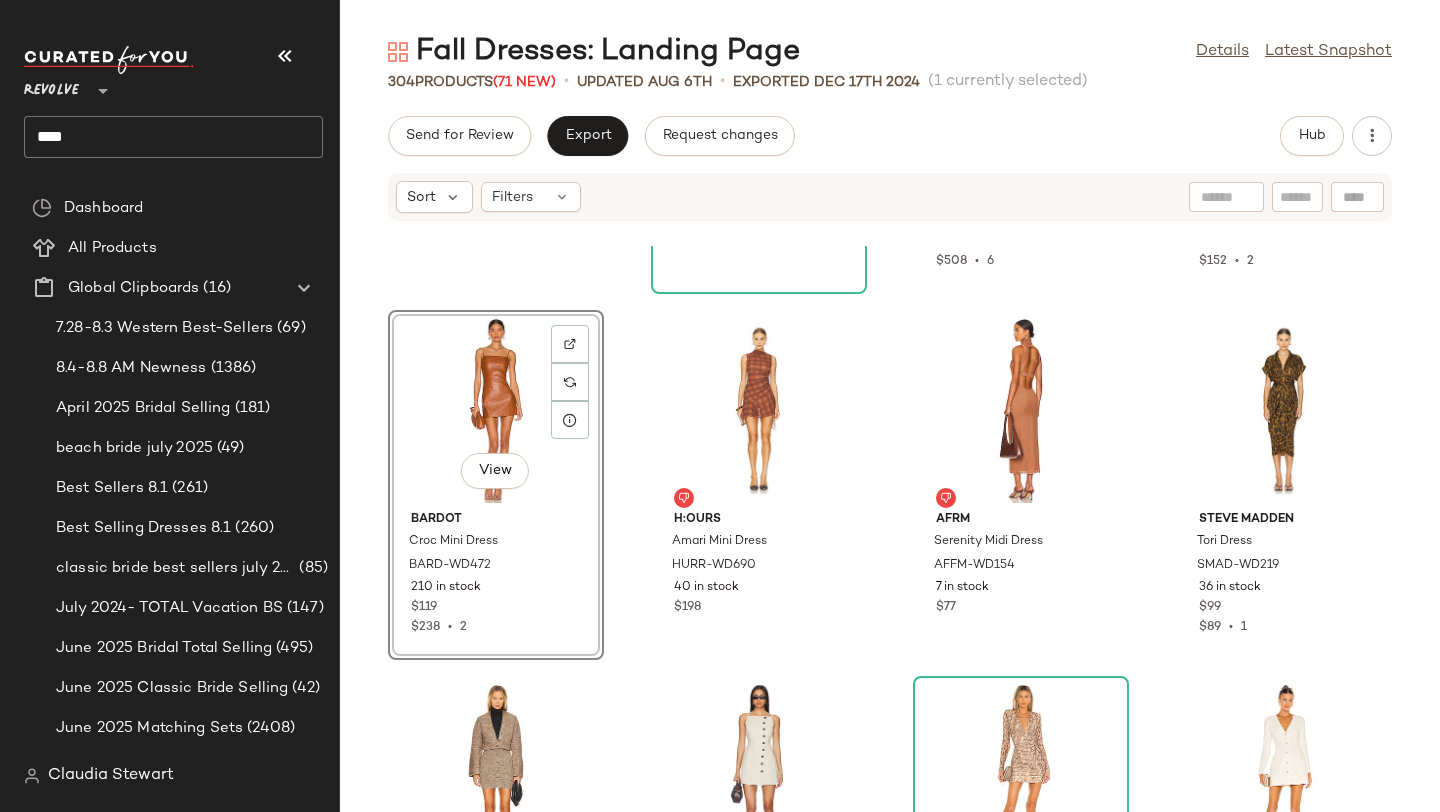 click on "Enza Costa Half Sleeve Crew Midi Dress ENZA-WD446 92 in stock $225 Ulla Johnson Clea Sleeveless Bias Midi Dress ULLA-WD548 20 in stock $690 SNDYS x REVOLVE Lottie Dress SDYS-WD110 638 in stock $89 $508  •  6 SNDYS Lottie Dress SDYS-WD164 489 in stock $76 $152  •  2  View  Bardot Croc Mini Dress BARD-WD472 210 in stock $119 $238  •  2 h:ours Amari Mini Dress HURR-WD690 40 in stock $198 AFRM Serenity Midi Dress AFFM-WD154 7 in stock $77 Steve Madden Tori Dress SMAD-WD219 36 in stock $99 $89  •  1 L'Academie Nilsa Dress LCDE-WD835 151 Pre-Order Items $208 SNDYS Allegra Linen Mini Dress SDYS-WD218 2084 in stock $86 $300  •  4 Michael Costello x REVOLVE Antonella Mini Dress MELR-WD399 163 in stock $198 SAU LEE Audrey Dress SLEE-WD29 98 in stock $398 retrofete Kyona Dress ROFR-WD821 171 in stock $598 MISHA Kristin Gown MISR-WD318 84 Pre-Order Items $413 $825  •  2 GIGI C Maya Dress GIGI-WD17 6 in stock $195 $566  •  3 L'IDEE Moderniste Gown LIDR-WD105 3 in stock $395" 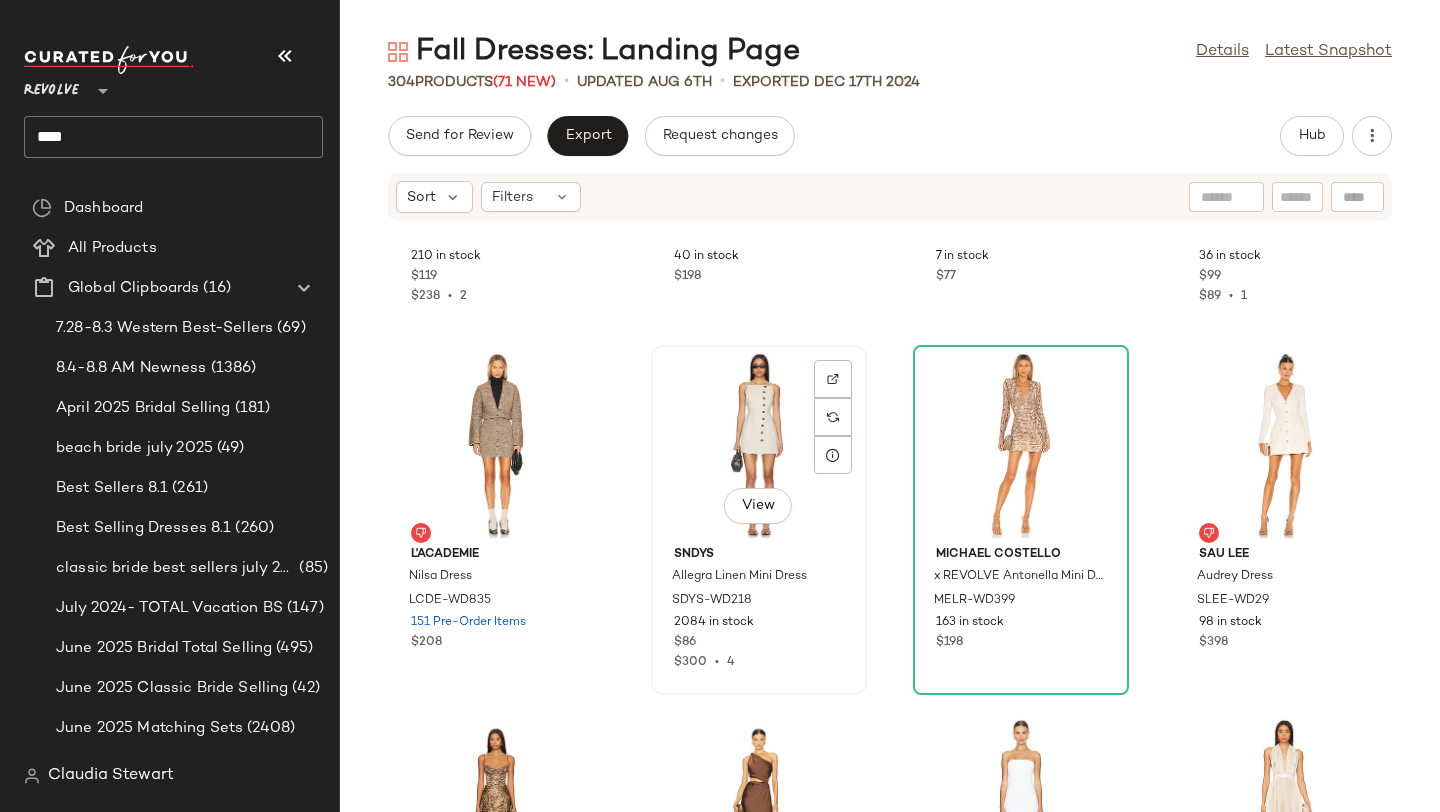 scroll, scrollTop: 16762, scrollLeft: 0, axis: vertical 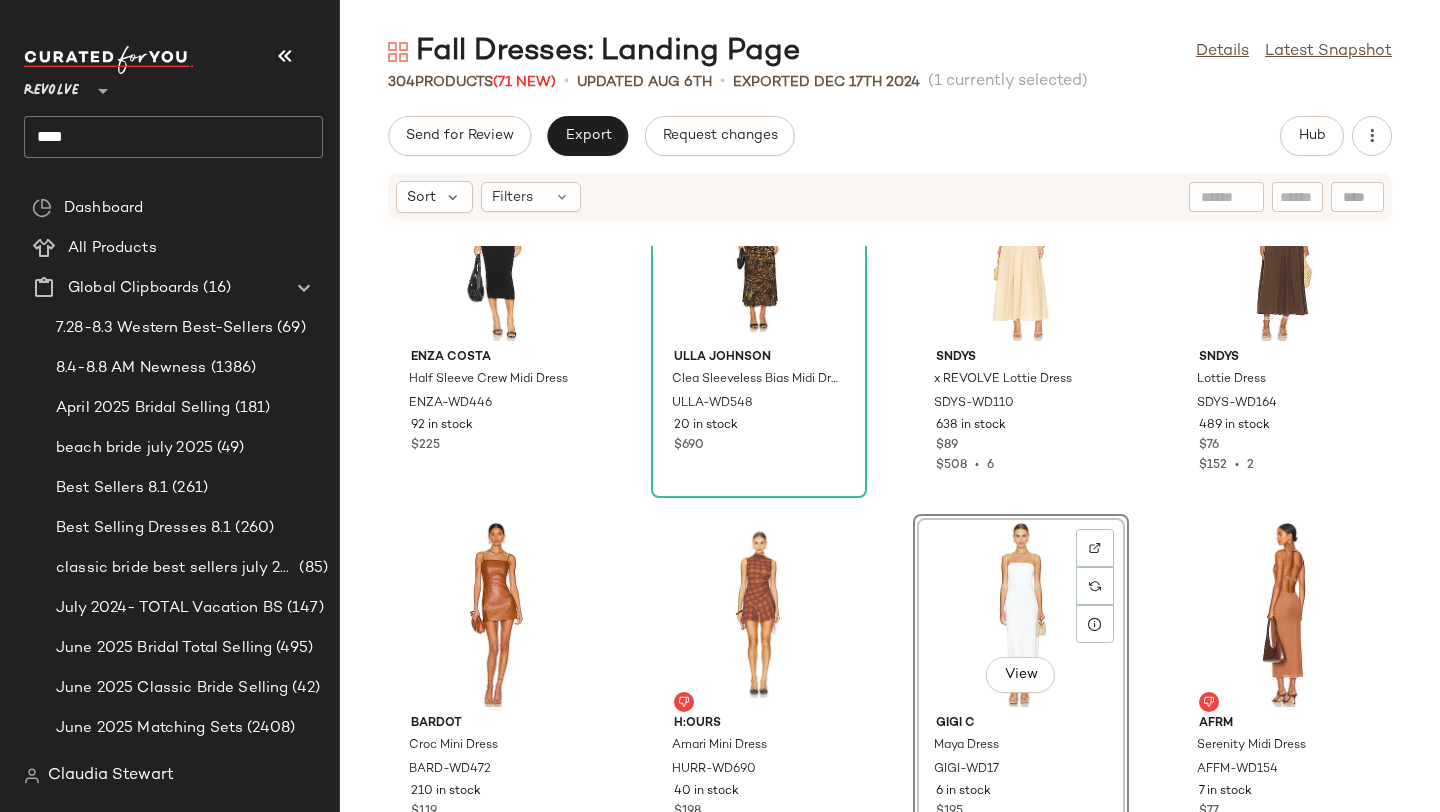 click on "Enza Costa Half Sleeve Crew Midi Dress ENZA-WD446 92 in stock $225 Ulla Johnson Clea Sleeveless Bias Midi Dress ULLA-WD548 20 in stock $690 SNDYS x REVOLVE Lottie Dress SDYS-WD110 638 in stock $89 $508  •  6 SNDYS Lottie Dress SDYS-WD164 489 in stock $76 $152  •  2 Bardot Croc Mini Dress BARD-WD472 210 in stock $119 $238  •  2 h:ours Amari Mini Dress HURR-WD690 40 in stock $198  View  GIGI C Maya Dress GIGI-WD17 6 in stock $195 $566  •  3 AFRM Serenity Midi Dress AFFM-WD154 7 in stock $77 Steve Madden Tori Dress SMAD-WD219 36 in stock $99 $89  •  1 L'Academie Nilsa Dress LCDE-WD835 151 Pre-Order Items $208 SNDYS Allegra Linen Mini Dress SDYS-WD218 2084 in stock $86 $300  •  4 Michael Costello x REVOLVE Antonella Mini Dress MELR-WD399 163 in stock $198 SAU LEE Audrey Dress SLEE-WD29 98 in stock $398 retrofete Kyona Dress ROFR-WD821 171 in stock $598 MISHA Kristin Gown MISR-WD318 84 Pre-Order Items $413 $825  •  2 L'IDEE Moderniste Gown LIDR-WD105 3 in stock $395" 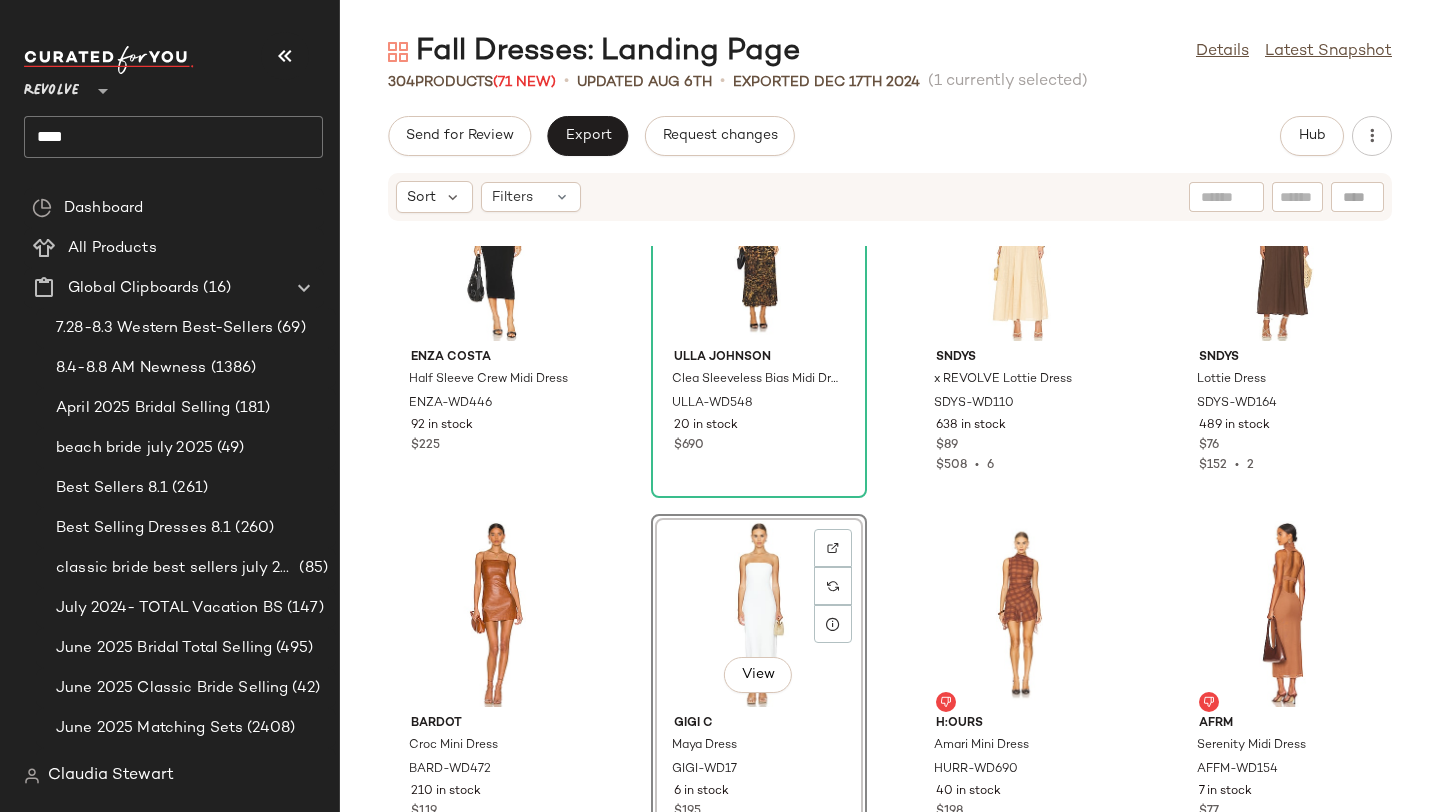 click on "Enza Costa Half Sleeve Crew Midi Dress ENZA-WD446 92 in stock $225 Ulla Johnson Clea Sleeveless Bias Midi Dress ULLA-WD548 20 in stock $690 SNDYS x REVOLVE Lottie Dress SDYS-WD110 638 in stock $89 $508  •  6 SNDYS Lottie Dress SDYS-WD164 489 in stock $76 $152  •  2 Bardot Croc Mini Dress BARD-WD472 210 in stock $119 $238  •  2  View  GIGI C Maya Dress GIGI-WD17 6 in stock $195 $566  •  3 h:ours Amari Mini Dress HURR-WD690 40 in stock $198 AFRM Serenity Midi Dress AFFM-WD154 7 in stock $77 Steve Madden Tori Dress SMAD-WD219 36 in stock $99 $89  •  1 L'Academie Nilsa Dress LCDE-WD835 151 Pre-Order Items $208 SNDYS Allegra Linen Mini Dress SDYS-WD218 2084 in stock $86 $300  •  4 Michael Costello x REVOLVE Antonella Mini Dress MELR-WD399 163 in stock $198 SAU LEE Audrey Dress SLEE-WD29 98 in stock $398 retrofete Kyona Dress ROFR-WD821 171 in stock $598 MISHA Kristin Gown MISR-WD318 84 Pre-Order Items $413 $825  •  2 L'IDEE Moderniste Gown LIDR-WD105 3 in stock $395" 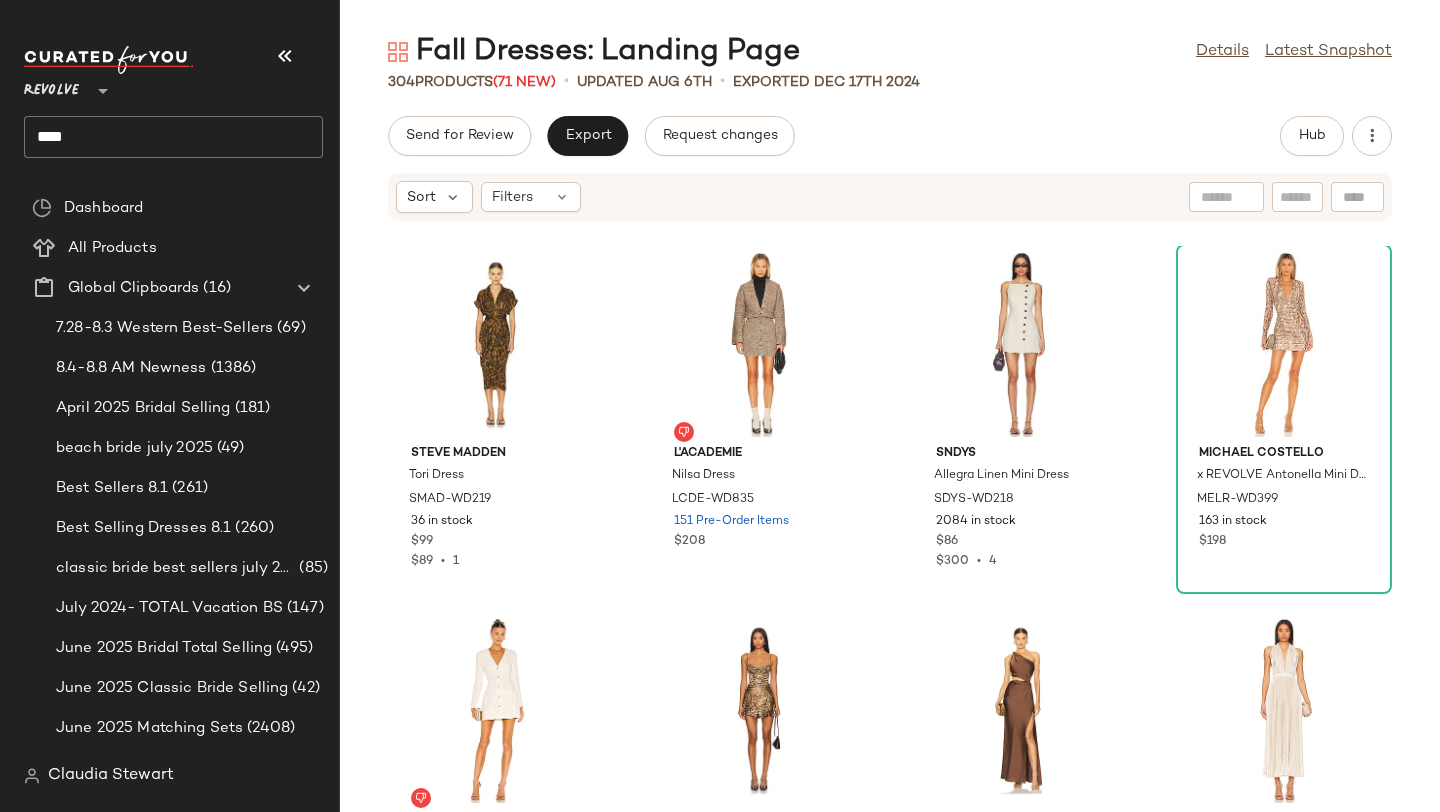 scroll, scrollTop: 16827, scrollLeft: 0, axis: vertical 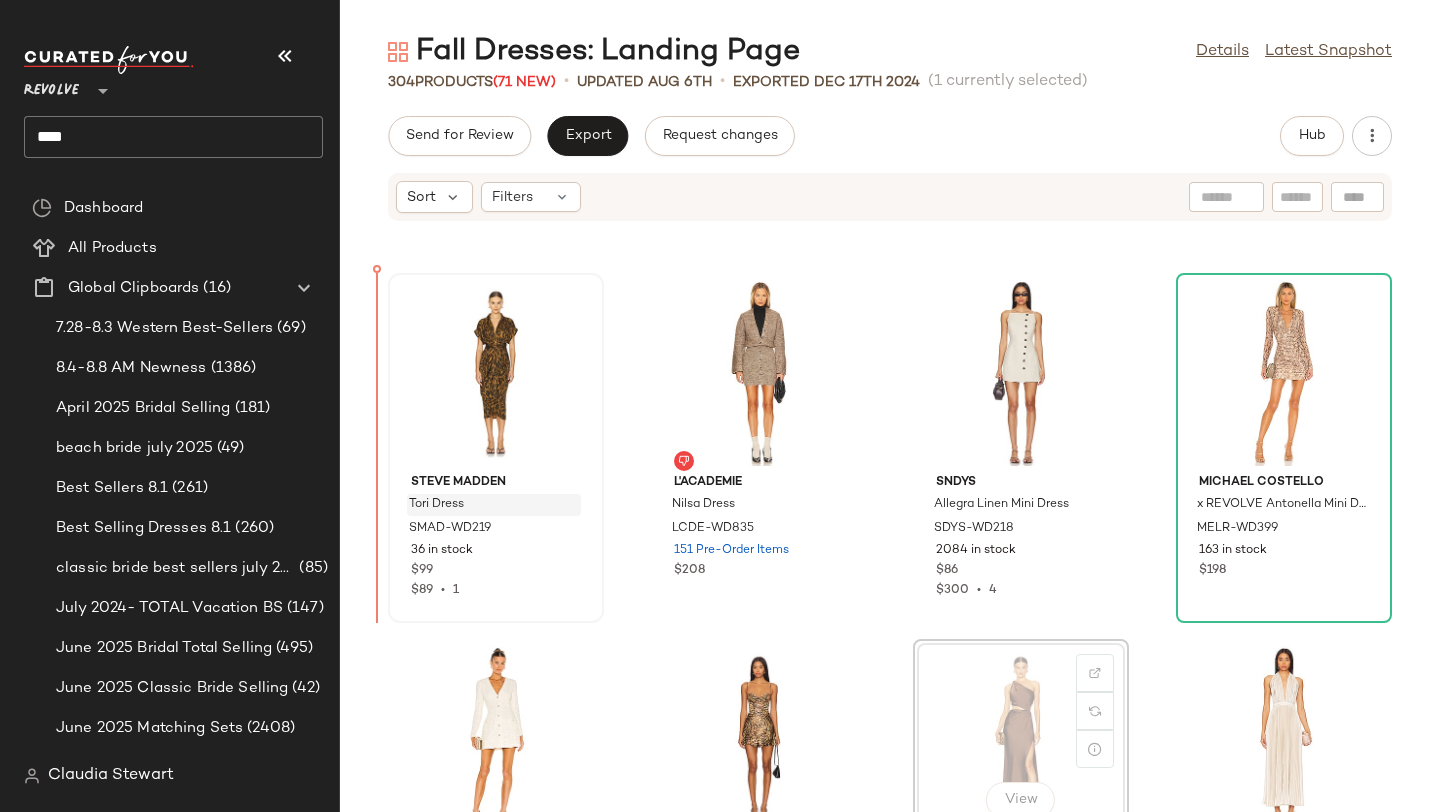 drag, startPoint x: 962, startPoint y: 689, endPoint x: 441, endPoint y: 496, distance: 555.59875 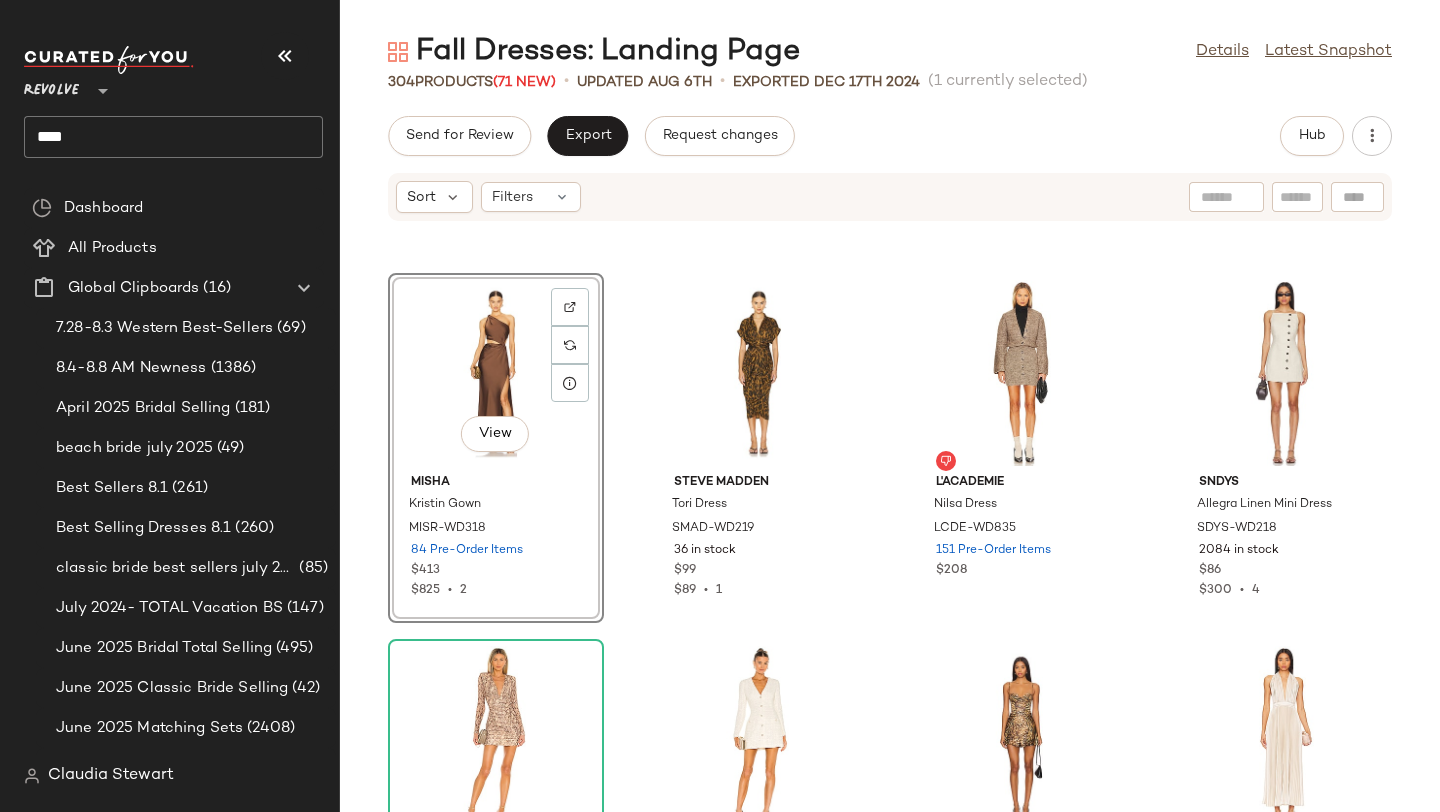 click on "View  MISHA Kristin Gown MISR-WD318 84 Pre-Order Items $413 $825  •  2 Steve Madden Tori Dress SMAD-WD219 36 in stock $99 $89  •  1 L'Academie Nilsa Dress LCDE-WD835 151 Pre-Order Items $208 SNDYS Allegra Linen Mini Dress SDYS-WD218 2084 in stock $86 $300  •  4 Michael Costello x REVOLVE Antonella Mini Dress MELR-WD399 163 in stock $198 SAU LEE Audrey Dress SLEE-WD29 98 in stock $398 retrofete Kyona Dress ROFR-WD821 171 in stock $598 L'IDEE Moderniste Gown LIDR-WD105 3 in stock $395 COTTON CITIZEN Tokyo Short Sleeve Mini Dress COTR-WD40 225 in stock $145 SIMKHAI Alex Pleated Cut Out Dress JSKI-WD25 21 in stock $395 CLYQUE Donya Maxi Dress CLYR-WD1 1 in stock $122 L'Academie The Meadow Mini Dress LCDE-WD314 21 in stock $198 $1.98K  •  10 CULTNAKED Killa Faux Leather Dress CULR-WD4 33 in stock $390 SNDYS Skin Maxi Dress SDYS-WD252 610 in stock $102 $306  •  3 Katie May Boss Lady Dress KATR-WD185 19 in stock $285 $285  •  1 retrofete James Dress ROFR-WD612 6 in stock $345" 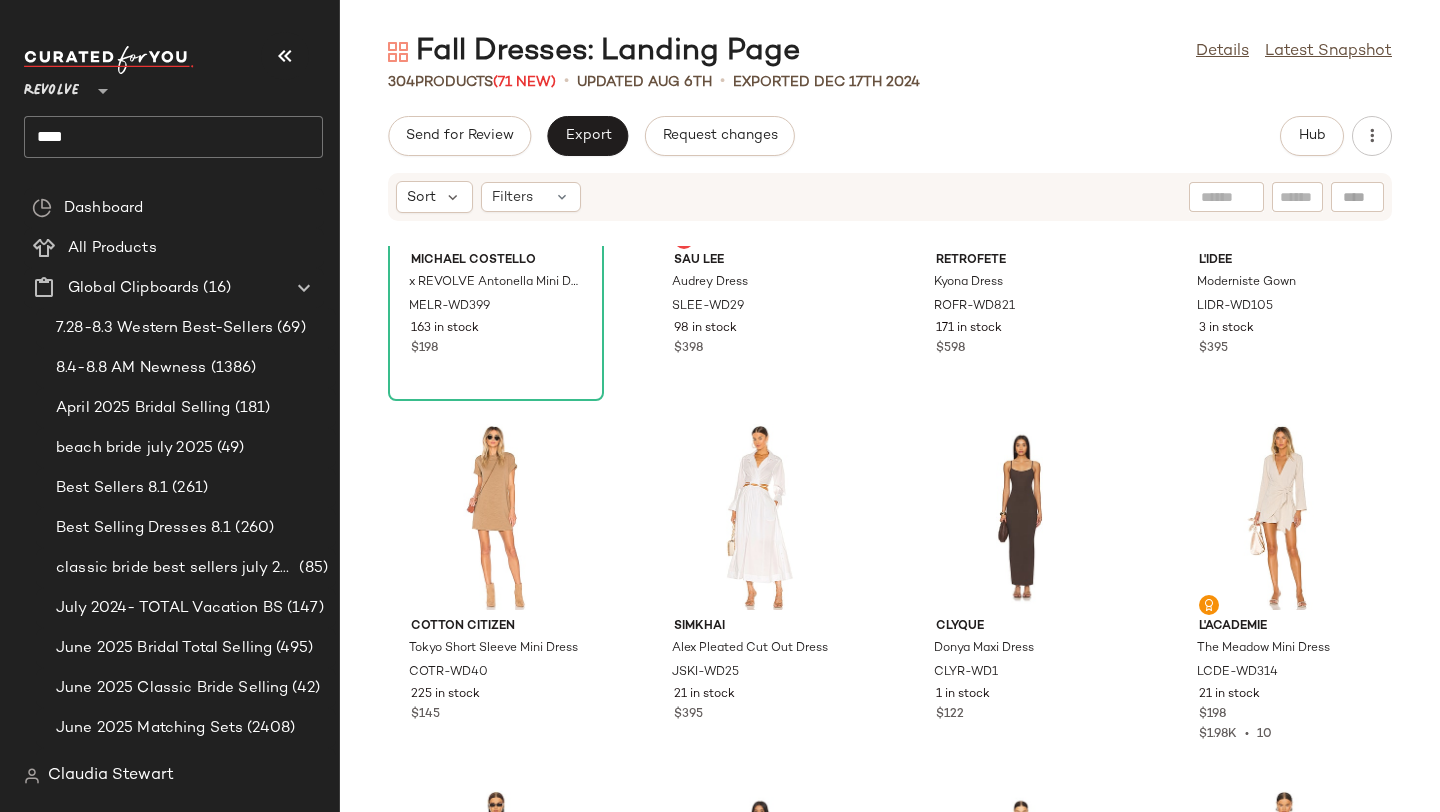 scroll, scrollTop: 17356, scrollLeft: 0, axis: vertical 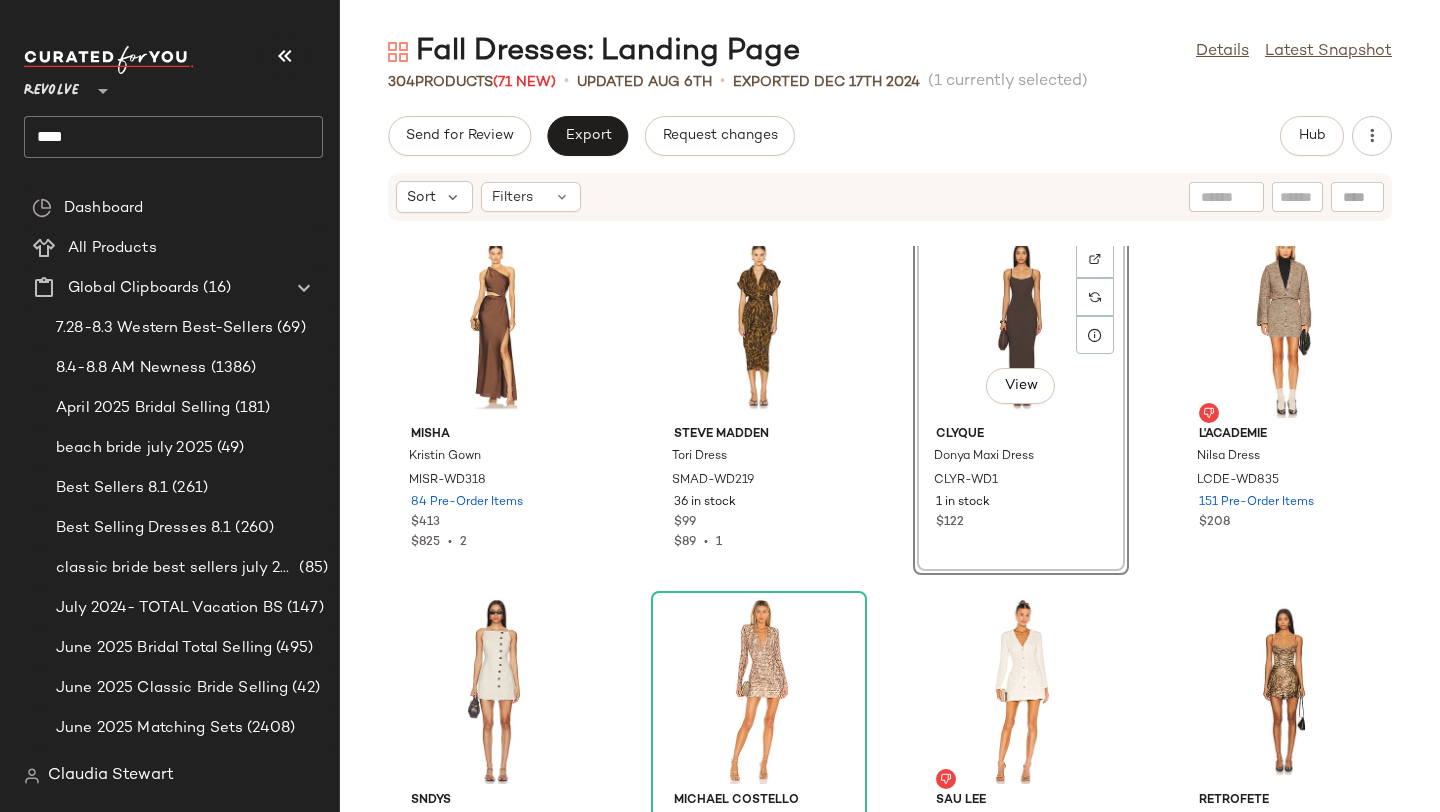 click on "View  [BRAND] [BRAND] [BRAND] Maxi Dress [BRAND]-[CODE] 1 in stock $[PRICE]" 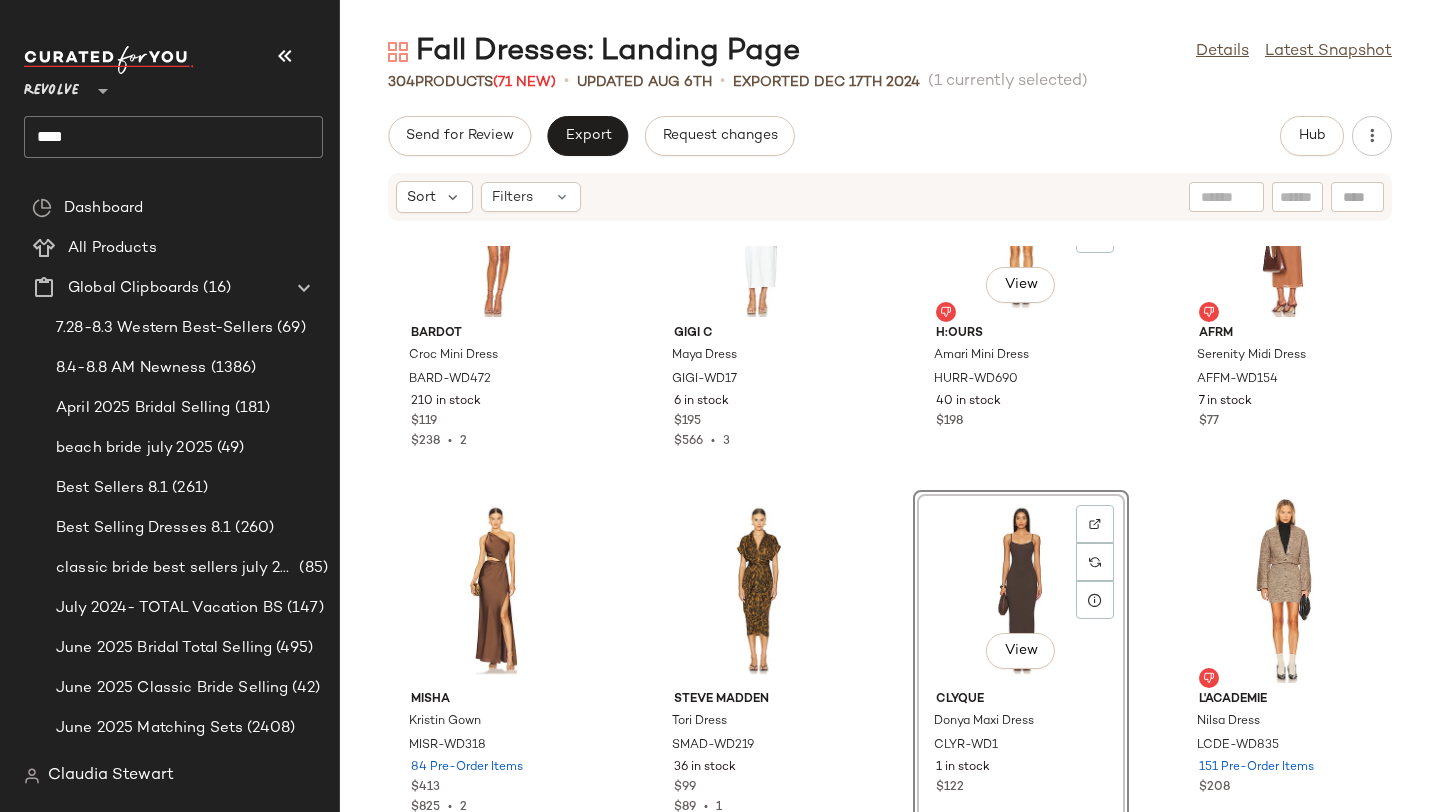 scroll, scrollTop: 16661, scrollLeft: 0, axis: vertical 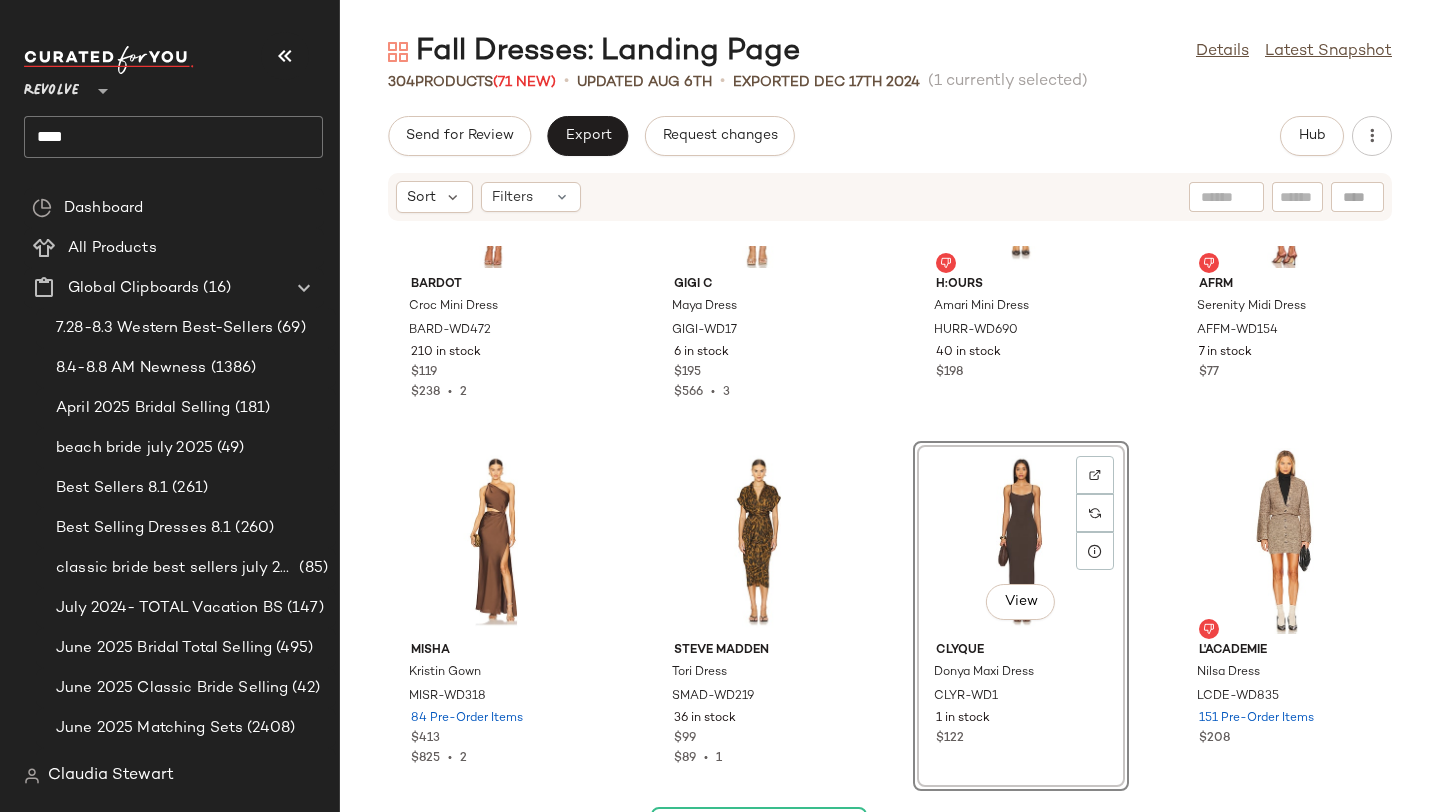 click on "Bardot Croc Mini Dress BARD-WD472 210 in stock $119 $238  •  2 GIGI C Maya Dress GIGI-WD17 6 in stock $195 $566  •  3 h:ours Amari Mini Dress HURR-WD690 40 in stock $198 AFRM Serenity Midi Dress AFFM-WD154 7 in stock $77 MISHA Kristin Gown MISR-WD318 84 Pre-Order Items $413 $825  •  2 Steve Madden Tori Dress SMAD-WD219 36 in stock $99 $89  •  1  View  CLYQUE Donya Maxi Dress CLYR-WD1 1 in stock $122 L'Academie Nilsa Dress LCDE-WD835 151 Pre-Order Items $208 SNDYS Allegra Linen Mini Dress SDYS-WD218 2084 in stock $86 $300  •  4 Michael Costello x REVOLVE Antonella Mini Dress MELR-WD399 163 in stock $198 SAU LEE Audrey Dress SLEE-WD29 98 in stock $398 retrofete Kyona Dress ROFR-WD821 171 in stock $598 L'IDEE Moderniste Gown LIDR-WD105 3 in stock $395 COTTON CITIZEN Tokyo Short Sleeve Mini Dress COTR-WD40 225 in stock $145 SIMKHAI Alex Pleated Cut Out Dress JSKI-WD25 21 in stock $395 L'Academie The Meadow Mini Dress LCDE-WD314 21 in stock $198 $1.98K  •  10" 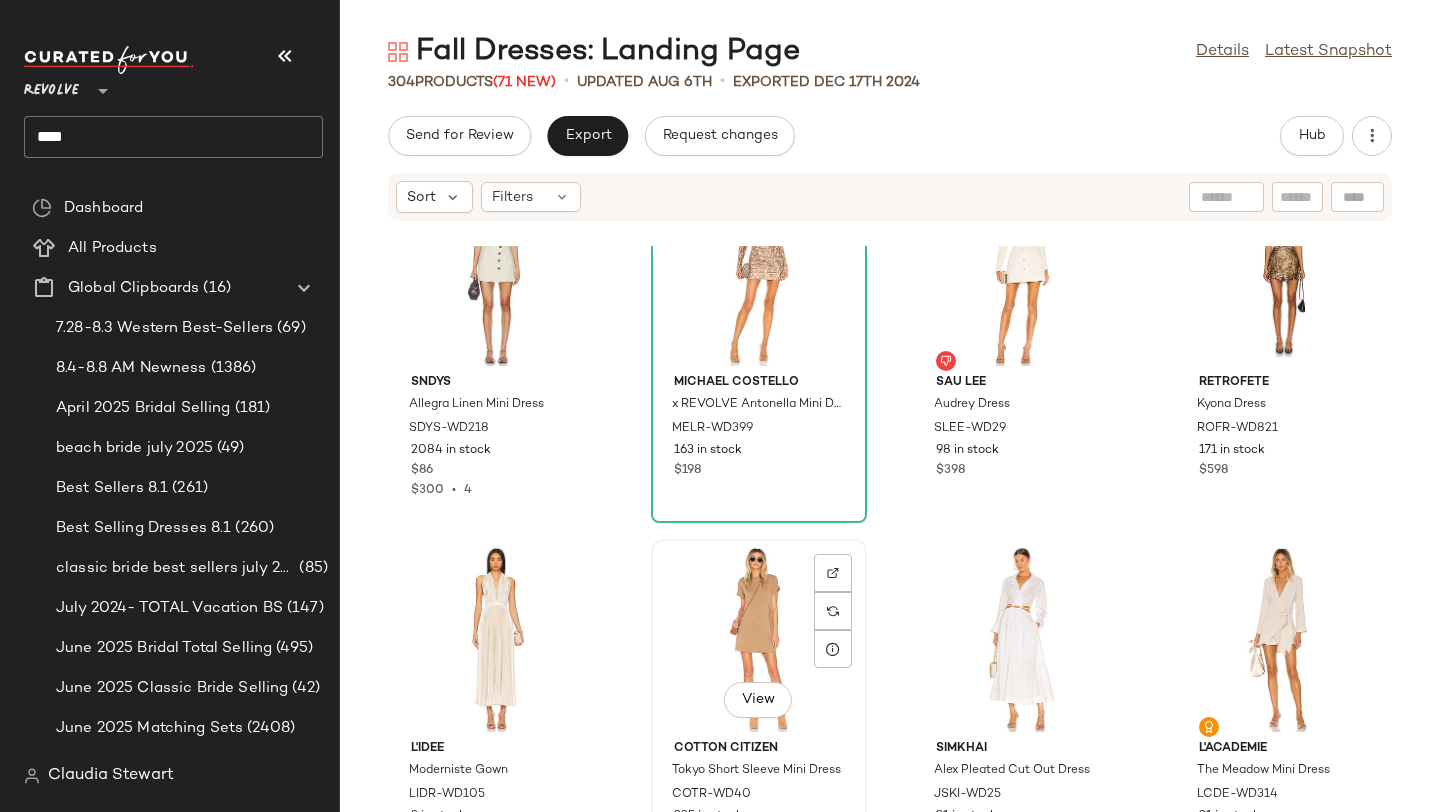 scroll, scrollTop: 17282, scrollLeft: 0, axis: vertical 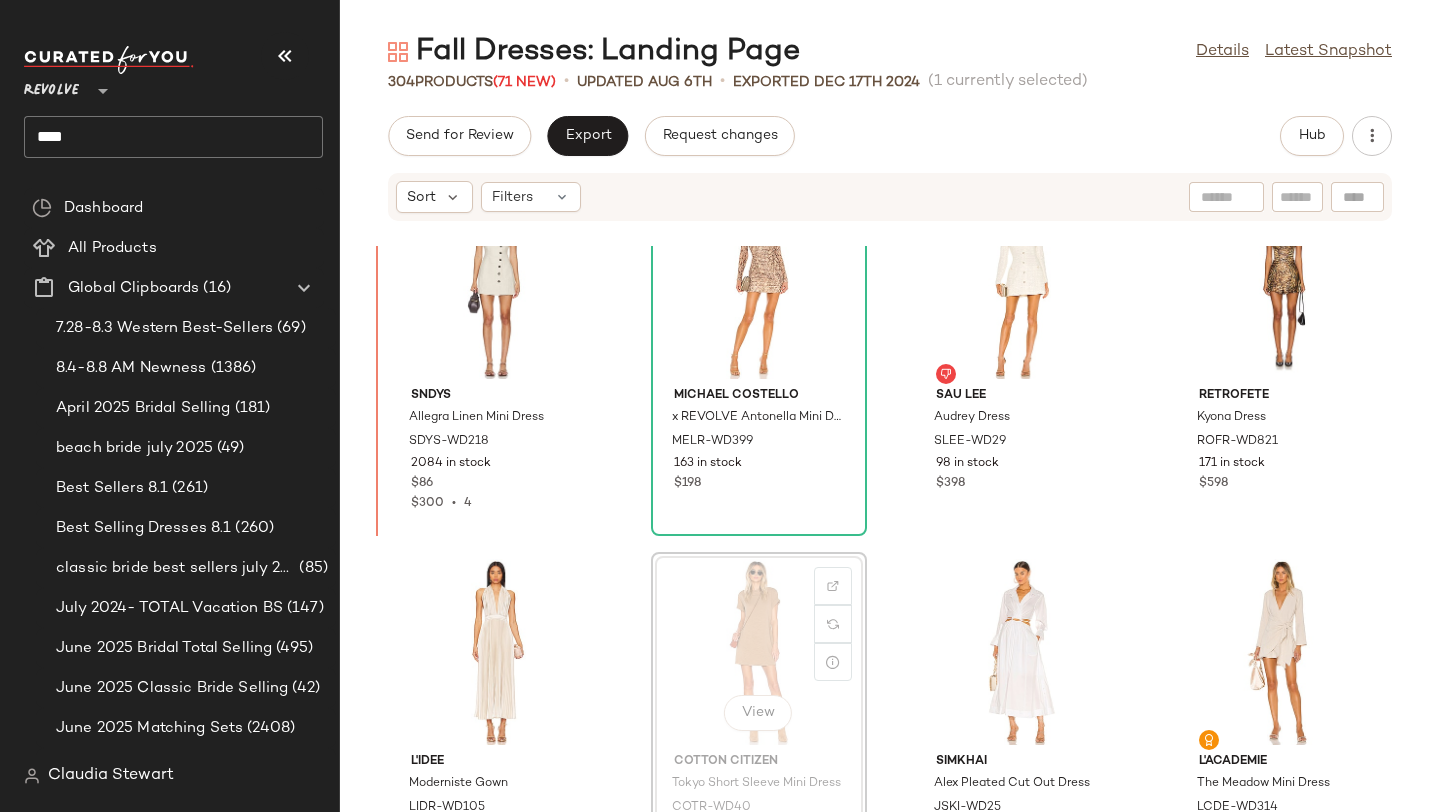 drag, startPoint x: 742, startPoint y: 670, endPoint x: 707, endPoint y: 618, distance: 62.681736 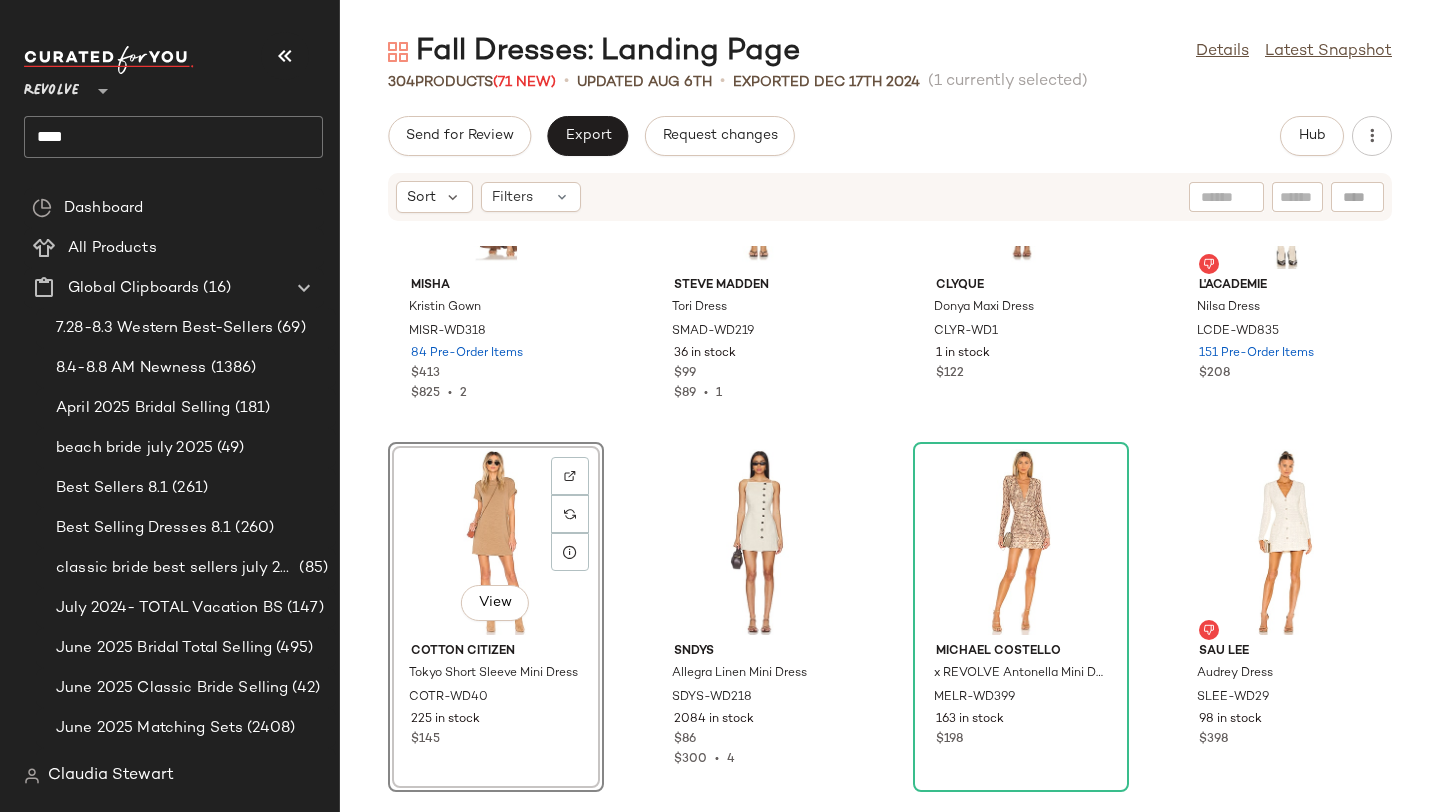 click on "[BRAND] [PRODUCT] [PRODUCT_CODE] [NUMBER] Pre-Order Items $[PRICE] $[PRICE]  •  2 [BRAND] [PRODUCT] [PRODUCT_CODE] [NUMBER] in stock $[PRICE] $[PRICE]  •  1 [BRAND] [PRODUCT] [PRODUCT_CODE] [NUMBER] in stock $[PRICE] [BRAND] [PRODUCT] [PRODUCT_CODE] [NUMBER] [NUMBER] Pre-Order Items $[PRICE]  View  [BRAND] [PRODUCT] [PRODUCT_CODE] [NUMBER] in stock $[PRICE] [BRAND] [PRODUCT] [PRODUCT_CODE] [NUMBER] in stock $[PRICE] $[PRICE]  •  4 [BRAND] [PRODUCT] [PRODUCT_CODE] [NUMBER] in stock $[PRICE] [BRAND] [PRODUCT] [PRODUCT_CODE] [NUMBER] in stock $[PRICE] [BRAND] [PRODUCT] [PRODUCT_CODE] [NUMBER] in stock $[PRICE] [BRAND] [PRODUCT] [PRODUCT_CODE] [NUMBER] in stock $[PRICE] [BRAND] [PRODUCT] [PRODUCT_CODE] [NUMBER] in stock $[PRICE] [BRAND] [PRODUCT] [PRODUCT_CODE] [NUMBER] in stock $[PRICE] [BRAND] [PRODUCT] [PRODUCT_CODE] [NUMBER] in stock $[PRICE] [BRAND] [PRODUCT] [PRODUCT_CODE] [NUMBER] in stock $[PRICE] $[PRICE]  •  10 [BRAND] [PRODUCT] [PRODUCT_CODE] [NUMBER] in stock $[PRICE] [BRAND] [PRODUCT] [PRODUCT_CODE] [NUMBER] in stock $[PRICE] $[PRICE]  •  3 [BRAND] [PRODUCT] [PRODUCT_CODE] [NUMBER] in stock $[PRICE] $[PRICE]  •  1 [BRAND] [PRODUCT] [PRODUCT_CODE] [NUMBER] in stock $[PRICE]" 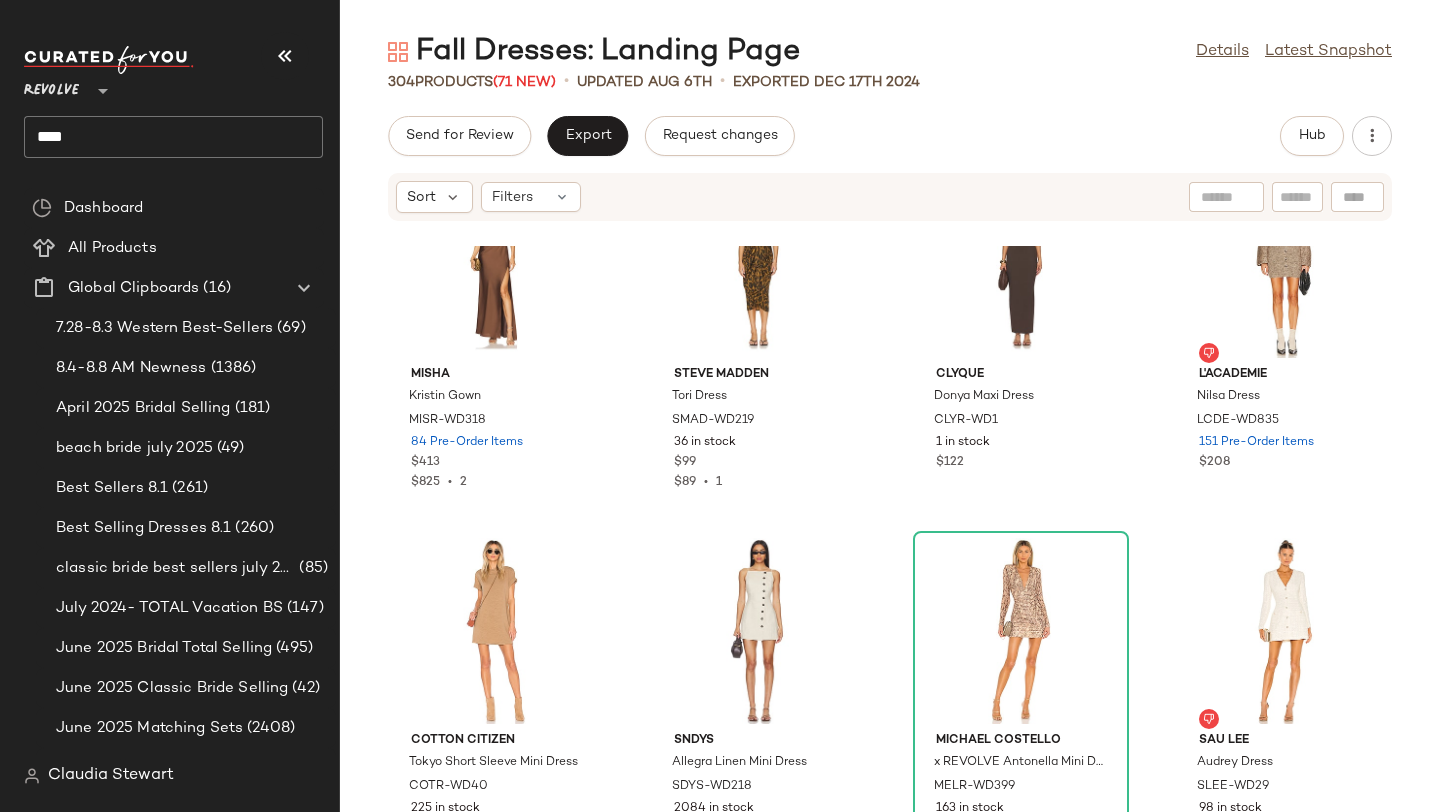 scroll, scrollTop: 16947, scrollLeft: 0, axis: vertical 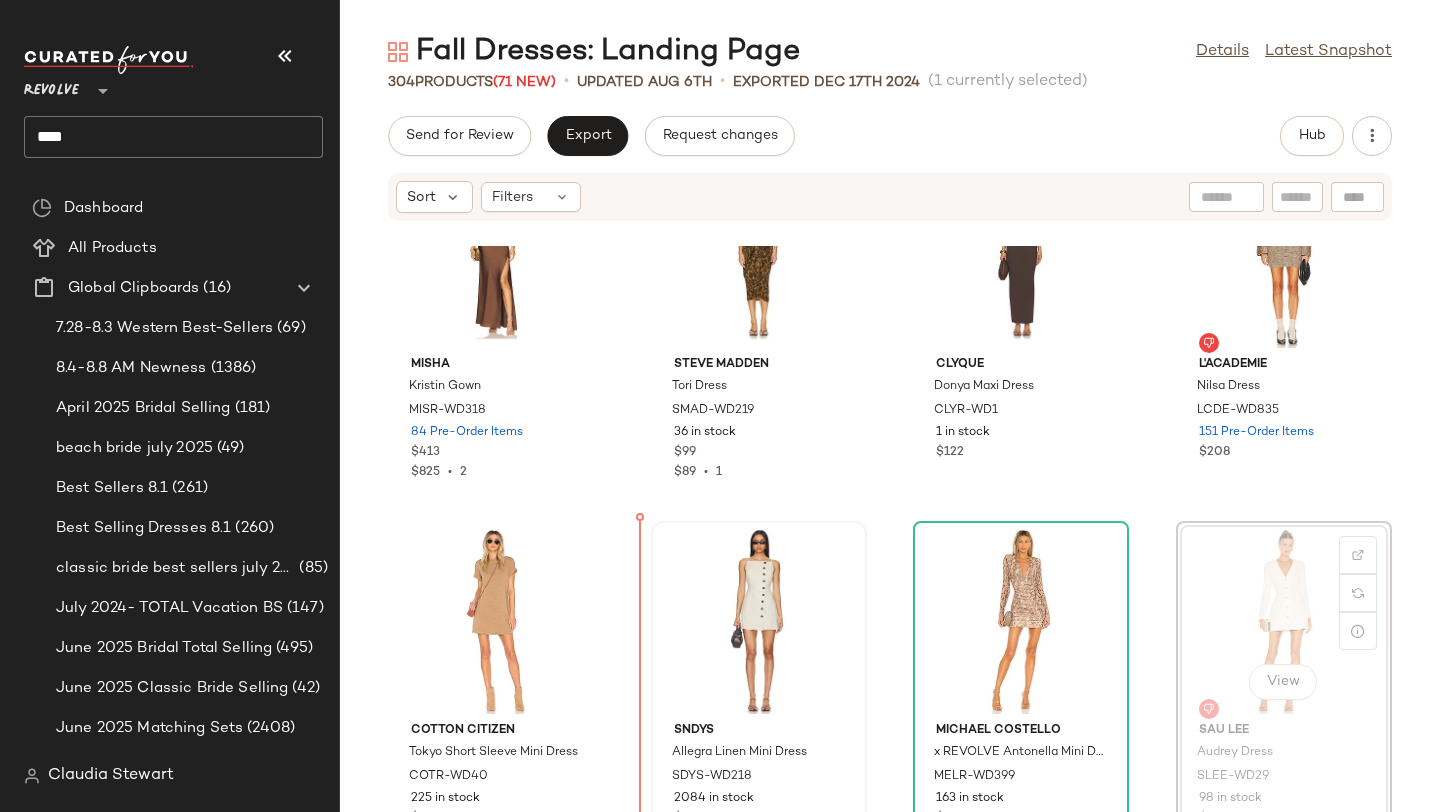 drag, startPoint x: 1265, startPoint y: 593, endPoint x: 682, endPoint y: 626, distance: 583.9332 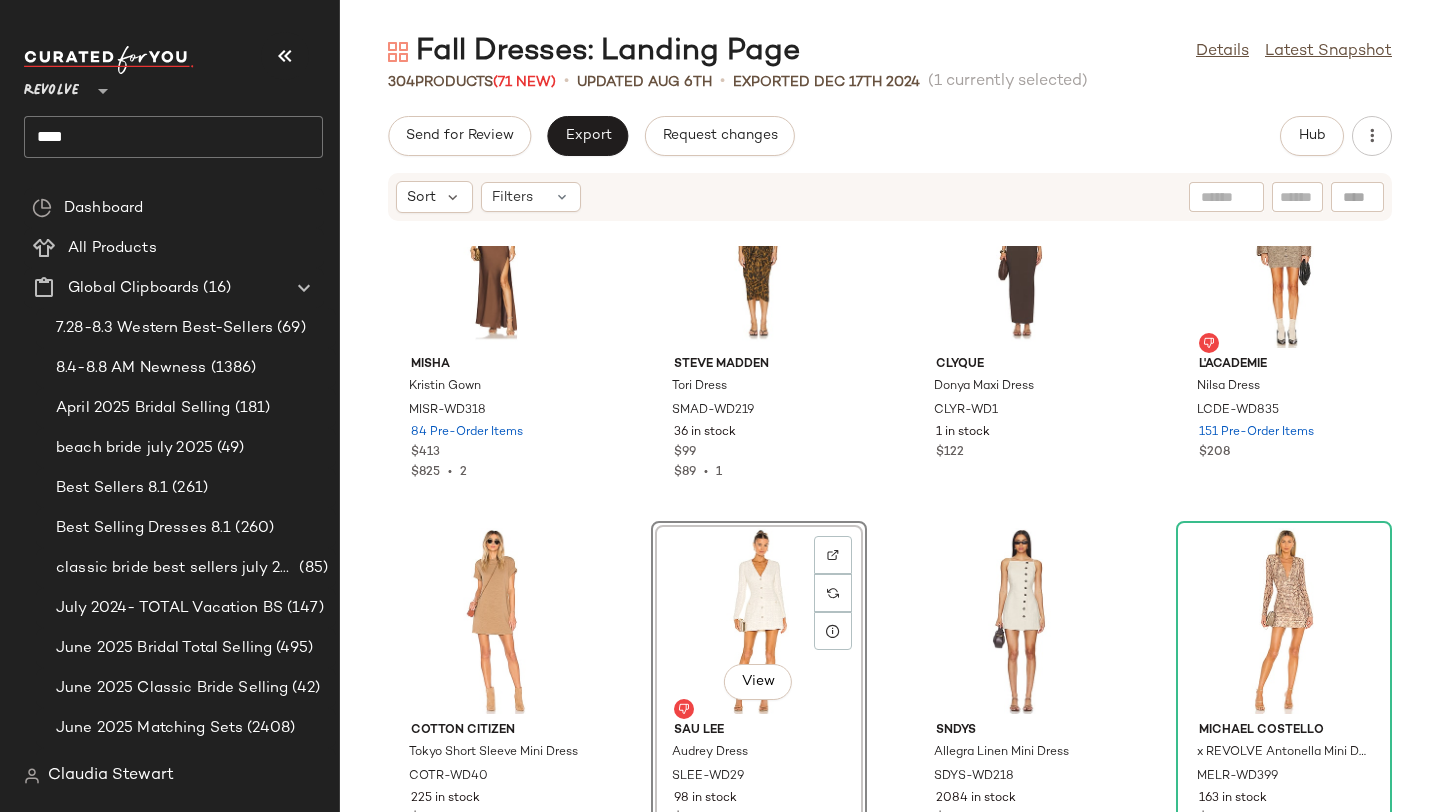 click on "[BRAND] [BRAND] [BRAND] Gown [BRAND]-[CODE] 84 Pre-Order Items $[PRICE] $[PRICE]  •  2 [BRAND] [BRAND] [BRAND] Dress [BRAND]-[CODE] 36 in stock $[PRICE] $[PRICE]  •  1 [BRAND] [BRAND] [BRAND] Maxi Dress [BRAND]-[CODE] 1 in stock $[PRICE] [BRAND] [BRAND] [BRAND] Dress [BRAND]-[CODE] 151 Pre-Order Items $[PRICE] [BRAND] [BRAND] [BRAND] Sleeve Mini Dress [BRAND]-[CODE] 225 in stock $[PRICE]  View  [BRAND] [BRAND] [BRAND] Dress [BRAND]-[CODE] 98 in stock $[PRICE] $[PRICE]  •  4 [BRAND] [BRAND] [BRAND] [BRAND] Dress [BRAND]-[CODE] 2084 in stock $[PRICE] $[PRICE]  •  4 [BRAND] [BRAND] x [BRAND] [BRAND] [BRAND] Mini Dress [BRAND]-[CODE] 163 in stock $[PRICE] [BRAND] [BRAND] [BRAND] Dress [BRAND]-[CODE] 171 in stock $[PRICE] [BRAND] [BRAND] [BRAND] Gown [BRAND]-[CODE] 3 in stock $[PRICE] [BRAND] [BRAND] [BRAND] [BRAND] Cut Out Dress [BRAND]-[CODE] 21 in stock $[PRICE] [BRAND] [BRAND] [BRAND] [BRAND] Mini Dress [BRAND]-[CODE] 21 in stock $[PRICE] $[PRICE]  •  10 [BRAND] [BRAND] [BRAND] Leather Dress [BRAND]-[CODE] 33 in stock $[PRICE] [BRAND] [BRAND] [BRAND] Dress [BRAND]-[CODE] 610 in stock $[PRICE] $[PRICE]  •  3 [BRAND] [BRAND] [BRAND] Gown [BRAND]-[CODE] 19 in stock $[PRICE] $[PRICE]  •  1 [BRAND] [BRAND] [BRAND] Dress [BRAND]-[CODE] 6 in stock $[PRICE]" 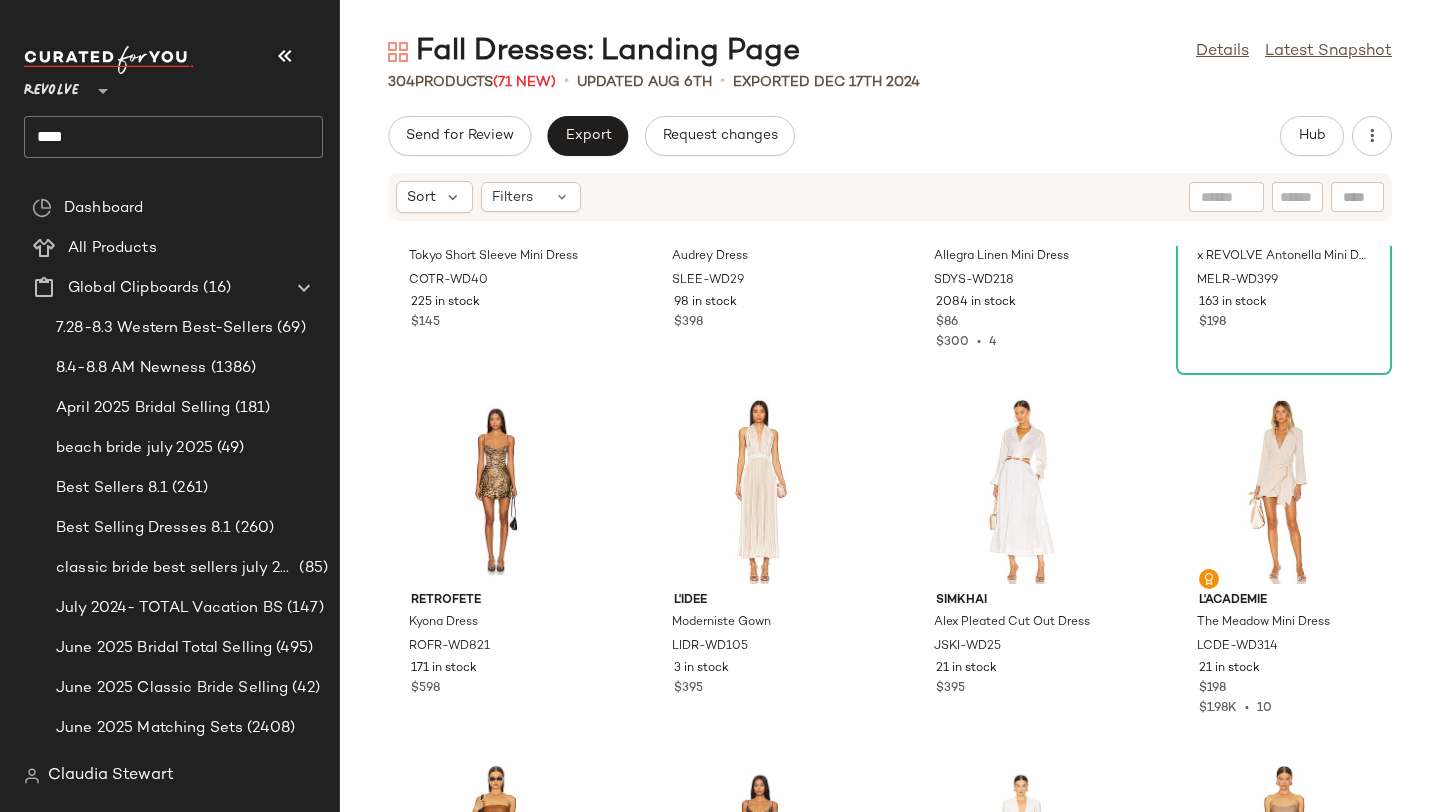 scroll, scrollTop: 17817, scrollLeft: 0, axis: vertical 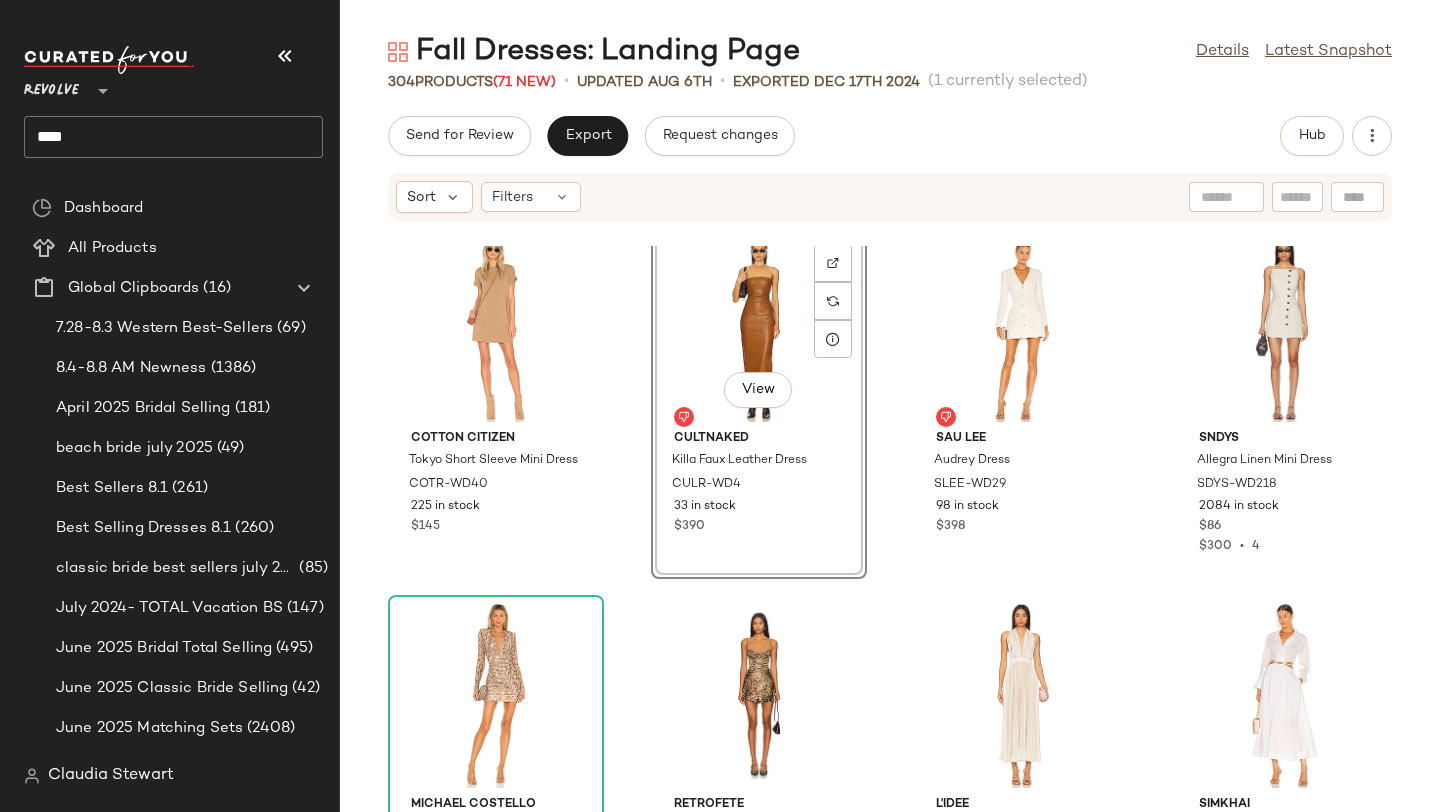 click on "[BRAND] [PRODUCT] [PRODUCT_CODE] [NUMBER] in stock $[PRICE]  View  [BRAND] [PRODUCT] [PRODUCT_CODE] [NUMBER] in stock $[PRICE] [BRAND] [PRODUCT] [PRODUCT_CODE] [NUMBER] in stock $[PRICE] $[PRICE]  •  4 [BRAND] [PRODUCT] [PRODUCT_CODE] [NUMBER] in stock $[PRICE] $[PRICE]  •  10 [BRAND] [PRODUCT] [PRODUCT_CODE] [NUMBER] in stock $[PRICE] [BRAND] [PRODUCT] [PRODUCT_CODE] [NUMBER] in stock $[PRICE] $[PRICE]  •  3 [BRAND] [PRODUCT] [PRODUCT_CODE] [NUMBER] in stock $[PRICE] [BRAND] [PRODUCT] [PRODUCT_CODE] [NUMBER] in stock $[PRICE] $[PRICE]  •  1 [BRAND] [PRODUCT] [PRODUCT_CODE] [NUMBER] in stock $[PRICE] [BRAND] [PRODUCT] [PRODUCT_CODE] [NUMBER] in stock $[PRICE] [BRAND] [PRODUCT] [PRODUCT_CODE] [NUMBER] in stock $[PRICE]" 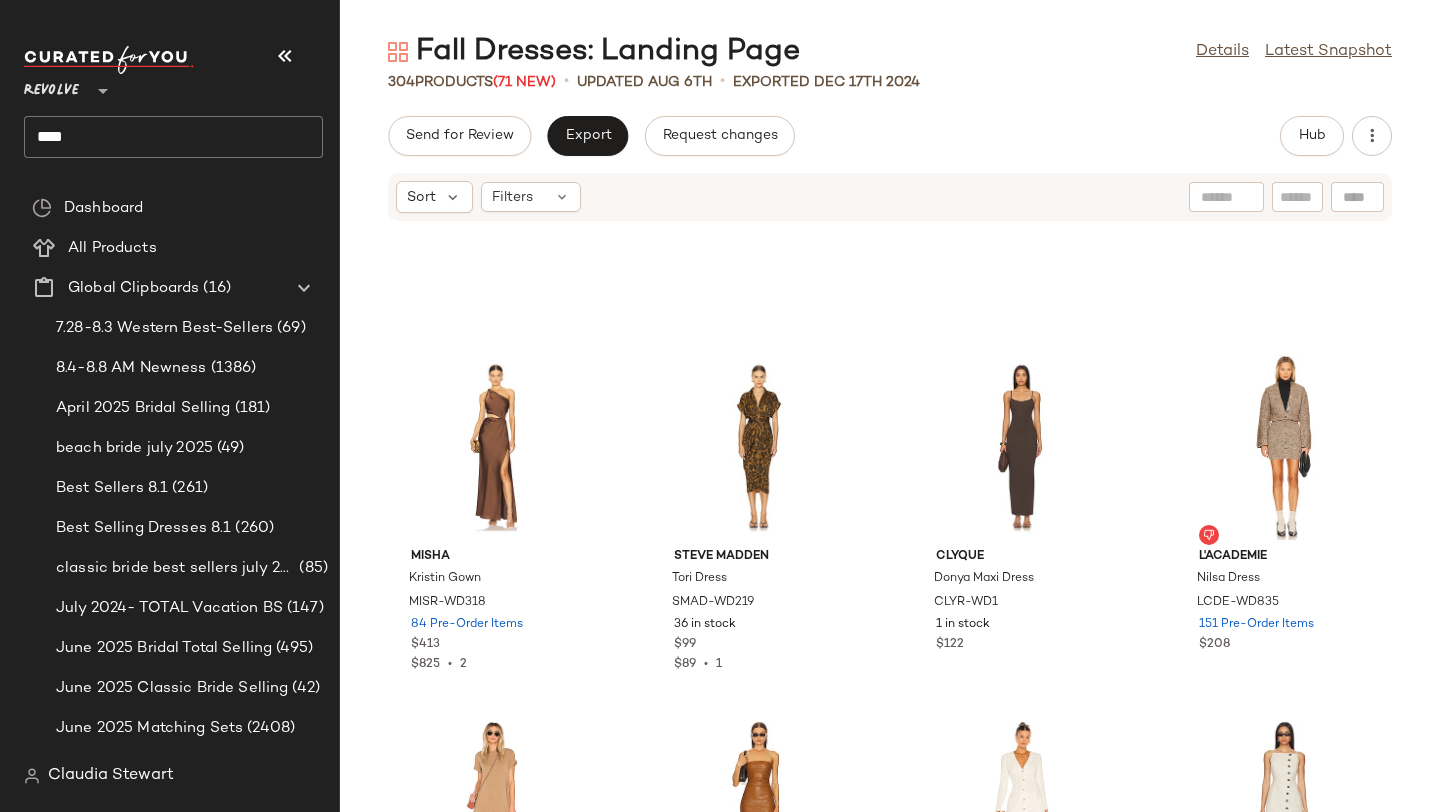 scroll, scrollTop: 17111, scrollLeft: 0, axis: vertical 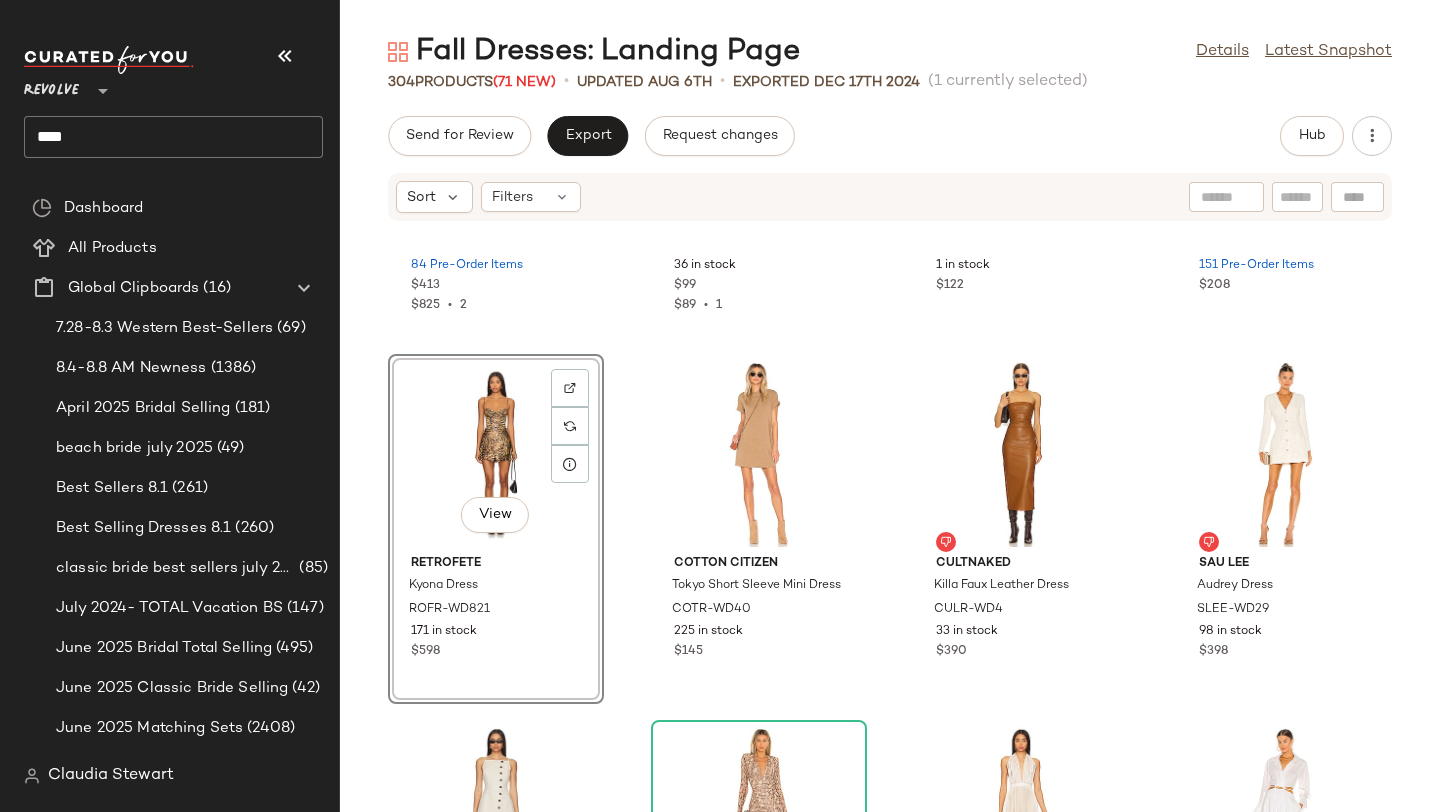 click on "MISHA Kristin Gown MISR-WD318 84 Pre-Order Items $413 $825  •  2 Steve Madden Tori Dress SMAD-WD219 36 in stock $99 $89  •  1 CLYQUE Donya Maxi Dress CLYR-WD1 1 in stock $122 L'Academie Nilsa Dress LCDE-WD835 151 Pre-Order Items $208  View  retrofete Kyona Dress ROFR-WD821 171 in stock $598 COTTON CITIZEN Tokyo Short Sleeve Mini Dress COTR-WD40 225 in stock $145 CULTNAKED Killa Faux Leather Dress CULR-WD4 33 in stock $390 SAU LEE Audrey Dress SLEE-WD29 98 in stock $398 SNDYS Allegra Linen Mini Dress SDYS-WD218 2084 in stock $86 $300  •  4 Michael Costello x REVOLVE Antonella Mini Dress MELR-WD399 163 in stock $198 L'IDEE Moderniste Gown LIDR-WD105 3 in stock $395 SIMKHAI Alex Pleated Cut Out Dress JSKI-WD25 21 in stock $395 L'Academie The Meadow Mini Dress LCDE-WD314 21 in stock $198 $1.98K  •  10 SNDYS Skin Maxi Dress SDYS-WD252 610 in stock $102 $306  •  3 Katie May Boss Lady Dress KATR-WD185 19 in stock $285 $285  •  1 retrofete James Dress ROFR-WD612 6 in stock $345" 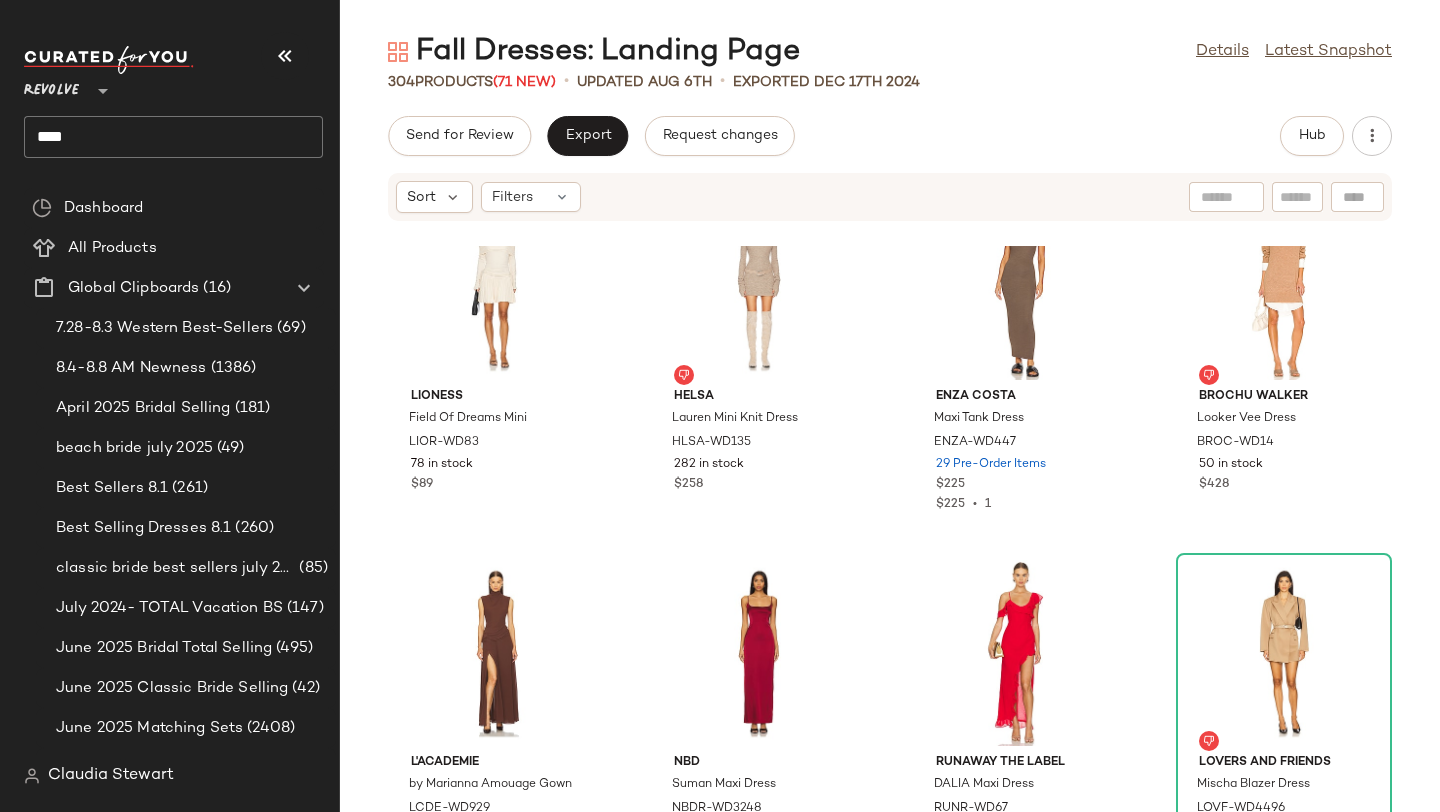 scroll, scrollTop: 18358, scrollLeft: 0, axis: vertical 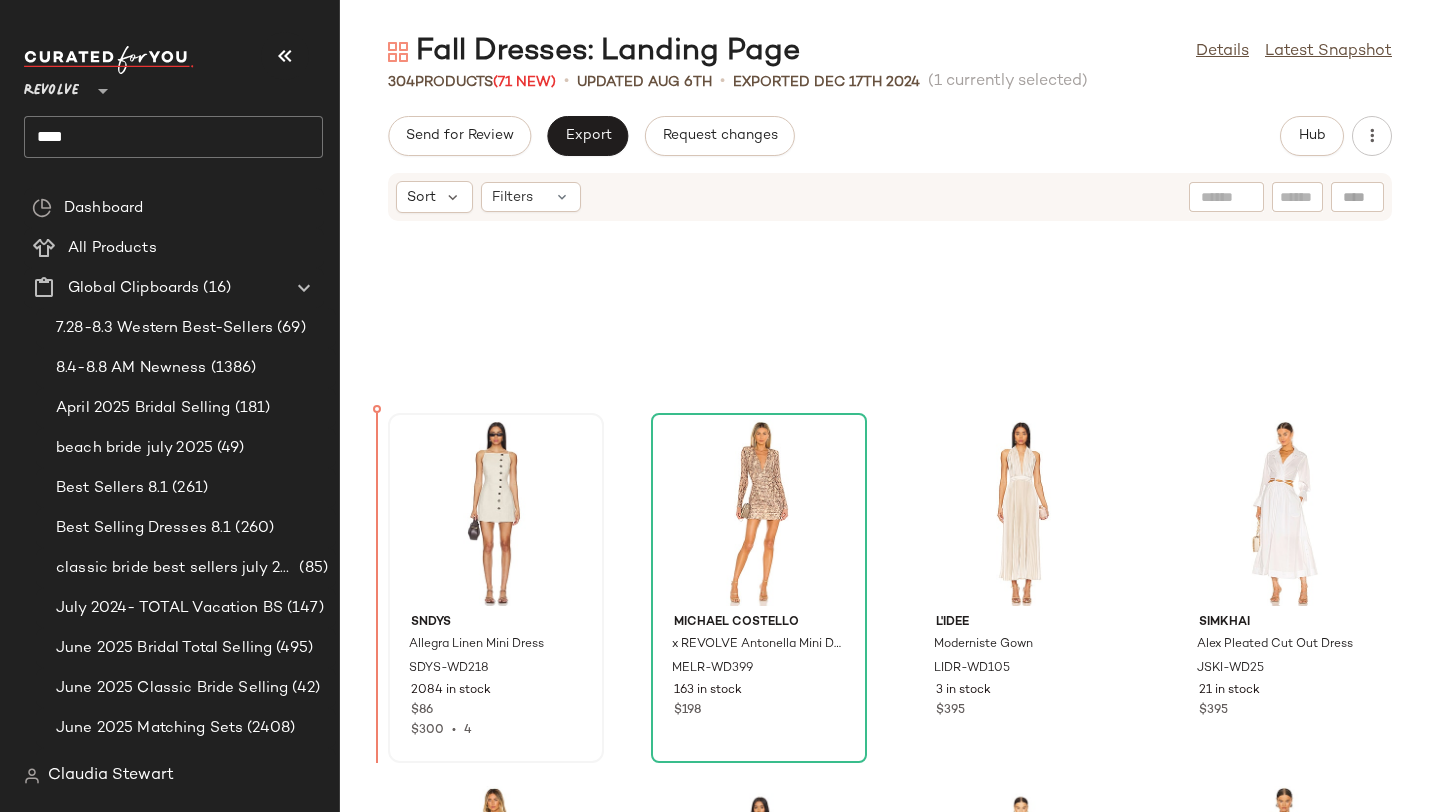 drag, startPoint x: 714, startPoint y: 640, endPoint x: 415, endPoint y: 568, distance: 307.54675 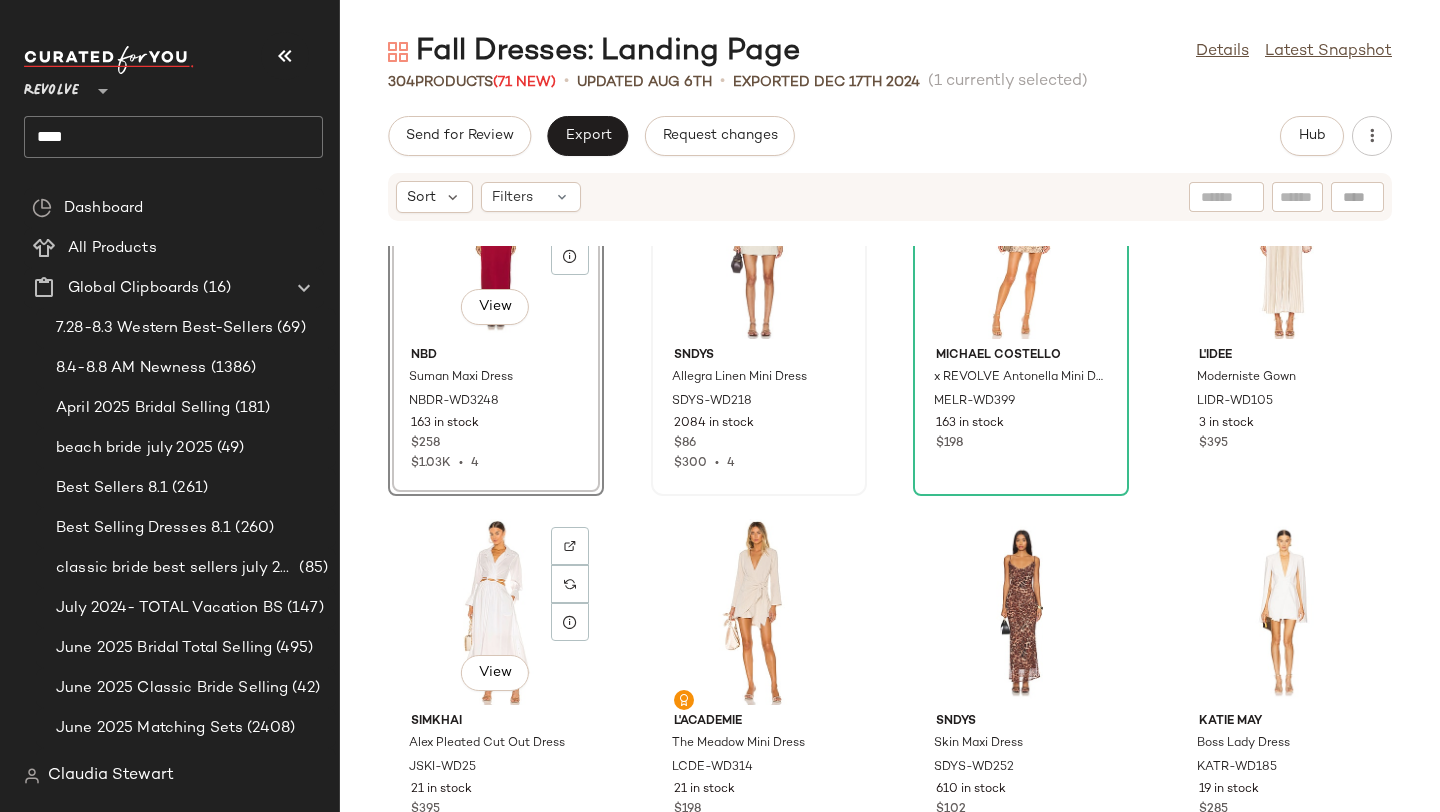 scroll, scrollTop: 17705, scrollLeft: 0, axis: vertical 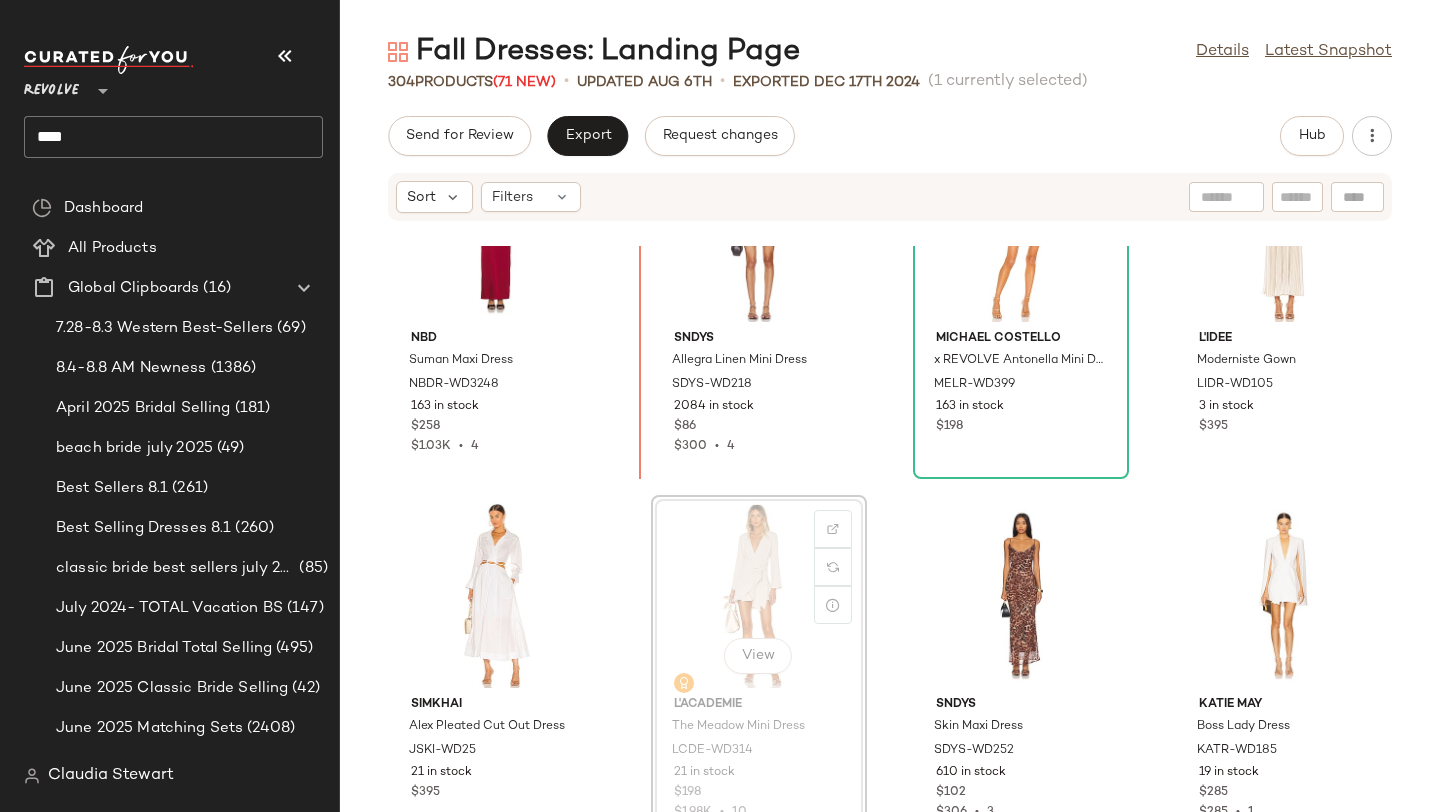 drag, startPoint x: 756, startPoint y: 611, endPoint x: 721, endPoint y: 536, distance: 82.764725 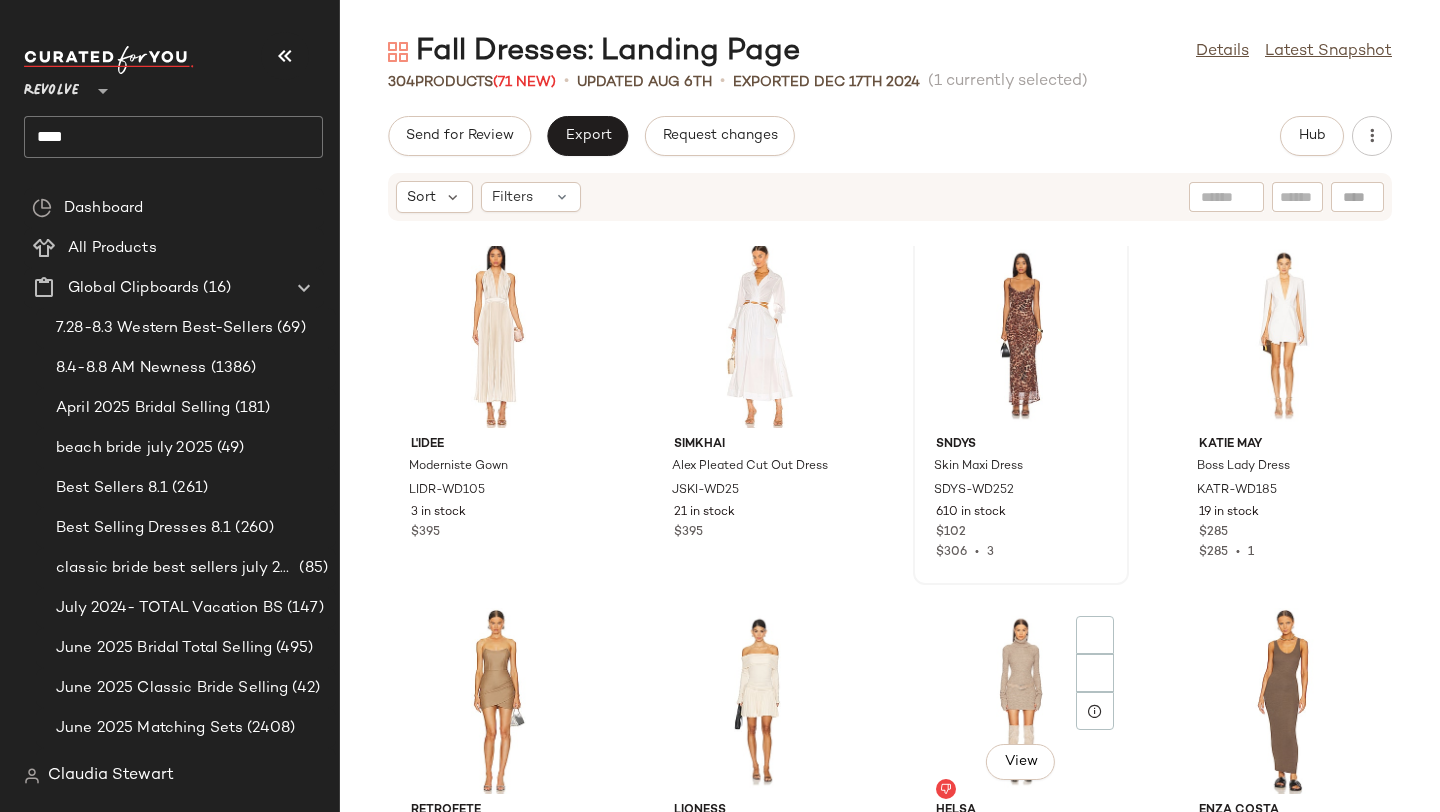 scroll, scrollTop: 18210, scrollLeft: 0, axis: vertical 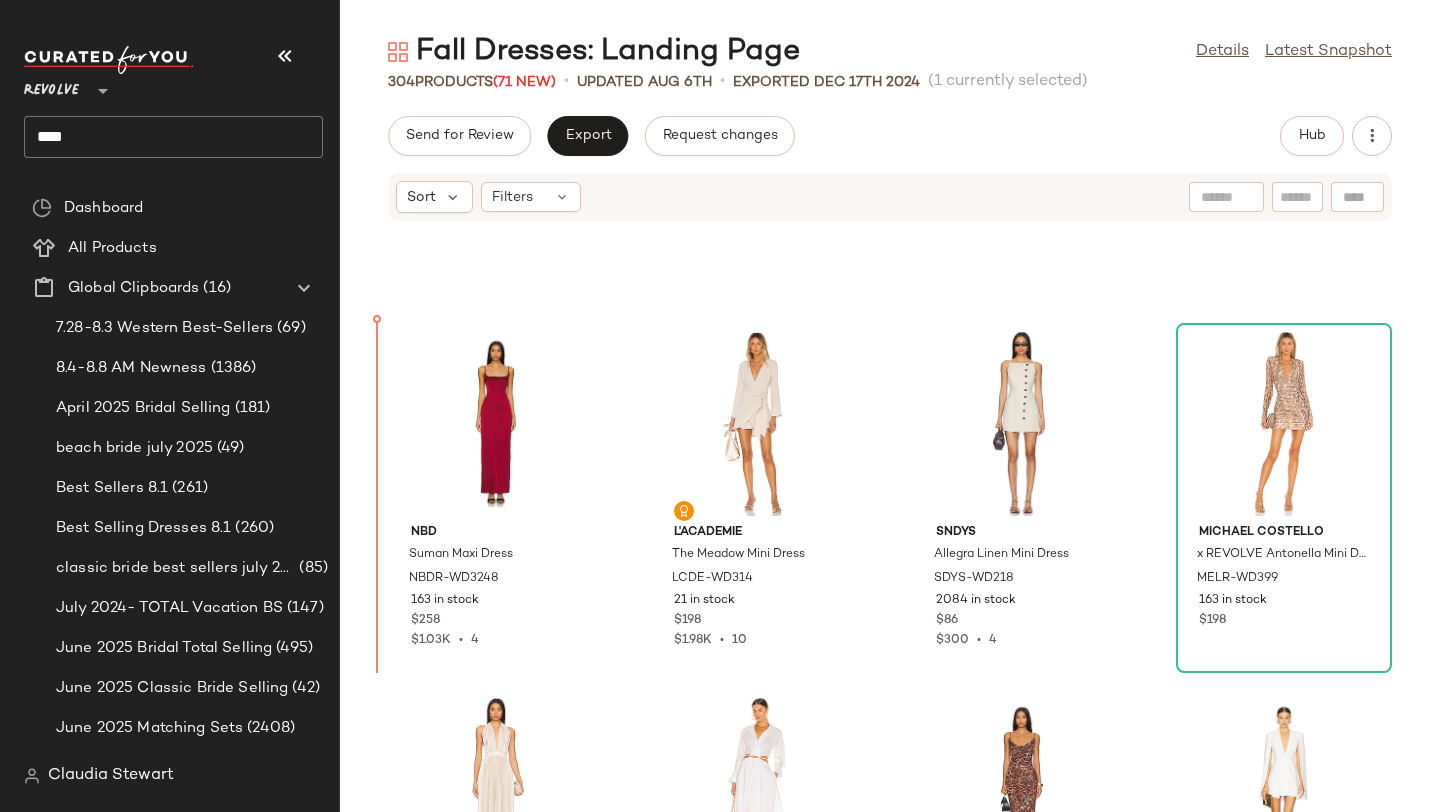 drag, startPoint x: 472, startPoint y: 450, endPoint x: 590, endPoint y: 450, distance: 118 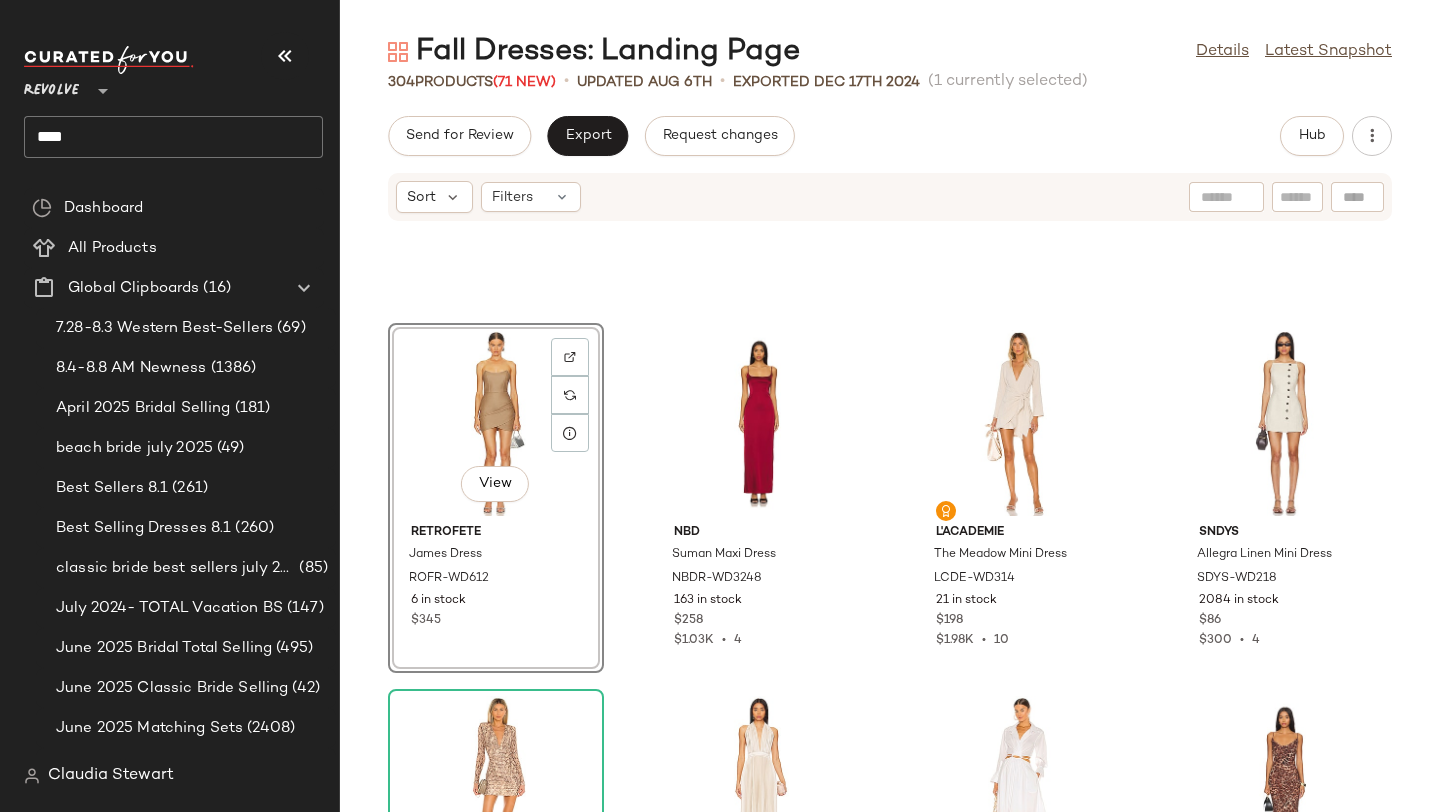 click on "View  retrofete James Dress ROFR-WD612 6 in stock $345 NBD Suman Maxi Dress NBDR-WD3248 163 in stock $258 $1.03K  •  4 L'Academie The Meadow Mini Dress LCDE-WD314 21 in stock $198 $1.98K  •  10 SNDYS Allegra Linen Mini Dress SDYS-WD218 2084 in stock $86 $300  •  4 Michael Costello x REVOLVE Antonella Mini Dress MELR-WD399 163 in stock $198 L'IDEE Moderniste Gown LIDR-WD105 3 in stock $395 SIMKHAI Alex Pleated Cut Out Dress JSKI-WD25 21 in stock $395 SNDYS Skin Maxi Dress SDYS-WD252 610 in stock $102 $306  •  3 Katie May Boss Lady Dress KATR-WD185 19 in stock $285 $285  •  1 LIONESS Field Of Dreams Mini LIOR-WD83 78 in stock $89 Helsa Lauren Mini Knit Dress HLSA-WD135 282 in stock $258 Enza Costa Maxi Tank Dress ENZA-WD447 29 Pre-Order Items $225 $225  •  1 Brochu Walker Looker Vee Dress BROC-WD14 50 in stock $428 L'Academie by Marianna Amouage Gown LCDE-WD929 43 in stock $298 Runaway The Label DALIA Maxi Dress RUNR-WD67 7 in stock $123 Lovers and Friends Mischa Blazer Dress LOVF-WD4496 $288" 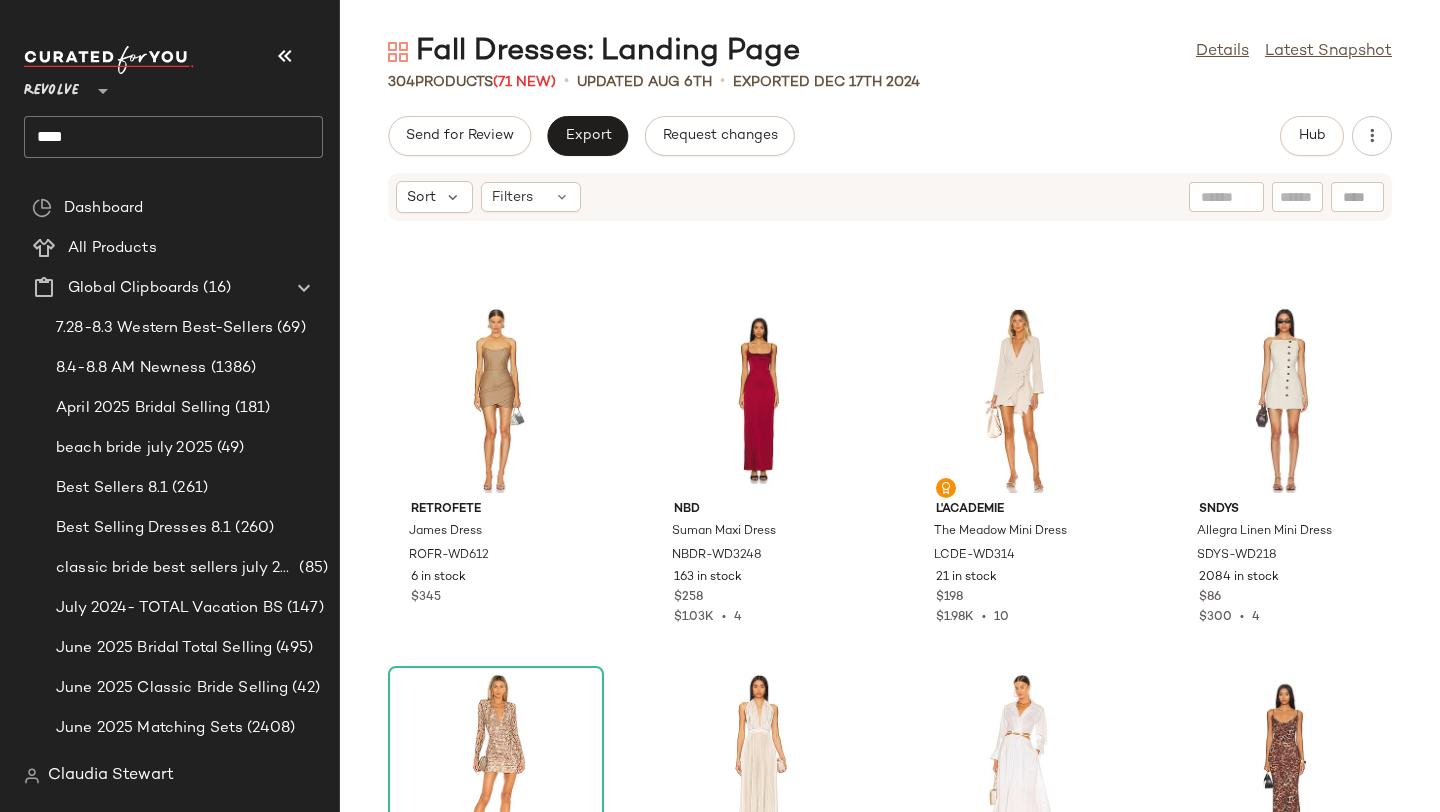 scroll, scrollTop: 17818, scrollLeft: 0, axis: vertical 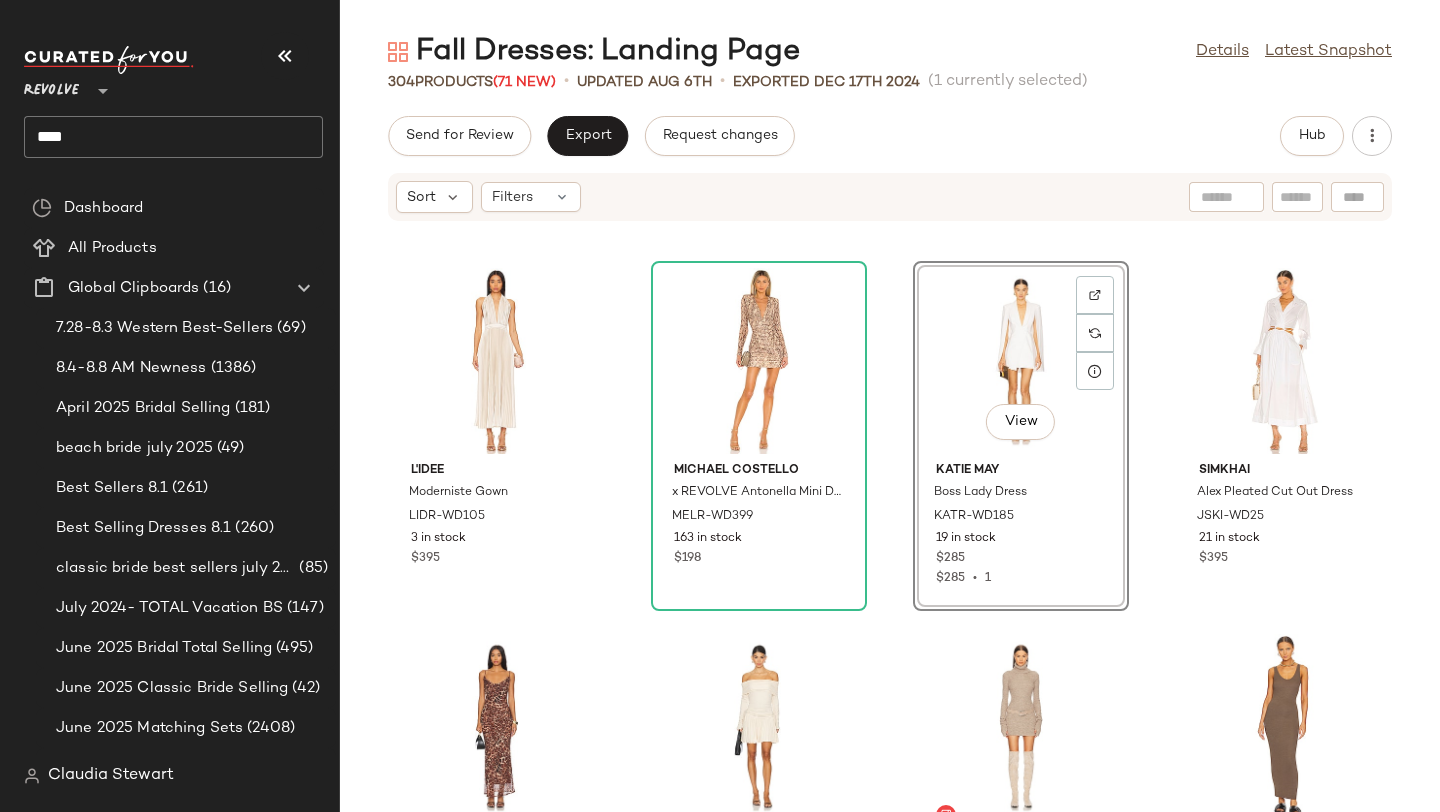 click on "[BRAND] [PRODUCT] [PRODUCT_CODE] [NUMBER] in stock $[PRICE] [BRAND] [PRODUCT] [PRODUCT_CODE] [NUMBER] in stock $[PRICE] $[PRICE]  •  4 [BRAND] [PRODUCT] [PRODUCT_CODE] [NUMBER] [NUMBER] Pre-Order Items $[PRICE] $[PRICE]  •  10 [BRAND] [PRODUCT] [PRODUCT_CODE] [NUMBER] in stock $[PRICE] [BRAND] [PRODUCT] [PRODUCT_CODE] [NUMBER] in stock $[PRICE] $[PRICE]  •  4 [BRAND] [PRODUCT] [PRODUCT_CODE] [NUMBER] in stock $[PRICE] [BRAND] [PRODUCT] [PRODUCT_CODE] [NUMBER] in stock $[PRICE] $[PRICE]  •  1 [BRAND] [PRODUCT] [PRODUCT_CODE] [NUMBER] in stock $[PRICE] [BRAND] [PRODUCT] [PRODUCT_CODE] [NUMBER] in stock $[PRICE] $[PRICE]  •  3 [BRAND] [PRODUCT] [PRODUCT_CODE] [NUMBER] in stock $[PRICE] [BRAND] [PRODUCT] [PRODUCT_CODE] [NUMBER] in stock $[PRICE] [BRAND] [PRODUCT] [PRODUCT_CODE] [NUMBER] in stock $[PRICE] [BRAND] [PRODUCT] [PRODUCT_CODE] [NUMBER] in stock $[PRICE] [BRAND] [PRODUCT] [PRODUCT_CODE] [NUMBER] in stock $[PRICE] [BRAND] [PRODUCT] [PRODUCT_CODE] [NUMBER] in stock $[PRICE] [BRAND] [PRODUCT] [PRODUCT_CODE] [NUMBER] in stock $[PRICE] [BRAND] [PRODUCT] [PRODUCT_CODE] [NUMBER] in stock $[PRICE]" 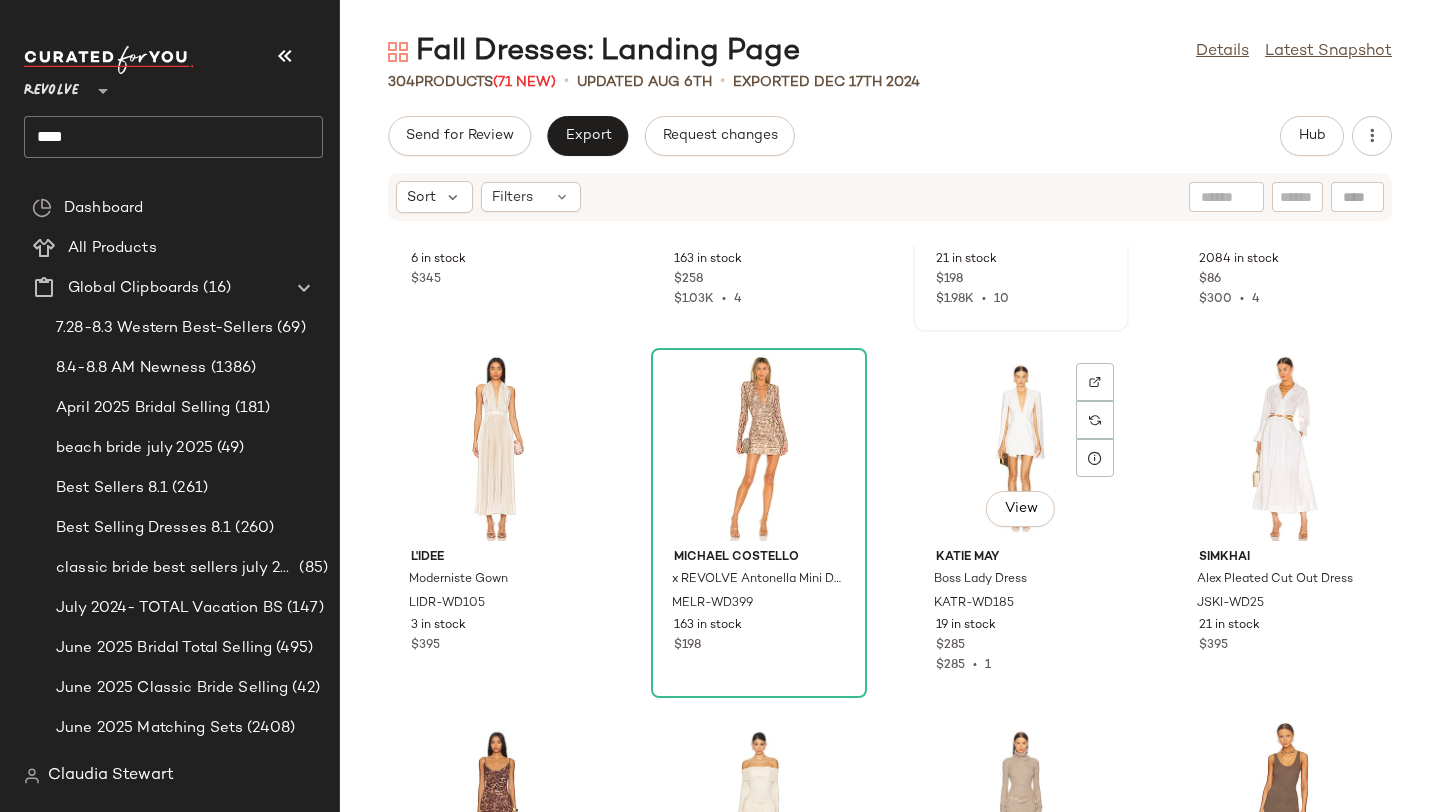 scroll, scrollTop: 17975, scrollLeft: 0, axis: vertical 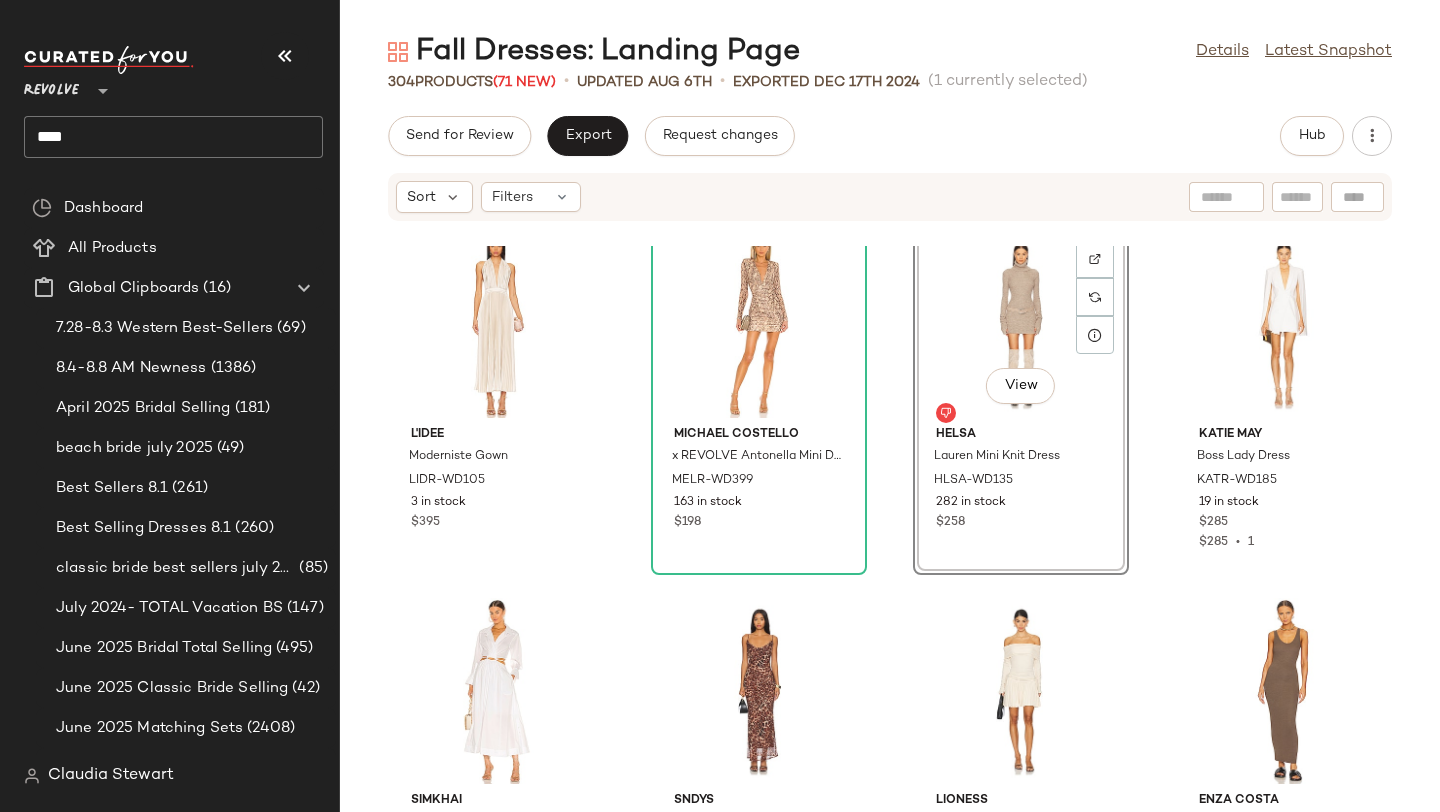 click on "retrofete James Dress ROFR-WD612 6 in stock $345 NBD Suman Maxi Dress NBDR-WD3248 163 in stock $258 $1.03K  •  4 L'Academie The Meadow Mini Dress LCDE-WD314 21 in stock $198 $1.98K  •  10 SNDYS Allegra Linen Mini Dress SDYS-WD218 2084 in stock $86 $300  •  4 L'IDEE Moderniste Gown LIDR-WD105 3 in stock $395 Michael Costello x REVOLVE Antonella Mini Dress MELR-WD399 163 in stock $198  View  Helsa Lauren Mini Knit Dress HLSA-WD135 282 in stock $258 Katie May Boss Lady Dress KATR-WD185 19 in stock $285 $285  •  1 SIMKHAI Alex Pleated Cut Out Dress JSKI-WD25 21 in stock $395 SNDYS Skin Maxi Dress SDYS-WD252 610 in stock $102 $306  •  3 LIONESS Field Of Dreams Mini LIOR-WD83 78 in stock $89 Enza Costa Maxi Tank Dress ENZA-WD447 29 Pre-Order Items $225 $225  •  1 Brochu Walker Looker Vee Dress BROC-WD14 50 in stock $428 L'Academie by Marianna Amouage Gown LCDE-WD929 43 in stock $298 Runaway The Label DALIA Maxi Dress RUNR-WD67 7 in stock $123 Lovers and Friends Mischa Blazer Dress LOVF-WD4496 $288" 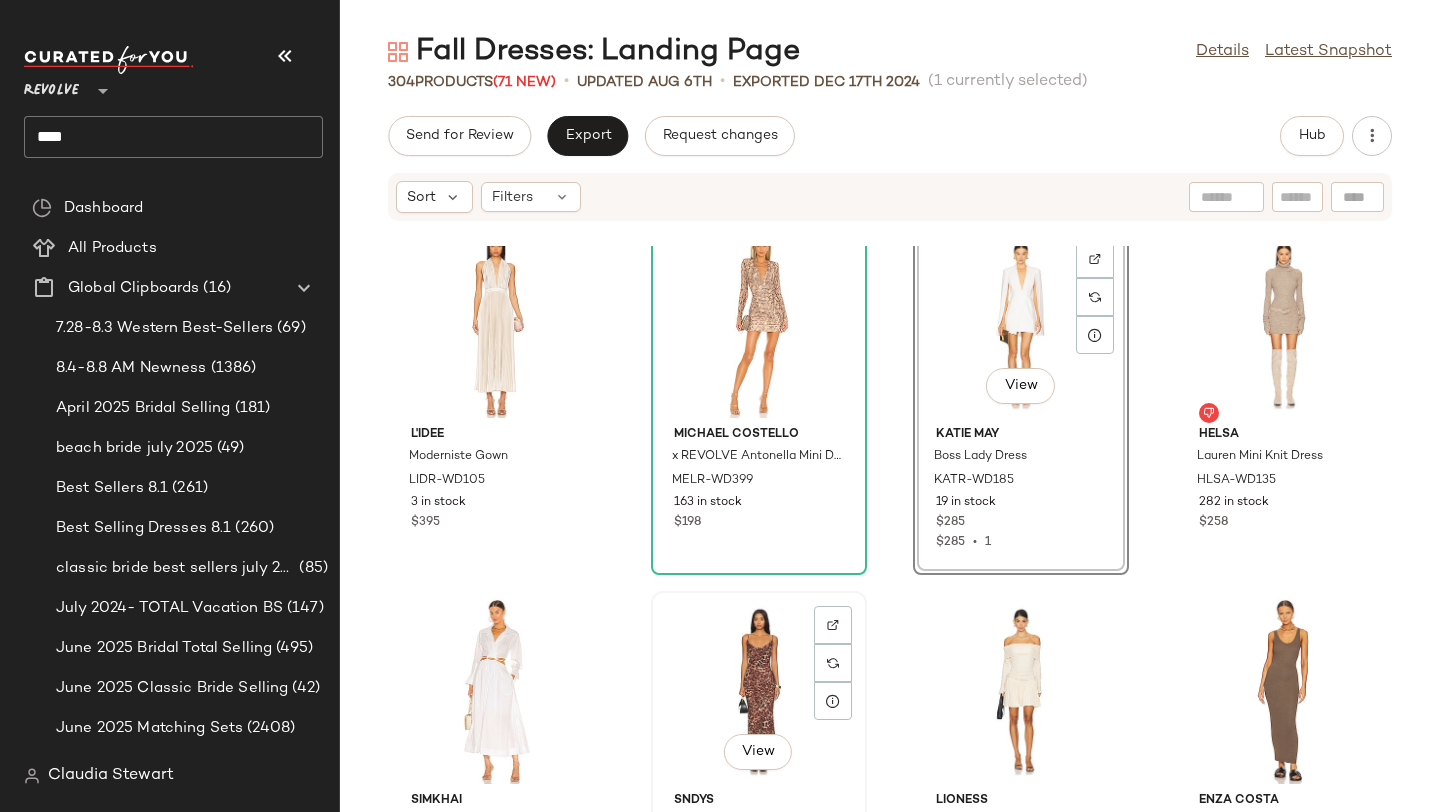 scroll, scrollTop: 18407, scrollLeft: 0, axis: vertical 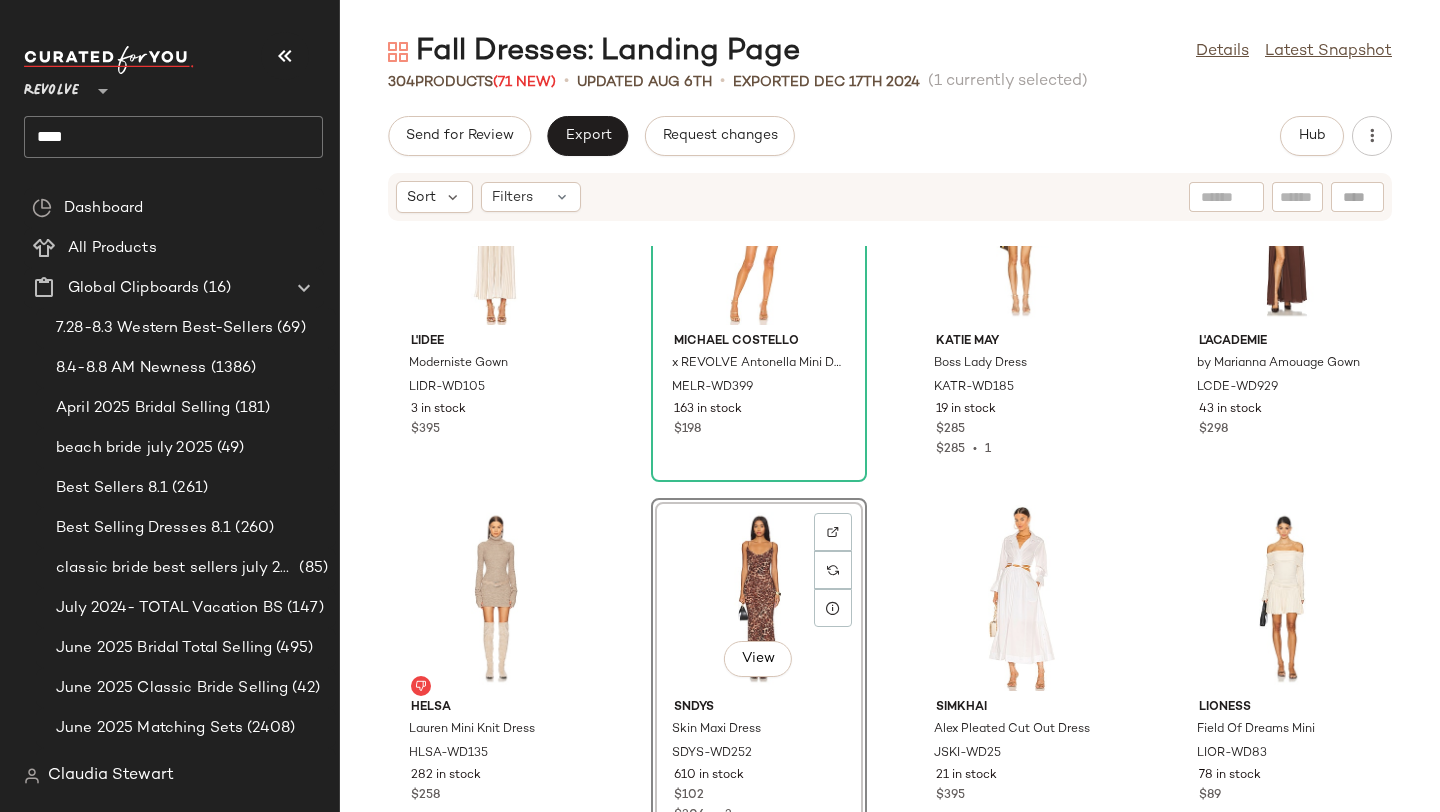 click on "L'IDEE Moderniste Gown LIDR-WD105 3 in stock $395 Michael Costello x REVOLVE Antonella Mini Dress MELR-WD399 163 in stock $198 Katie May Boss Lady Dress KATR-WD185 19 in stock $285 $285  •  1 L'Academie by Marianna Amouage Gown LCDE-WD929 43 in stock $298 Helsa Lauren Mini Knit Dress HLSA-WD135 282 in stock $258  View  SNDYS Skin Maxi Dress SDYS-WD252 610 in stock $102 $306  •  3 SIMKHAI Alex Pleated Cut Out Dress JSKI-WD25 21 in stock $395 LIONESS Field Of Dreams Mini LIOR-WD83 78 in stock $89 Enza Costa Maxi Tank Dress ENZA-WD447 29 Pre-Order Items $225 $225  •  1 Brochu Walker Looker Vee Dress BROC-WD14 50 in stock $428 Runaway The Label DALIA Maxi Dress RUNR-WD67 7 in stock $123 Lovers and Friends Mischa Blazer Dress LOVF-WD4496 91 in stock $288 SNDYS x REVOLVE Peaches Linen Dress SDYS-WD274 176 Pre-Order Items $98 $196  •  2 Line & Dot Cache Dress LEAX-WD521 6 in stock $157 MORE TO COME Xandra Maxi Dress MOTO-WD452 119 in stock $88 Katie May Sidrit Gown KATR-WD486 27 in stock $325 $975  •  3" 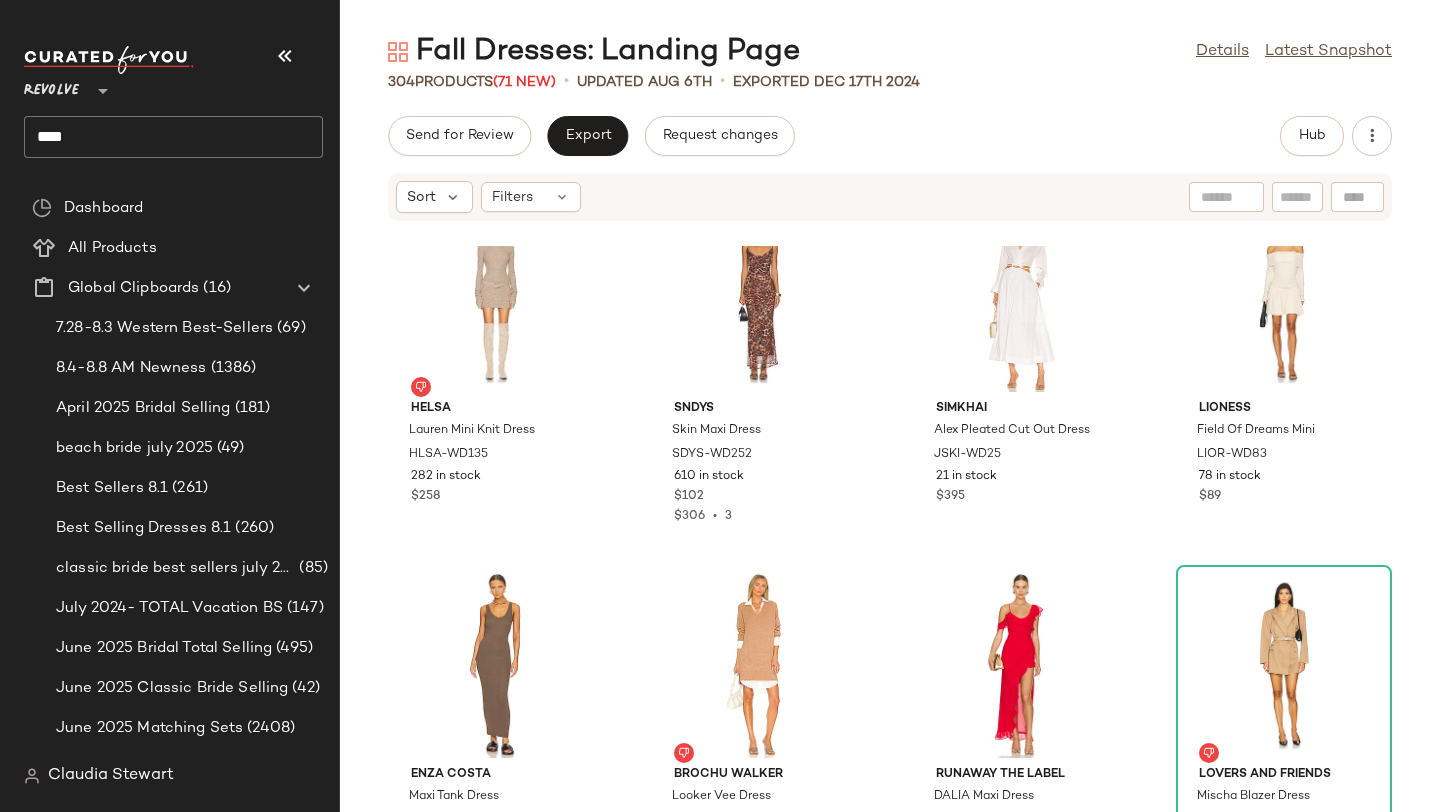 scroll, scrollTop: 18363, scrollLeft: 0, axis: vertical 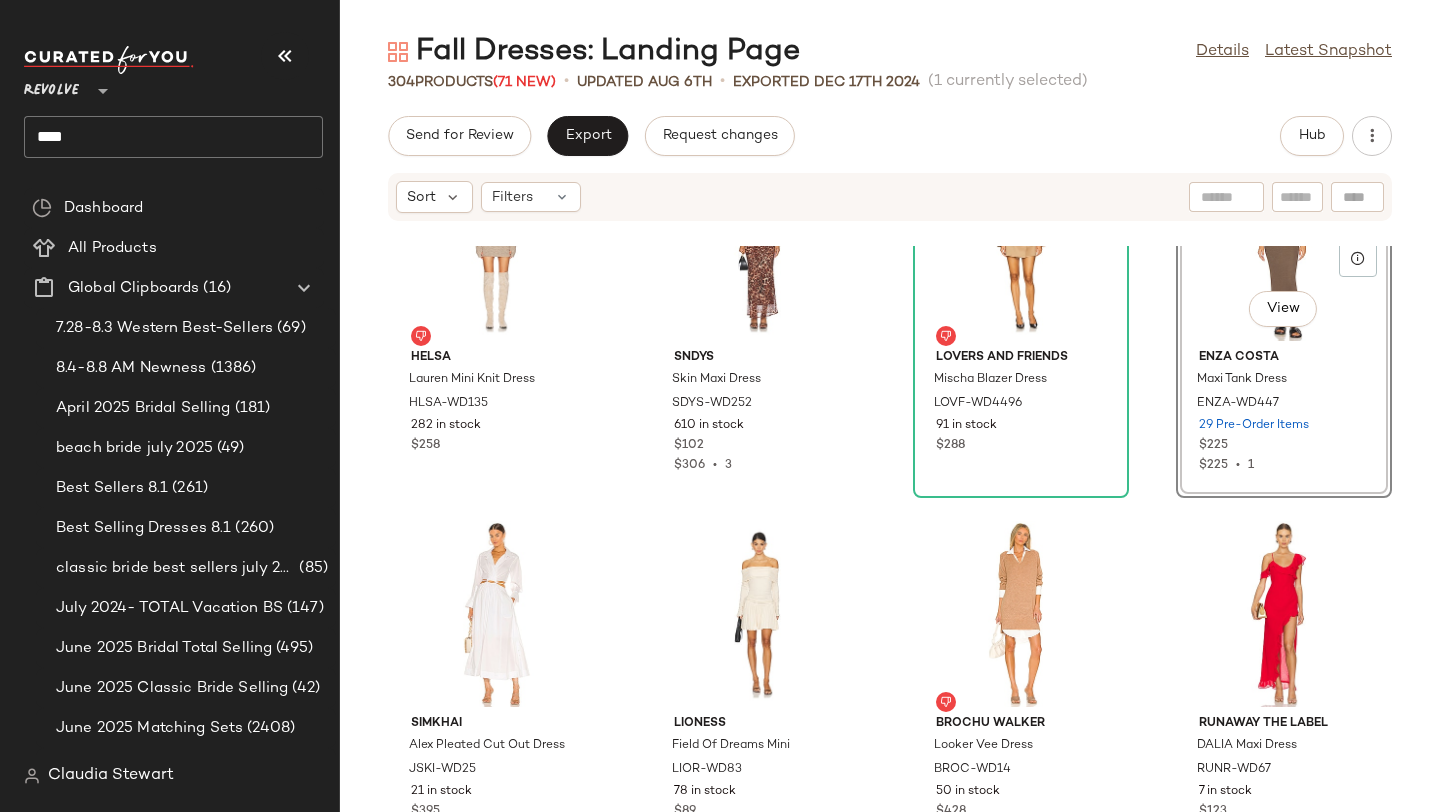click on "Baobab Manola Dress BBAB-WD194 27 Pre-Order Items $300 Michael Costello x REVOLVE Gilly Maxi Dress MELR-WD201 194 in stock $238 $1.38K  •  6 Line & Dot Owens Midi Dress LEAX-WD518 14 in stock $157 $314  •  2 Norma Kamali Diana Gown W/ Sleeve NKAM-WD468 131 in stock $235 $470  •  2 Camila Coelho Cartagena Maxi Dress COEL-WD432 11 in stock $318 $1.59K  •  5  View  SER.O.YA Serenade Knit Maxi Dress SERR-WD188 61 Pre-Order Items $398 Nookie Entice Gown NKIE-WD693 55 in stock $399 $1.2K  •  3 superdown Sarah Cut Out Dress SPDW-WD2694 1 in stock $78 Line & Dot Cache Dress LEAX-WD521 6 in stock $157 Michael Costello Jake Gown MELR-WD55 890 in stock $198 $971  •  5 NBD Evelyn Maxi Dress NBDR-WD3044 67 in stock $298 $2.06K  •  7 retrofete Waldorf Dress ROFR-WD421 134 in stock $595 $2.38K  •  4 Katie May Tara Gown KATR-WD356 16 in stock $298 525Turtleneck Midi Dress 525A-WD69 163 in stock $128 SAU LEE Penelope Gown SLEE-WD172 1 in stock $550 SIMKHAI Cameron Dress JSKI-WD179 57 in stock $545" 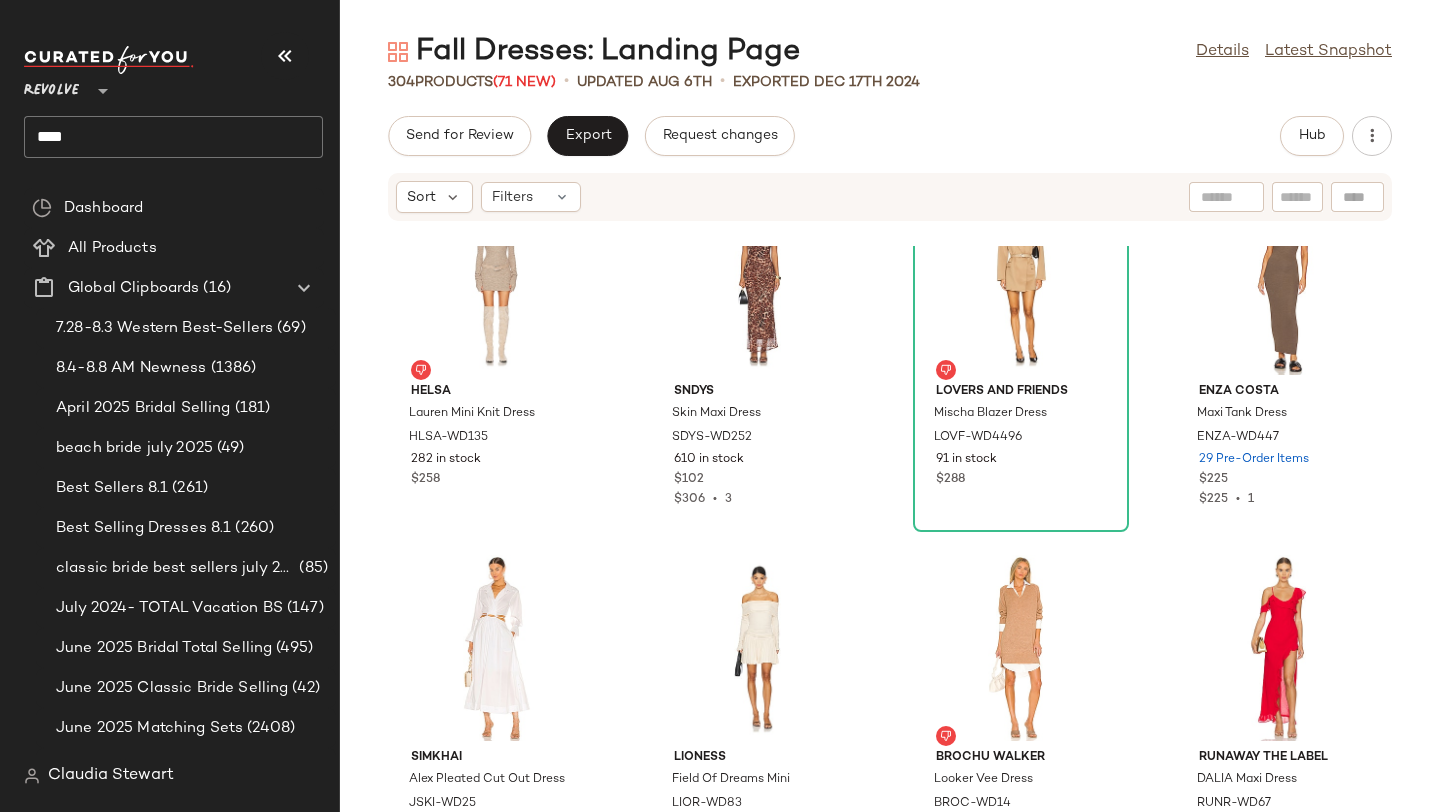 scroll, scrollTop: 18397, scrollLeft: 0, axis: vertical 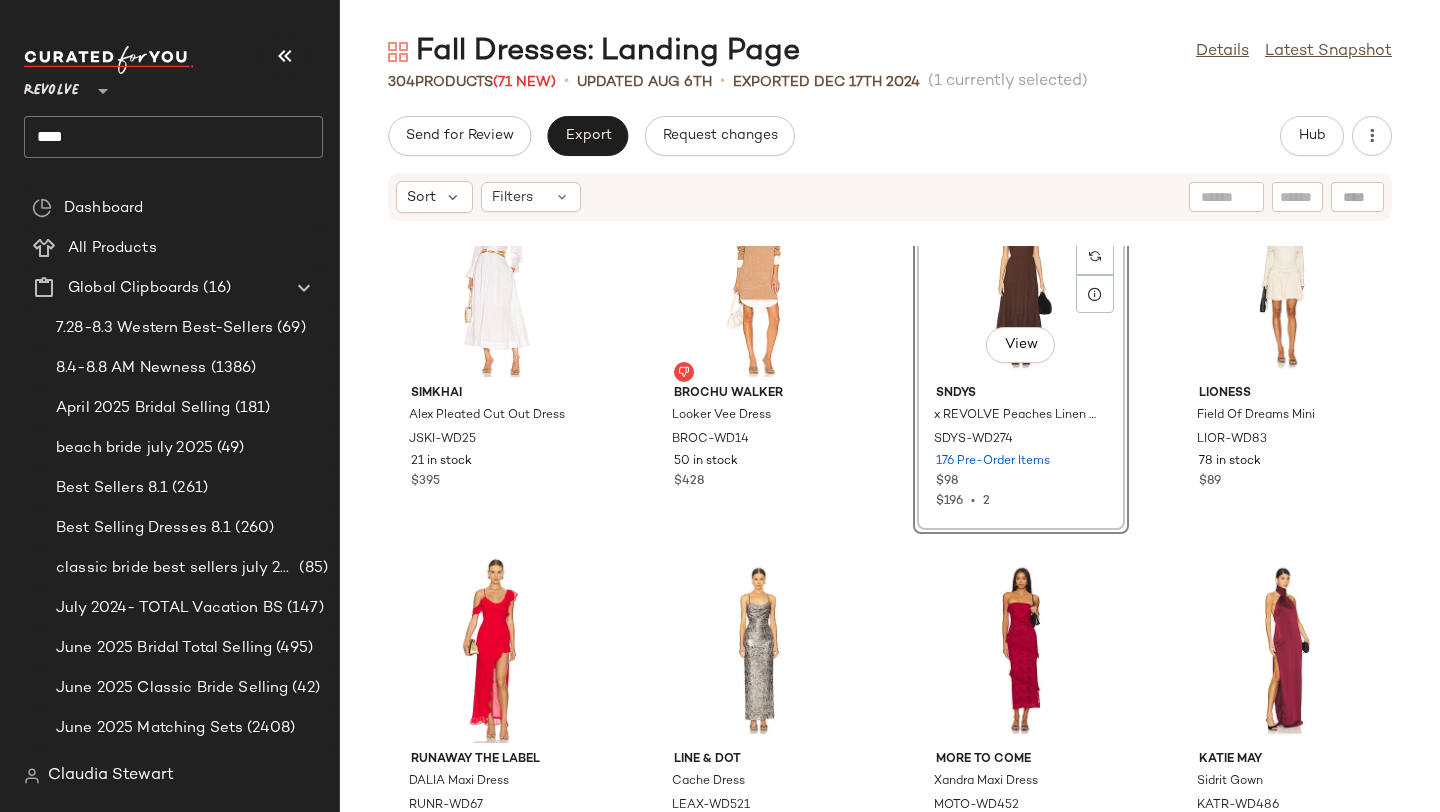 click on "SIMKHAI Alex Pleated Cut Out Dress JSKI-WD25 21 in stock $395 Brochu Walker Looker Vee Dress BROC-WD14 50 in stock $428  View  SNDYS x REVOLVE Peaches Linen Dress SDYS-WD274 176 Pre-Order Items $98 $196  •  2 LIONESS Field Of Dreams Mini LIOR-WD83 78 in stock $89 Runaway The Label DALIA Maxi Dress RUNR-WD67 7 in stock $123 Line & Dot Cache Dress LEAX-WD521 6 in stock $157 MORE TO COME Xandra Maxi Dress MOTO-WD452 119 in stock $88 Katie May Sidrit Gown KATR-WD486 27 in stock $325 $975  •  3 Runaway The Label Tallula Maxi Dress RUNR-WD108 1 in stock $132 $514  •  4 House of Harlow 1960 x REVOLVE Frederick Dress HOOF-WD731 153 in stock $188 $564  •  3 Shona Joy La Lune Asymmetrical Gathered Maxi Dress SHON-WD536 19 in stock $360 SIEDRES Welise Dress SRER-WD22 1 in stock $557 Amanda Uprichard Magnolia Maxi Dress AMAN-WD2207 116 Pre-Order Items $299 $897  •  3 LPA Giana Maxi Dress LPAR-WD777 18 in stock $278 SAU LEE X Revolve Preston Dress SLEE-WD341 4 in stock $475 L'Academie The Kamille Mini Dress $248" 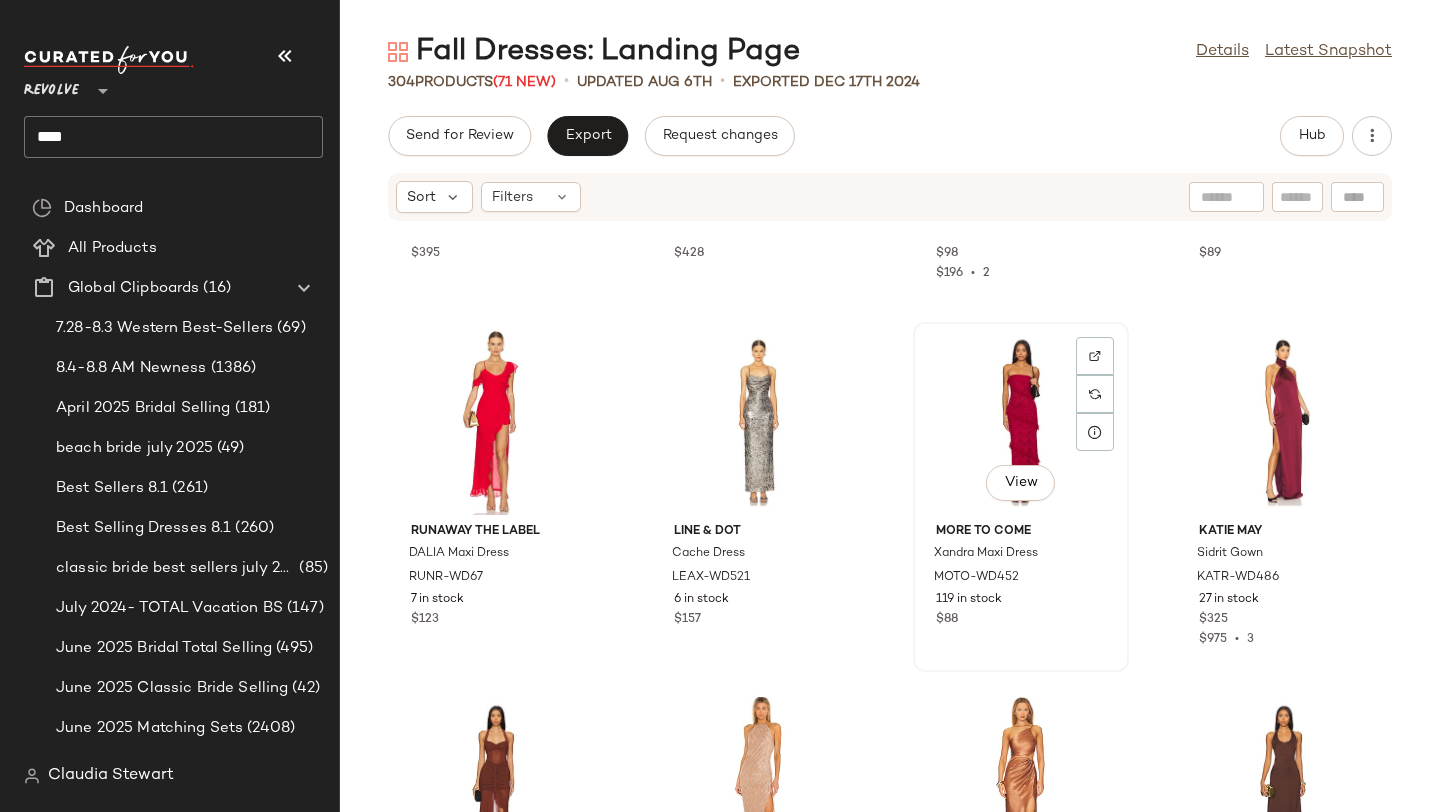 scroll, scrollTop: 18978, scrollLeft: 0, axis: vertical 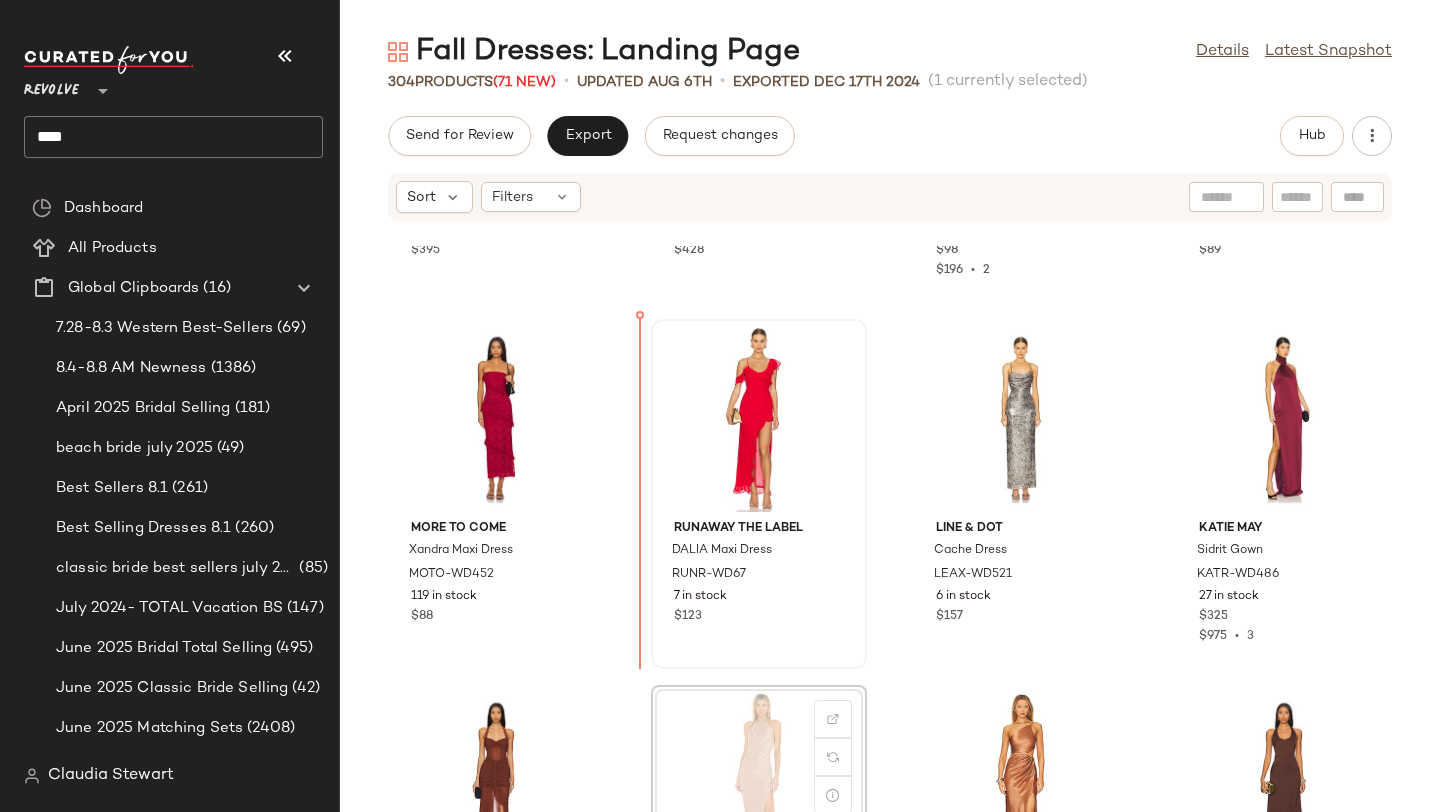 drag, startPoint x: 730, startPoint y: 725, endPoint x: 687, endPoint y: 467, distance: 261.55878 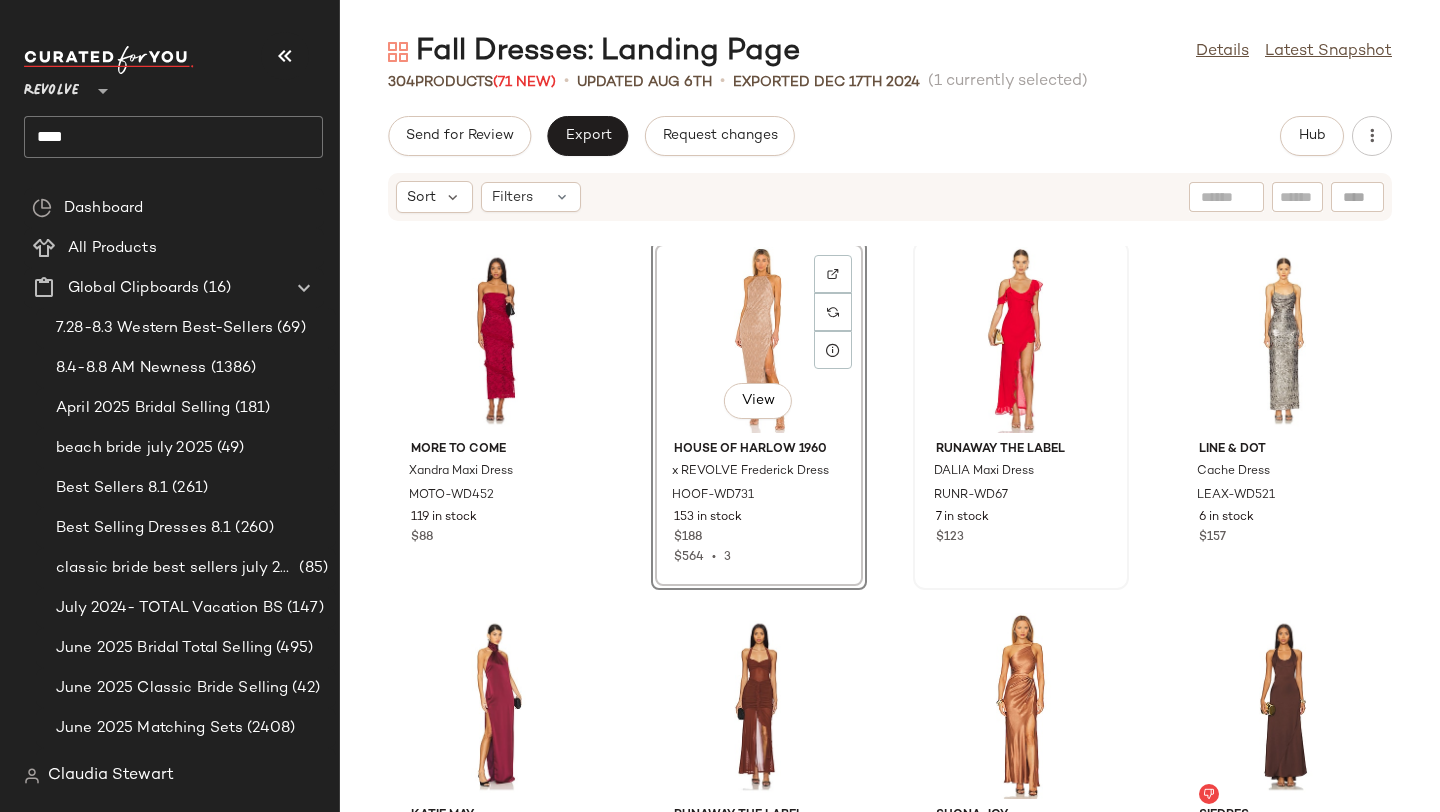 scroll, scrollTop: 19065, scrollLeft: 0, axis: vertical 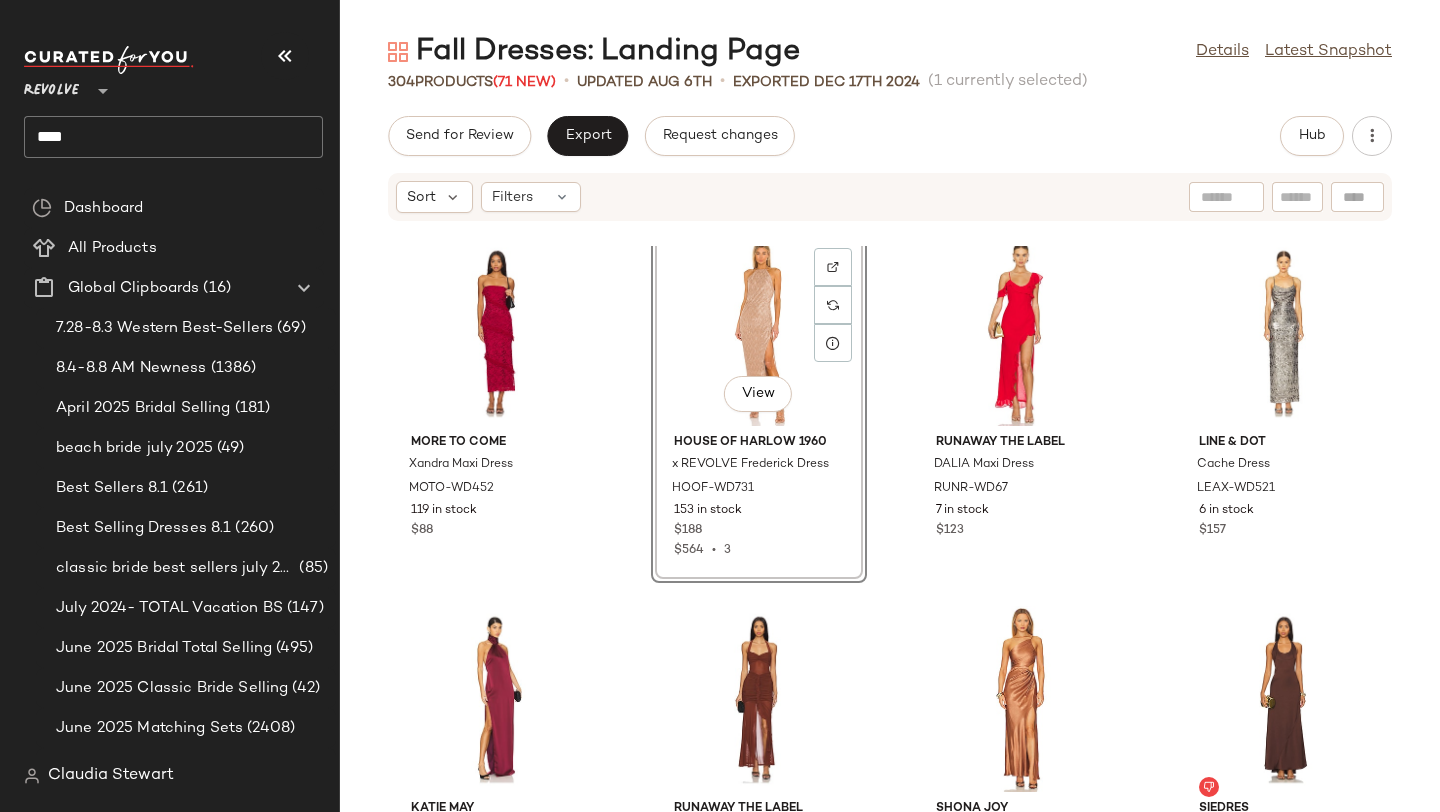 click on "SIMKHAI Alex Pleated Cut Out Dress JSKI-WD25 21 in stock $395 Brochu Walker Looker Vee Dress BROC-WD14 50 in stock $428 SNDYS x REVOLVE Peaches Linen Dress SDYS-WD274 176 Pre-Order Items $98 $196  •  2 LIONESS Field Of Dreams Mini LIOR-WD83 78 in stock $89 MORE TO COME Xandra Maxi Dress MOTO-WD452 119 in stock $88  View  House of Harlow 1960 x REVOLVE Frederick Dress HOOF-WD731 153 in stock $188 $564  •  3 Runaway The Label DALIA Maxi Dress RUNR-WD67 7 in stock $123 Line & Dot Cache Dress LEAX-WD521 6 in stock $157 Katie May Sidrit Gown KATR-WD486 27 in stock $325 $975  •  3 Runaway The Label Tallula Maxi Dress RUNR-WD108 1 in stock $132 $514  •  4 Shona Joy La Lune Asymmetrical Gathered Maxi Dress SHON-WD536 19 in stock $360 SIEDRES Welise Dress SRER-WD22 1 in stock $557 Amanda Uprichard Magnolia Maxi Dress AMAN-WD2207 116 Pre-Order Items $299 $897  •  3 LPA Giana Maxi Dress LPAR-WD777 18 in stock $278 SAU LEE X Revolve Preston Dress SLEE-WD341 4 in stock $475 L'Academie The Kamille Mini Dress $248" 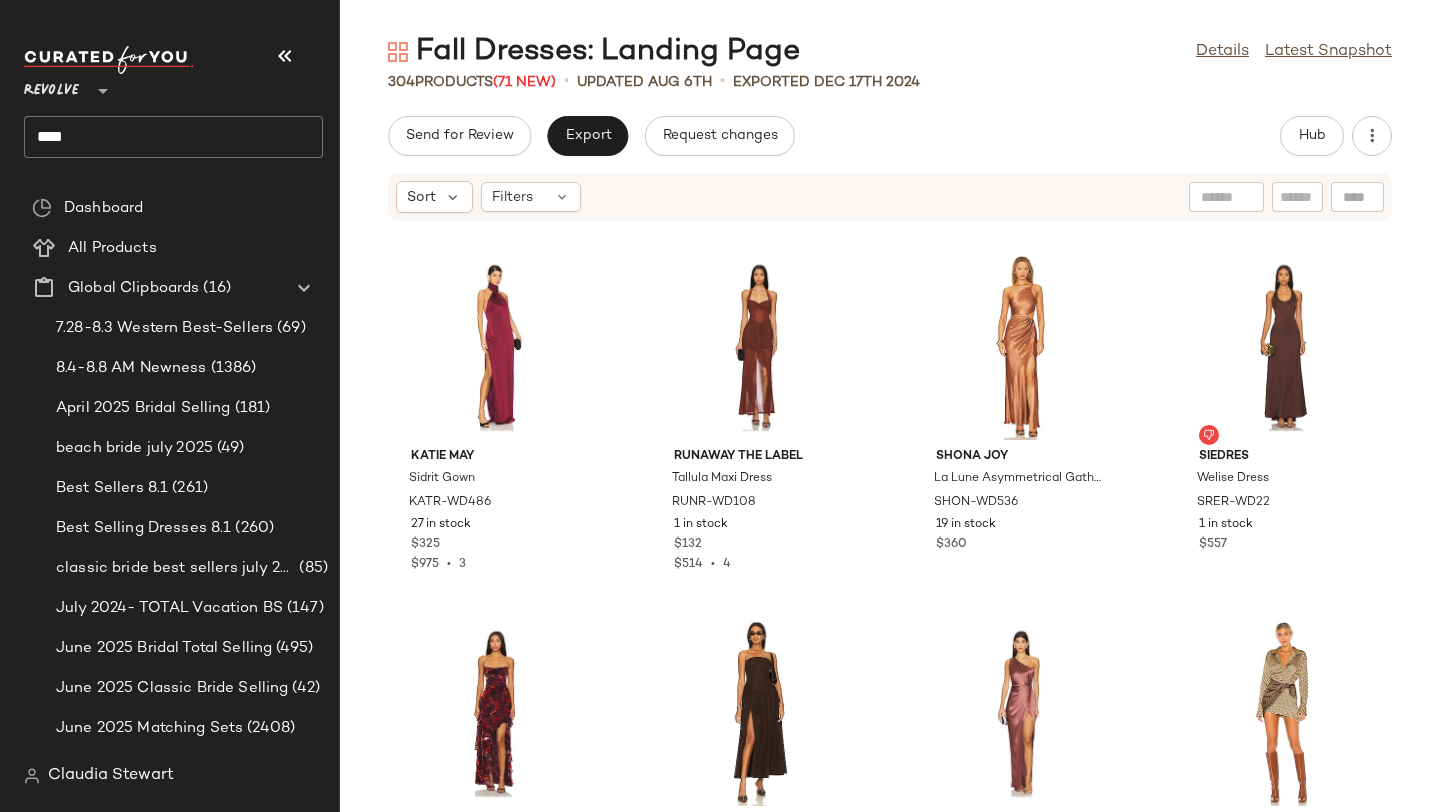 scroll, scrollTop: 19422, scrollLeft: 0, axis: vertical 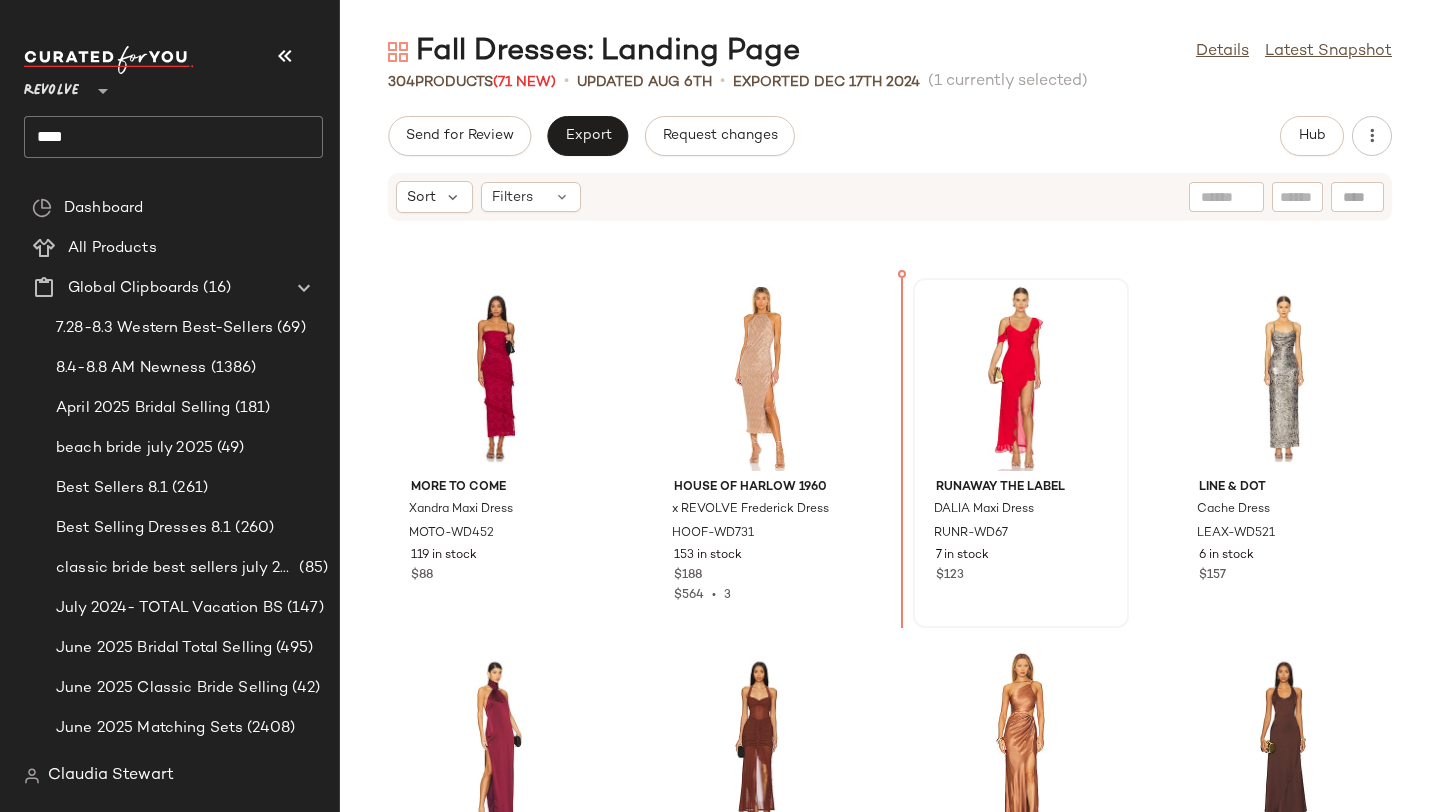 drag, startPoint x: 1245, startPoint y: 704, endPoint x: 931, endPoint y: 485, distance: 382.82764 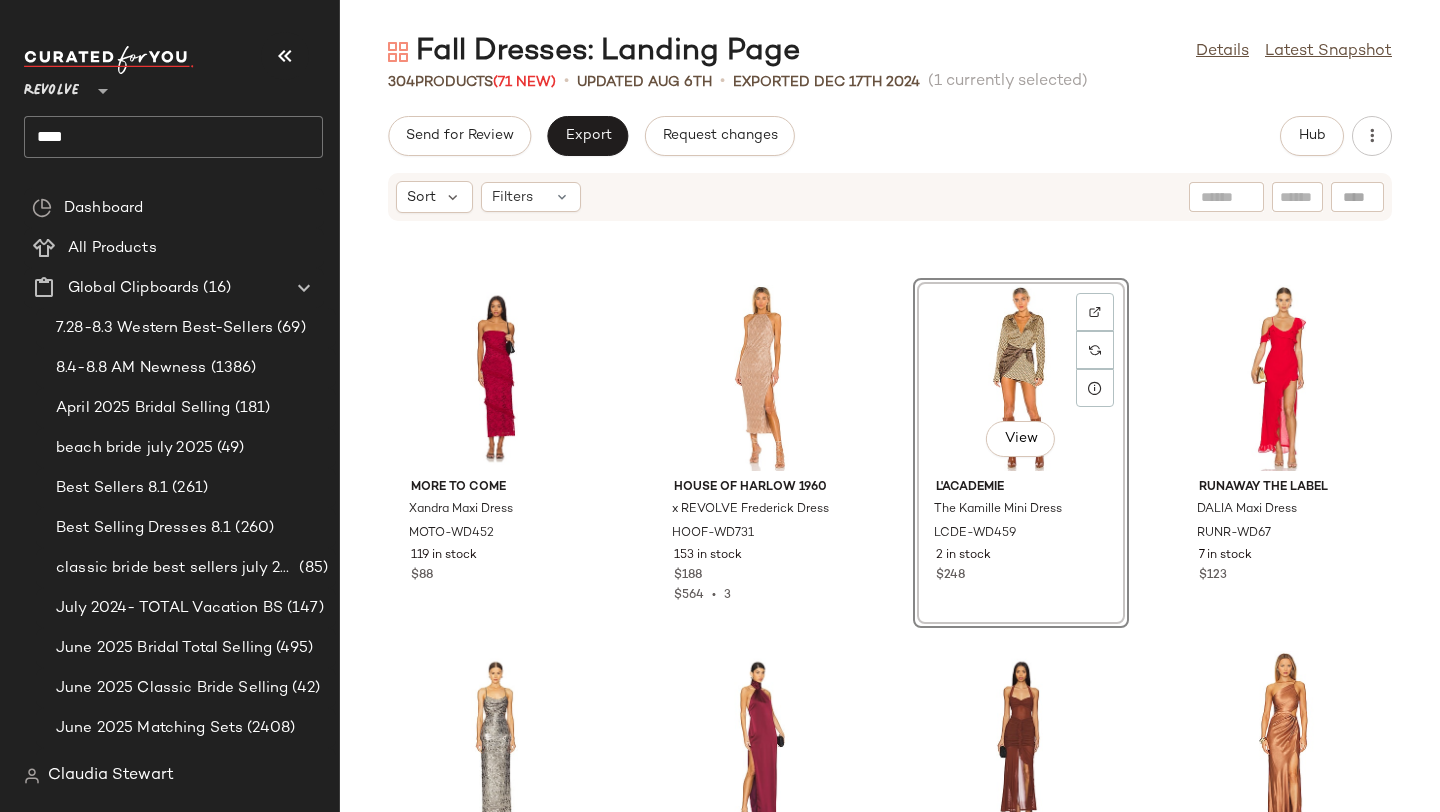 click on "MORE TO COME Xandra Maxi Dress MOTO-WD452 119 in stock $88 House of Harlow 1960 x REVOLVE Frederick Dress HOOF-WD731 153 in stock $188 $564  •  3  View  L'Academie The Kamille Mini Dress LCDE-WD459 2 in stock $248 Runaway The Label DALIA Maxi Dress RUNR-WD67 7 in stock $123 Line & Dot Cache Dress LEAX-WD521 6 in stock $157 Katie May Sidrit Gown KATR-WD486 27 in stock $325 $975  •  3 Runaway The Label Tallula Maxi Dress RUNR-WD108 1 in stock $132 $514  •  4 Shona Joy La Lune Asymmetrical Gathered Maxi Dress SHON-WD536 19 in stock $360 SIEDRES Welise Dress SRER-WD22 1 in stock $557 Amanda Uprichard Magnolia Maxi Dress AMAN-WD2207 116 Pre-Order Items $299 $897  •  3 LPA Giana Maxi Dress LPAR-WD777 18 in stock $278 SAU LEE X Revolve Preston Dress SLEE-WD341 4 in stock $475 Norma Kamali Diana Gown W/ Sleeve NKAM-WD468 131 in stock $235 $470  •  2 Miaou Selena Dress MAOU-WD76 5 in stock $295 MORE TO COME Clara Maxi Dress MOTO-WD442 2 in stock $88 Rails Solene Dress RAIL-WD324 104 in stock $248 $1.98K 8" 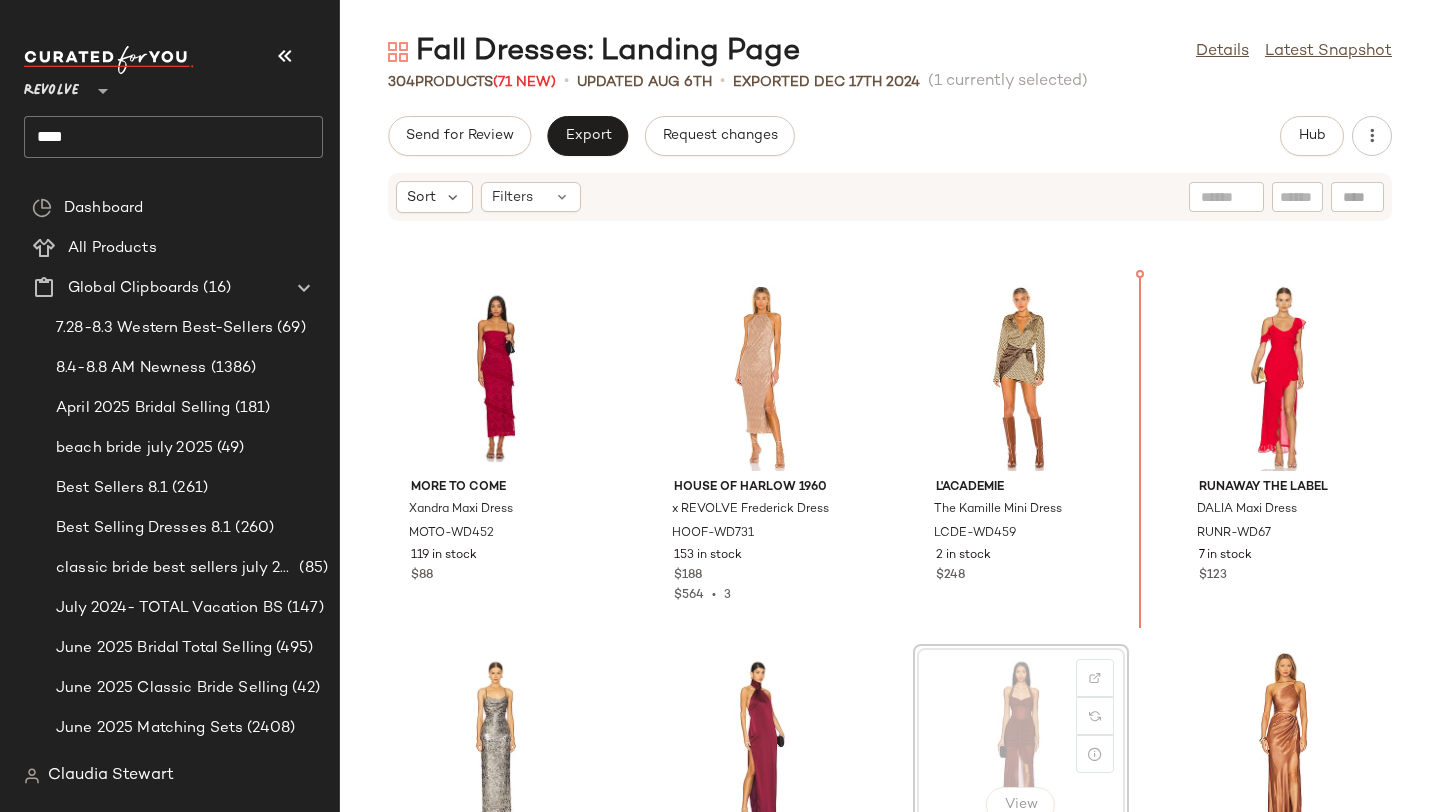 scroll, scrollTop: 19022, scrollLeft: 0, axis: vertical 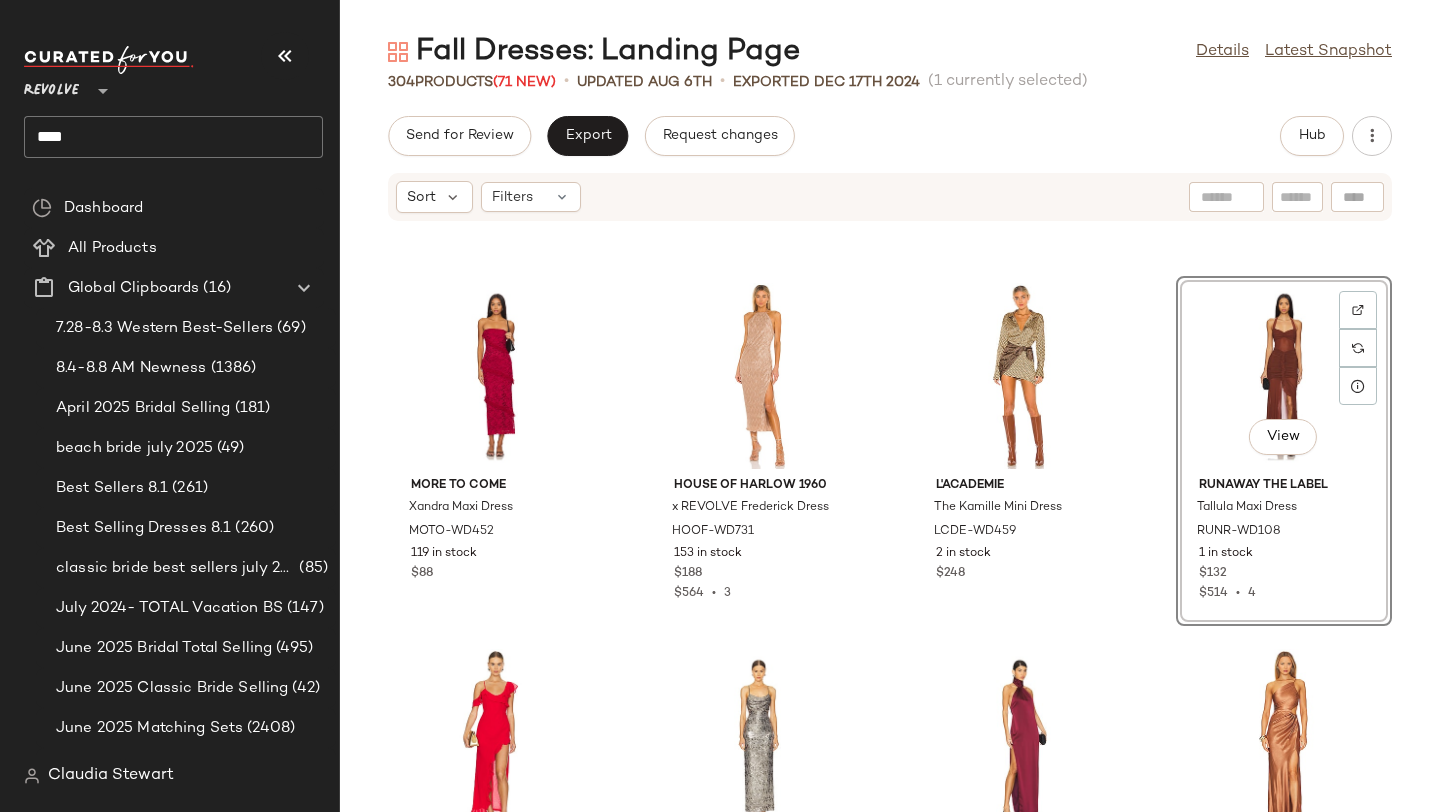 click on "View  [BRAND] The [BRAND] Maxi Dress [BRAND]-[CODE] 1 in stock $[PRICE] $[PRICE]  •  4" 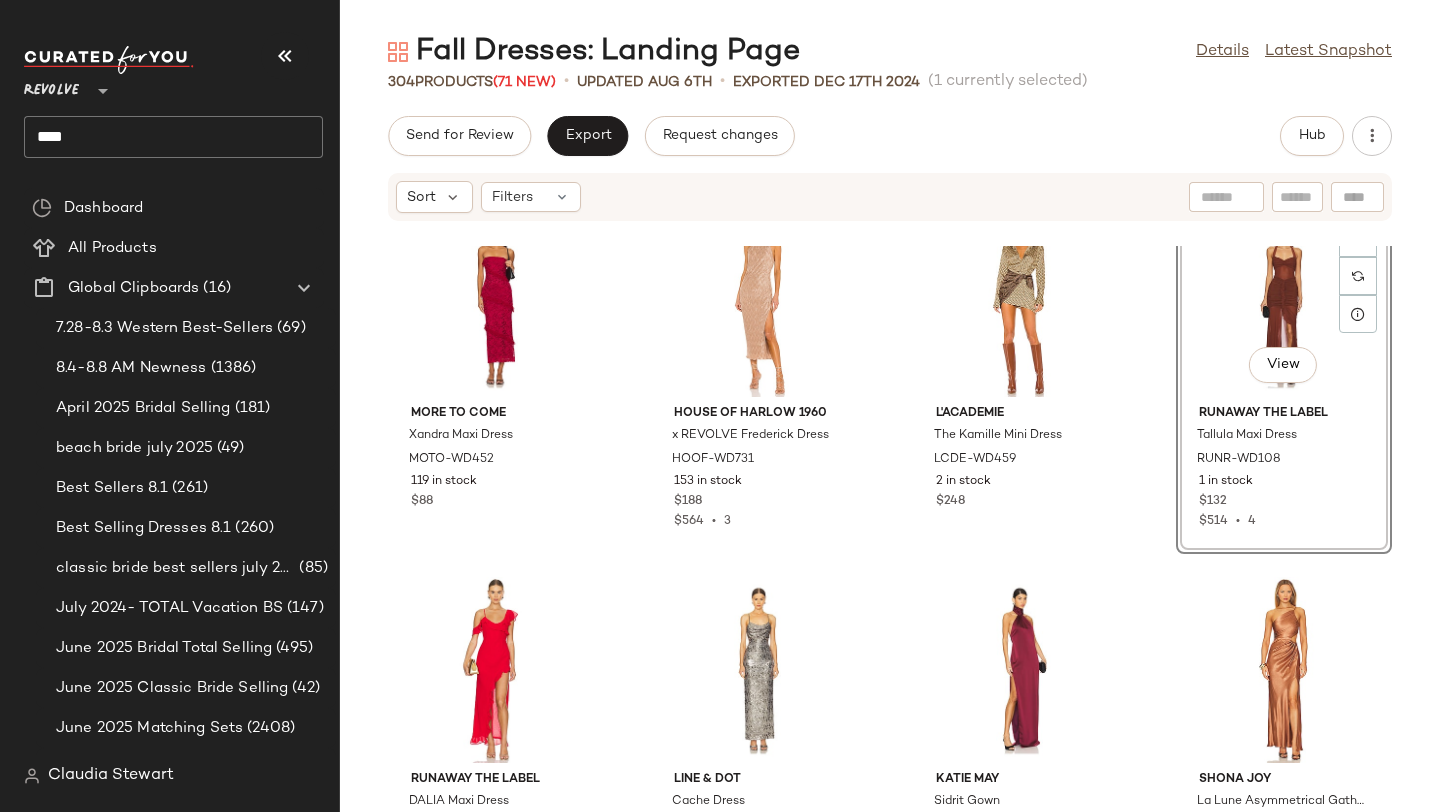 scroll, scrollTop: 19122, scrollLeft: 0, axis: vertical 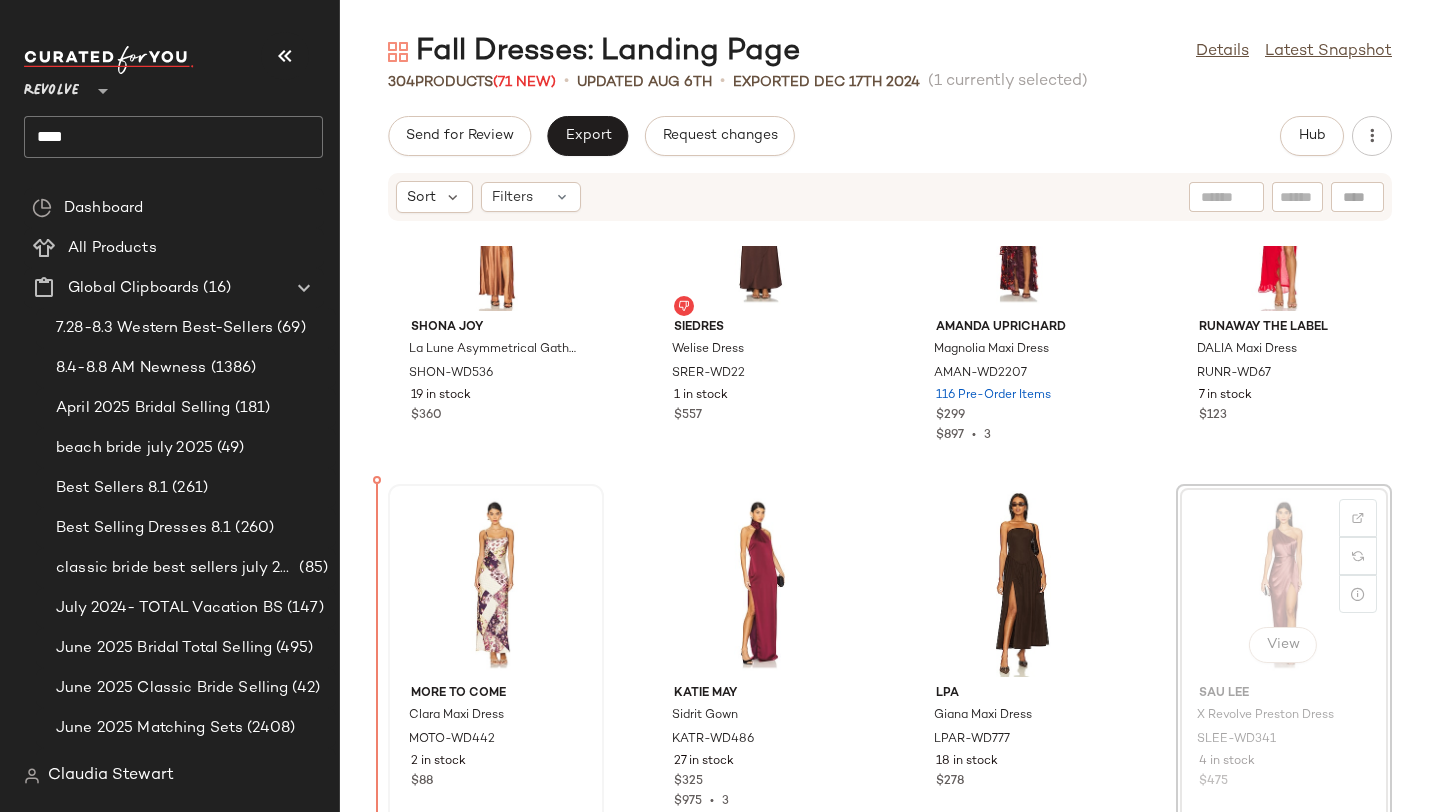 drag, startPoint x: 1238, startPoint y: 609, endPoint x: 412, endPoint y: 604, distance: 826.01514 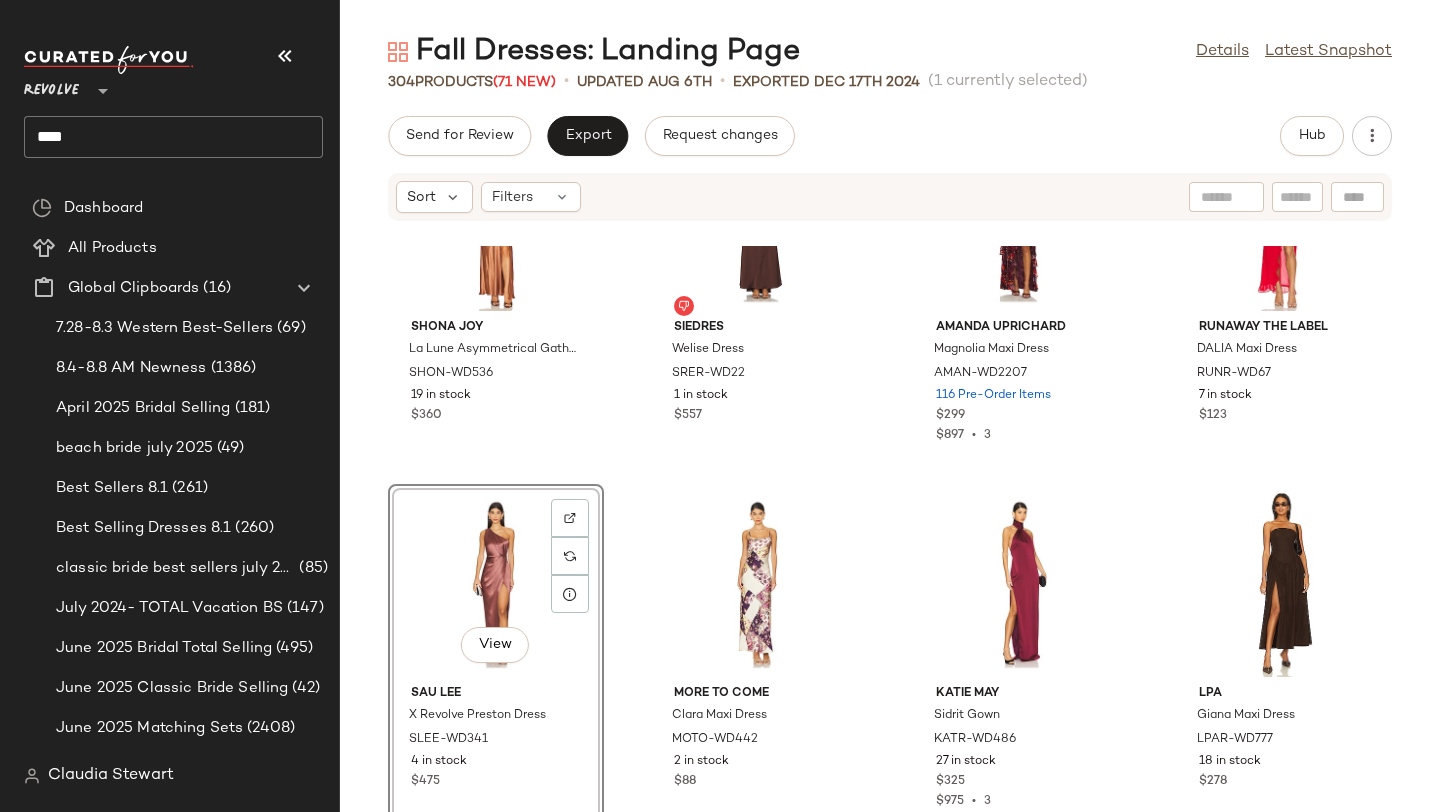 click on "[BRAND] [BRAND] [BRAND] Asymmetrical Gathered Maxi Dress [BRAND]-[CODE] 19 in stock $[PRICE] [BRAND] [BRAND] [BRAND] Dress [BRAND]-[CODE] 1 in stock $[PRICE] [BRAND] [BRAND] [BRAND] Maxi Dress [BRAND]-[CODE] 116 Pre-Order Items $[PRICE] $[PRICE]  •  3 [BRAND] The [BRAND] Maxi Dress [BRAND]-[CODE] 7 in stock $[PRICE]  View  [BRAND] [BRAND] X [BRAND] [BRAND] Dress [BRAND]-[CODE] 4 in stock $[PRICE] [BRAND] [BRAND] [BRAND] Maxi Dress [BRAND]-[CODE] 2 in stock $[PRICE] [BRAND] [BRAND] [BRAND] Gown [BRAND]-[CODE] 27 in stock $[PRICE] $[PRICE]  •  3 [BRAND] [BRAND] [BRAND] Maxi Dress [BRAND]-[CODE] 18 in stock $[PRICE] [BRAND] [BRAND] [BRAND] Gown W/ [BRAND] [BRAND]-[CODE] 131 in stock $[PRICE] $[PRICE]  •  2 [BRAND] [BRAND] [BRAND] Dress [BRAND]-[CODE] 5 in stock $[PRICE] [BRAND] & [BRAND] [BRAND] Dress [BRAND]-[CODE] 6 in stock $[PRICE] [BRAND] [BRAND] [BRAND] Maxi Dress [BRAND]-[CODE] 104 in stock $[PRICE] $[PRICE]  •  8 [BRAND] [BRAND] [BRAND] Maxi Dress [BRAND]-[CODE] 29 in stock $[PRICE] $[PRICE]  •  1 [BRAND] to [BRAND] [BRAND] Maxi Dress [BRAND]-[CODE] 179 in stock $[PRICE] $[PRICE]  •  28 [BRAND] [BRAND] [BRAND] Dress [BRAND]-[CODE] 27 Pre-Order Items $[PRICE] [BRAND] [BRAND] [BRAND] Gown [BRAND]-[CODE] 7 in stock $[PRICE]" 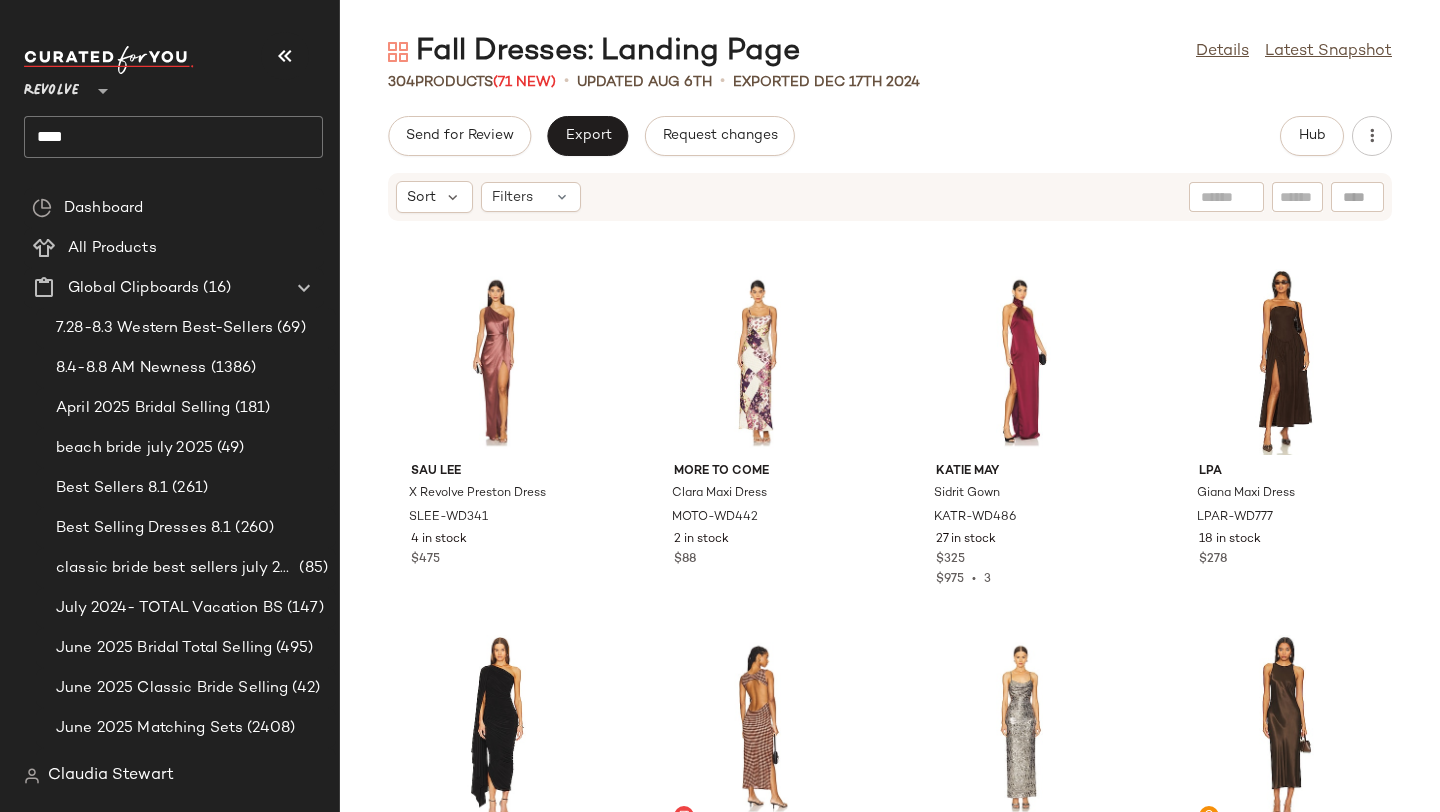 scroll, scrollTop: 19948, scrollLeft: 0, axis: vertical 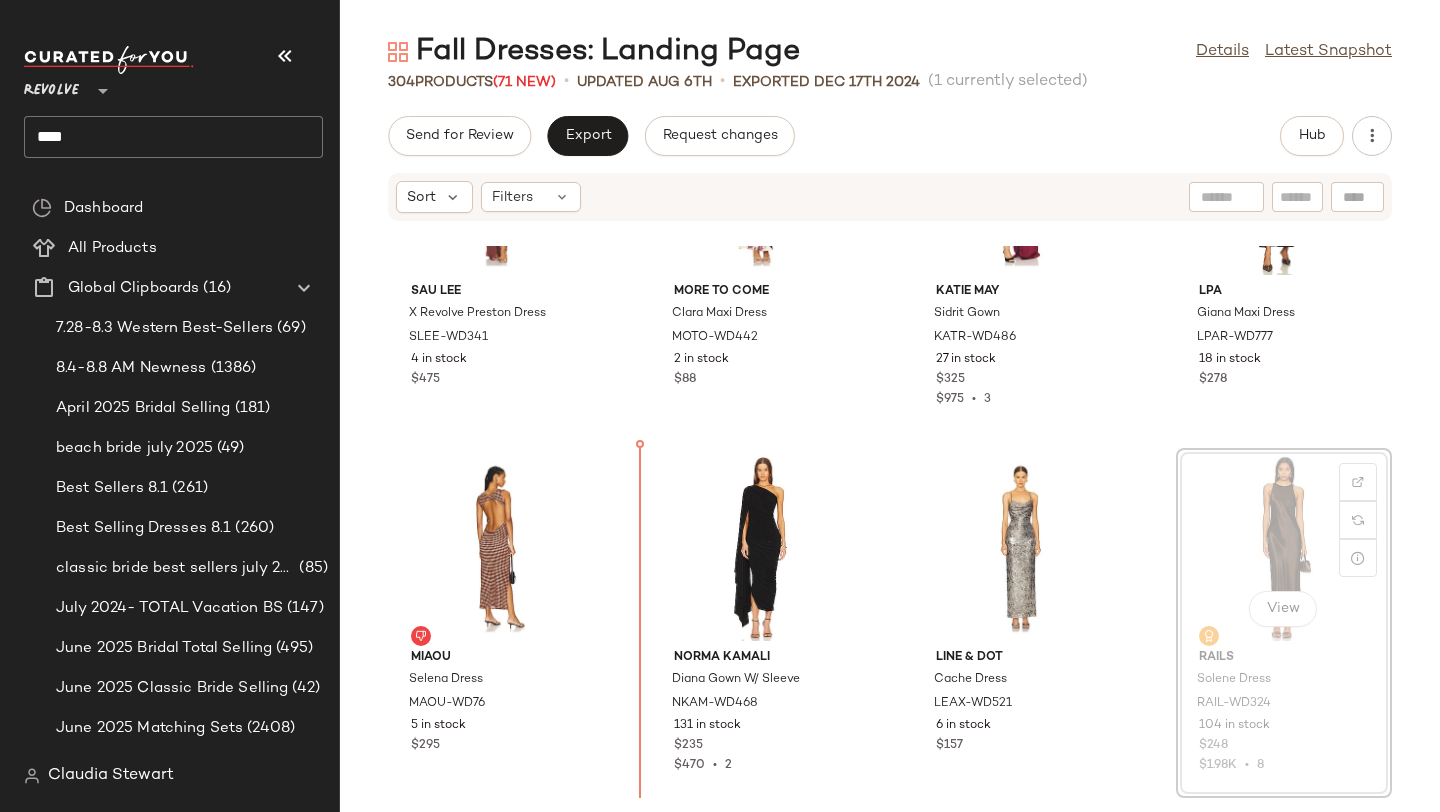 drag, startPoint x: 1241, startPoint y: 511, endPoint x: 1194, endPoint y: 511, distance: 47 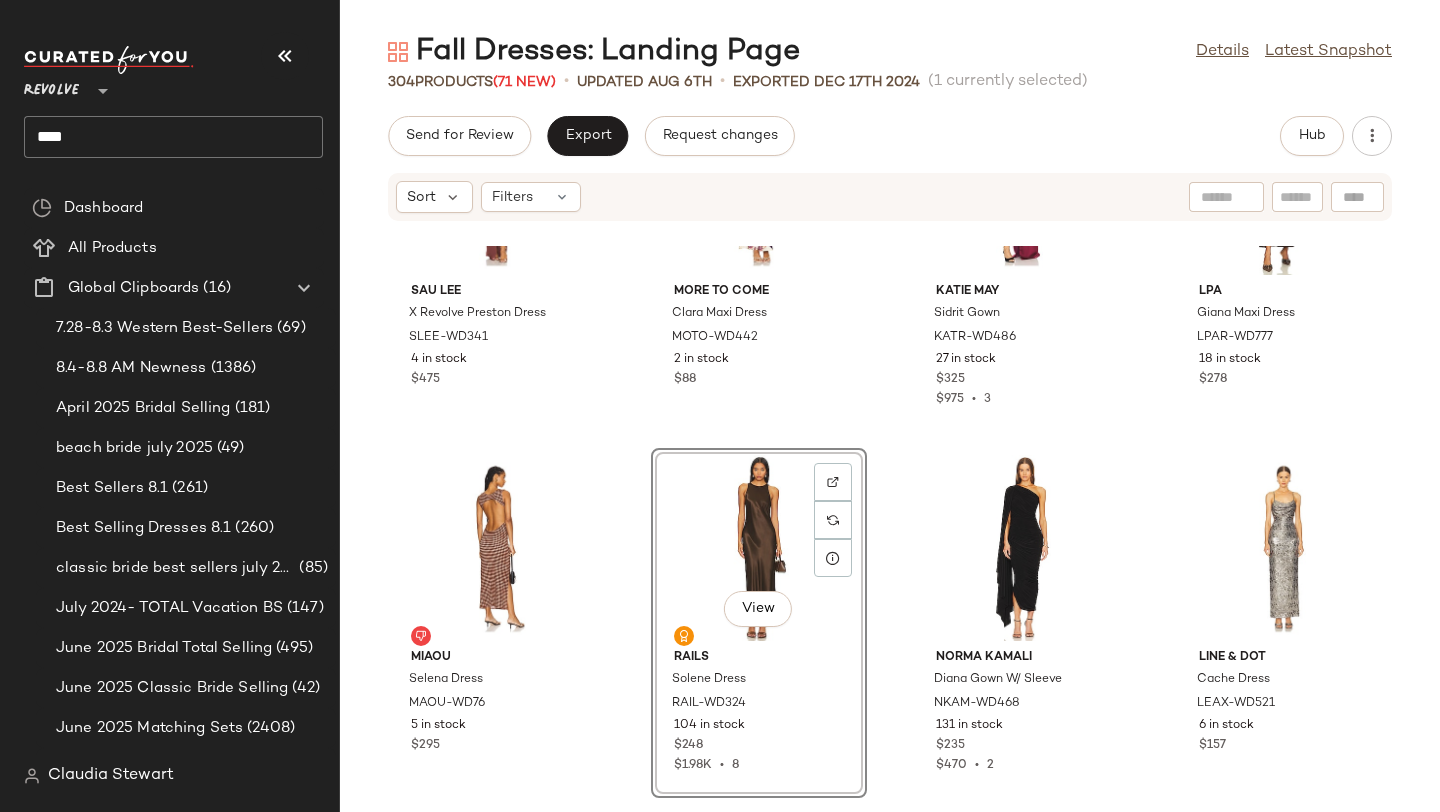 click on "[BRAND] [BRAND] X [BRAND] [BRAND] Dress [BRAND]-[CODE] 4 in stock $[PRICE] [BRAND] [BRAND] [BRAND] Maxi Dress [BRAND]-[CODE] 2 in stock $[PRICE] [BRAND] [BRAND] [BRAND] Gown [BRAND]-[CODE] 27 in stock $[PRICE] $[PRICE]  •  3 [BRAND] [BRAND] [BRAND] Maxi Dress [BRAND]-[CODE] 18 in stock $[PRICE] [BRAND] [BRAND] [BRAND] Dress [BRAND]-[CODE] 5 in stock $[PRICE]  View  [BRAND] [BRAND] [BRAND] Dress [BRAND]-[CODE] 104 in stock $[PRICE] $[PRICE]  •  8 [BRAND] [BRAND] [BRAND] Gown W/ [BRAND] [BRAND]-[CODE] 131 in stock $[PRICE] $[PRICE]  •  2 [BRAND] & [BRAND] [BRAND] Dress [BRAND]-[CODE] 6 in stock $[PRICE] [BRAND] [BRAND] [BRAND] Maxi Dress [BRAND]-[CODE] 29 in stock $[PRICE] $[PRICE]  •  1 [BRAND] to [BRAND] [BRAND] Maxi Dress [BRAND]-[CODE] 179 in stock $[PRICE] $[PRICE]  •  28 [BRAND] [BRAND] [BRAND] Dress [BRAND]-[CODE] 27 Pre-Order Items $[PRICE] [BRAND] [BRAND] [BRAND] Gown [BRAND]-[CODE] 7 in stock $[PRICE] [BRAND] [BRAND] [BRAND] Maxi Dress [BRAND]-[CODE] 11 in stock $[PRICE] $[PRICE]  •  5 [BRAND] [BRAND] [BRAND] Gown [BRAND]-[CODE] 55 in stock $[PRICE] $[PRICE]  •  3 [BRAND] [BRAND] x [BRAND] [BRAND] [BRAND] Midi Dress [BRAND]-[CODE] 52 in stock $[PRICE] $[PRICE]  •  2 [BRAND] [BRAND] [BRAND] Mini Dress [BRAND]-[CODE] 58 in stock $[PRICE] $[PRICE]  •  1" 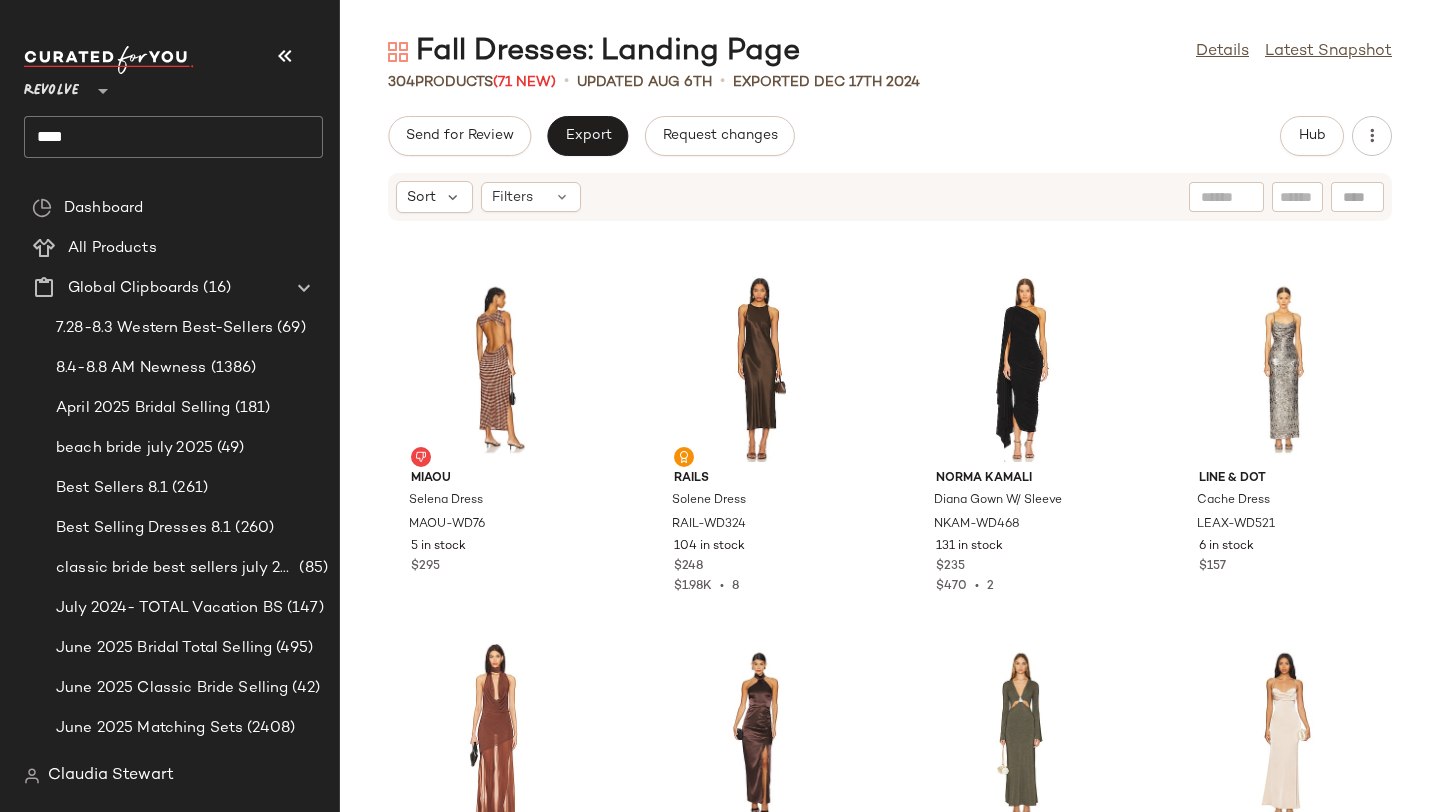 scroll, scrollTop: 20120, scrollLeft: 0, axis: vertical 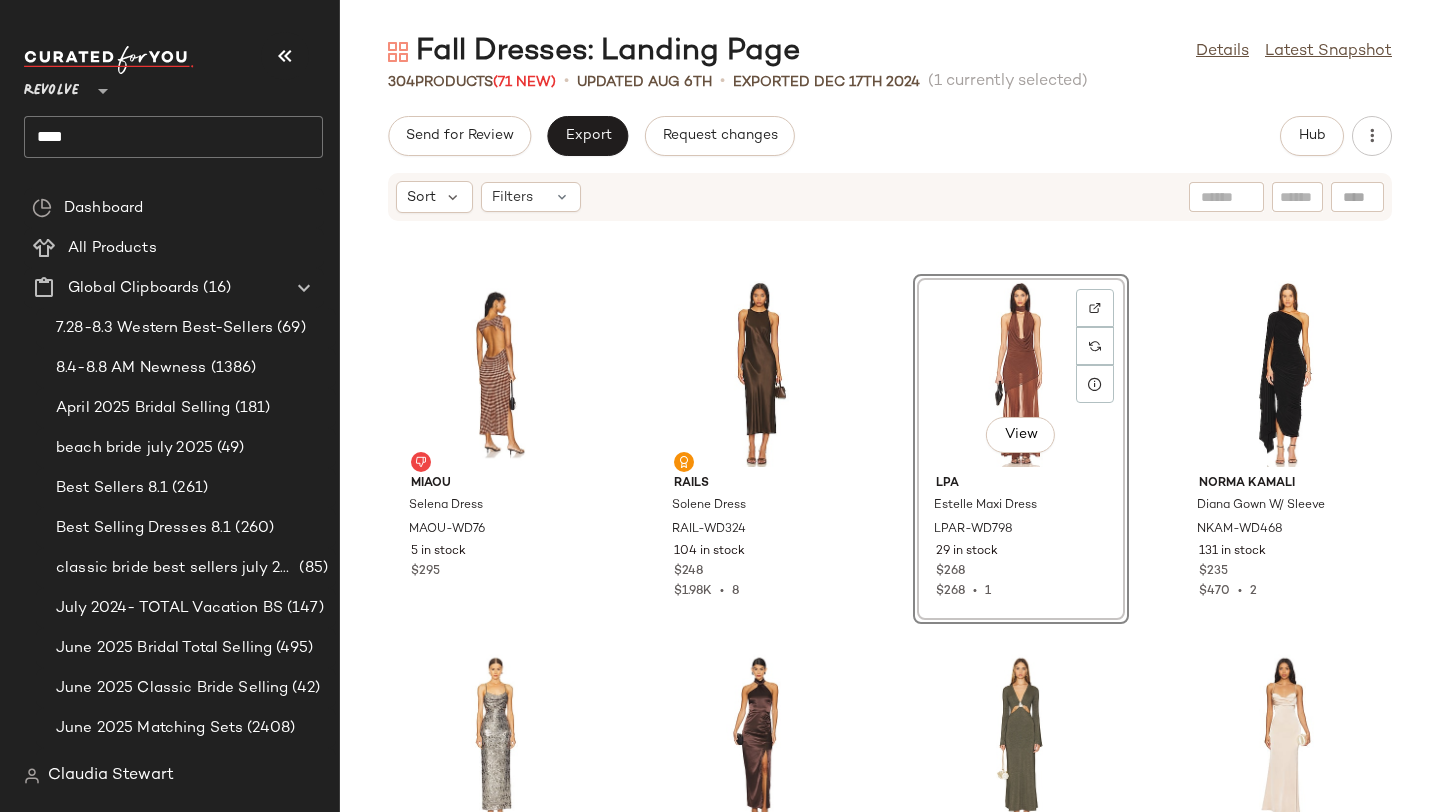 click on "Miaou Selena Dress MAOU-WD76 5 in stock $295 Rails Solene Dress RAIL-WD324 104 in stock $248 $1.98K  •  8  View  LPA Estelle Maxi Dress LPAR-WD798 29 in stock $268 $268  •  1 Norma Kamali Diana Gown W/ Sleeve NKAM-WD468 131 in stock $235 $470  •  2 Line & Dot Cache Dress LEAX-WD521 6 in stock $157 MORE TO COME Darcey Maxi Dress MOTO-WD513 179 in stock $96 $2.68K  •  28 Baobab Manola Dress BBAB-WD194 27 Pre-Order Items $300 Katie May Tara Gown KATR-WD469 7 in stock $298 Camila Coelho Cartagena Maxi Dress COEL-WD432 11 in stock $318 $1.59K  •  5 Nookie Entice Gown NKIE-WD693 55 in stock $399 $1.2K  •  3 Michael Costello x REVOLVE Rylan Midi Dress MELR-WD412 52 in stock $198 $396  •  2 Camila Coelho Thais Mini Dress COEL-WD474 58 in stock $238 $238  •  1 Michael Costello x REVOLVE Gilly Maxi Dress MELR-WD201 194 in stock $238 $1.38K  •  6 Michael Costello Jake Gown MELR-WD55 890 in stock $198 $971  •  5 Line & Dot Owens Midi Dress LEAX-WD518 14 in stock $157 $314  •  2 Camila Coelho $258 3" 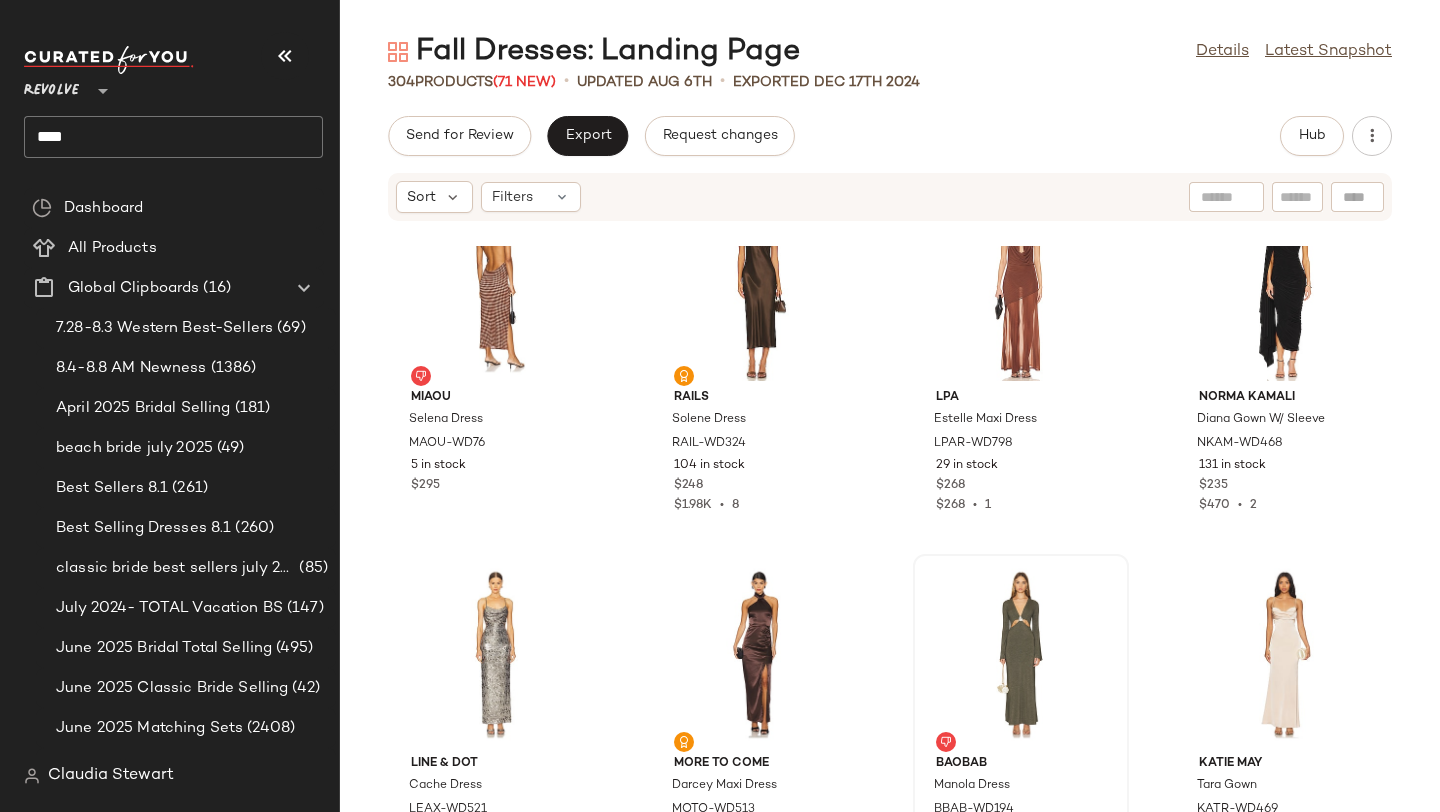 scroll, scrollTop: 20207, scrollLeft: 0, axis: vertical 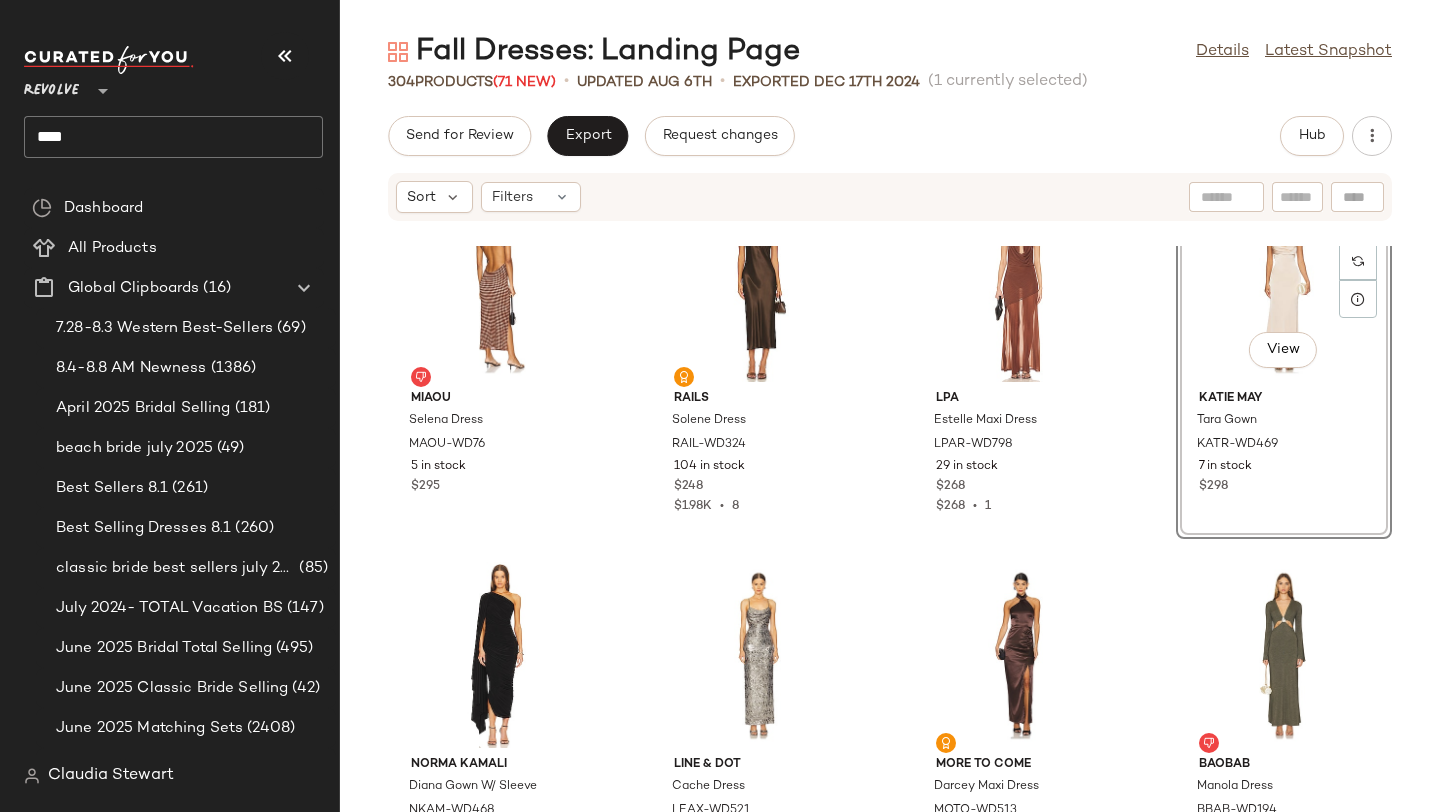 click on "Miaou Selena Dress MAOU-WD76 5 in stock $295 Rails Solene Dress RAIL-WD324 104 in stock $248 $1.98K  •  8 LPA Estelle Maxi Dress LPAR-WD798 29 in stock $268 $268  •  1  View  Katie May Tara Gown KATR-WD469 7 in stock $298 Norma Kamali Diana Gown W/ Sleeve NKAM-WD468 131 in stock $235 $470  •  2 Line & Dot Cache Dress LEAX-WD521 6 in stock $157 MORE TO COME Darcey Maxi Dress MOTO-WD513 179 in stock $96 $2.68K  •  28 Baobab Manola Dress BBAB-WD194 27 Pre-Order Items $300 Camila Coelho Cartagena Maxi Dress COEL-WD432 11 in stock $318 $1.59K  •  5 Nookie Entice Gown NKIE-WD693 55 in stock $399 $1.2K  •  3 Michael Costello x REVOLVE Rylan Midi Dress MELR-WD412 52 in stock $198 $396  •  2 Camila Coelho Thais Mini Dress COEL-WD474 58 in stock $238 $238  •  1 Michael Costello x REVOLVE Gilly Maxi Dress MELR-WD201 194 in stock $238 $1.38K  •  6 Michael Costello Jake Gown MELR-WD55 890 in stock $198 $971  •  5 Line & Dot Owens Midi Dress LEAX-WD518 14 in stock $157 $314  •  2 Camila Coelho $258 3" 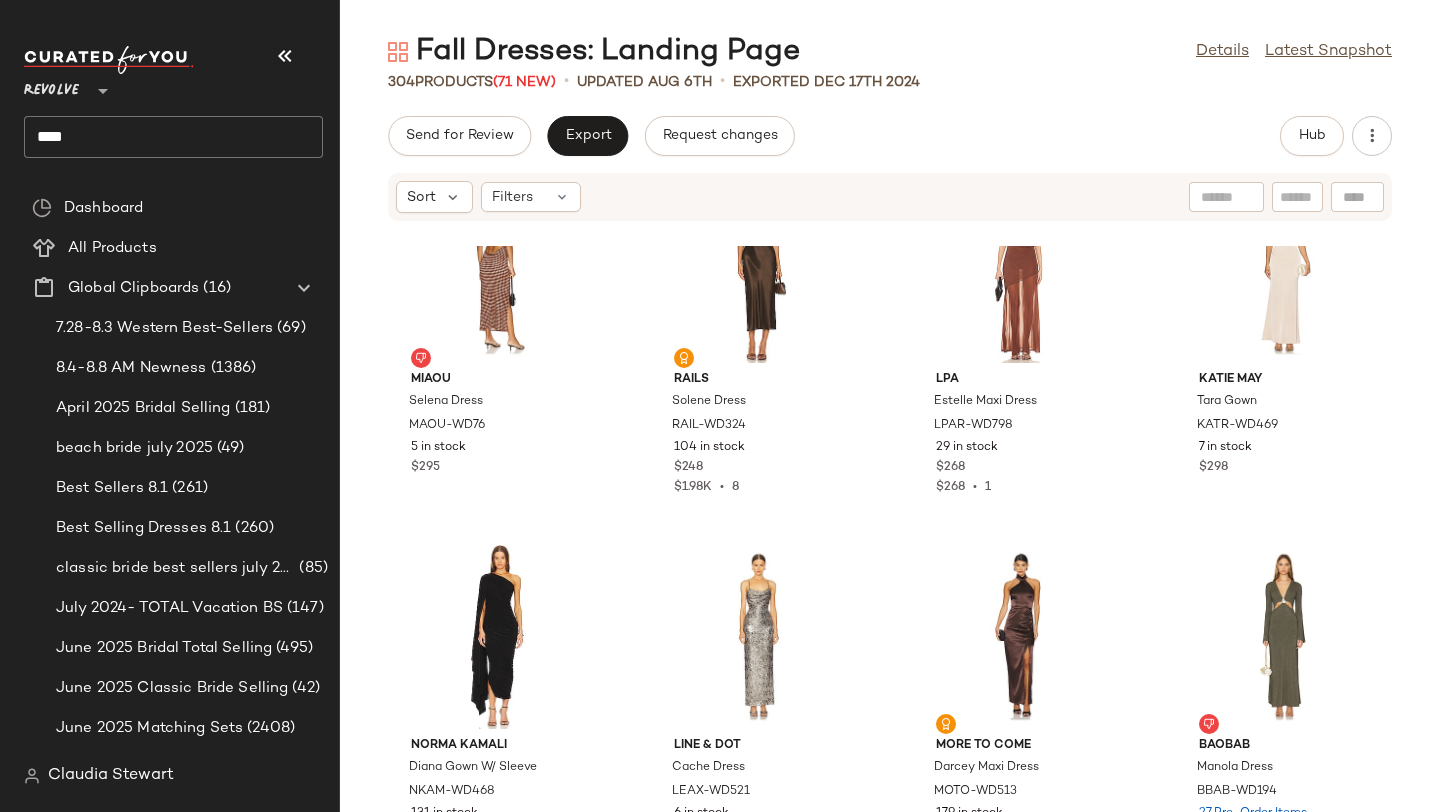 scroll, scrollTop: 20357, scrollLeft: 0, axis: vertical 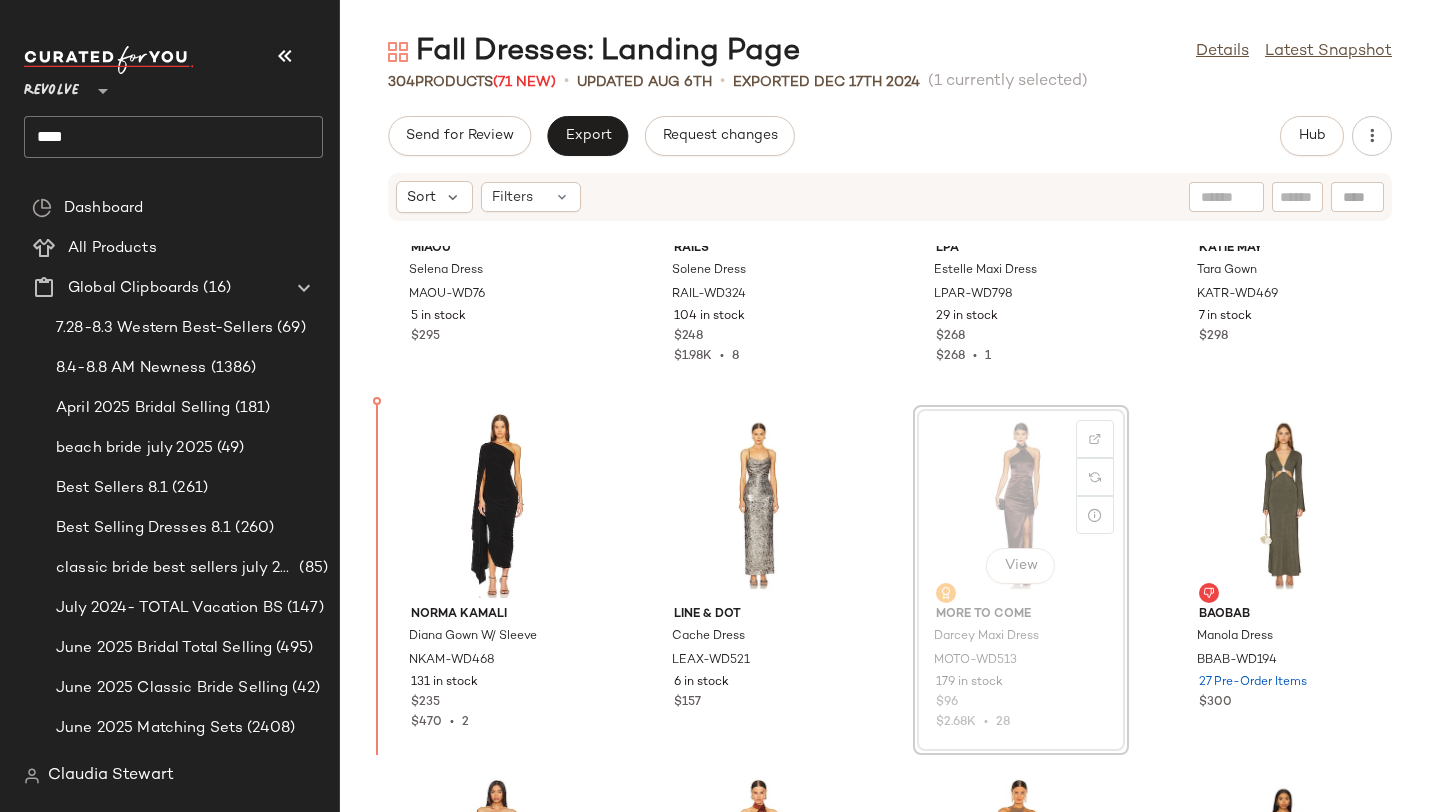 drag, startPoint x: 1013, startPoint y: 453, endPoint x: 943, endPoint y: 453, distance: 70 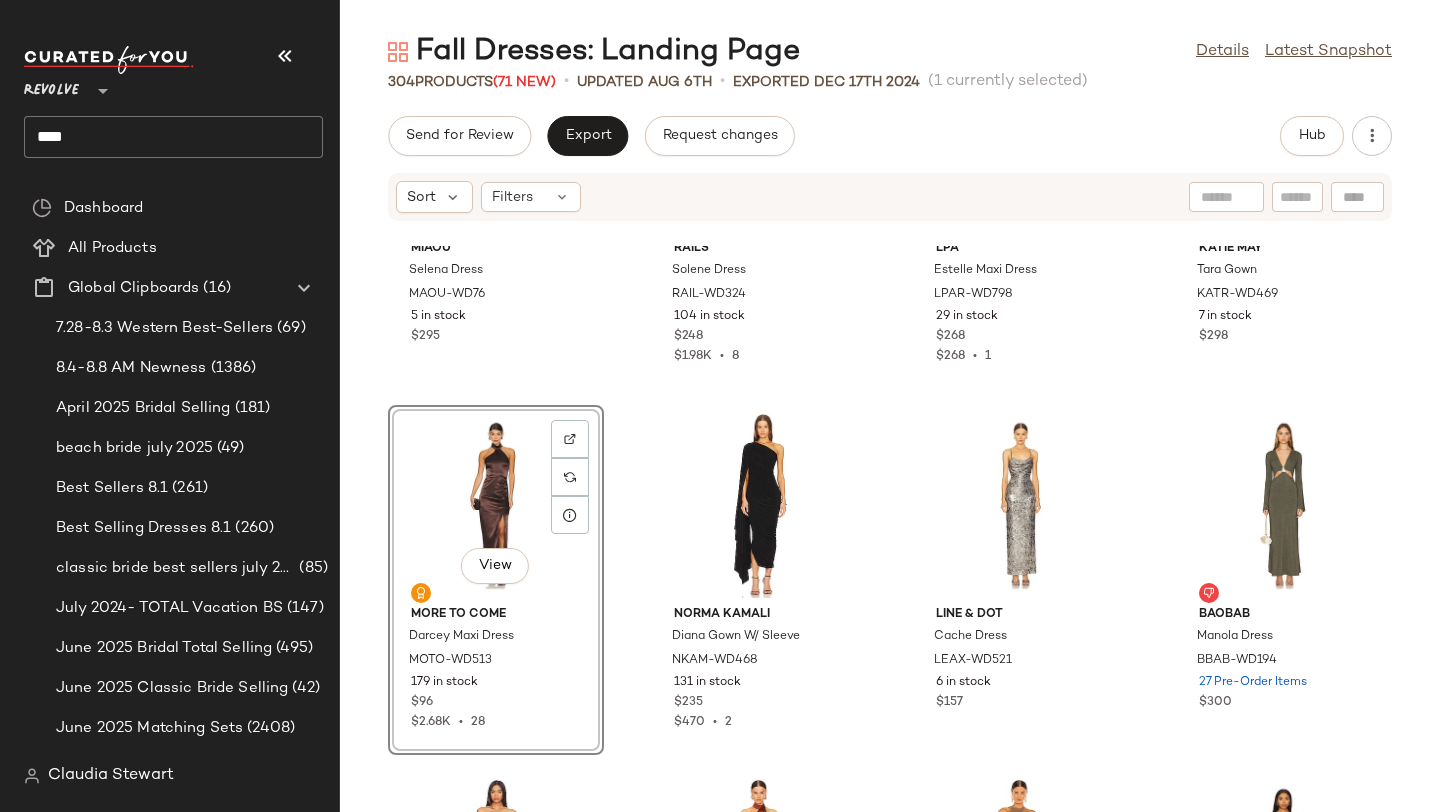 click on "Miaou Selena Dress MAOU-WD76 5 in stock $295 Rails Solene Dress RAIL-WD324 104 in stock $248 $1.98K  •  8 LPA Estelle Maxi Dress LPAR-WD798 29 in stock $268 $268  •  1 Katie May Tara Gown KATR-WD469 7 in stock $298  View  MORE TO COME Darcey Maxi Dress MOTO-WD513 179 in stock $96 $2.68K  •  28 Norma Kamali Diana Gown W/ Sleeve NKAM-WD468 131 in stock $235 $470  •  2 Line & Dot Cache Dress LEAX-WD521 6 in stock $157 Baobab Manola Dress BBAB-WD194 27 Pre-Order Items $300 Camila Coelho Cartagena Maxi Dress COEL-WD432 11 in stock $318 $1.59K  •  5 Nookie Entice Gown NKIE-WD693 55 in stock $399 $1.2K  •  3 Michael Costello x REVOLVE Rylan Midi Dress MELR-WD412 52 in stock $198 $396  •  2 Camila Coelho Thais Mini Dress COEL-WD474 58 in stock $238 $238  •  1 Michael Costello x REVOLVE Gilly Maxi Dress MELR-WD201 194 in stock $238 $1.38K  •  6 Michael Costello Jake Gown MELR-WD55 890 in stock $198 $971  •  5 Line & Dot Owens Midi Dress LEAX-WD518 14 in stock $157 $314  •  2 Camila Coelho $258 3" 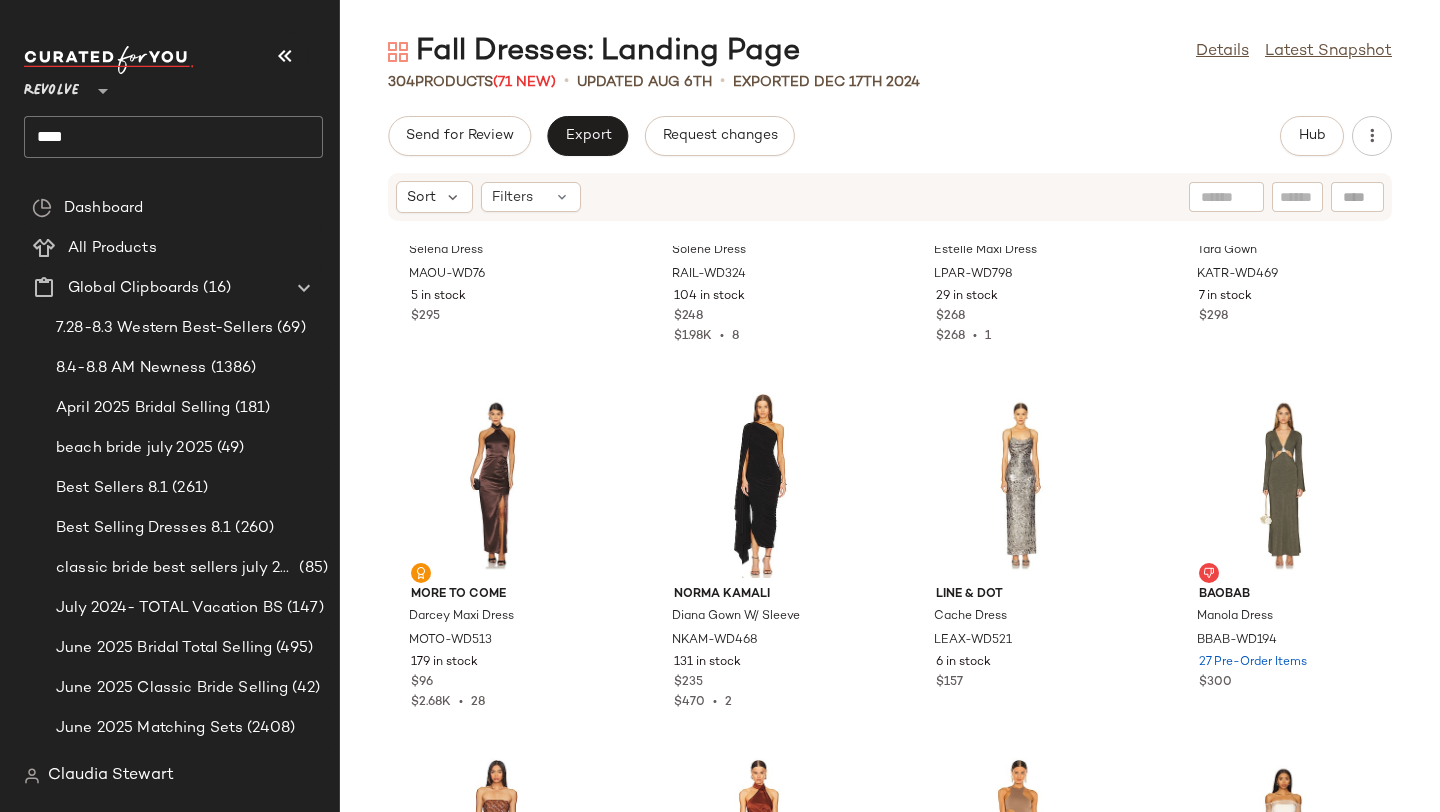 scroll, scrollTop: 20455, scrollLeft: 0, axis: vertical 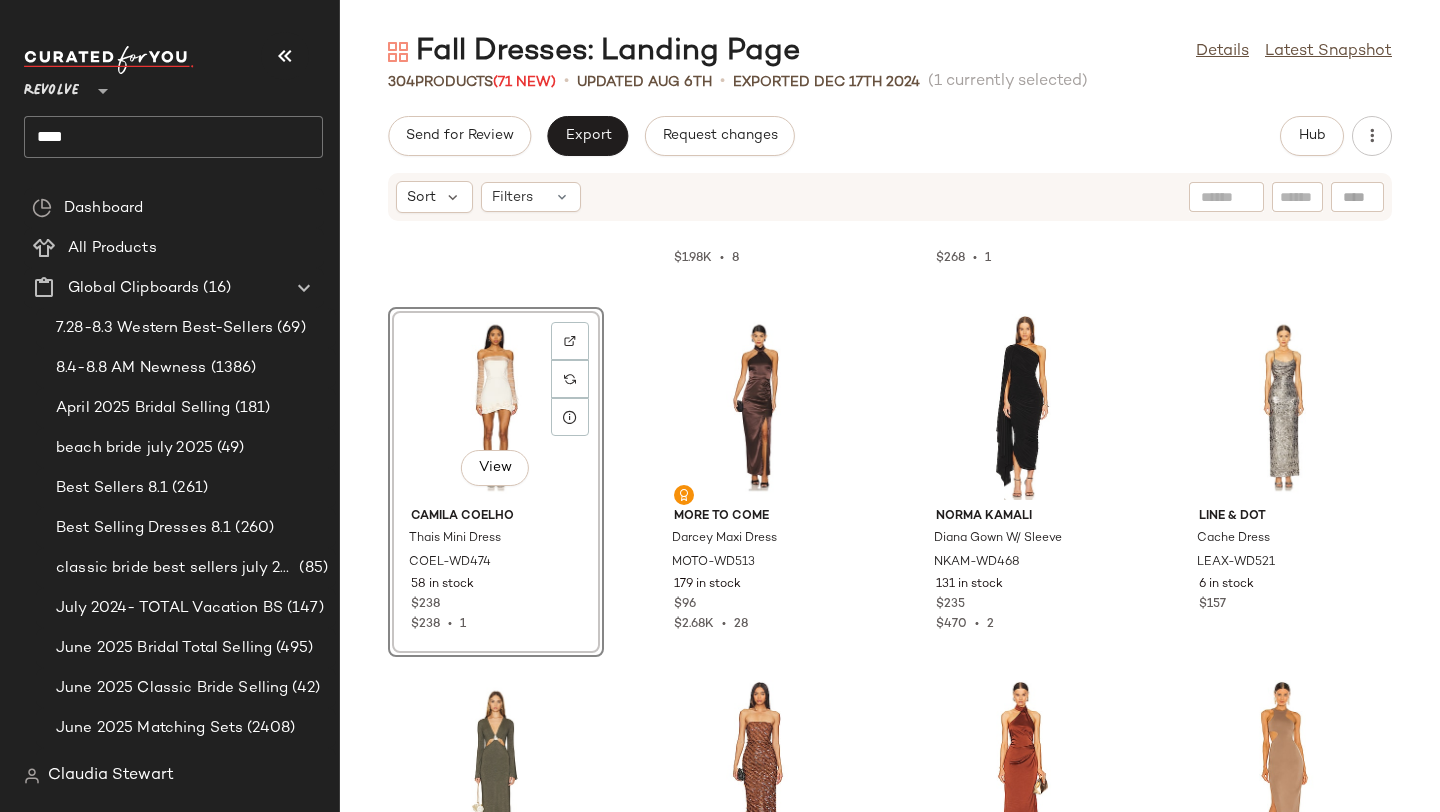 click on "Miaou Selena Dress MAOU-WD76 5 in stock $295 Rails Solene Dress RAIL-WD324 104 in stock $248 $1.98K  •  8 LPA Estelle Maxi Dress LPAR-WD798 29 in stock $268 $268  •  1 Katie May Tara Gown KATR-WD469 7 in stock $298  View  Camila Coelho Thais Mini Dress COEL-WD474 58 in stock $238 $238  •  1 MORE TO COME Darcey Maxi Dress MOTO-WD513 179 in stock $96 $2.68K  •  28 Norma Kamali Diana Gown W/ Sleeve NKAM-WD468 131 in stock $235 $470  •  2 Line & Dot Cache Dress LEAX-WD521 6 in stock $157 Baobab Manola Dress BBAB-WD194 27 Pre-Order Items $300 Camila Coelho Cartagena Maxi Dress COEL-WD432 11 in stock $318 $1.59K  •  5 Nookie Entice Gown NKIE-WD693 55 in stock $399 $1.2K  •  3 Michael Costello x REVOLVE Rylan Midi Dress MELR-WD412 52 in stock $198 $396  •  2 Michael Costello x REVOLVE Gilly Maxi Dress MELR-WD201 194 in stock $238 $1.38K  •  6 Michael Costello Jake Gown MELR-WD55 890 in stock $198 $971  •  5 Line & Dot Owens Midi Dress LEAX-WD518 14 in stock $157 $314  •  2 Camila Coelho $258 3" 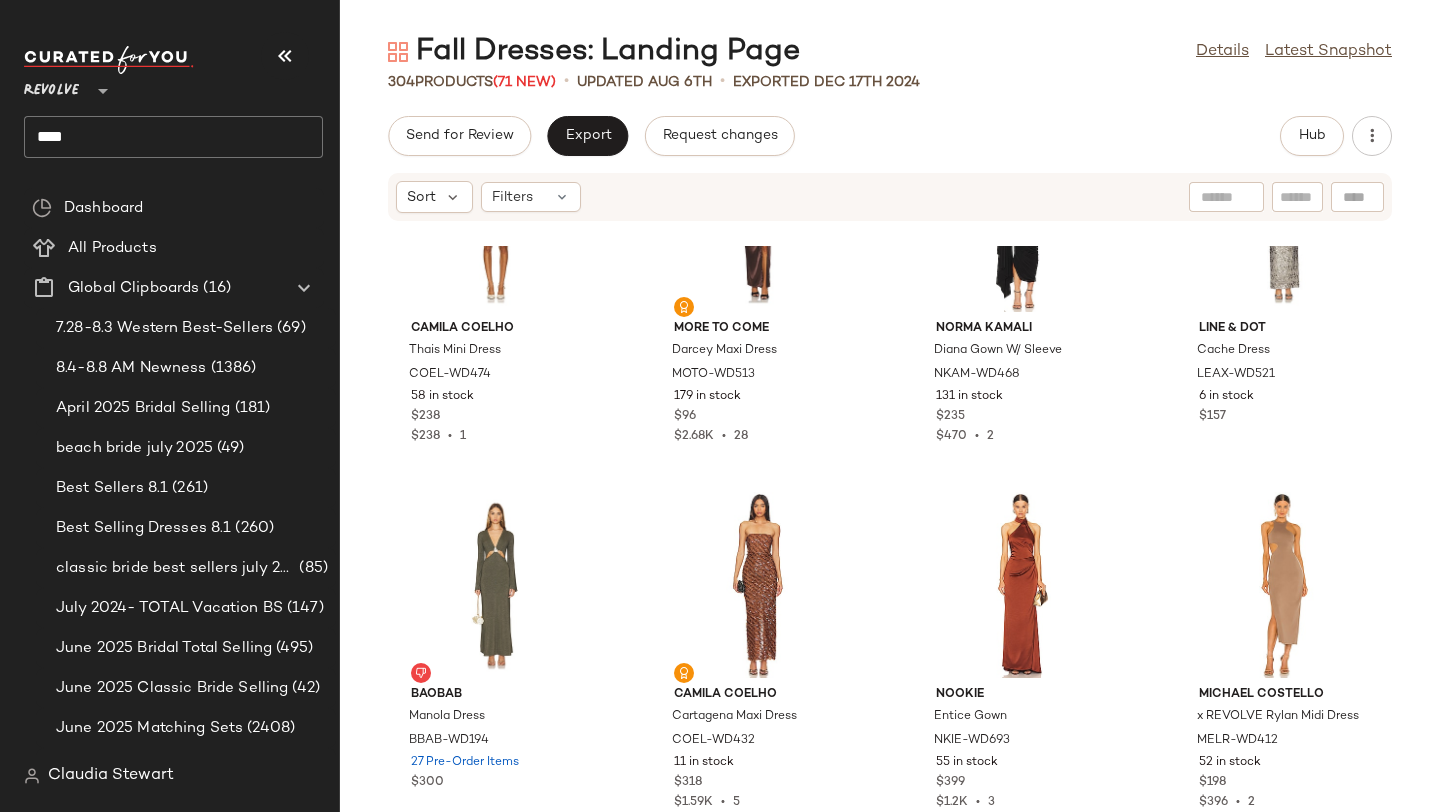 scroll, scrollTop: 20594, scrollLeft: 0, axis: vertical 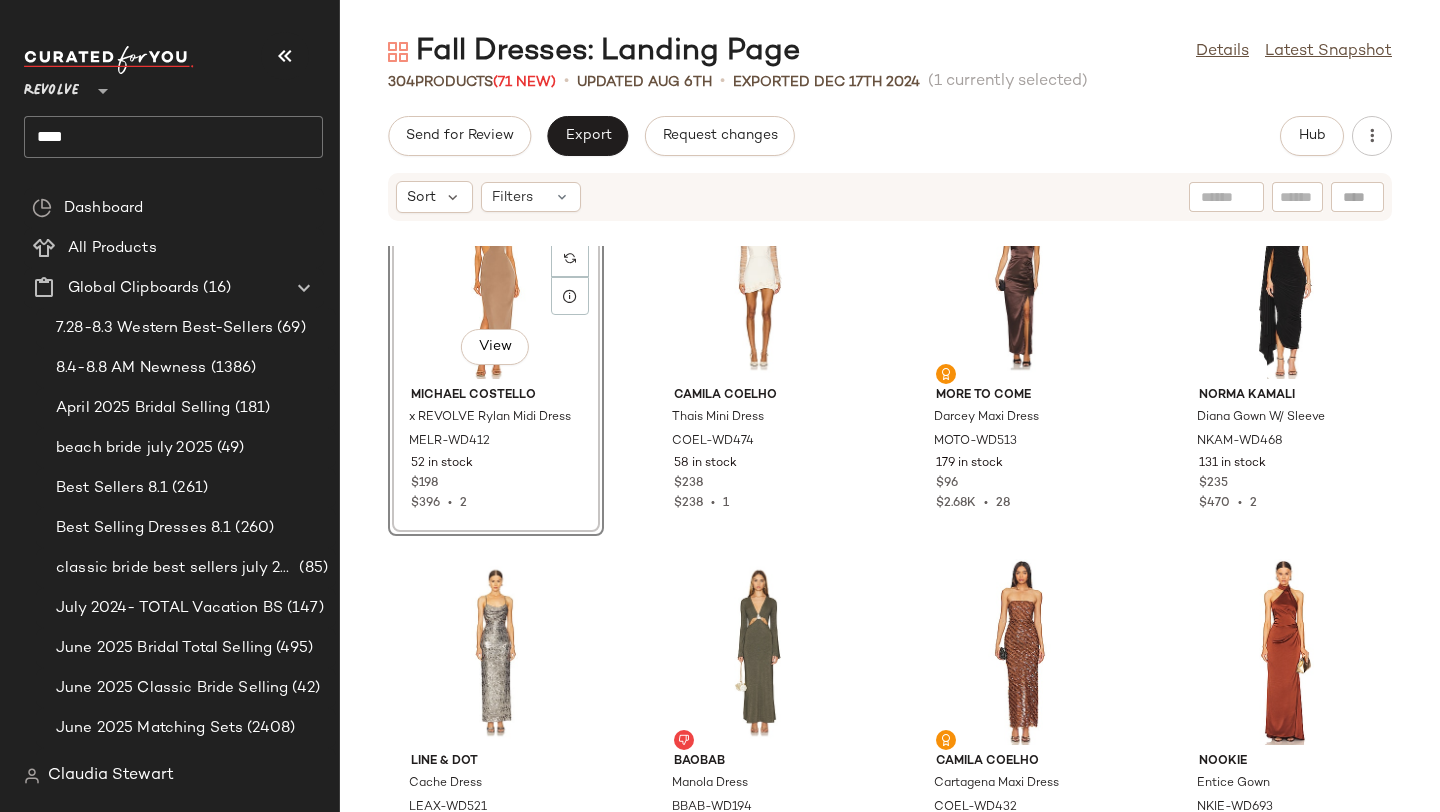 click on "View  [BRAND] [BRAND] x [BRAND] [BRAND] Midi Dress [BRAND]-[CODE] 52 in stock $[PRICE] $[PRICE]  •  2 [BRAND] [BRAND] [BRAND] Mini Dress [BRAND]-[CODE] 58 in stock $[PRICE] $[PRICE]  •  1 [BRAND] to [BRAND] [BRAND] Maxi Dress [BRAND]-[CODE] 179 in stock $[PRICE] $[PRICE]  •  28 [BRAND] [BRAND] [BRAND] Gown W/ [BRAND] [BRAND]-[CODE] 131 in stock $[PRICE] $[PRICE]  •  2 [BRAND] & [BRAND] [BRAND] Dress [BRAND]-[CODE] 6 in stock $[PRICE] [BRAND] [BRAND] [BRAND] Dress [BRAND]-[CODE] 27 Pre-Order Items $[PRICE] [BRAND] [BRAND] [BRAND] Maxi Dress [BRAND]-[CODE] 11 in stock $[PRICE] $[PRICE]  •  5 [BRAND] [BRAND] [BRAND] Gown [BRAND]-[CODE] 55 in stock $[PRICE] $[PRICE]  •  3 [BRAND] [BRAND] x [BRAND] [BRAND] [BRAND] Maxi Dress [BRAND]-[CODE] 194 in stock $[PRICE] $[PRICE]  •  6 [BRAND] [BRAND] [BRAND] Gown [BRAND]-[CODE] 890 in stock $[PRICE] $[PRICE]  •  5 [BRAND] & [BRAND] [BRAND] Midi Dress [BRAND]-[CODE] 14 in stock $[PRICE] $[PRICE]  •  2 [BRAND].[BRAND] [BRAND] Knit Maxi Dress [BRAND]-[CODE] 61 Pre-Order Items $[PRICE] [BRAND] [BRAND] [BRAND] Maxi Dress [BRAND]-[CODE] 67 in stock $[PRICE] $[PRICE]  •  7 [BRAND] [BRAND]-[CODE] 4" 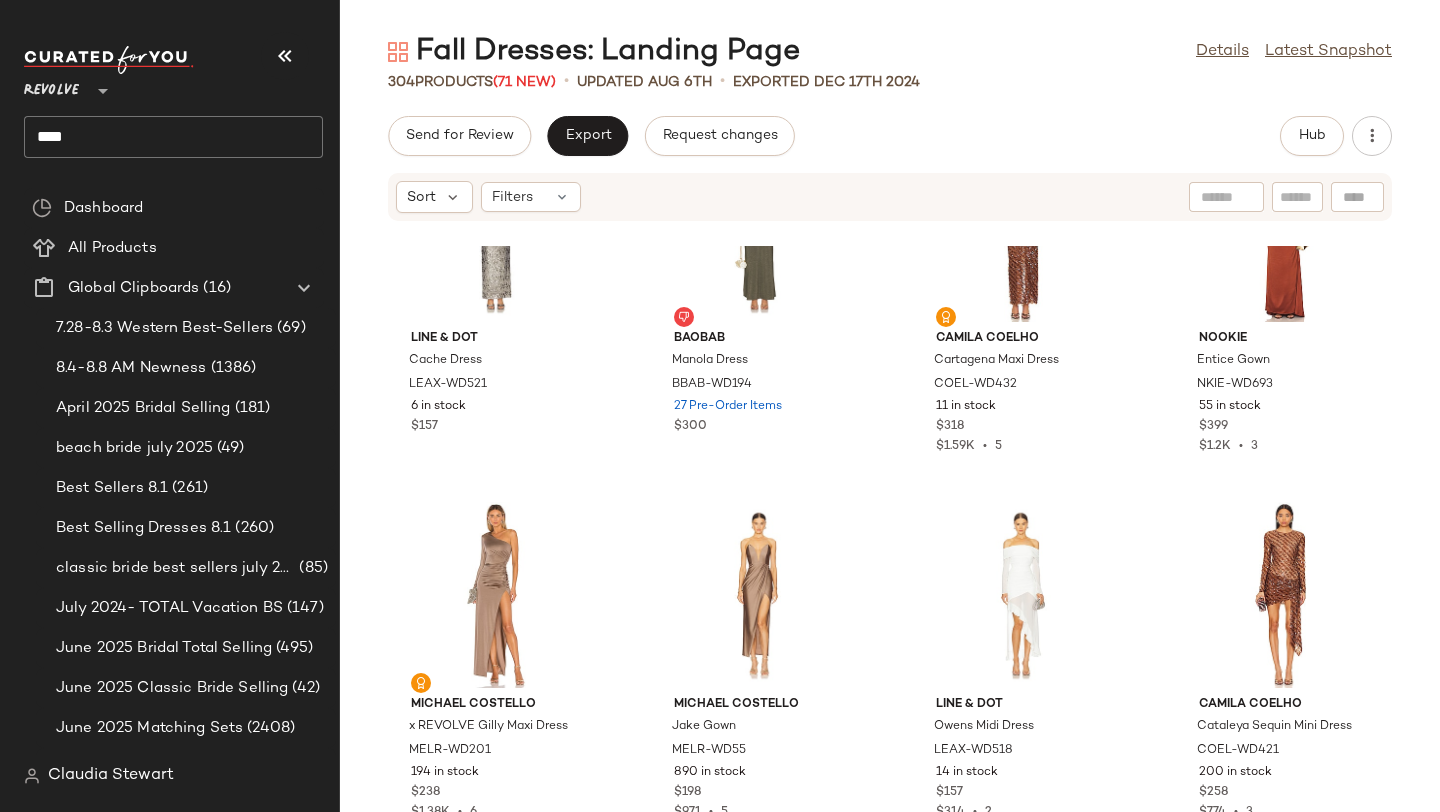 scroll, scrollTop: 21010, scrollLeft: 0, axis: vertical 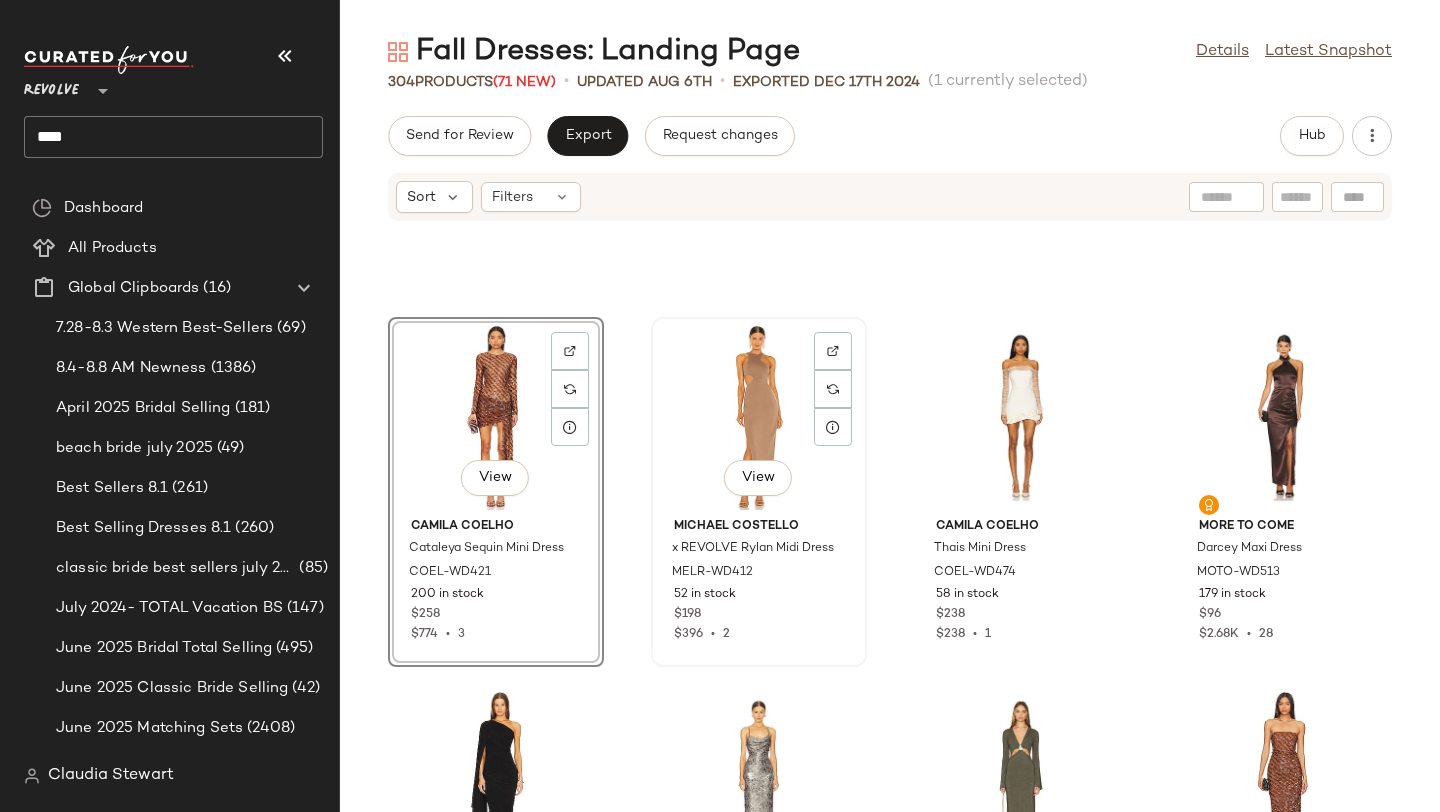 click on "View  Michael Costello x REVOLVE Rylan Midi Dress MELR-WD412 52 in stock $198 $396  •  2" at bounding box center (759, 492) 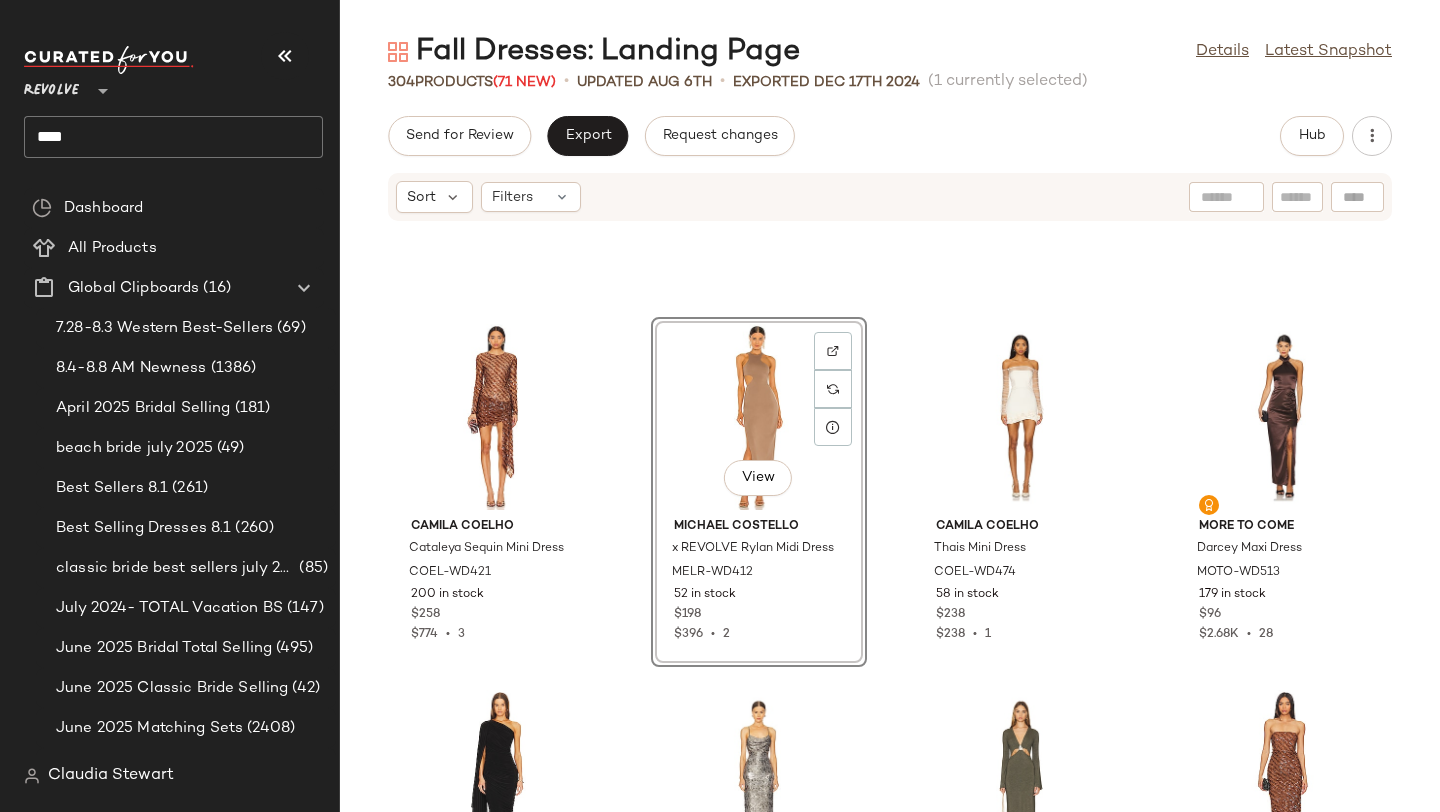 click on "Camila Coelho Cataleya Sequin Mini Dress COEL-WD421 200 in stock $258 $774  •  3  View  Michael Costello x REVOLVE Rylan Midi Dress MELR-WD412 52 in stock $198 $396  •  2 Camila Coelho Thais Mini Dress COEL-WD474 58 in stock $238 $238  •  1 MORE TO COME Darcey Maxi Dress MOTO-WD513 179 in stock $96 $2.68K  •  28 Norma Kamali Diana Gown W/ Sleeve NKAM-WD468 131 in stock $235 $470  •  2 Line & Dot Cache Dress LEAX-WD521 6 in stock $157 Baobab Manola Dress BBAB-WD194 27 Pre-Order Items $300 Camila Coelho Cartagena Maxi Dress COEL-WD432 11 in stock $318 $1.59K  •  5 Nookie Entice Gown NKIE-WD693 55 in stock $399 $1.2K  •  3 Michael Costello x REVOLVE Gilly Maxi Dress MELR-WD201 194 in stock $238 $1.38K  •  6 Michael Costello Jake Gown MELR-WD55 890 in stock $198 $971  •  5 Line & Dot Owens Midi Dress LEAX-WD518 14 in stock $157 $314  •  2 SER.O.YA Serenade Knit Maxi Dress SERR-WD188 61 Pre-Order Items $398 NBD Evelyn Maxi Dress NBDR-WD3044 67 in stock $298 $2.06K  •  7 retrofete ROFR-WD421 4" 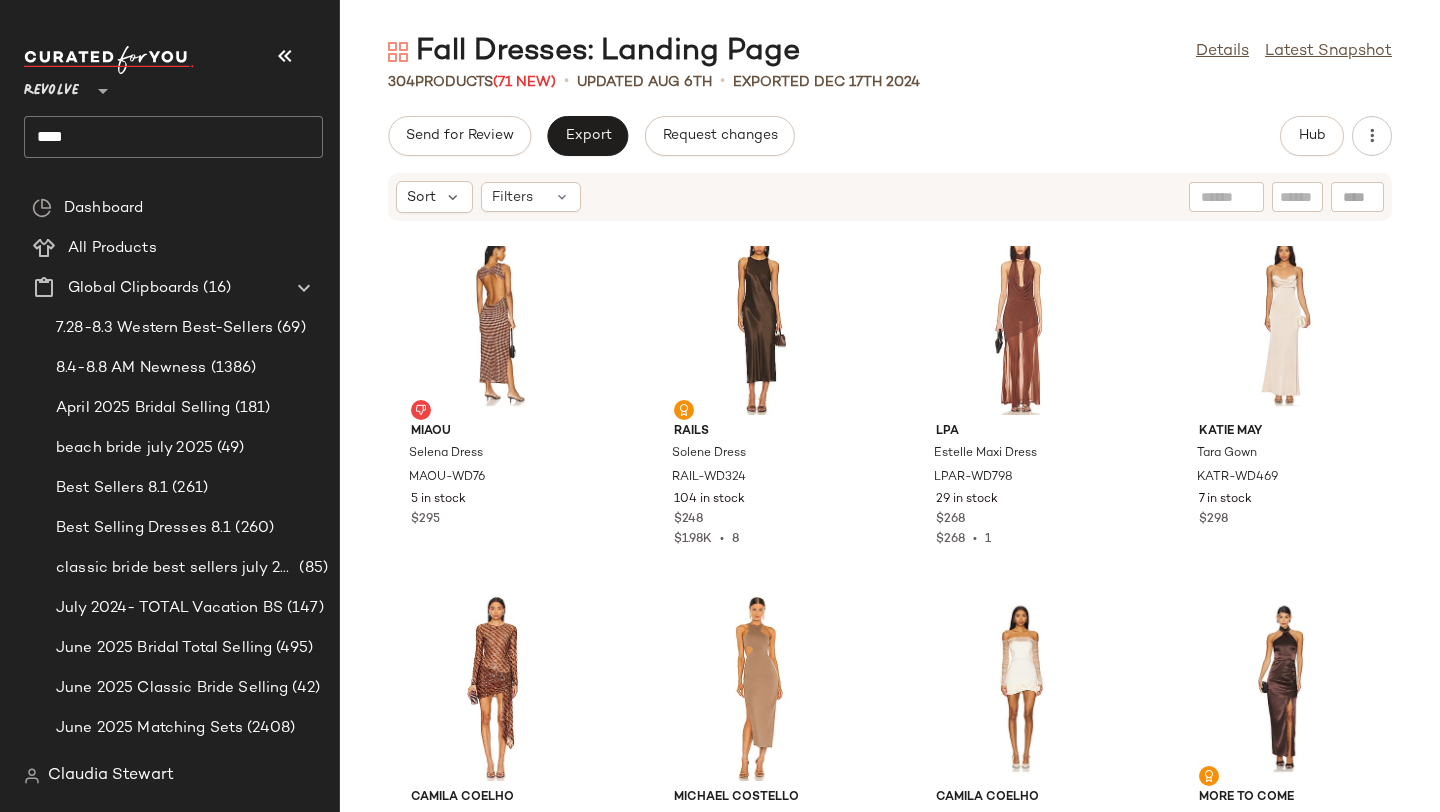 scroll, scrollTop: 20278, scrollLeft: 0, axis: vertical 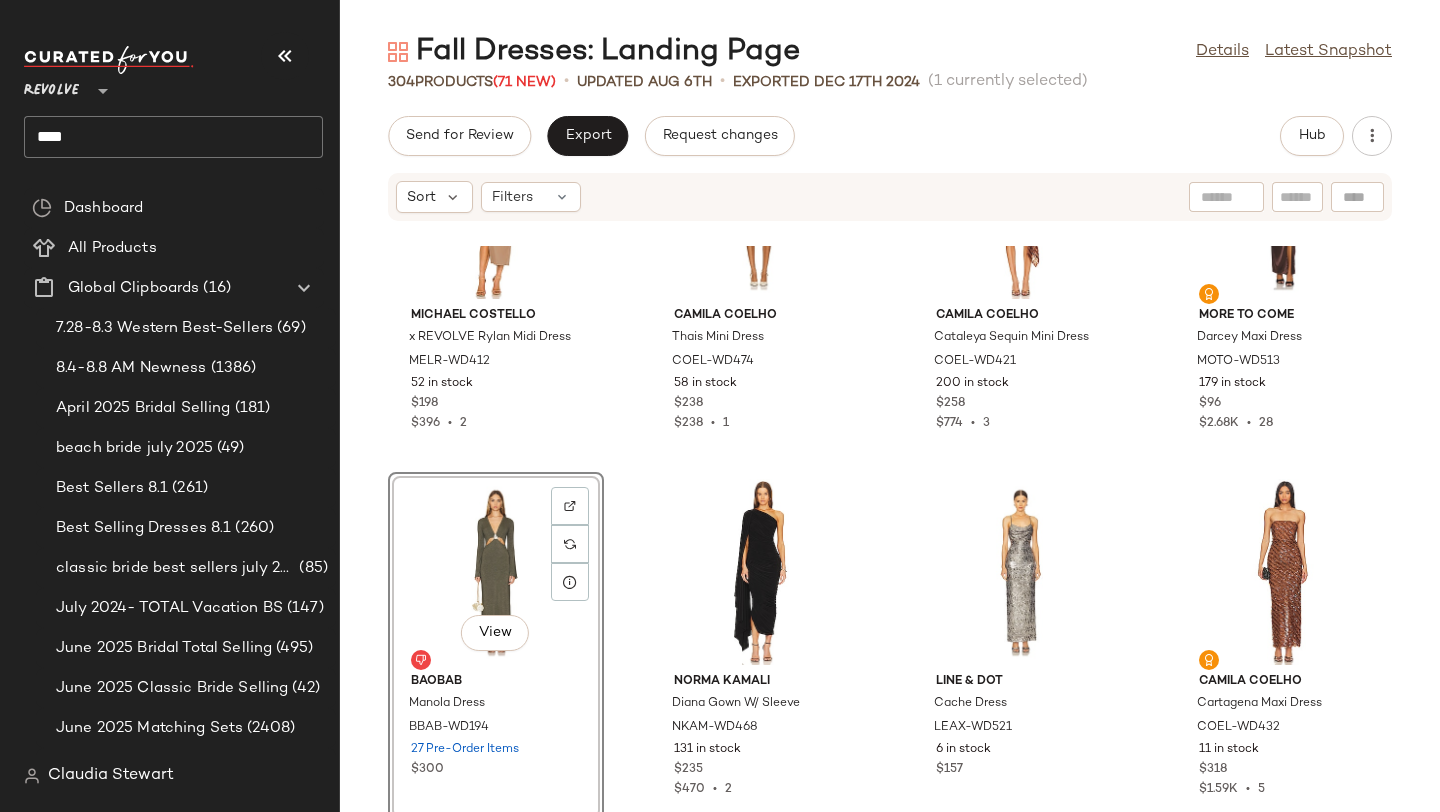 click on "[BRAND] [BRAND] x [BRAND] [BRAND] Midi Dress [BRAND]-[CODE] 52 in stock $[PRICE] $[PRICE]  •  2 [BRAND] [BRAND] [BRAND] Mini Dress [BRAND]-[CODE] 58 in stock $[PRICE] $[PRICE]  •  1 [BRAND] [BRAND] [BRAND] [BRAND] Mini Dress [BRAND]-[CODE] 200 in stock $[PRICE] $[PRICE]  •  3 [BRAND] to [BRAND] [BRAND] Maxi Dress [BRAND]-[CODE] 179 in stock $[PRICE] $[PRICE]  •  28  View  [BRAND] [BRAND] [BRAND] Dress [BRAND]-[CODE] 27 Pre-Order Items $[PRICE] [BRAND] [BRAND] [BRAND] Gown W/ [BRAND] [BRAND]-[CODE] 131 in stock $[PRICE] $[PRICE]  •  2 [BRAND] & [BRAND] [BRAND] Dress [BRAND]-[CODE] 6 in stock $[PRICE] [BRAND] [BRAND] [BRAND] Maxi Dress [BRAND]-[CODE] 11 in stock $[PRICE] $[PRICE]  •  5 [BRAND] [BRAND] [BRAND] Gown [BRAND]-[CODE] 55 in stock $[PRICE] $[PRICE]  •  3 [BRAND] [BRAND] x [BRAND] [BRAND] [BRAND] Maxi Dress [BRAND]-[CODE] 194 in stock $[PRICE] $[PRICE]  •  6 [BRAND] [BRAND] [BRAND] Gown [BRAND]-[CODE] 890 in stock $[PRICE] $[PRICE]  •  5 [BRAND] & [BRAND] [BRAND] Midi Dress [BRAND]-[CODE] 14 in stock $[PRICE] $[PRICE]  •  2 [BRAND].[BRAND] [BRAND] Knit Maxi Dress [BRAND]-[CODE] 61 Pre-Order Items $[PRICE] [BRAND] [BRAND] [BRAND] Maxi Dress [BRAND]-[CODE] 67 in stock $[PRICE] $[PRICE]  •  7 [BRAND] [BRAND]-[CODE] 4" 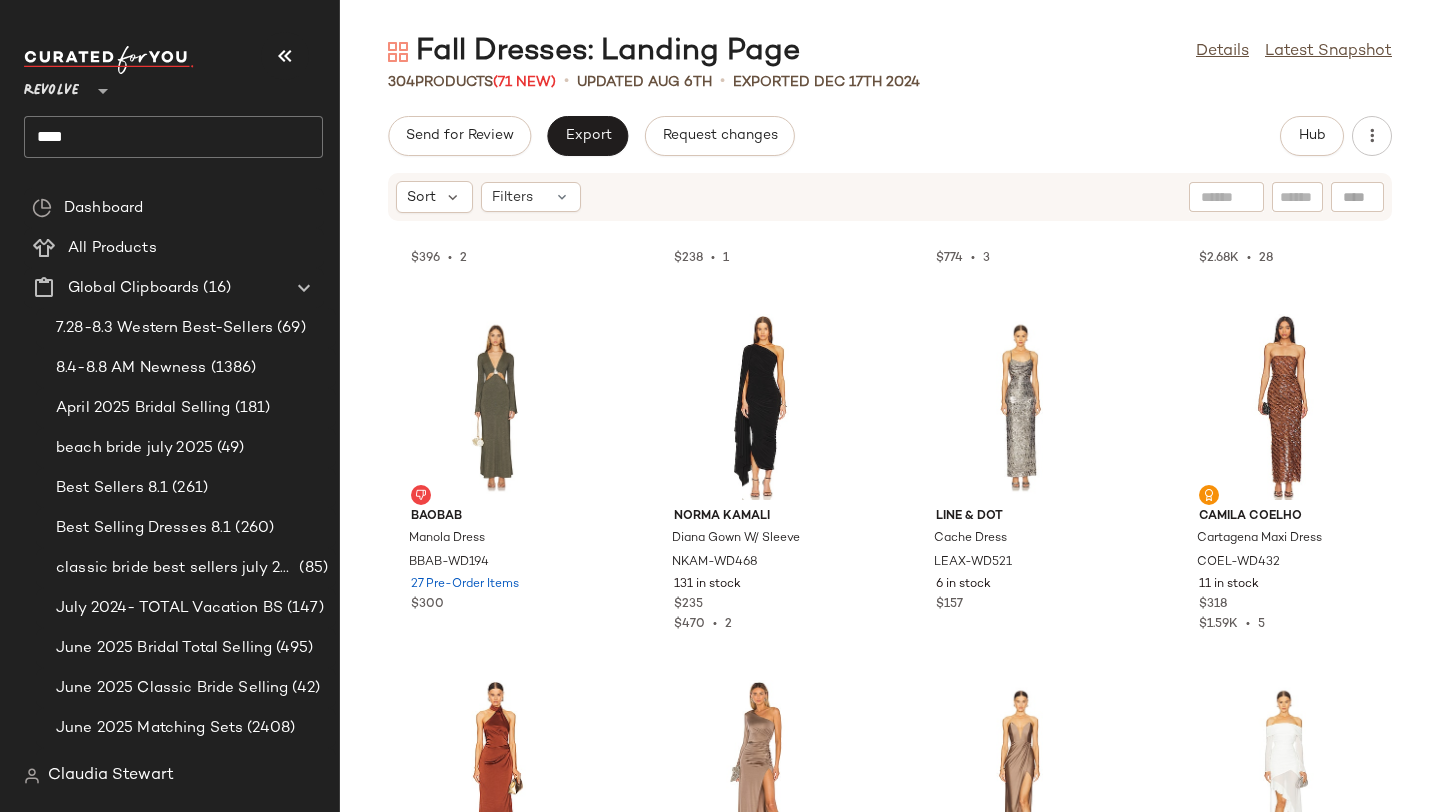 scroll, scrollTop: 20844, scrollLeft: 0, axis: vertical 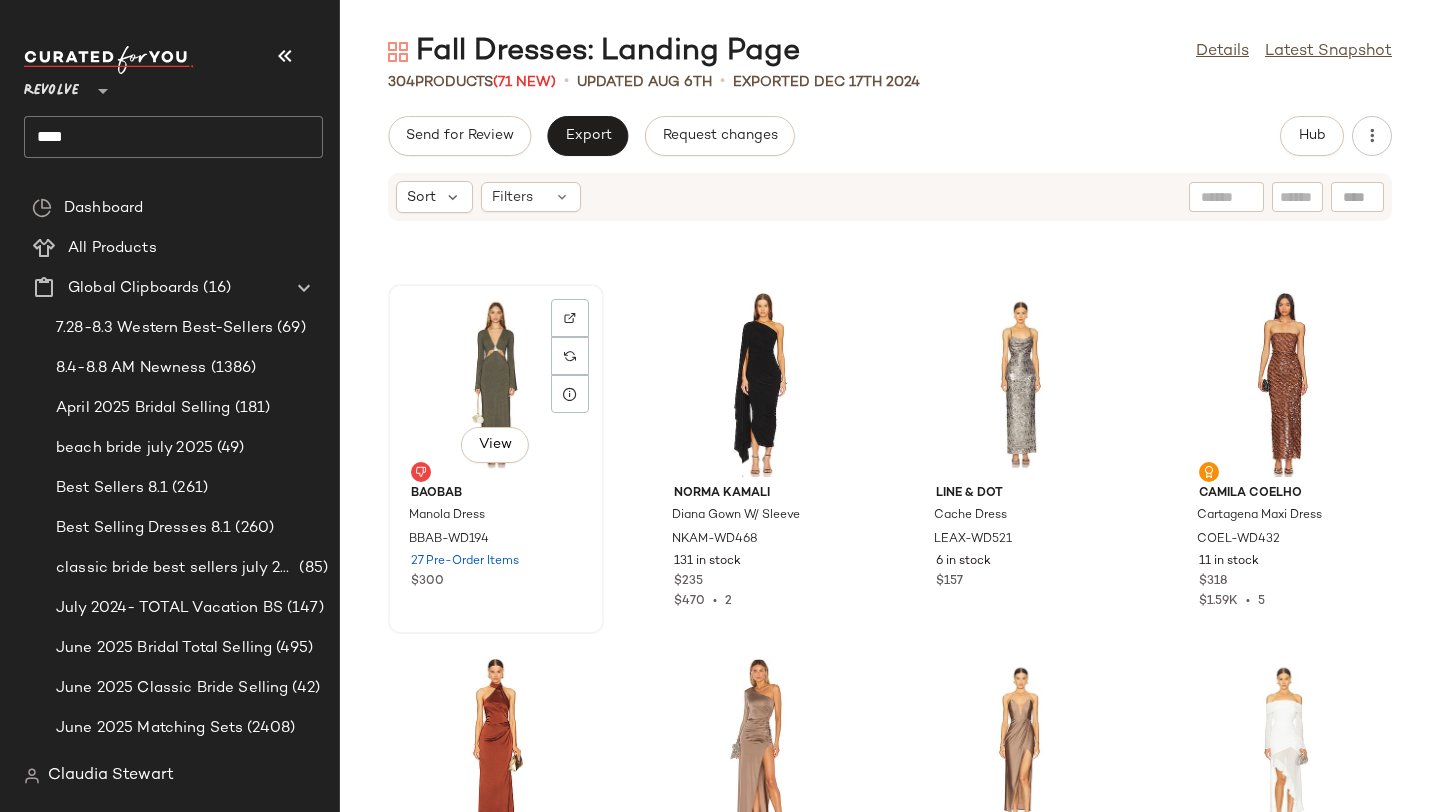 click on "View" 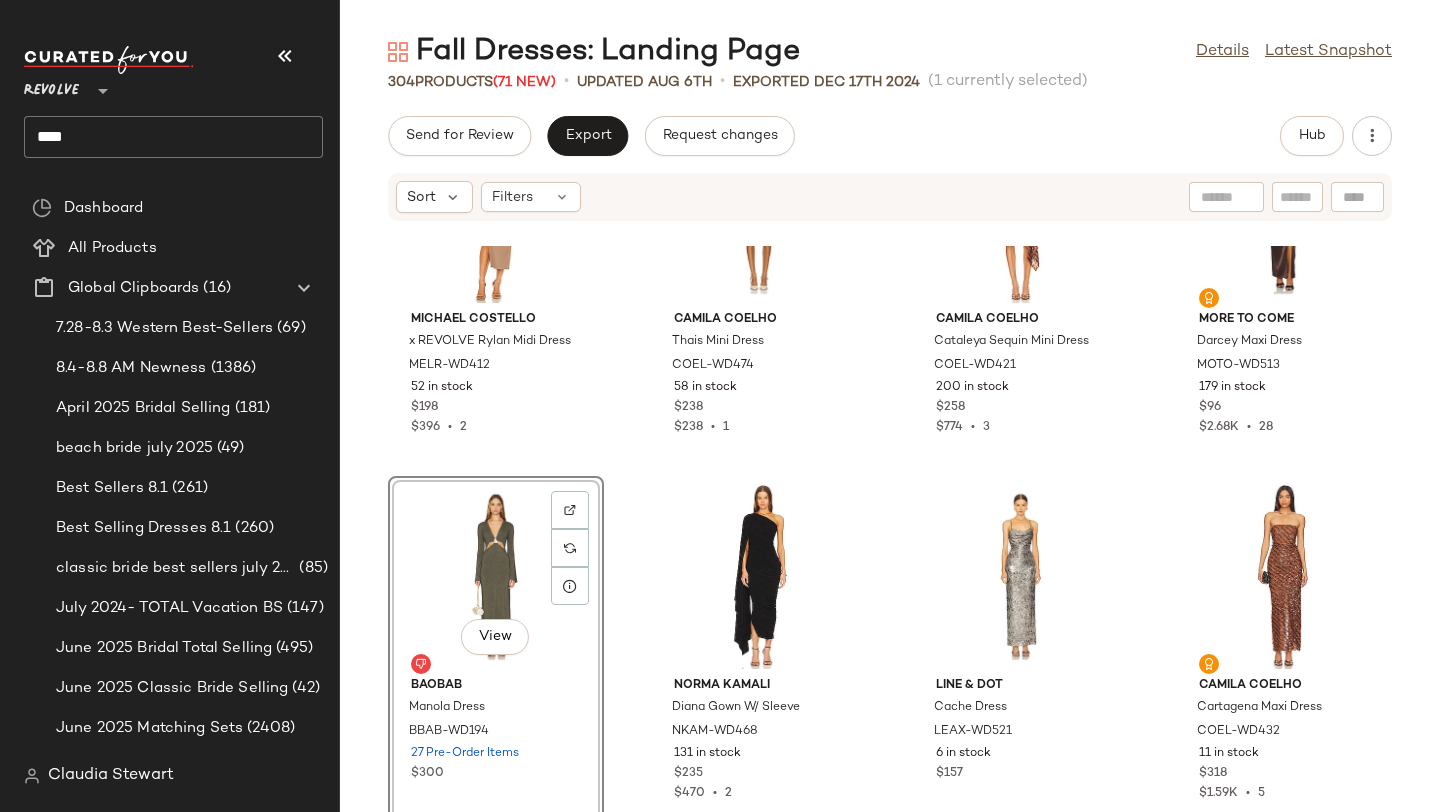click on "[BRAND] [BRAND] x [BRAND] [BRAND] Midi Dress [BRAND]-[CODE] 52 in stock $[PRICE] $[PRICE]  •  2 [BRAND] [BRAND] [BRAND] Mini Dress [BRAND]-[CODE] 58 in stock $[PRICE] $[PRICE]  •  1 [BRAND] [BRAND] [BRAND] [BRAND] Mini Dress [BRAND]-[CODE] 200 in stock $[PRICE] $[PRICE]  •  3 [BRAND] to [BRAND] [BRAND] Maxi Dress [BRAND]-[CODE] 179 in stock $[PRICE] $[PRICE]  •  28  View  [BRAND] [BRAND] [BRAND] Dress [BRAND]-[CODE] 27 Pre-Order Items $[PRICE] [BRAND] [BRAND] [BRAND] Gown W/ [BRAND] [BRAND]-[CODE] 131 in stock $[PRICE] $[PRICE]  •  2 [BRAND] & [BRAND] [BRAND] Dress [BRAND]-[CODE] 6 in stock $[PRICE] [BRAND] [BRAND] [BRAND] Maxi Dress [BRAND]-[CODE] 11 in stock $[PRICE] $[PRICE]  •  5 [BRAND] [BRAND] [BRAND] Gown [BRAND]-[CODE] 55 in stock $[PRICE] $[PRICE]  •  3 [BRAND] [BRAND] x [BRAND] [BRAND] [BRAND] Maxi Dress [BRAND]-[CODE] 194 in stock $[PRICE] $[PRICE]  •  6 [BRAND] [BRAND] [BRAND] Gown [BRAND]-[CODE] 890 in stock $[PRICE] $[PRICE]  •  5 [BRAND] & [BRAND] [BRAND] Midi Dress [BRAND]-[CODE] 14 in stock $[PRICE] $[PRICE]  •  2 [BRAND].[BRAND] [BRAND] Knit Maxi Dress [BRAND]-[CODE] 61 Pre-Order Items $[PRICE] [BRAND] [BRAND] [BRAND] Maxi Dress [BRAND]-[CODE] 67 in stock $[PRICE] $[PRICE]  •  7 [BRAND] [BRAND]-[CODE] 4" 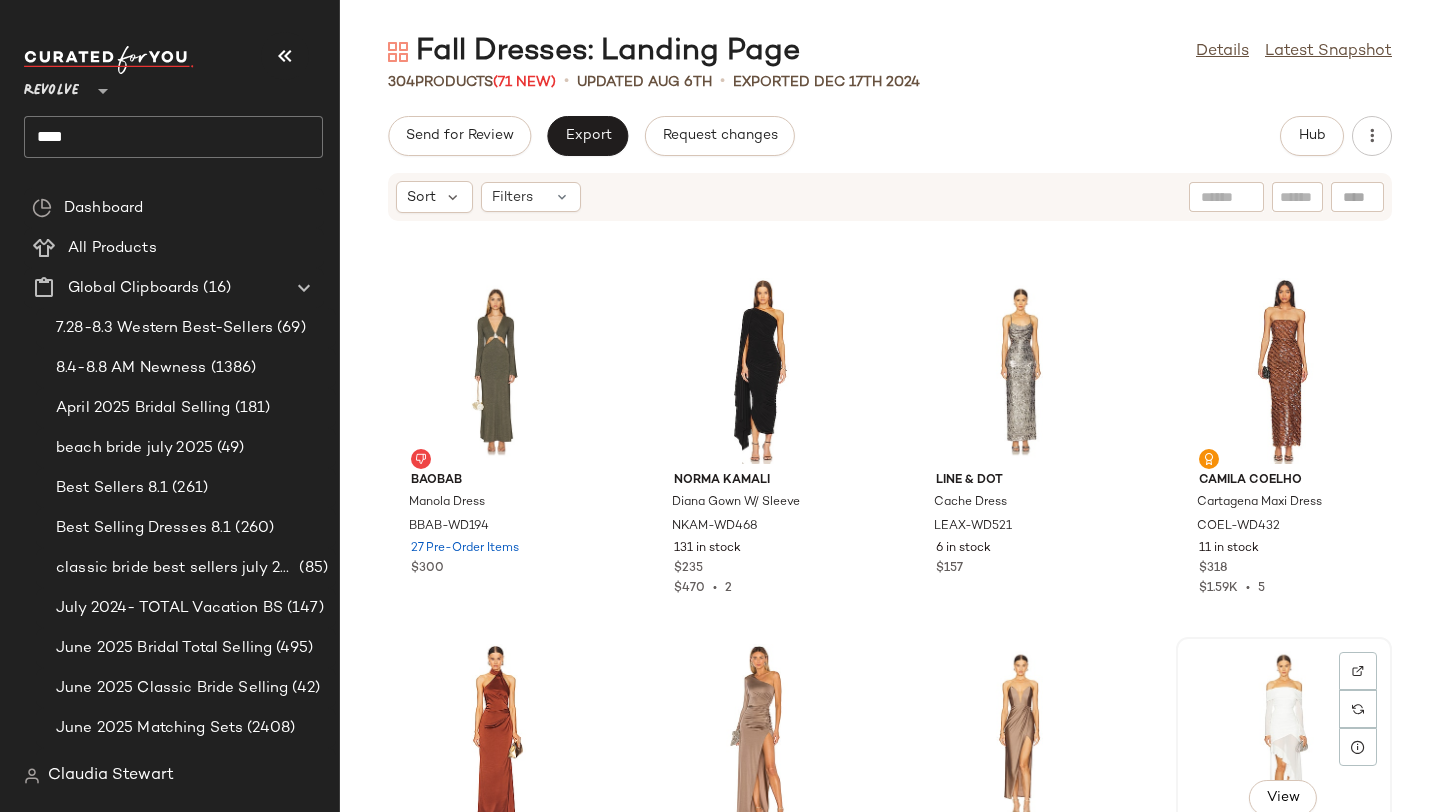 scroll, scrollTop: 20847, scrollLeft: 0, axis: vertical 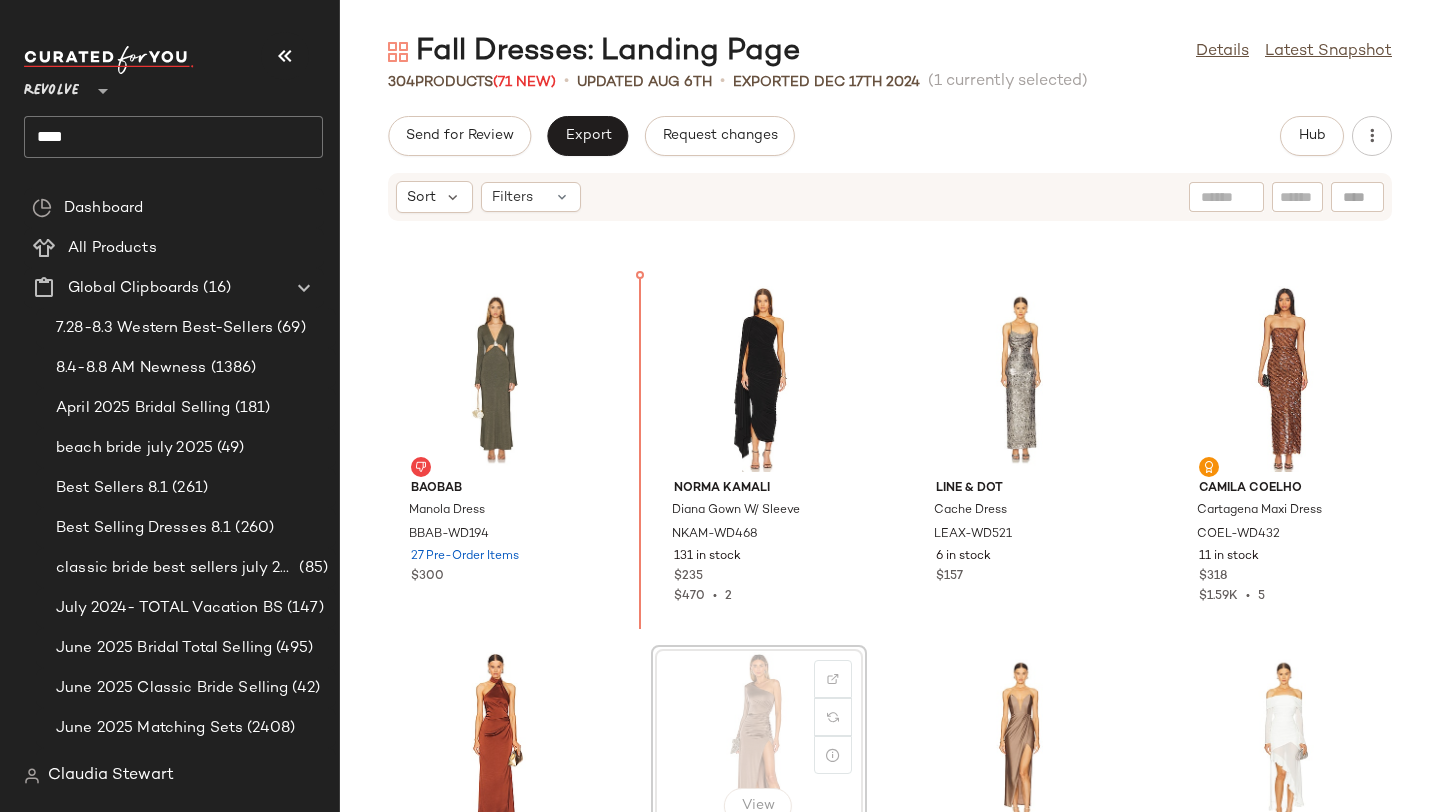 drag, startPoint x: 760, startPoint y: 712, endPoint x: 733, endPoint y: 657, distance: 61.269894 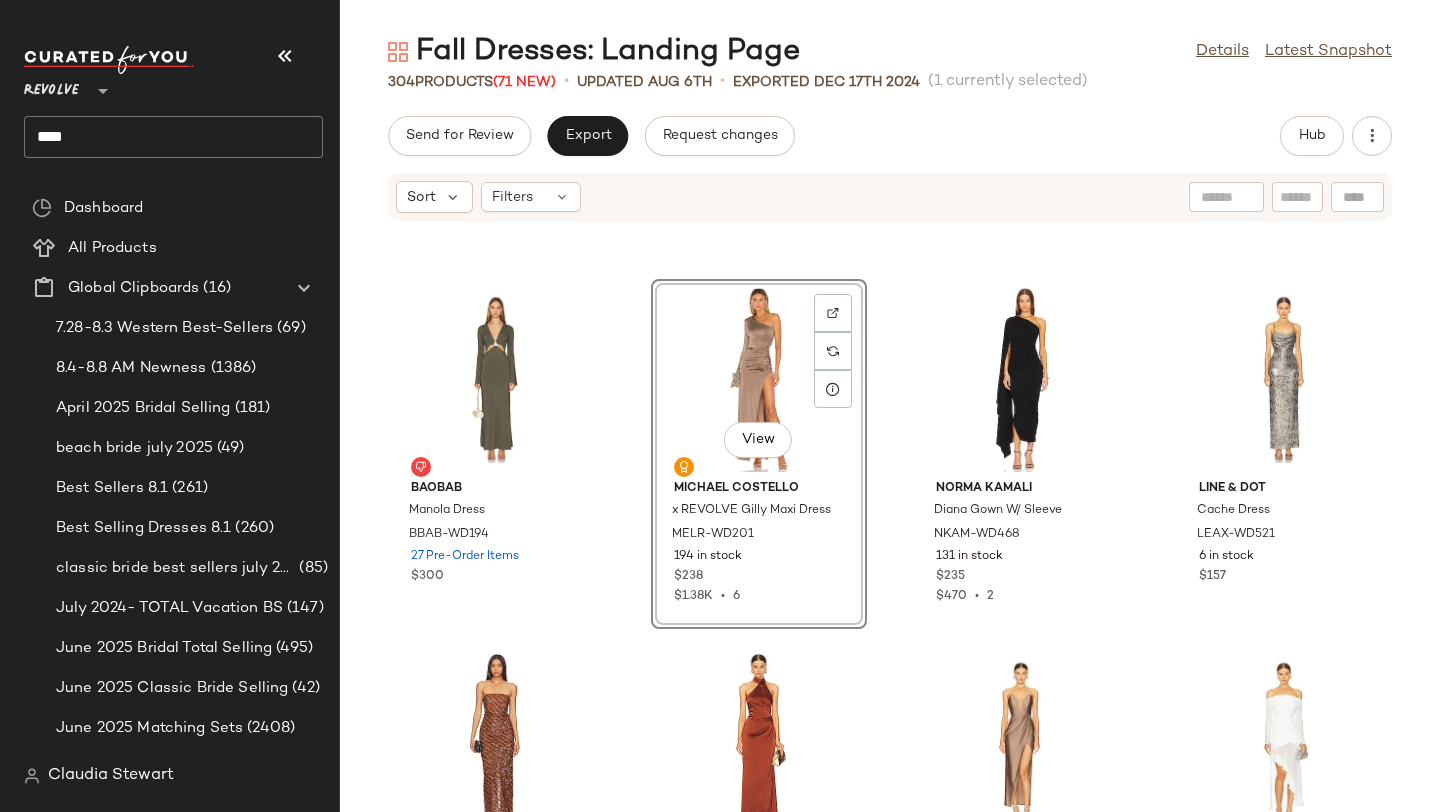 click on "[BRAND] [BRAND] [PRODUCT] [PRODUCT_CODE] [NUMBER] Pre-Order Items $[PRICE]  View  [BRAND] [BRAND] [PRODUCT] [PRODUCT_CODE] [NUMBER] in stock $[PRICE] $[PRICE]  •  6 [BRAND] [PRODUCT] [PRODUCT_CODE] [NUMBER] in stock $[PRICE] $[PRICE]  •  2 [BRAND] & [BRAND] [PRODUCT] [PRODUCT_CODE] [NUMBER] in stock $[PRICE] [BRAND] [PRODUCT] [PRODUCT_CODE] [NUMBER] in stock $[PRICE] $[PRICE]  •  5 [BRAND] [PRODUCT] [PRODUCT_CODE] [NUMBER] in stock $[PRICE] $[PRICE]  •  3 [BRAND] [PRODUCT] [PRODUCT_CODE] [NUMBER] in stock $[PRICE] $[PRICE]  •  5 [BRAND] & [BRAND] [PRODUCT] [PRODUCT_CODE] [NUMBER] in stock $[PRICE] $[PRICE]  •  2 [BRAND] [PRODUCT] [PRODUCT_CODE] [NUMBER] [NUMBER] Pre-Order Items $[PRICE] [BRAND] [PRODUCT] [PRODUCT_CODE] [NUMBER] in stock $[PRICE] $[PRICE]  •  7 [BRAND] [PRODUCT] [PRODUCT_CODE] [NUMBER] in stock $[PRICE] $[PRICE]  •  4 [BRAND] [PRODUCT] [PRODUCT_CODE] [NUMBER] in stock $[PRICE] [PRICE] [PRODUCT] [PRODUCT_CODE] [NUMBER] in stock $[PRICE] [BRAND] [PRODUCT] [PRODUCT_CODE] [NUMBER] in stock $[PRICE] [BRAND] [PRODUCT] [PRODUCT_CODE] [NUMBER] in stock $[PRICE]" 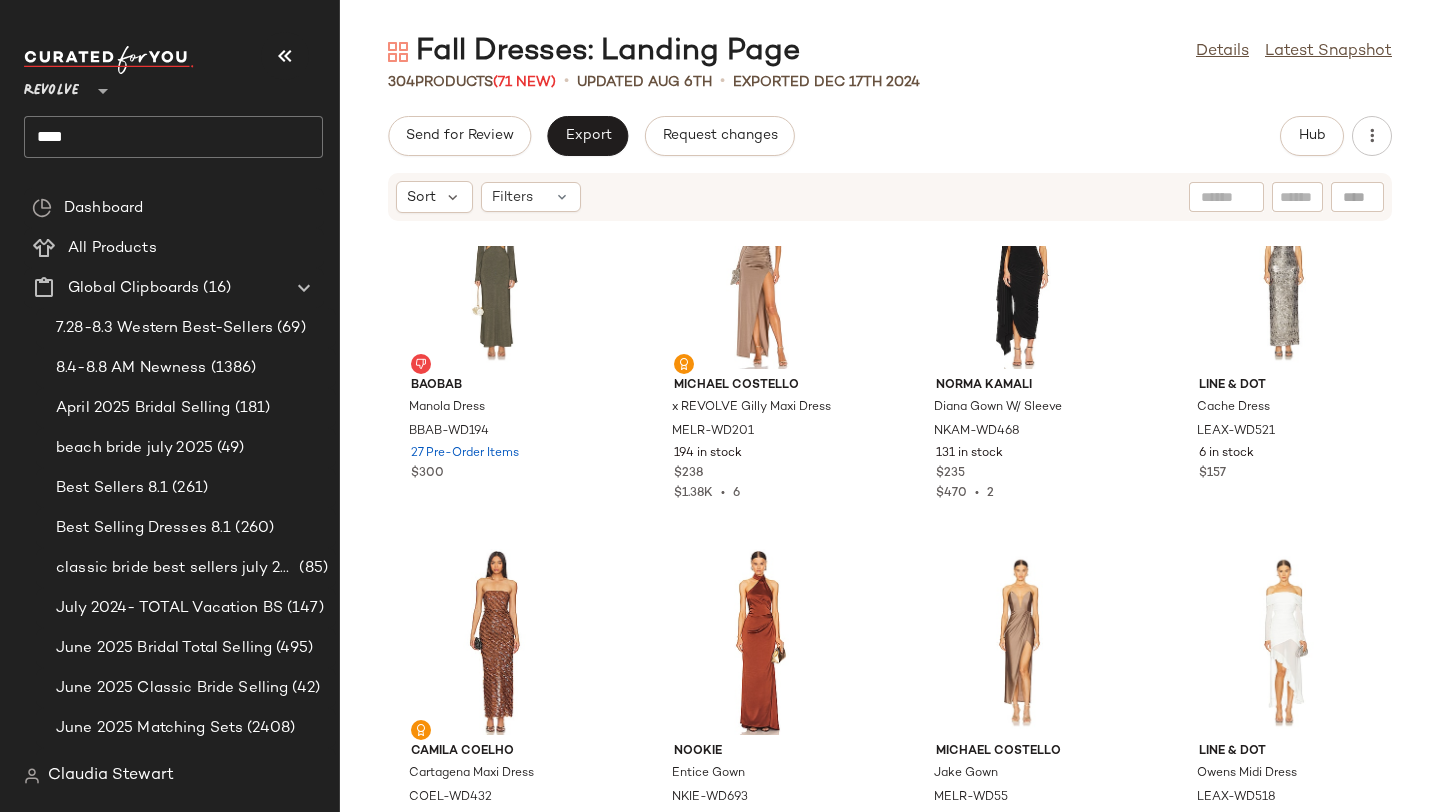 scroll, scrollTop: 20931, scrollLeft: 0, axis: vertical 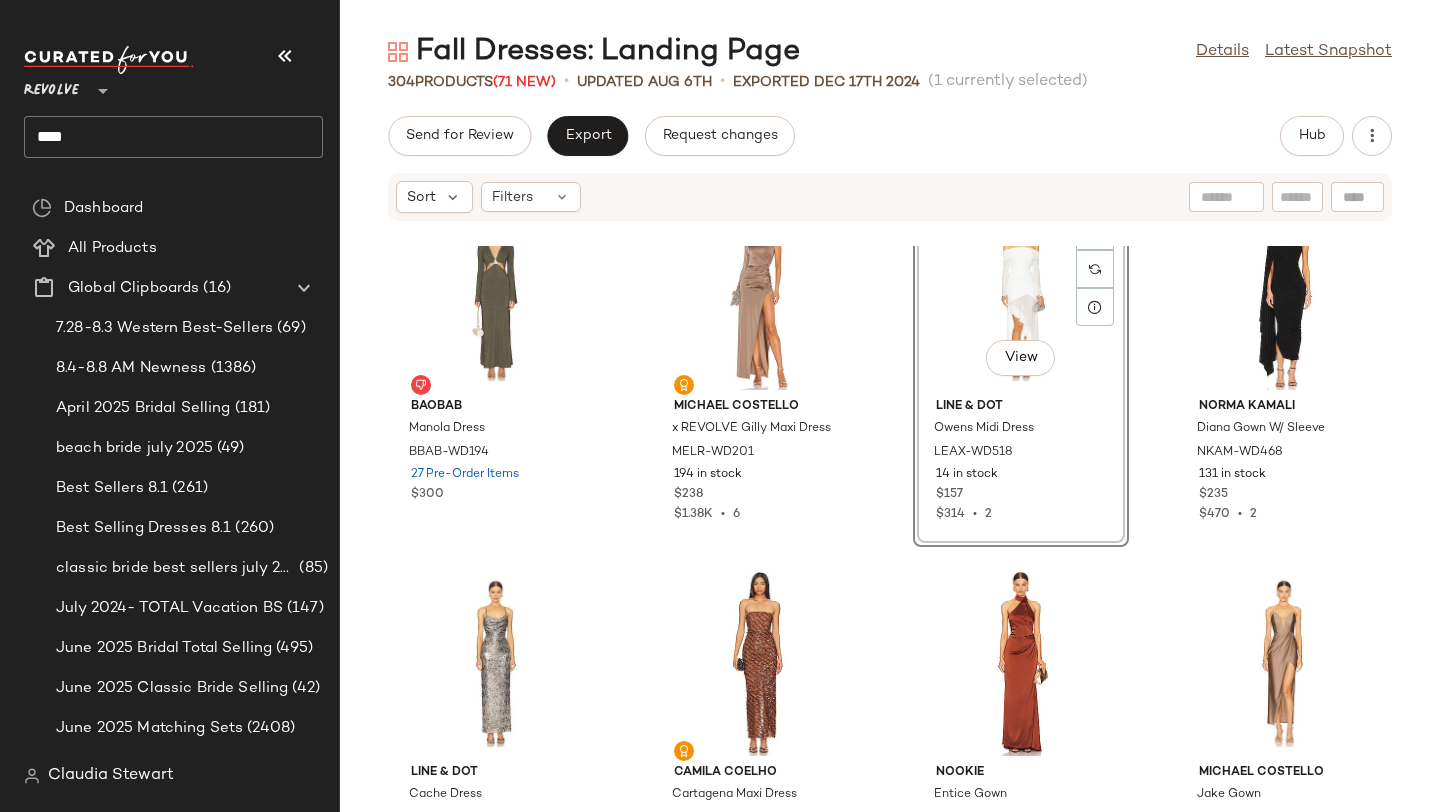 click on "Baobab Manola Dress BBAB-WD194 27 Pre-Order Items $300 Michael Costello x REVOLVE Gilly Maxi Dress MELR-WD201 194 in stock $238 $1.38K  •  6  View  Line & Dot Owens Midi Dress LEAX-WD518 14 in stock $157 $314  •  2 Norma Kamali Diana Gown W/ Sleeve NKAM-WD468 131 in stock $235 $470  •  2 Line & Dot Cache Dress LEAX-WD521 6 in stock $157 Camila Coelho Cartagena Maxi Dress COEL-WD432 11 in stock $318 $1.59K  •  5 Nookie Entice Gown NKIE-WD693 55 in stock $399 $1.2K  •  3 Michael Costello Jake Gown MELR-WD55 890 in stock $198 $971  •  5 SER.O.YA Serenade Knit Maxi Dress SERR-WD188 61 Pre-Order Items $398 NBD Evelyn Maxi Dress NBDR-WD3044 67 in stock $298 $2.06K  •  7 retrofete Waldorf Dress ROFR-WD421 134 in stock $595 $2.38K  •  4 Katie May Tara Gown KATR-WD356 16 in stock $298 525Turtleneck Midi Dress 525A-WD69 163 in stock $128 superdown Sarah Cut Out Dress SPDW-WD2694 1 in stock $78 SAU LEE Penelope Gown SLEE-WD172 1 in stock $550 SIMKHAI Cameron Dress JSKI-WD179 57 in stock $545" 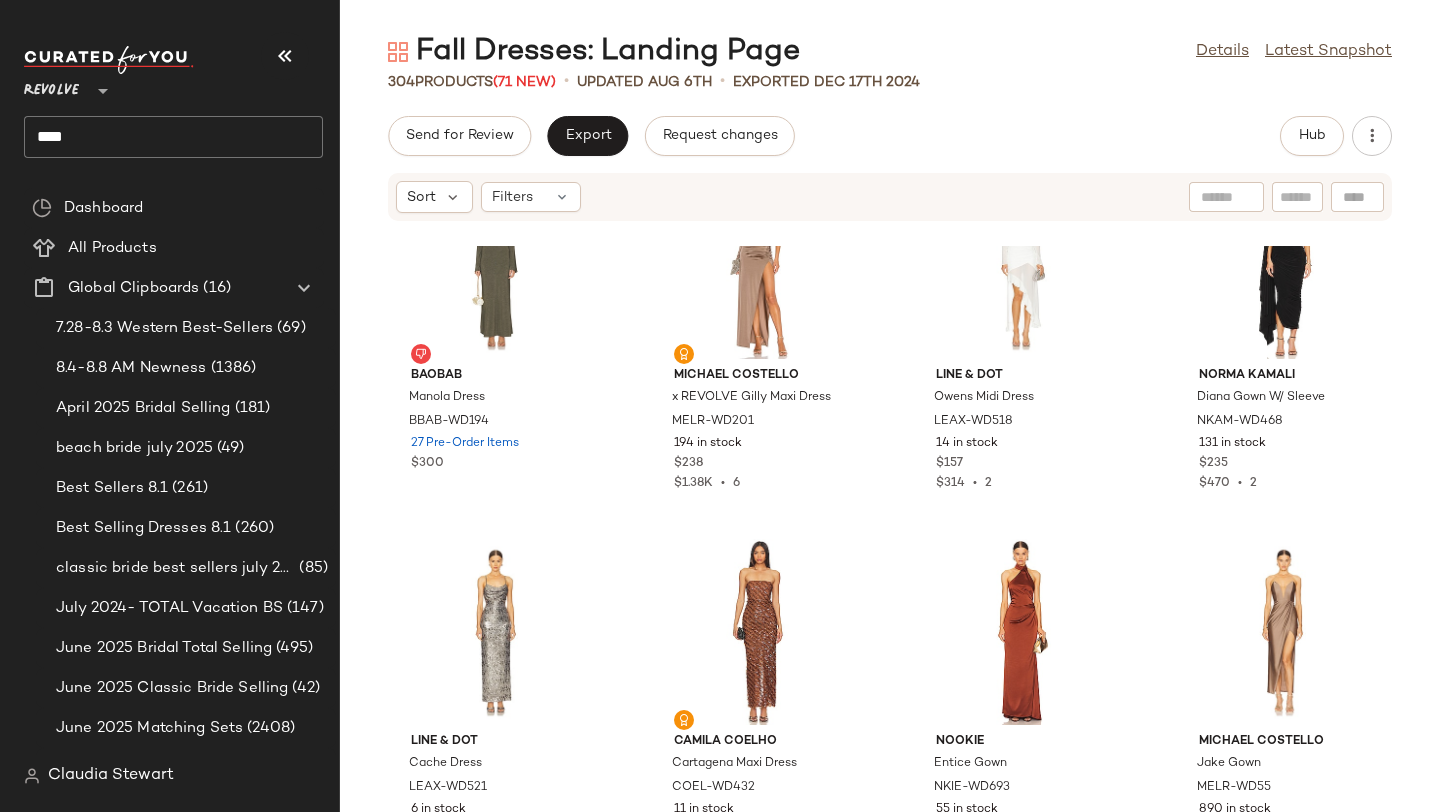 scroll, scrollTop: 20951, scrollLeft: 0, axis: vertical 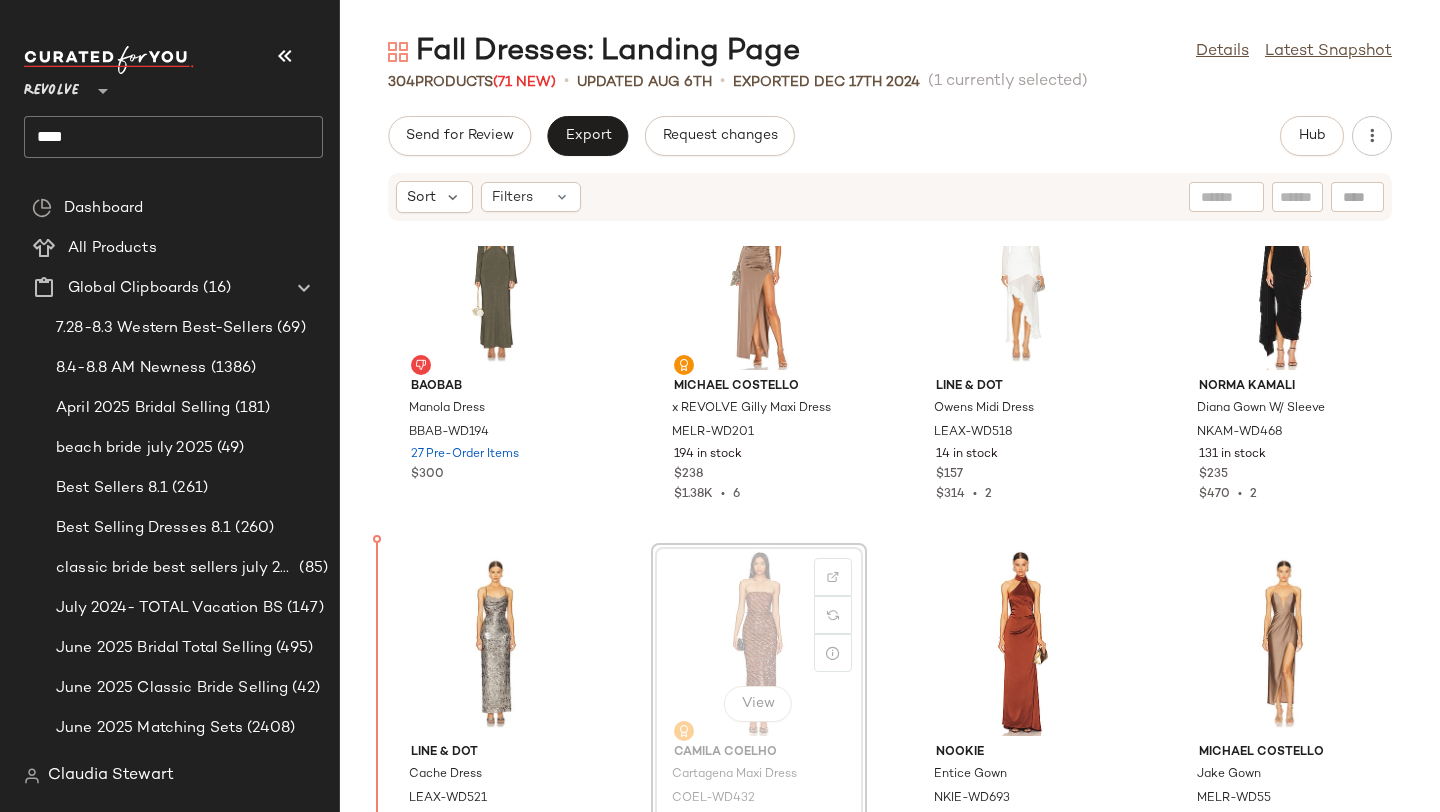 drag, startPoint x: 736, startPoint y: 610, endPoint x: 665, endPoint y: 610, distance: 71 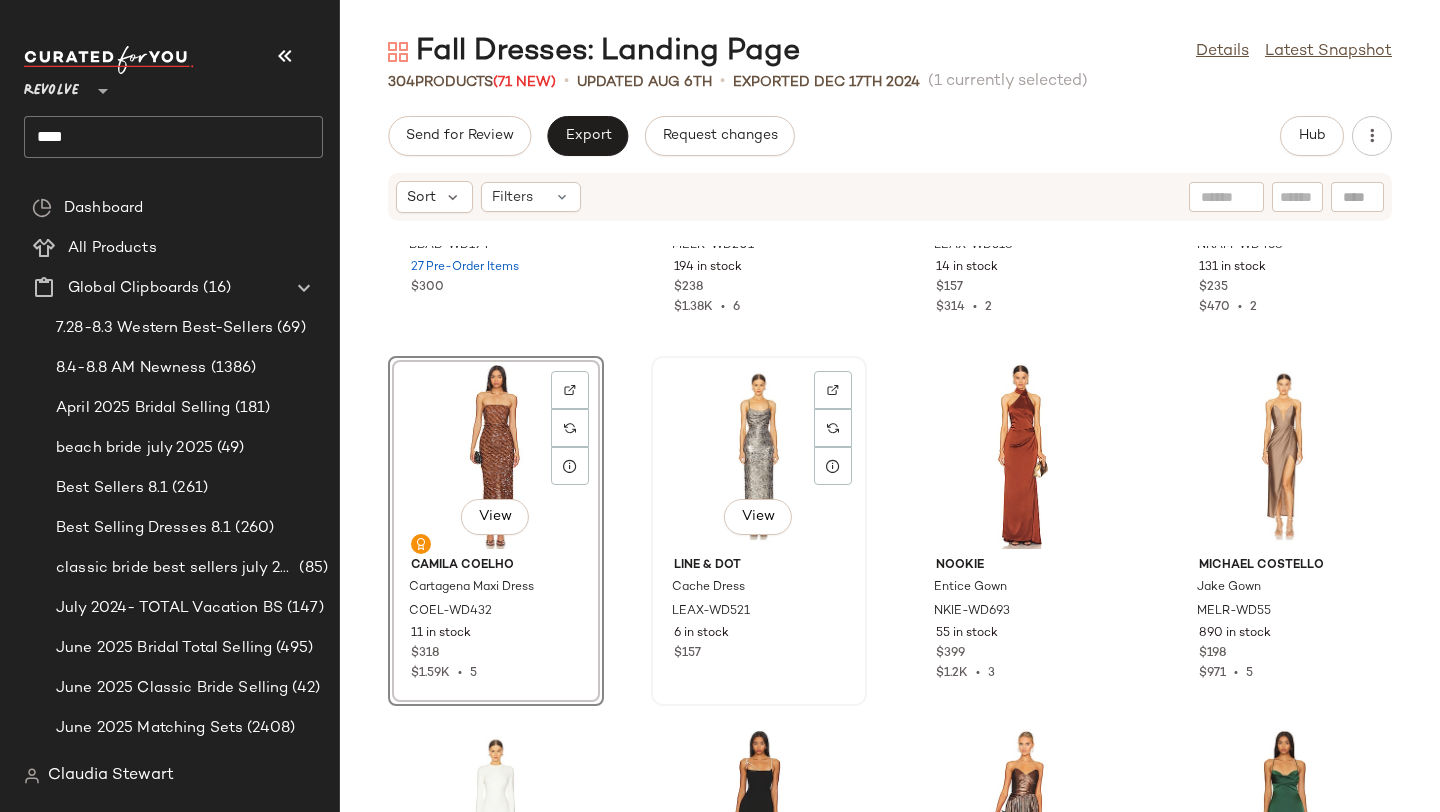 scroll, scrollTop: 21155, scrollLeft: 0, axis: vertical 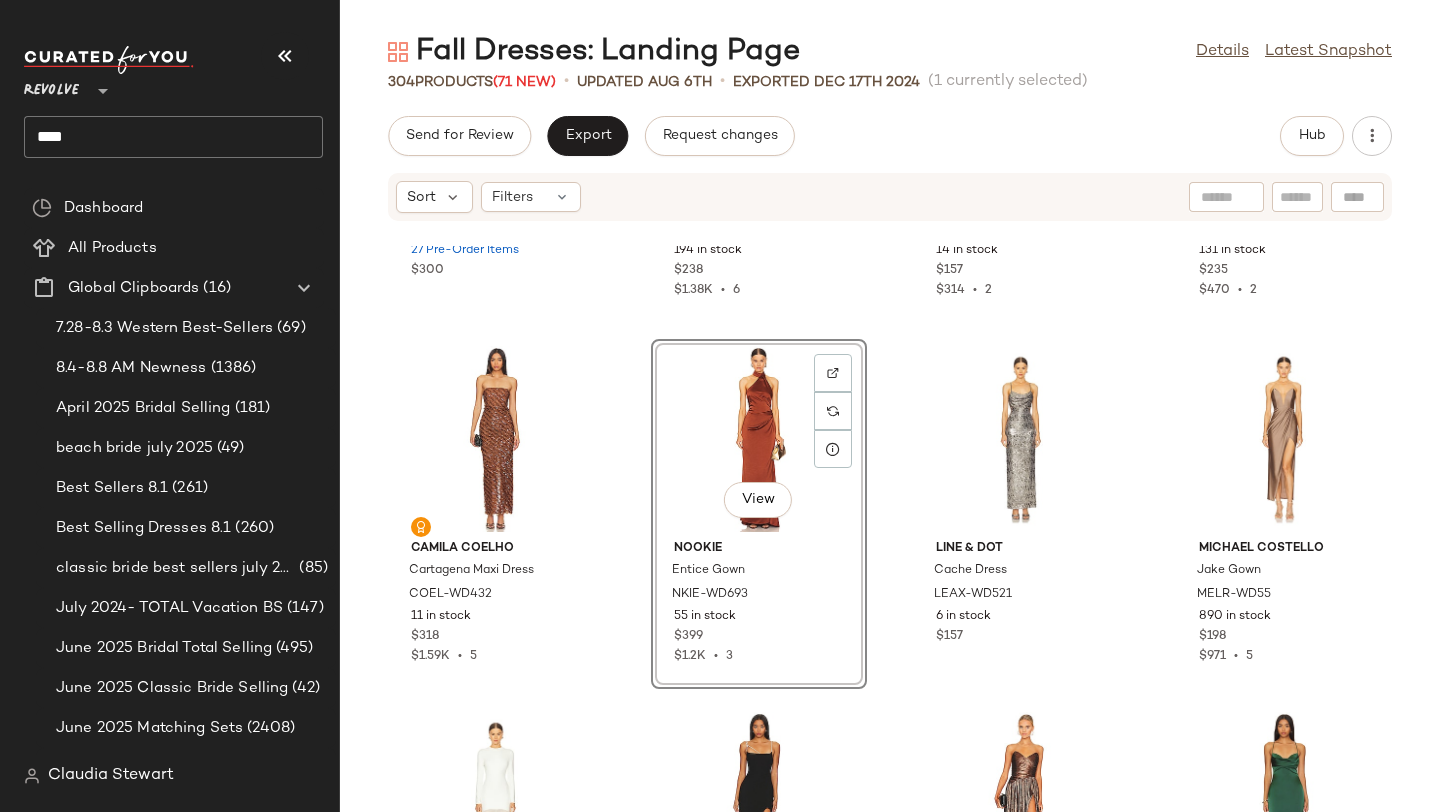 click on "[BRAND] [BRAND] [PRODUCT] [PRODUCT_CODE] [NUMBER] Pre-Order Items $[PRICE] [BRAND] [BRAND] [PRODUCT] [PRODUCT_CODE] [NUMBER] in stock $[PRICE] $[PRICE]  •  6 [BRAND] & [BRAND] [PRODUCT] [PRODUCT_CODE] [NUMBER] in stock $[PRICE] $[PRICE]  •  2 [BRAND] [PRODUCT] [PRODUCT_CODE] [NUMBER] [PRODUCT_CODE] [NUMBER] in stock $[PRICE] $[PRICE]  •  2 [BRAND] [PRODUCT] [PRODUCT_CODE] [NUMBER] in stock $[PRICE] $[PRICE]  •  5  View  [BRAND] [PRODUCT] [PRODUCT_CODE] [NUMBER] in stock $[PRICE] $[PRICE]  •  3 [BRAND] & [BRAND] [PRODUCT] [PRODUCT_CODE] [NUMBER] in stock $[PRICE] [BRAND] [PRODUCT] [PRODUCT_CODE] [NUMBER] in stock $[PRICE] $[PRICE]  •  5 [BRAND] [PRODUCT] [PRODUCT_CODE] [NUMBER] [NUMBER] Pre-Order Items $[PRICE] [BRAND] [PRODUCT] [PRODUCT_CODE] [NUMBER] in stock $[PRICE] $[PRICE]  •  7 [BRAND] [PRODUCT] [PRODUCT_CODE] [NUMBER] in stock $[PRICE] $[PRICE]  •  4 [BRAND] [PRODUCT] [PRODUCT_CODE] [NUMBER] in stock $[PRICE] [PRICE] [PRODUCT] [PRODUCT_CODE] [NUMBER] in stock $[PRICE] [BRAND] [PRODUCT] [PRODUCT_CODE] [NUMBER] in stock $[PRICE] [BRAND] [PRODUCT] [PRODUCT_CODE] [NUMBER] in stock $[PRICE] [BRAND] [PRODUCT] [PRODUCT_CODE] [NUMBER] in stock $[PRICE]" 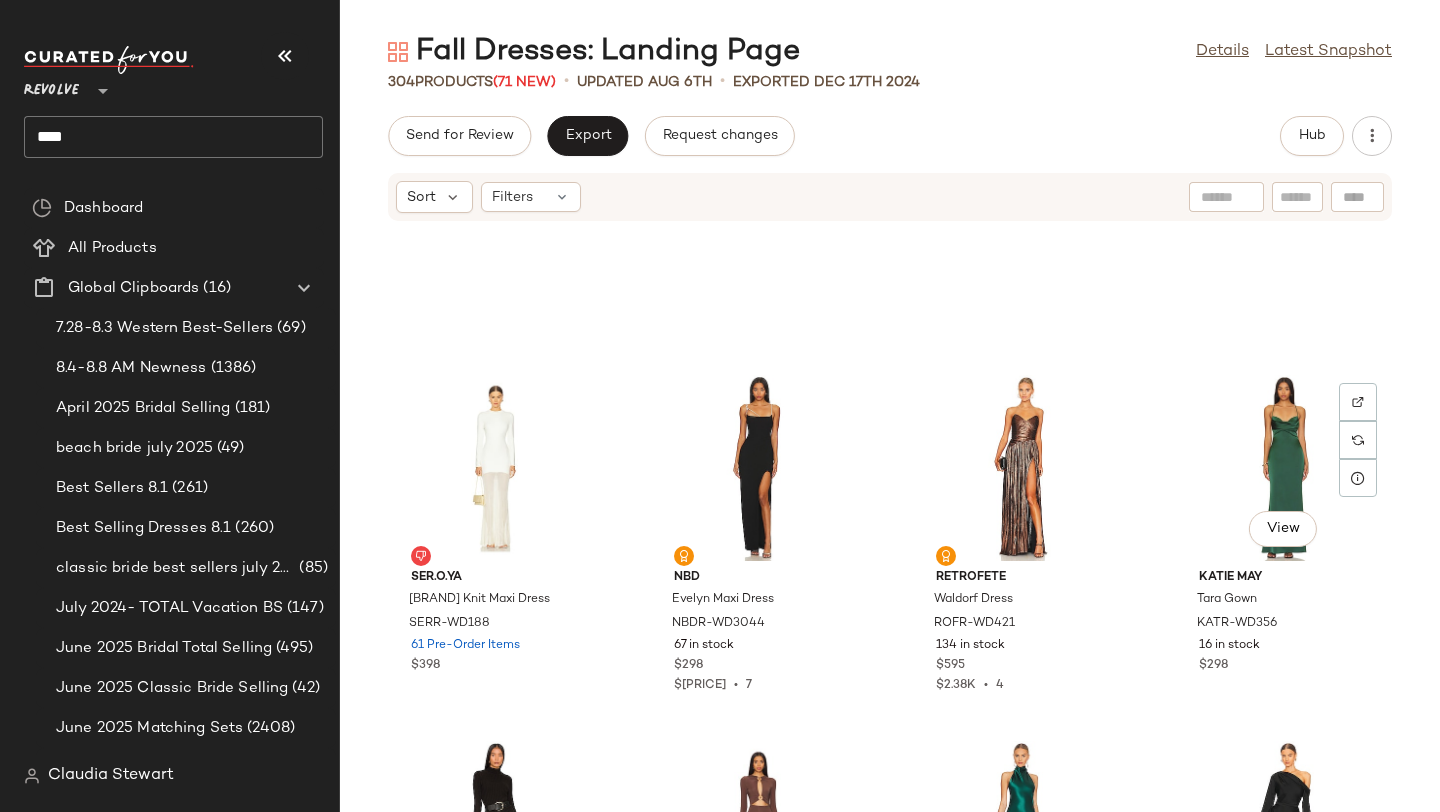 scroll, scrollTop: 21705, scrollLeft: 0, axis: vertical 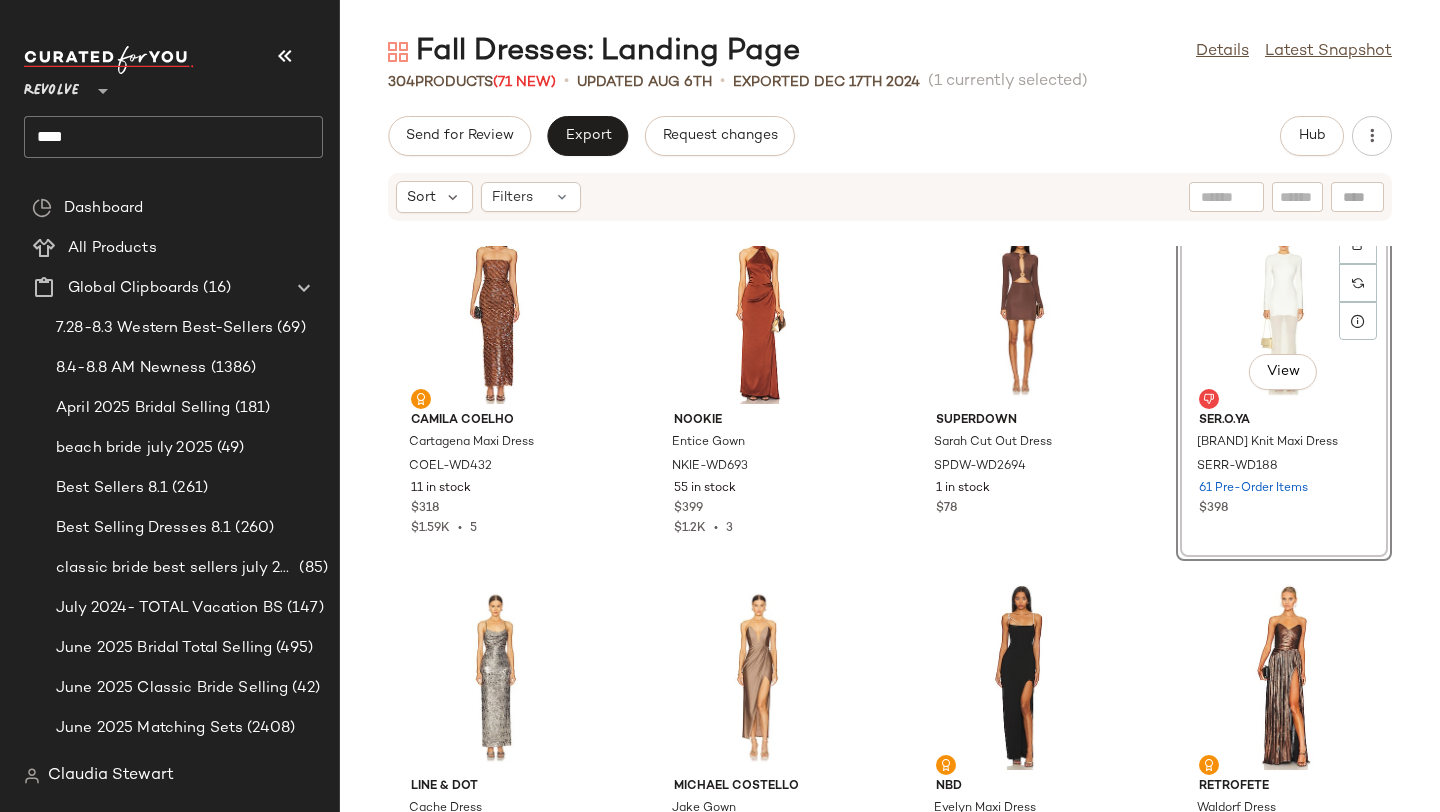 click on "View  [BRAND].[BRAND] [BRAND] Knit Maxi Dress [BRAND]-[CODE] 61 Pre-Order Items $[PRICE]" 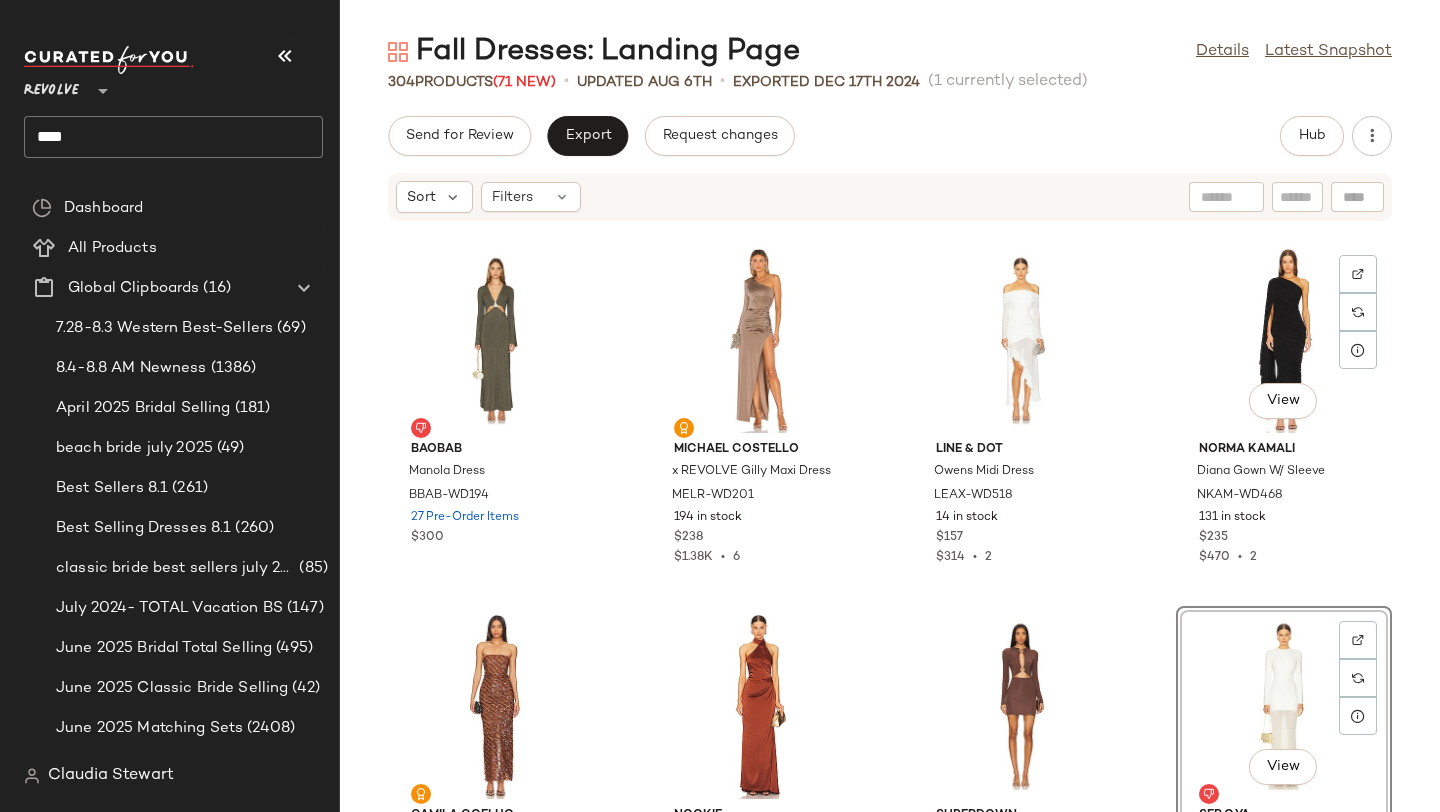 scroll, scrollTop: 21122, scrollLeft: 0, axis: vertical 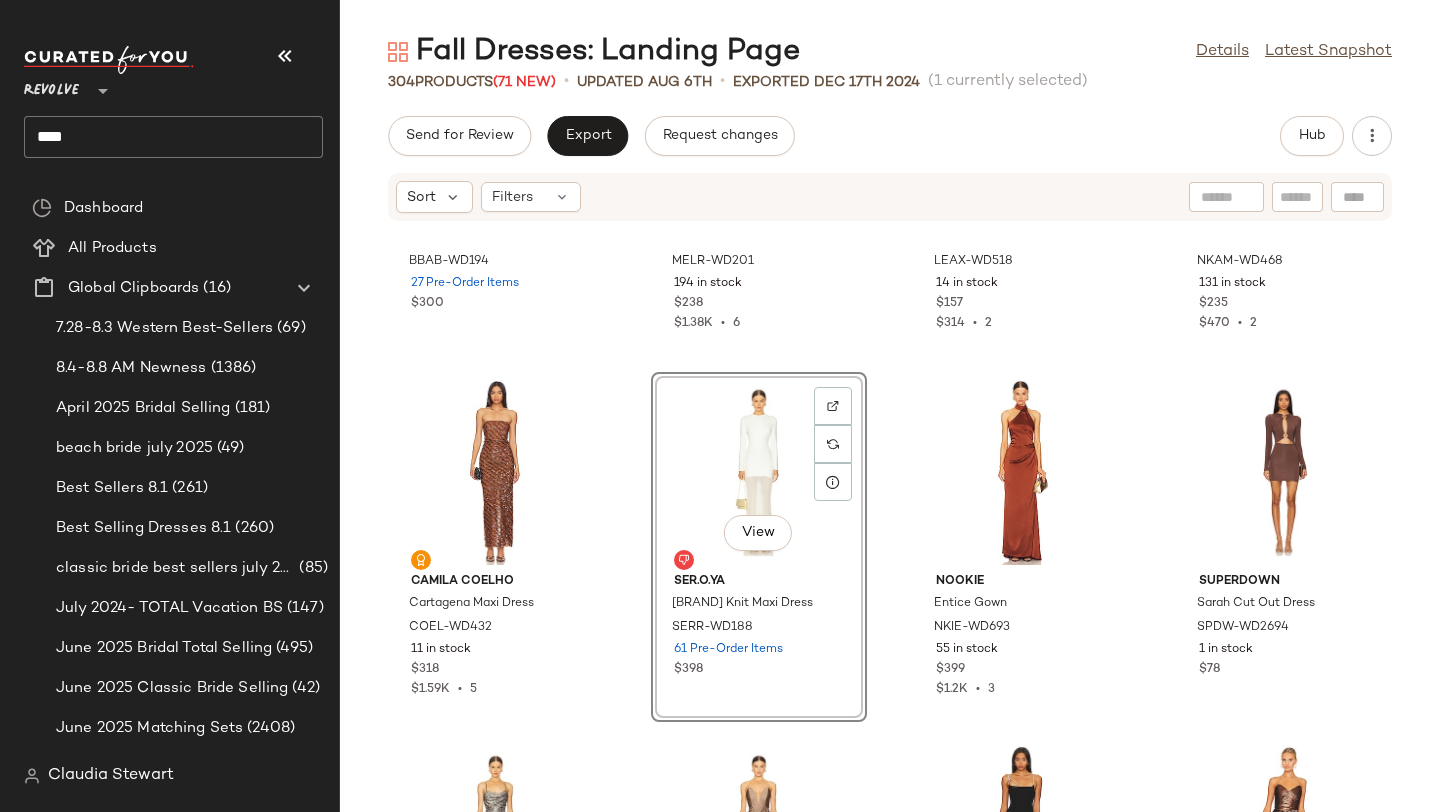 click on "Shona Joy La Lune High Neck Cowl Maxi Dress SHON-WD566 33 in stock $320  View  Runaway The Label Enora Maxi Dress RUNR-WD91 101 Pre-Order Items $132 SANS FAFF Off The Shoulder Maxi Dress SAFR-WD9 5 in stock $425 Enza Costa Half Sleeve Crew Midi Dress ENZA-WD446 92 in stock $225 Ulla Johnson Clea Sleeveless Bias Midi Dress ULLA-WD548 20 in stock $690 AFRM Juniper Dress AFFM-WD324 533 in stock $88 $88  •  1 Steve Madden Tori Dress SMAD-WD219 36 in stock $99 $89  •  1 L'Academie Nilsa Dress LCDE-WD835 151 Pre-Order Items $208 SNDYS Allegra Linen Mini Dress SDYS-WD218 2084 in stock $86 $300  •  4 h:ours Amari Mini Dress HURR-WD690 40 in stock $198 AFRM Serenity Midi Dress AFFM-WD154 7 in stock $77 SNDYS x REVOLVE Lottie Dress SDYS-WD110 638 in stock $89 $508  •  6 Michael Costello x REVOLVE Antonella Mini Dress MELR-WD399 163 in stock $198 SAU LEE Audrey Dress SLEE-WD29 98 in stock $398 SNDYS Lottie Dress SDYS-WD164 489 in stock $76 $152  •  2 retrofete Kyona Dress ROFR-WD821 171 in stock $598" 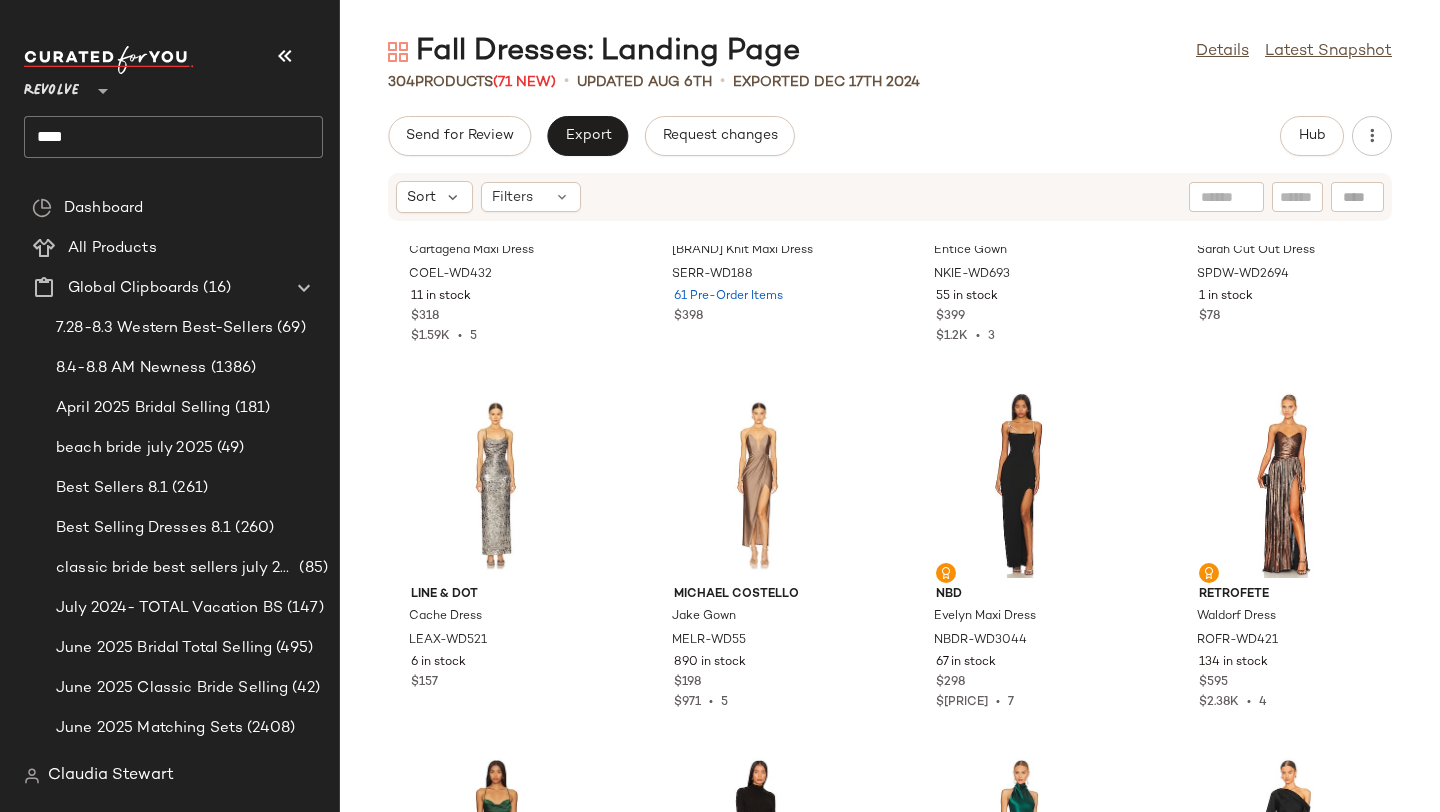 scroll, scrollTop: 21481, scrollLeft: 0, axis: vertical 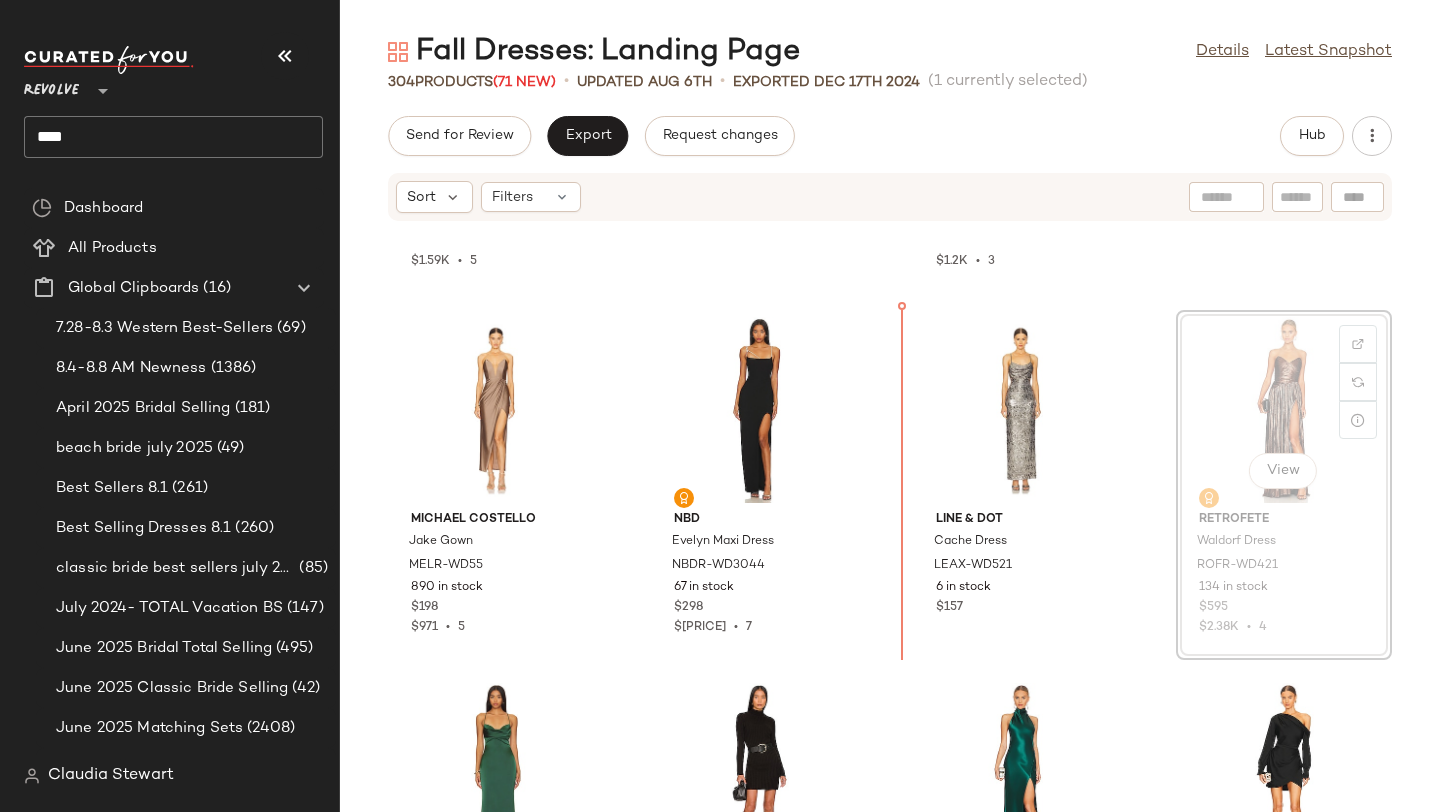 drag, startPoint x: 1282, startPoint y: 378, endPoint x: 1156, endPoint y: 395, distance: 127.141655 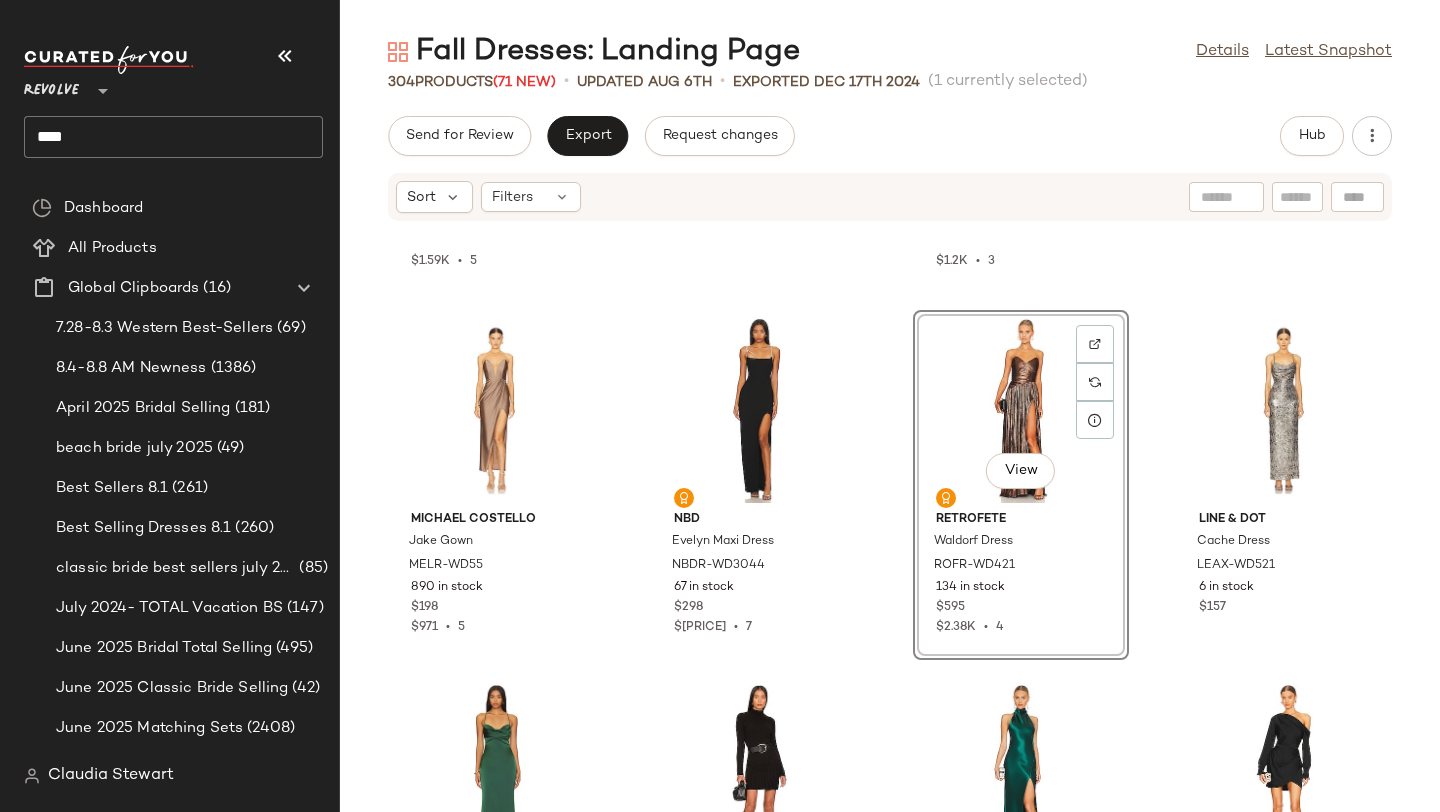 click on "[BRAND] [PRODUCT] [PRODUCT_CODE] [NUMBER] in stock $[PRICE] $[PRICE]  •  5 [BRAND] [PRODUCT] [PRODUCT_CODE] [NUMBER] [NUMBER] Pre-Order Items $[PRICE] [BRAND] [PRODUCT] [PRODUCT_CODE] [NUMBER] in stock $[PRICE] $[PRICE]  •  3 [BRAND] [PRODUCT] [PRODUCT_CODE] [NUMBER] in stock $[PRICE] [BRAND] [PRODUCT] [PRODUCT_CODE] [NUMBER] in stock $[PRICE] $[PRICE]  •  5 [BRAND] [PRODUCT] [PRODUCT_CODE] [NUMBER] in stock $[PRICE] [BRAND] [PRODUCT] [PRODUCT_CODE] [NUMBER] in stock $[PRICE] [PRICE] [PRODUCT] [PRODUCT_CODE] [NUMBER] in stock $[PRICE] [BRAND] [PRODUCT] [PRODUCT_CODE] [NUMBER] in stock $[PRICE] [BRAND] [PRODUCT] [PRODUCT_CODE] [NUMBER] in stock $[PRICE] [BRAND] [PRODUCT] [PRODUCT_CODE] [NUMBER] in stock $[PRICE] [BRAND] [PRODUCT] [PRODUCT_CODE] [NUMBER] in stock $[PRICE] $[PRICE]  •  2 [BRAND] [PRODUCT] [PRODUCT_CODE] [NUMBER] in stock $[PRICE] $[PRICE]  •  5 [BRAND] [PRODUCT] [PRODUCT_CODE] [NUMBER] in stock $[PRICE] $[PRICE]  •  1 [BRAND] [PRODUCT] [PRODUCT_CODE] [NUMBER] in stock $[PRICE] $[PRICE]  •" 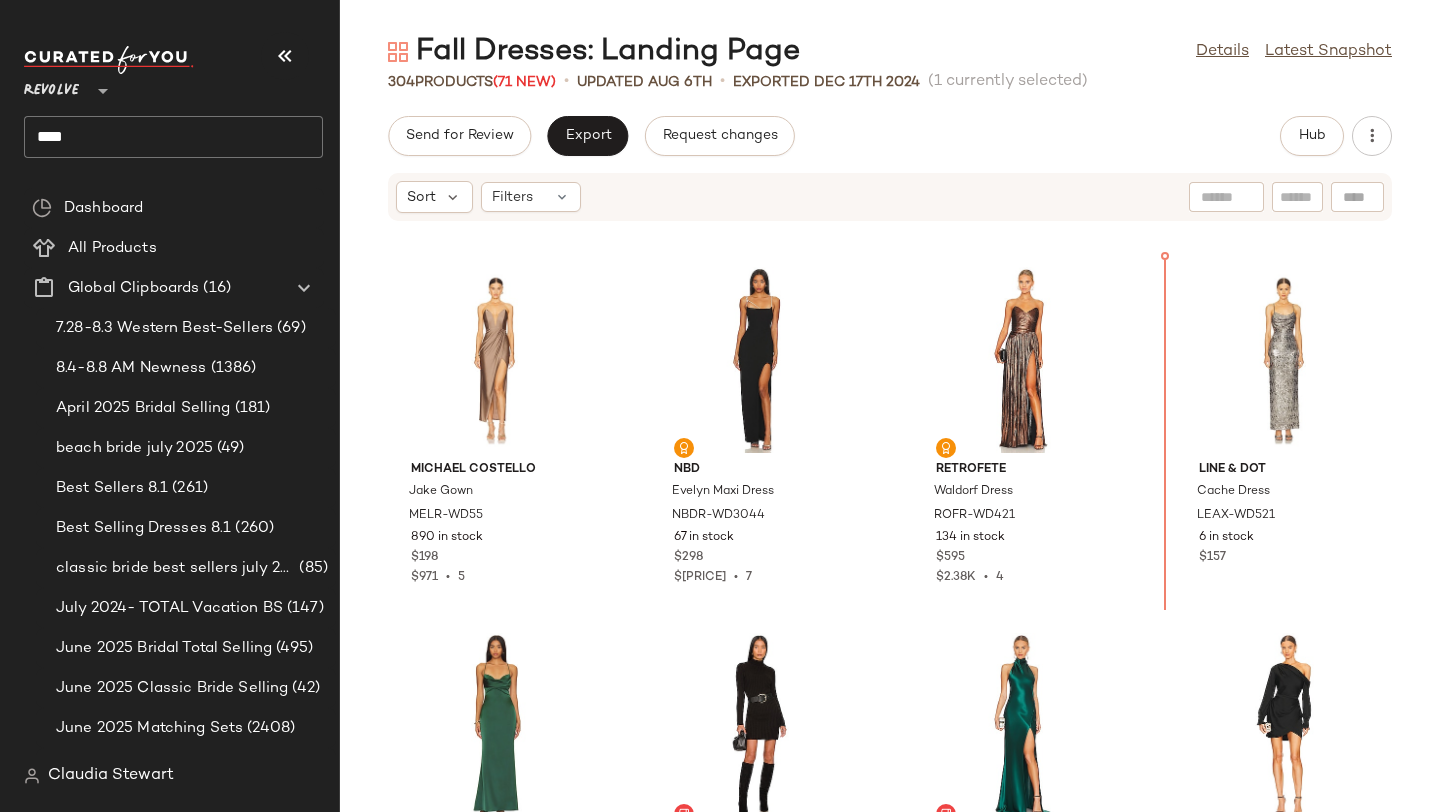 scroll, scrollTop: 21535, scrollLeft: 0, axis: vertical 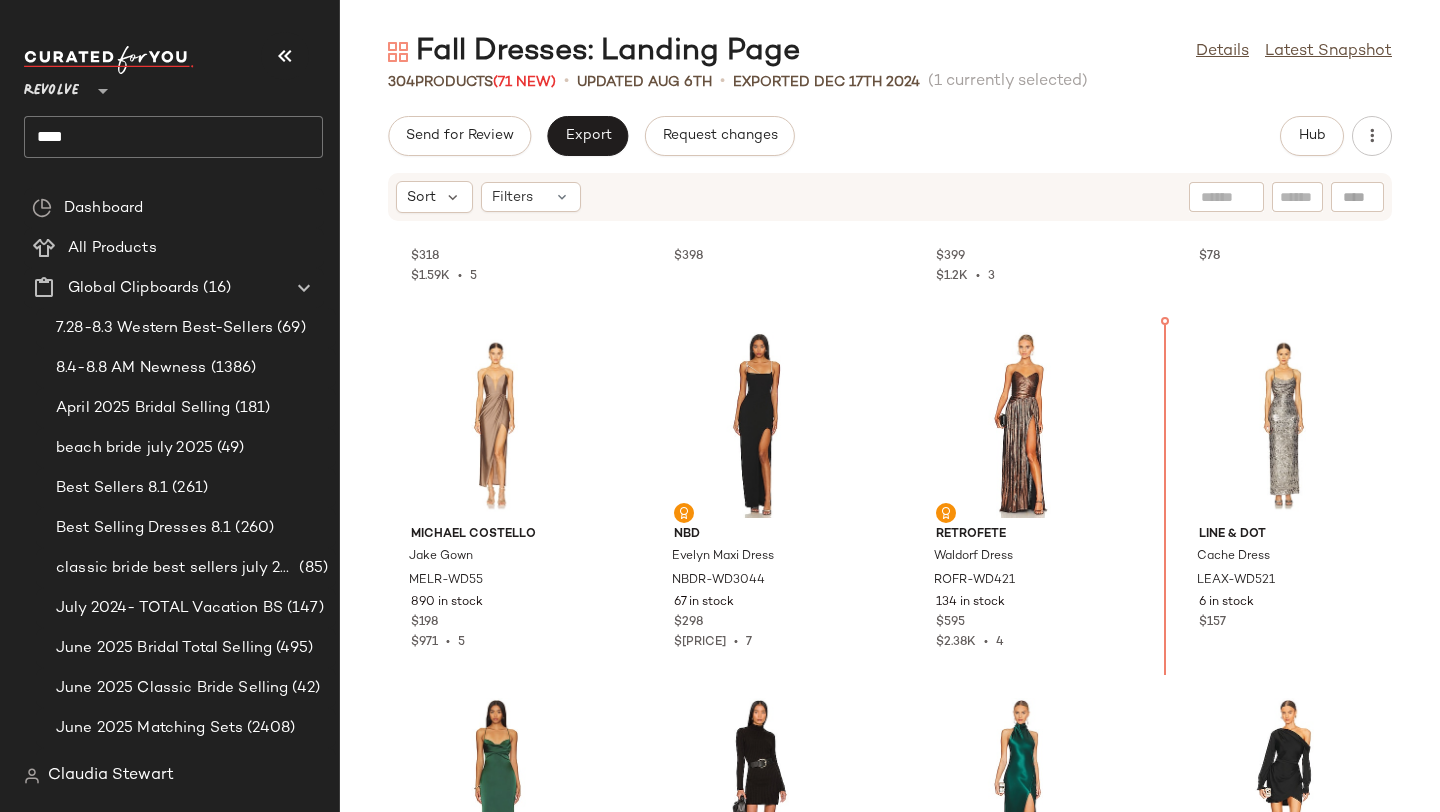 drag, startPoint x: 965, startPoint y: 439, endPoint x: 1013, endPoint y: 412, distance: 55.072678 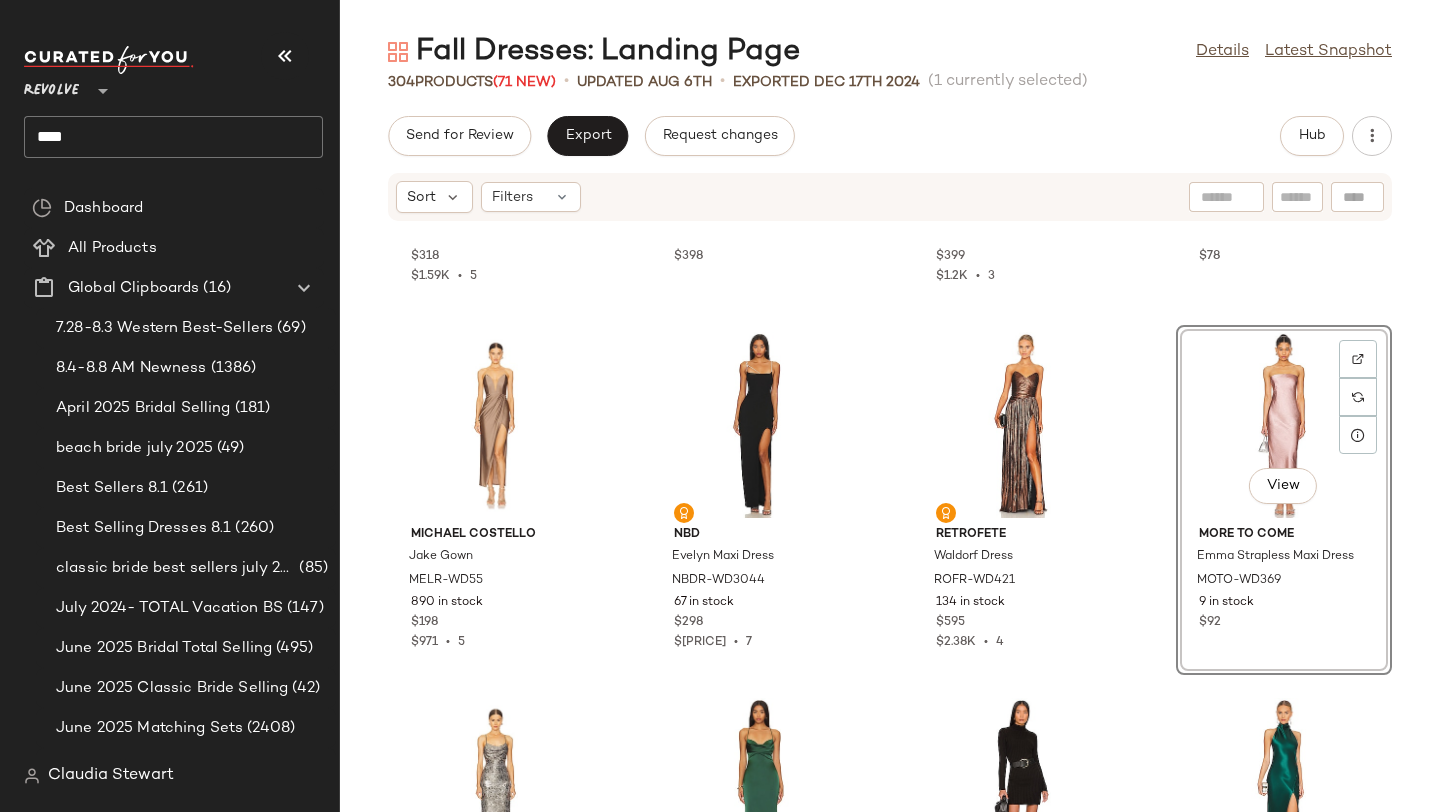 click on "[FIRST] [LAST] Cartagena Maxi Dress COEL-WD432 11 in stock $318 $1.59K  •  5 SER.O.YA Serenade Knit Maxi Dress SERR-WD188 61 Pre-Order Items $398 Nookie Entice Gown NKIE-WD693 55 in stock $399 $1.2K  •  3 superdown Sarah Cut Out Dress SPDW-WD2694 1 in stock $78 Michael Costello Jake Gown MELR-WD55 890 in stock $198 $971  •  5 NBD Evelyn Maxi Dress NBDR-WD3044 67 in stock $298 $2.06K  •  7 retrofete Waldorf Dress ROFR-WD421 134 in stock $595 $2.38K  •  4  View  MORE TO COME Emma Strapless Maxi Dress MOTO-WD369 9 in stock $92 Line & Dot Cache Dress LEAX-WD521 6 in stock $157 Katie May Tara Gown KATR-WD356 16 in stock $298 525Turtleneck Midi Dress 525A-WD69 163 in stock $128 SAU LEE Penelope Gown SLEE-WD172 1 in stock $550 SIMKHAI Cameron Dress JSKI-WD179 57 in stock $545 Shona Joy La Lune Ruched Halter Maxi Dress SHON-WD517 59 in stock $360 $720  •  2 Amanda Uprichard Anja Mini Dress AMAN-WD1642 78 in stock $246 $1.23K  •  5 NICHOLAS Simone Cowl Neck Dress NHOX-WD378 18 in stock $395 $395  •  1" 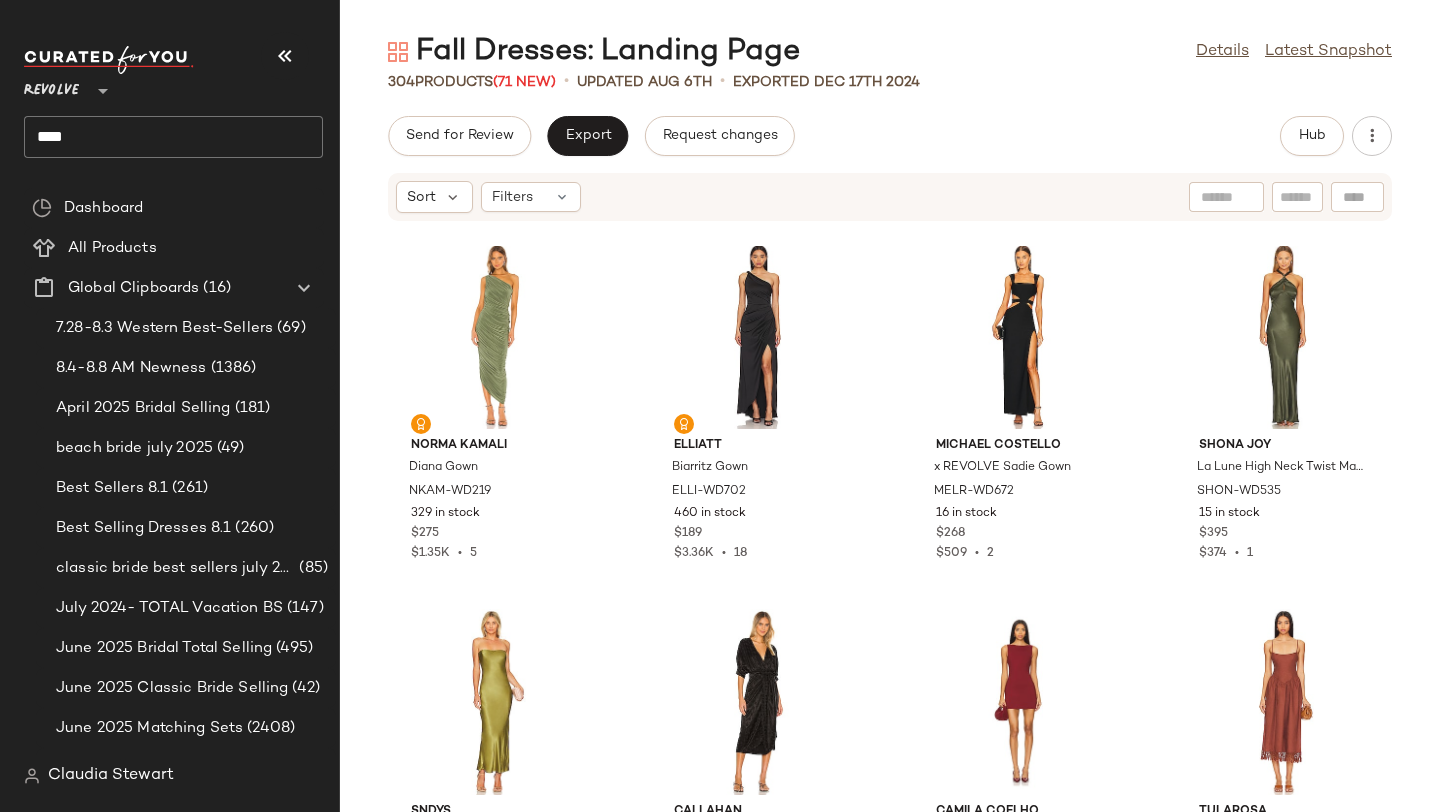 scroll, scrollTop: 22917, scrollLeft: 0, axis: vertical 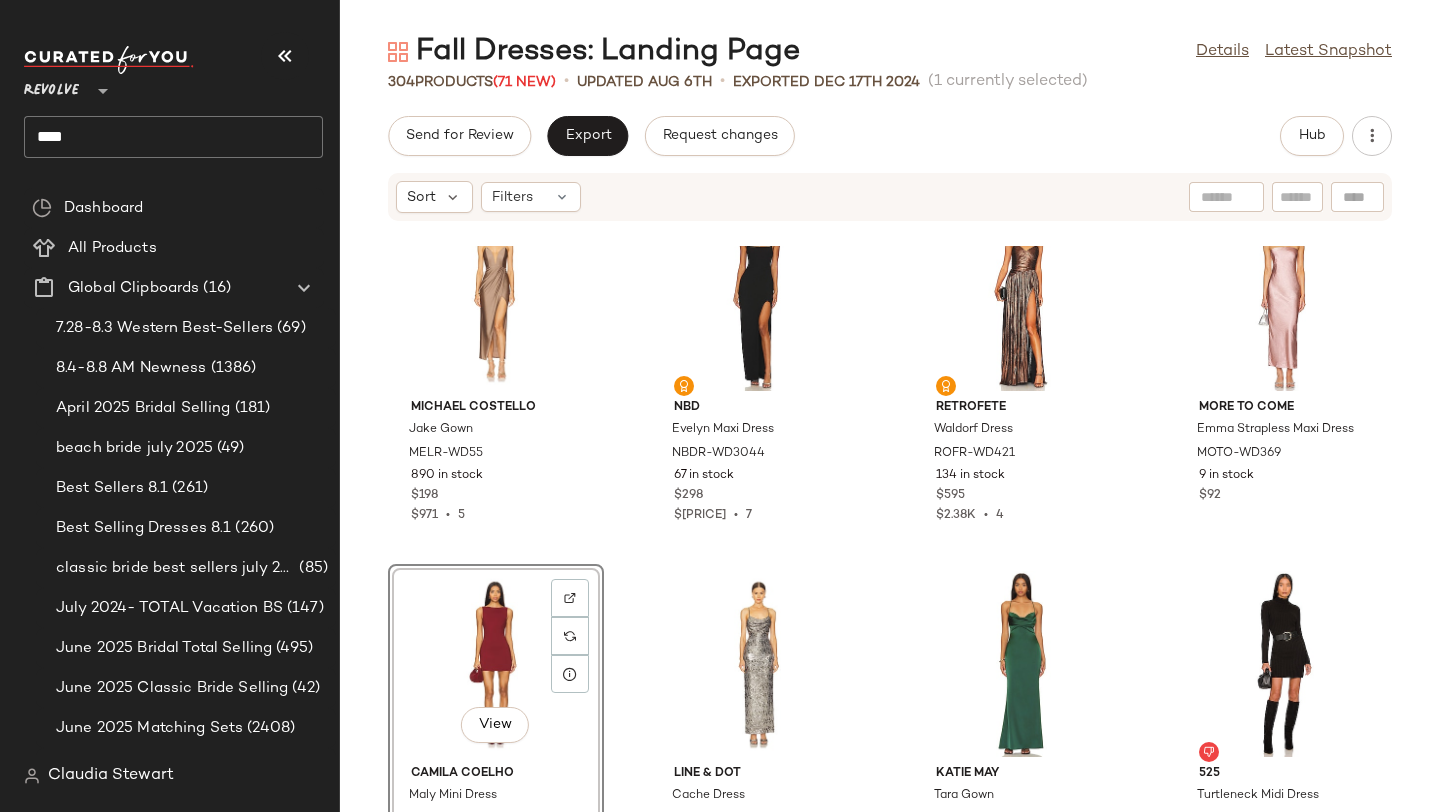 click on "Michael Costello Jake Gown MELR-WD55 890 in stock $198 $971  •  5 NBD Evelyn Maxi Dress NBDR-WD3044 67 in stock $298 $2.06K  •  7 retrofete Waldorf Dress ROFR-WD421 134 in stock $595 $2.38K  •  4 MORE TO COME Emma Strapless Maxi Dress MOTO-WD369 9 in stock $92  View  Camila Coelho Maly Mini Dress COEL-WD476 16 in stock $198 Line & Dot Cache Dress LEAX-WD521 6 in stock $157 Katie May Tara Gown KATR-WD356 16 in stock $298 525Turtleneck Midi Dress 525A-WD69 163 in stock $128 SAU LEE Penelope Gown SLEE-WD172 1 in stock $550 SIMKHAI Cameron Dress JSKI-WD179 57 in stock $545 Shona Joy La Lune Ruched Halter Maxi Dress SHON-WD517 59 in stock $360 $720  •  2 Amanda Uprichard Anja Mini Dress AMAN-WD1642 78 in stock $246 $1.23K  •  5 NICHOLAS Simone Cowl Neck Dress NHOX-WD378 18 in stock $395 $395  •  1 Norma Kamali Diana Gown NKAM-WD219 329 in stock $275 $1.35K  •  5 ELLIATT Biarritz Gown ELLI-WD702 460 in stock $189 $3.36K  •  18 Michael Costello x REVOLVE Sadie Gown MELR-WD672 16 in stock $268 $509 2" 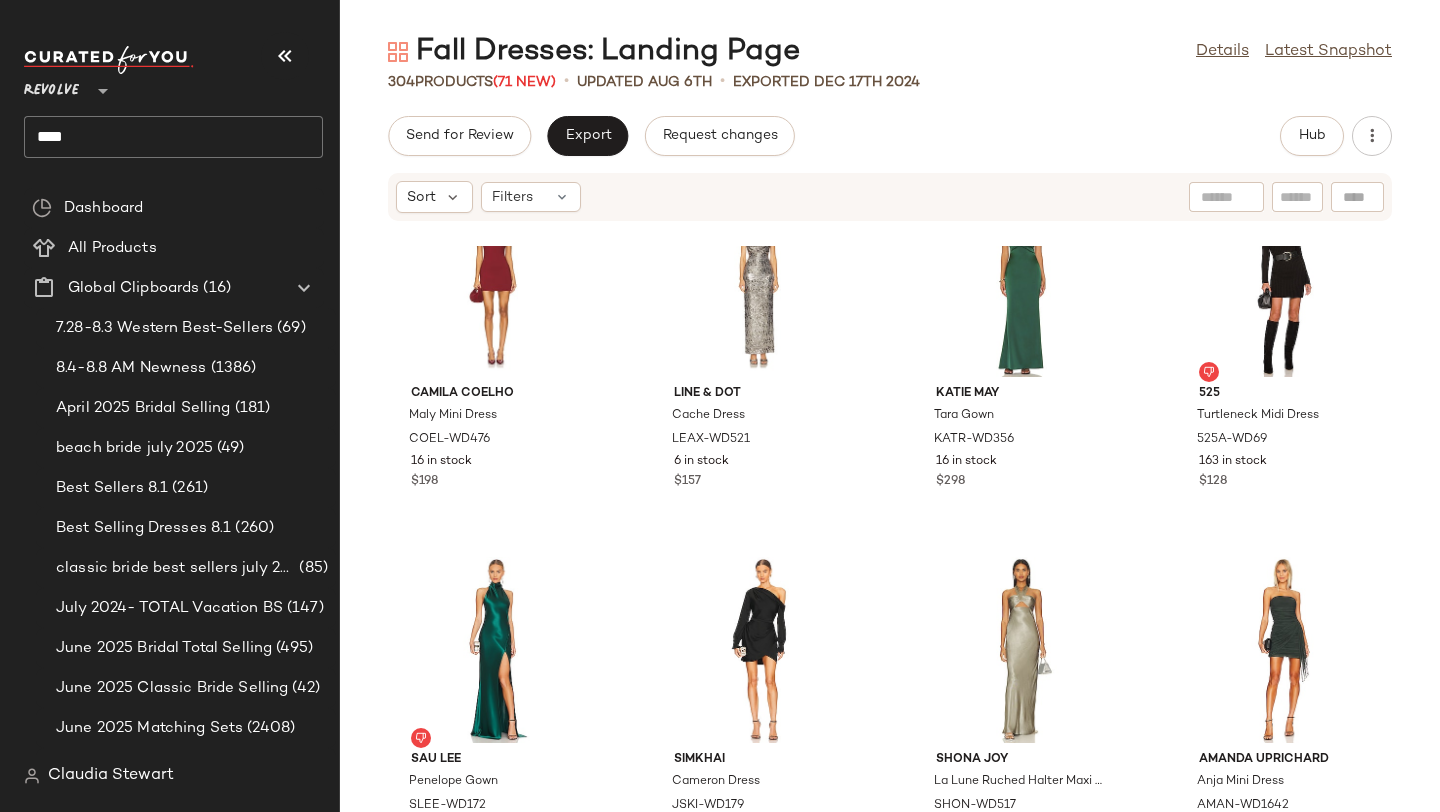 scroll, scrollTop: 22030, scrollLeft: 0, axis: vertical 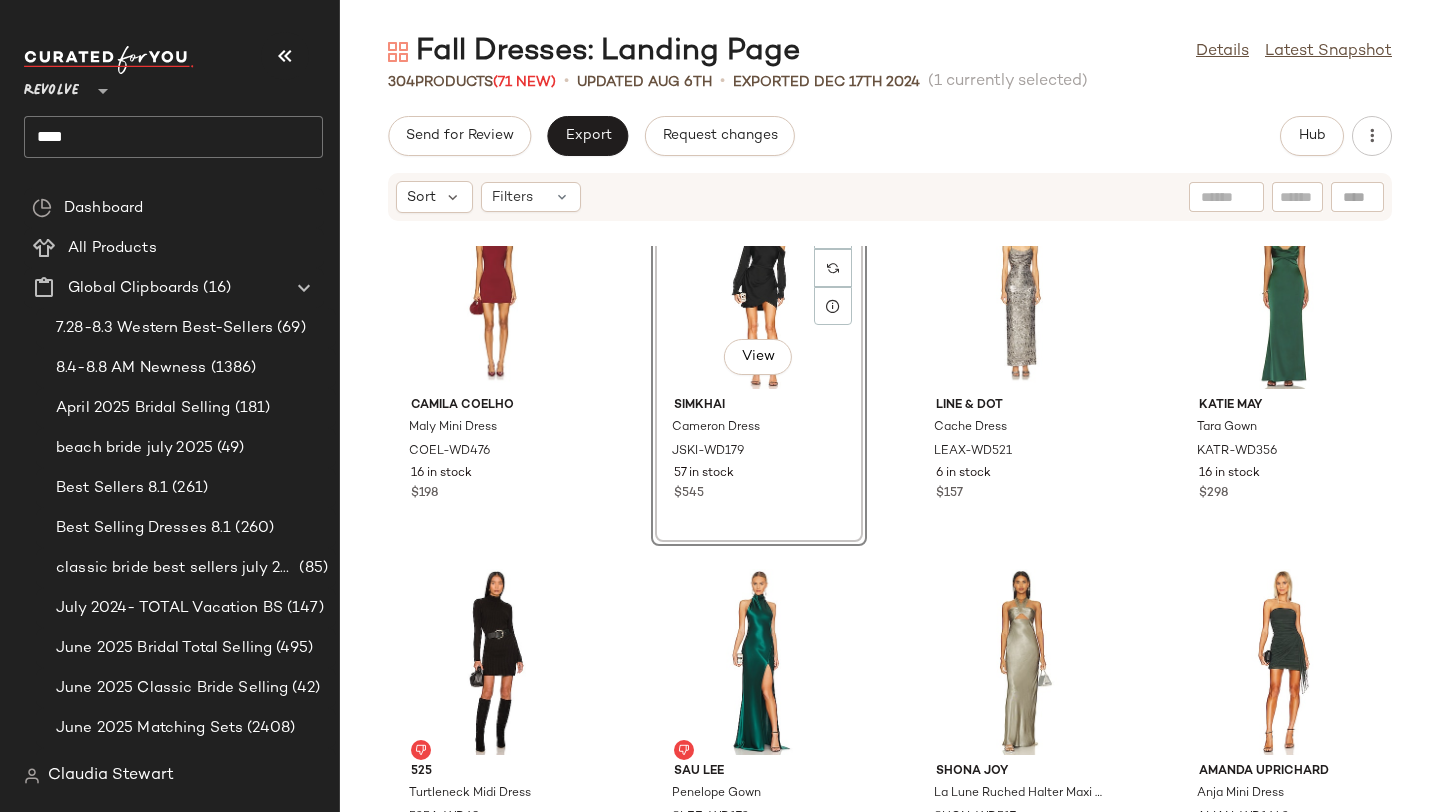 click on "[BRAND] [BRAND] Gown [BRAND]-[CODE] 890 in stock $[PRICE] $[PRICE]  •  5 [BRAND] [BRAND] [BRAND] Maxi Dress [BRAND]-[CODE] 67 in stock $[PRICE] $[PRICE]  •  7 [BRAND] [BRAND] Dress [BRAND]-[CODE] 134 in stock $[PRICE] $[PRICE]  •  4 [BRAND] to [BRAND] [BRAND] [BRAND] Maxi Dress [BRAND]-[CODE] 9 in stock $[PRICE] [BRAND] [BRAND] [BRAND] Mini Dress [BRAND]-[CODE] 16 in stock $[PRICE]  View  [BRAND] [BRAND] [BRAND] Dress [BRAND]-[CODE] 57 in stock $[PRICE] [BRAND] & [BRAND] [BRAND] Dress [BRAND]-[CODE] 6 in stock $[PRICE] [BRAND] [BRAND] [BRAND] Gown [BRAND]-[CODE] 16 in stock $[PRICE] [BRAND] [BRAND] [BRAND] Midi Dress [BRAND]-[CODE] 163 in stock $[PRICE] [BRAND] [BRAND] [BRAND] [BRAND] Maxi Dress [BRAND]-[CODE] 59 in stock $[PRICE] $[PRICE]  •  2 [BRAND] [BRAND] [BRAND] Mini Dress [BRAND]-[CODE] 78 in stock $[PRICE] $[PRICE]  •  5 [BRAND] [BRAND] [BRAND] [BRAND] Neck Dress [BRAND]-[CODE] 18 in stock $[PRICE] $[PRICE]  •  1 [BRAND] [BRAND] [BRAND] Gown [BRAND]-[CODE] 329 in stock $[PRICE] $[PRICE]  •  5 [BRAND] [BRAND] [BRAND] Gown [BRAND]-[CODE] 460 in stock $[PRICE] $[PRICE]  •  18 [BRAND] [BRAND] x [BRAND] [BRAND] [BRAND] Gown [BRAND]-[CODE] 16 in stock $[PRICE] $[PRICE]  •  2" 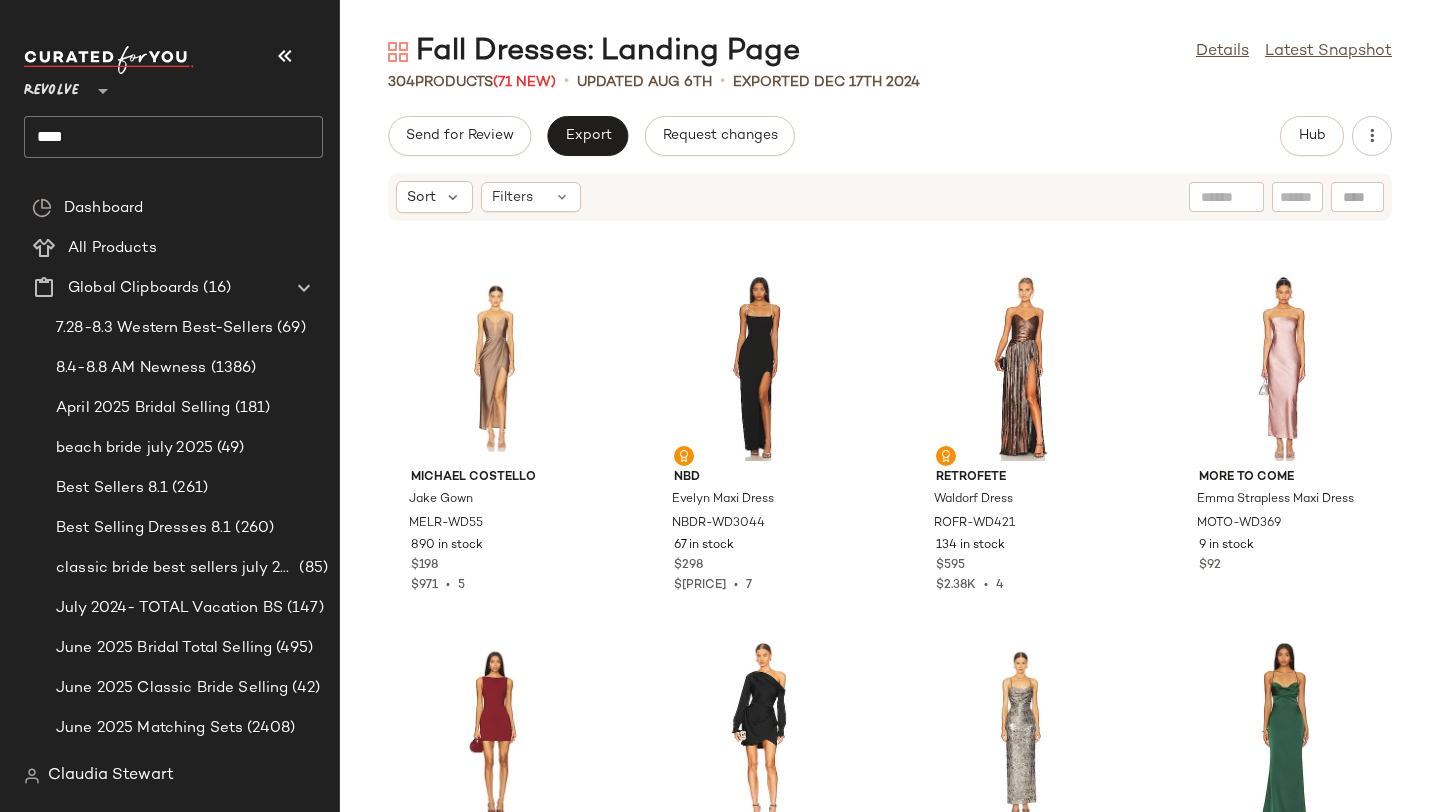 scroll, scrollTop: 21601, scrollLeft: 0, axis: vertical 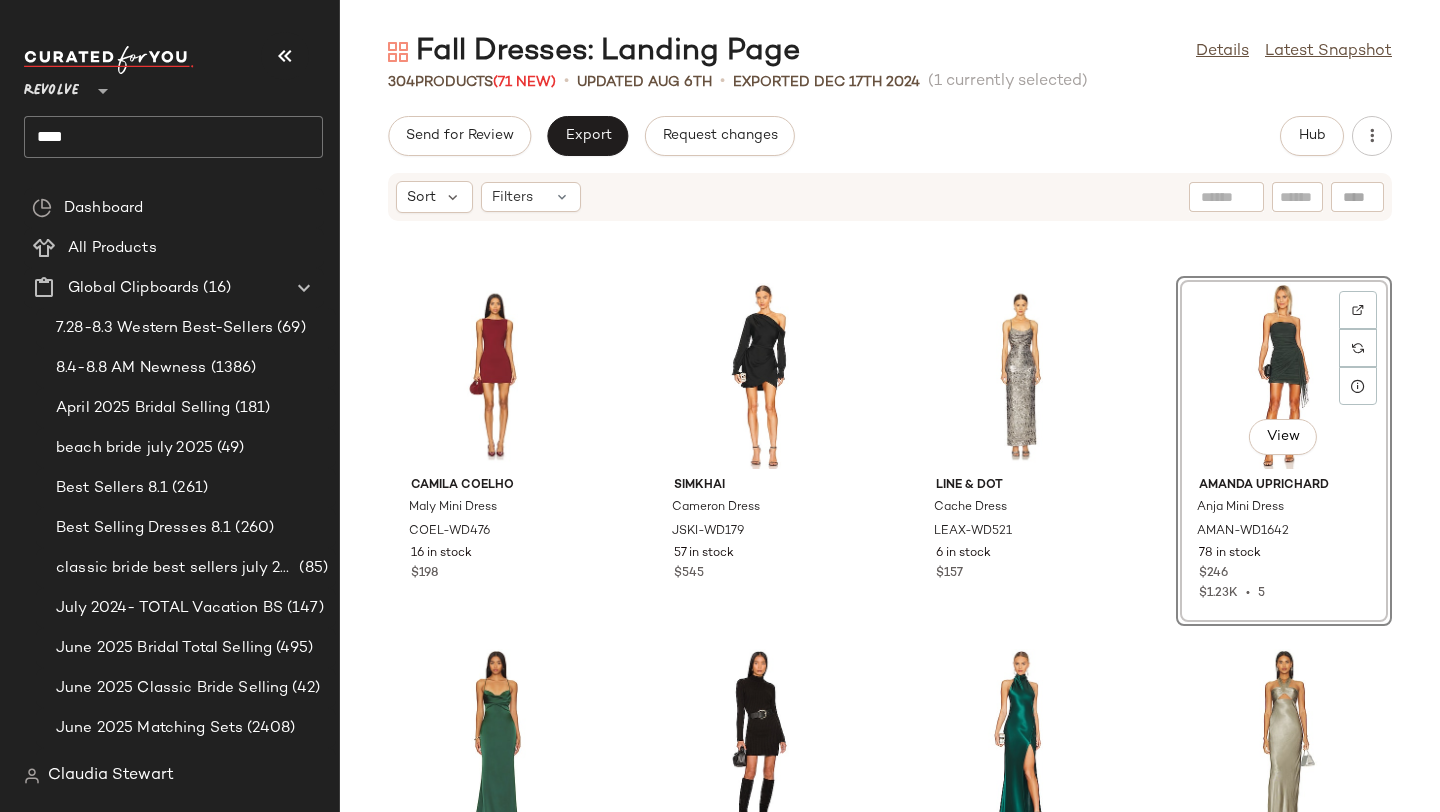 click on "View  Amanda Uprichard Anja Mini Dress AMAN-WD1642 78 in stock $246 $1.23K  •  5" 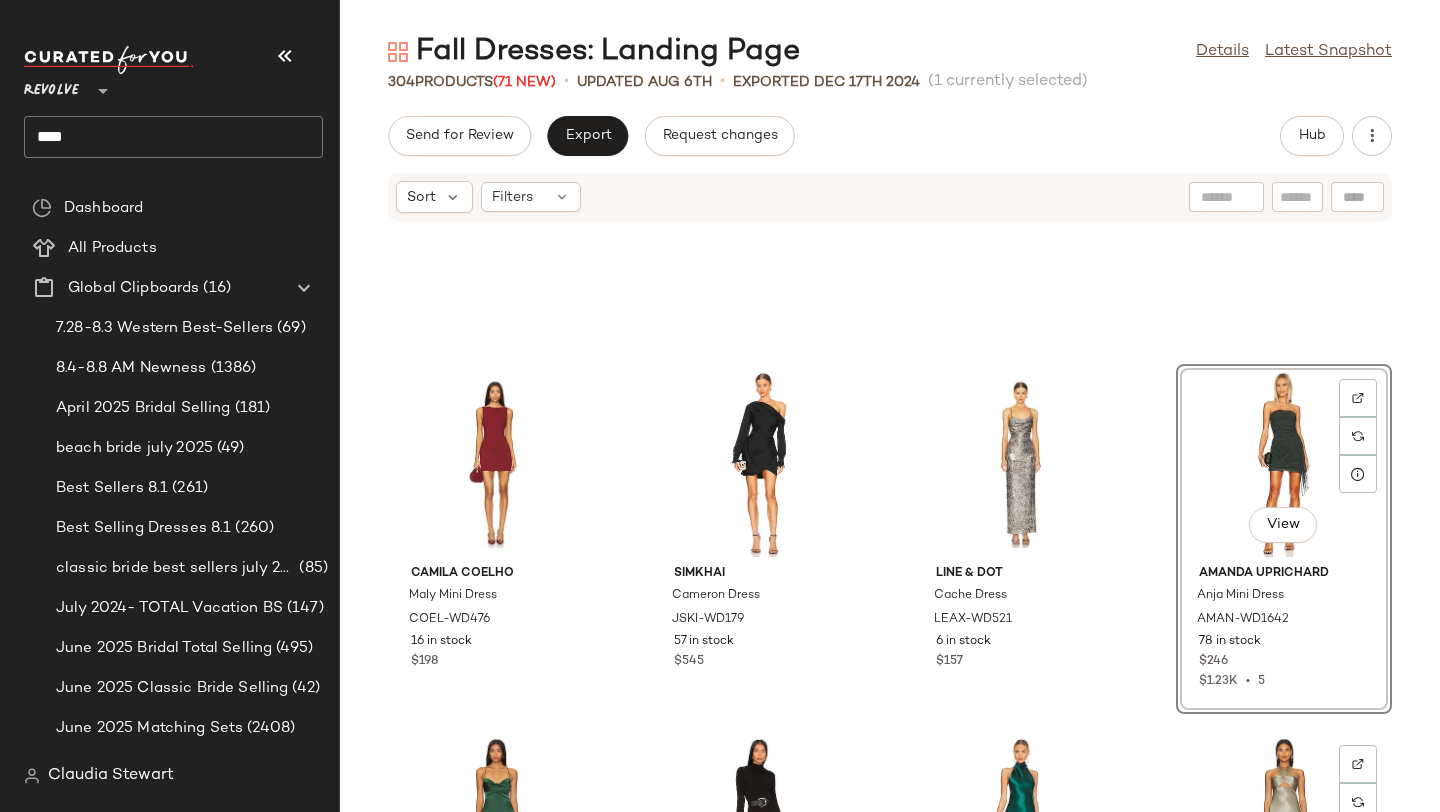 scroll, scrollTop: 21867, scrollLeft: 0, axis: vertical 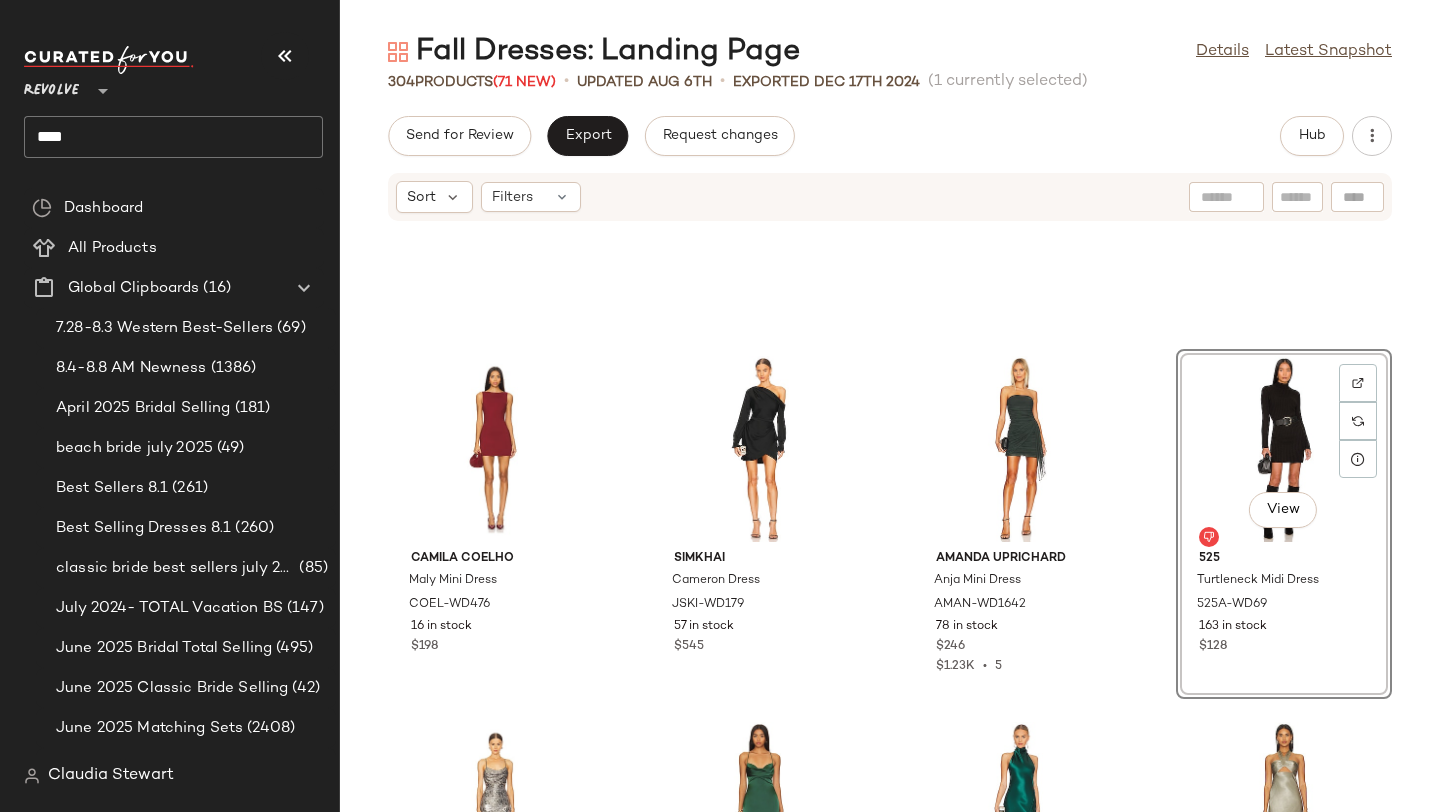 click on "[FIRST] [LAST] Maly Mini Dress COEL-WD476 16 in stock $198 SIMKHAI Cameron Dress JSKI-WD179 57 in stock $545 Amanda Uprichard Anja Mini Dress AMAN-WD1642 78 in stock $246 $1.23K  •  5  View  525Turtleneck Midi Dress 525A-WD69 163 in stock $128 Line & Dot Cache Dress LEAX-WD521 6 in stock $157 Katie May Tara Gown KATR-WD356 16 in stock $298 SAU LEE Penelope Gown SLEE-WD172 1 in stock $550 Shona Joy La Lune Ruched Halter Maxi Dress SHON-WD517 59 in stock $360 $720  •  2 NICHOLAS Simone Cowl Neck Dress NHOX-WD378 18 in stock $395 $395  •  1 Norma Kamali Diana Gown NKAM-WD219 329 in stock $275 $1.35K  •  5 ELLIATT Biarritz Gown ELLI-WD702 460 in stock $189 $3.36K  •  18 Michael Costello x REVOLVE Sadie Gown MELR-WD672 16 in stock $268 $509  •  2 Shona Joy La Lune High Neck Twist Maxi Dress SHON-WD535 15 in stock $395 $374  •  1 SNDYS x REVOLVE Angel Strapless Midi Dress SDYS-WD96 699 in stock $94 $170  •  2 Callahan X REVOLVE Sami Dress CAHN-WD35 73 in stock $198 Tularosa Lexi Midi Dress $248 $223" 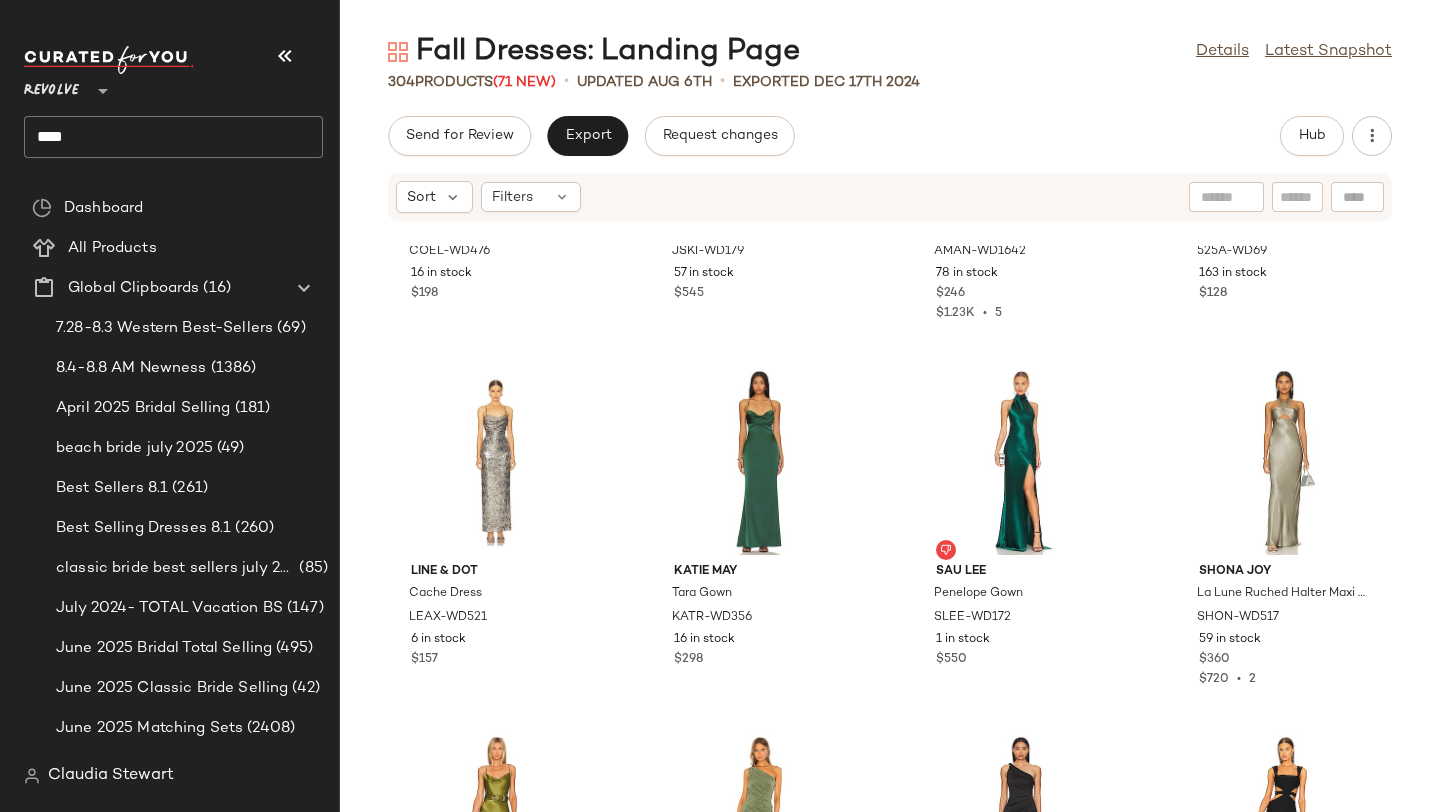 scroll, scrollTop: 22341, scrollLeft: 0, axis: vertical 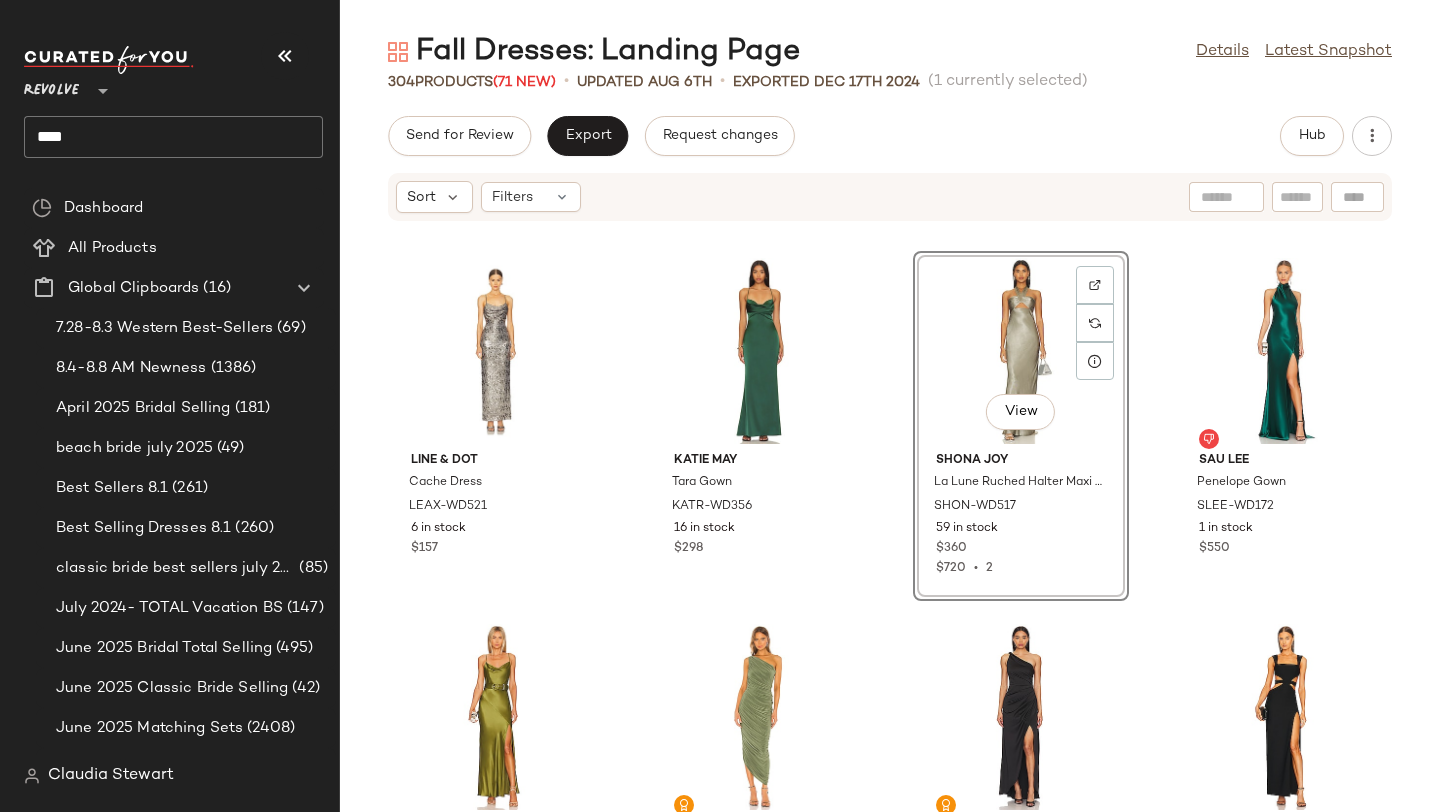 click on "[BRAND] [BRAND] [BRAND] Mini Dress [BRAND]-[CODE] 16 in stock $[PRICE] [BRAND] [BRAND] [BRAND] Dress [BRAND]-[CODE] 57 in stock $[PRICE] [BRAND] [BRAND] [BRAND] Mini Dress [BRAND]-[CODE] 78 in stock $[PRICE] $[PRICE]  •  5 [BRAND] [BRAND] [BRAND] Midi Dress [BRAND]-[CODE] 163 in stock $[PRICE] [BRAND] & [BRAND] [BRAND] Dress [BRAND]-[CODE] 6 in stock $[PRICE] [BRAND] [BRAND] [BRAND] Gown [BRAND]-[CODE] 16 in stock $[PRICE]  View  [BRAND] [BRAND] [BRAND] [BRAND] Halter Maxi Dress [BRAND]-[CODE] 59 in stock $[PRICE] $[PRICE]  •  2 [BRAND] [BRAND] [BRAND] Gown [BRAND]-[CODE] 1 in stock $[PRICE] [BRAND] [BRAND] [BRAND] [BRAND] Neck Dress [BRAND]-[CODE] 18 in stock $[PRICE] $[PRICE]  •  1 [BRAND] [BRAND] [BRAND] Gown [BRAND]-[CODE] 329 in stock $[PRICE] $[PRICE]  •  5 [BRAND] [BRAND] [BRAND] Gown [BRAND]-[CODE] 460 in stock $[PRICE] $[PRICE]  •  18 [BRAND] [BRAND] x [BRAND] [BRAND] [BRAND] Gown [BRAND]-[CODE] 16 in stock $[PRICE] $[PRICE]  •  2 [BRAND] [BRAND] [BRAND] [BRAND] Twist Maxi Dress [BRAND]-[CODE] 15 in stock $[PRICE] $[PRICE]  •  1 [BRAND] [BRAND] x [BRAND] [BRAND] [BRAND] Midi Dress [BRAND]-[CODE] 699 in stock $[PRICE] $[PRICE]  •  2 [BRAND] [BRAND] x [BRAND] [BRAND] [BRAND] Dress [BRAND]-[CODE] 73 in stock $[PRICE] [BRAND] [BRAND] [BRAND] Midi Dress $[PRICE] $[PRICE]" 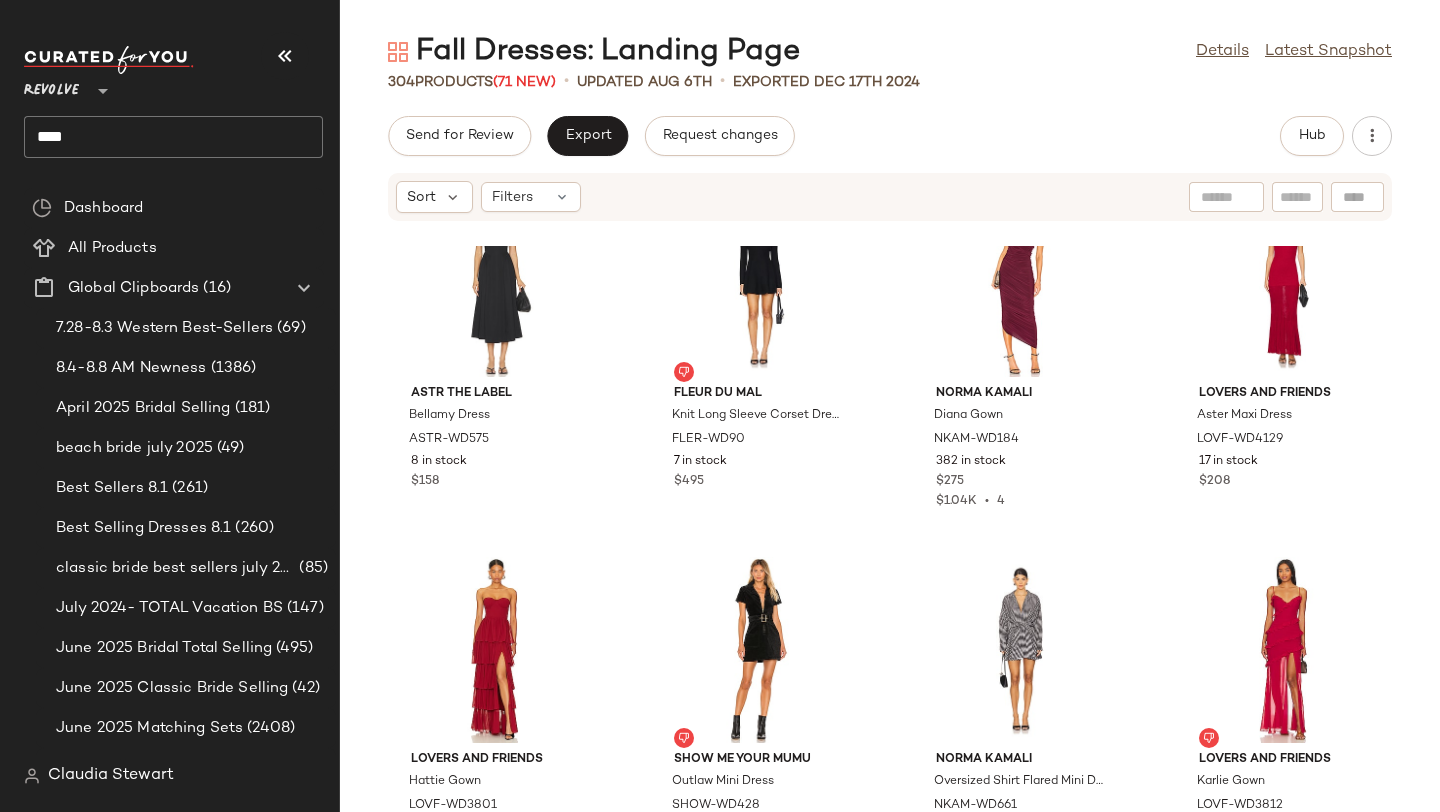scroll, scrollTop: 23504, scrollLeft: 0, axis: vertical 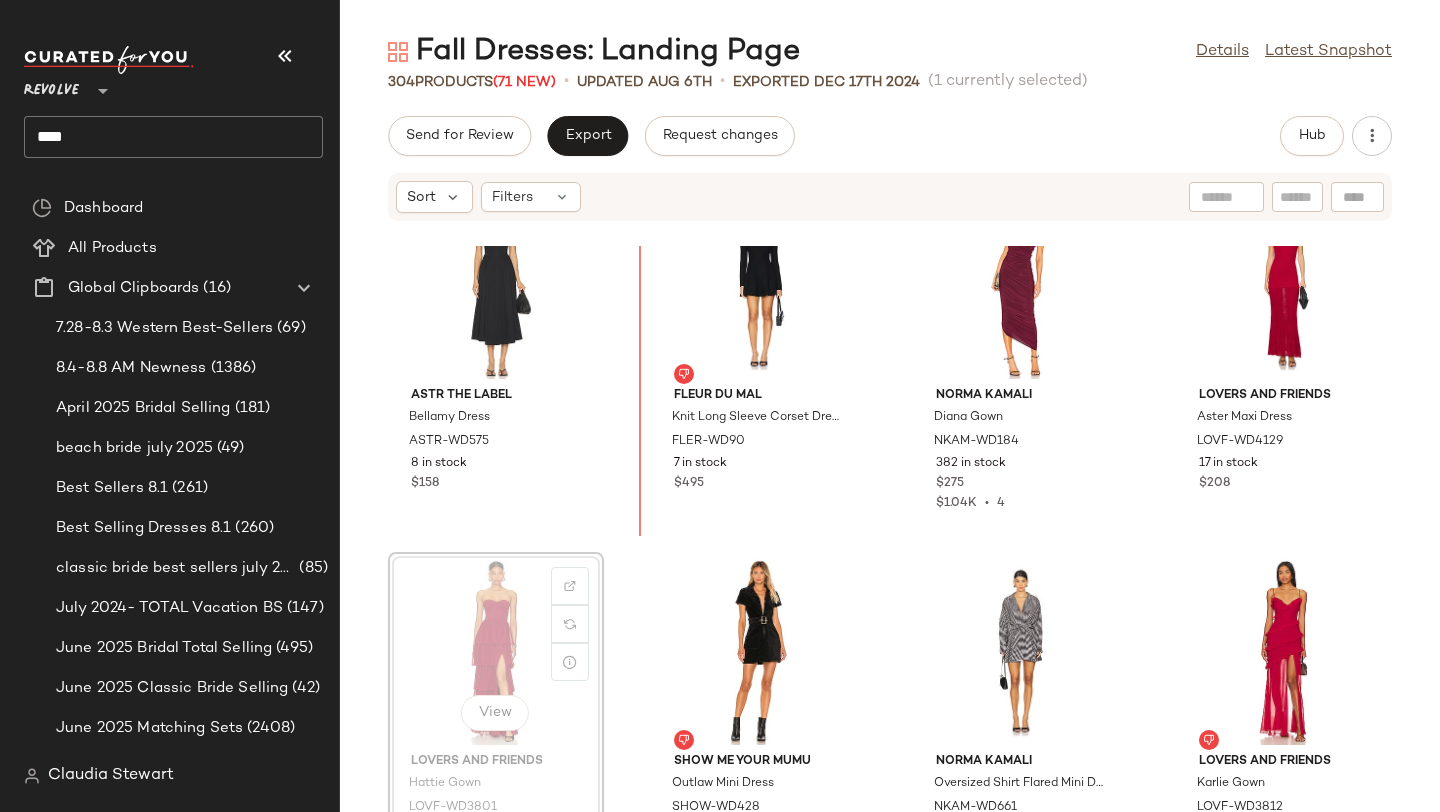 drag, startPoint x: 503, startPoint y: 565, endPoint x: 553, endPoint y: 546, distance: 53.488316 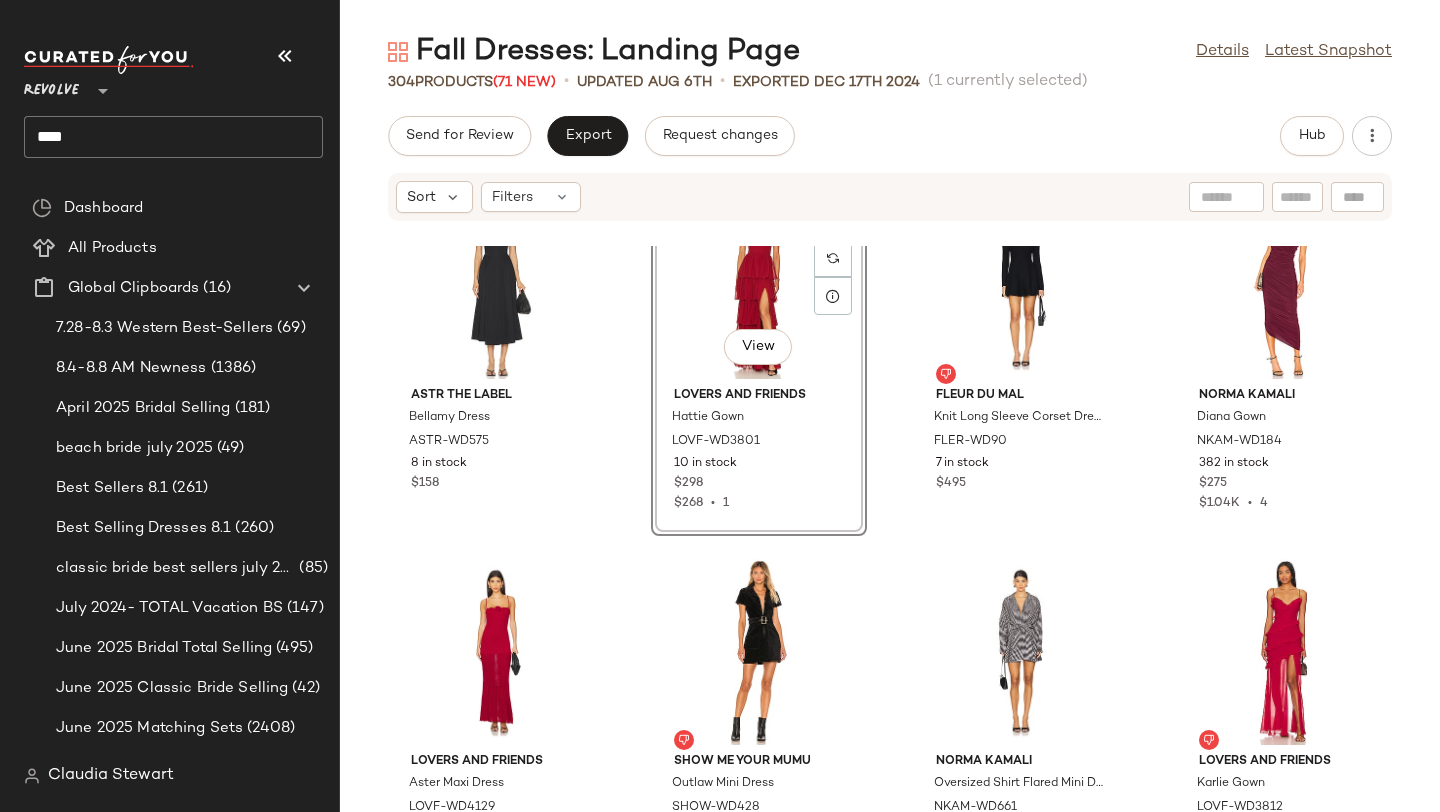 click on "ASTR the Label Bellamy Dress ASTR-WD575 8 in stock $158  View  Lovers and Friends Hattie Gown LOVF-WD3801 10 in stock $298 $268  •  1 fleur du mal Knit Long Sleeve Corset Dress FLER-WD90 7 in stock $495 Norma Kamali Diana Gown NKAM-WD184 382 in stock $275 $1.04K  •  4 Lovers and Friends Aster Maxi Dress LOVF-WD4129 17 in stock $208 Show Me Your Mumu Outlaw Mini Dress SHOW-WD428 226 in stock $178 Norma Kamali Oversized Shirt Flared Mini Dress NKAM-WD661 170 in stock $185 Lovers and Friends Karlie Gown LOVF-WD3812 96 in stock $298 Norma Kamali x REVOLVE Turtle Halter Side Slit NKAM-WD367 104 in stock $225 Bond Eye Nixi Maxi Dress BONR-WD9 10 Pre-Order Items $290 Norma Kamali Halter Turtle Side Slit Mini Dress NKAM-WD605 134 in stock $130 Lovers and Friends Jessi Mini Dress LOVF-WD4238 110 in stock $198 Amanda Uprichard X REVOLVE Samba Gown AMAN-WD1192 134 in stock $321 $963  •  3 h:ours Haydon Dress HURR-WD491 4 in stock $188 Nookie Vera Velvet Gown NKIE-WD671 67 in stock $349 $576  •  2 Norma Kamali 2" 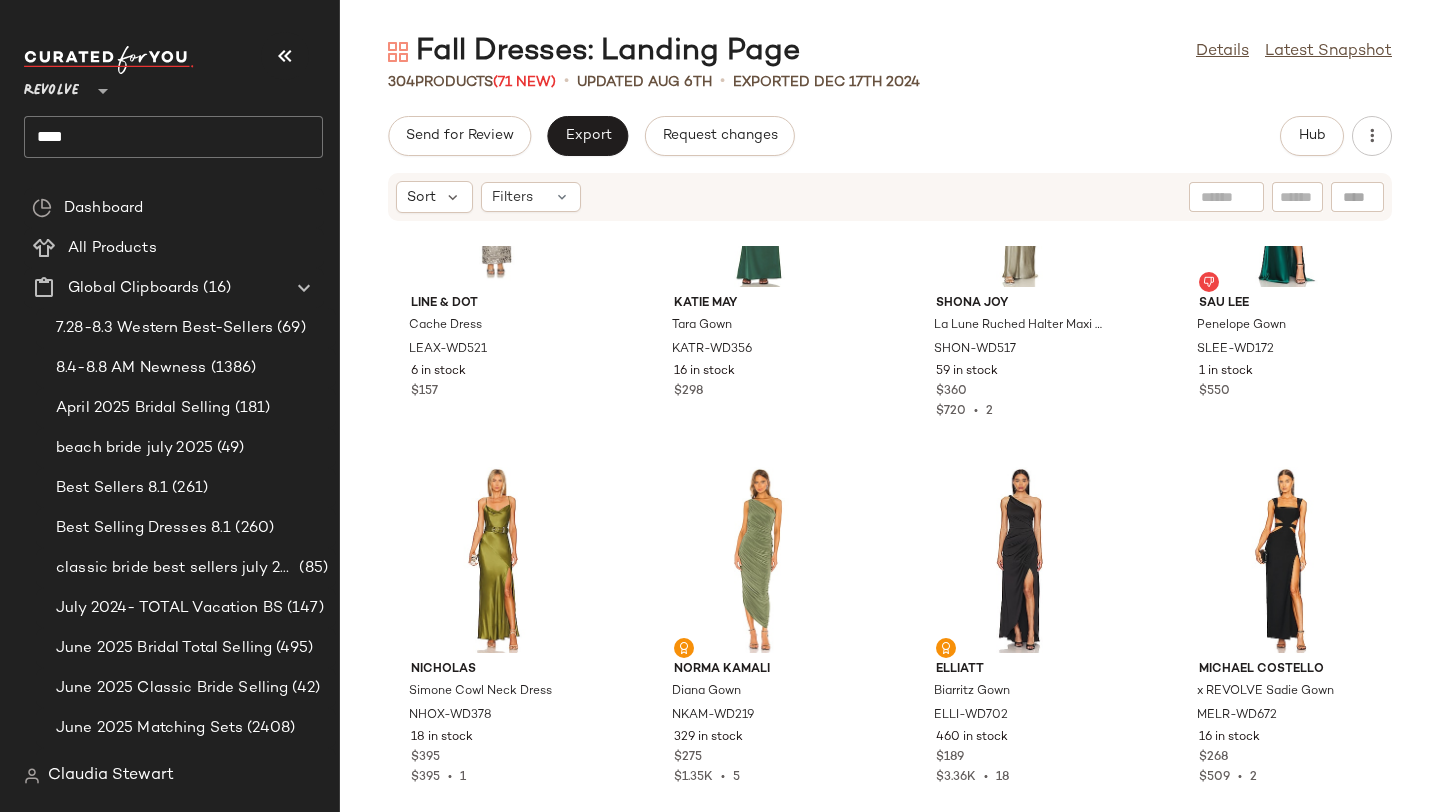 scroll, scrollTop: 22683, scrollLeft: 0, axis: vertical 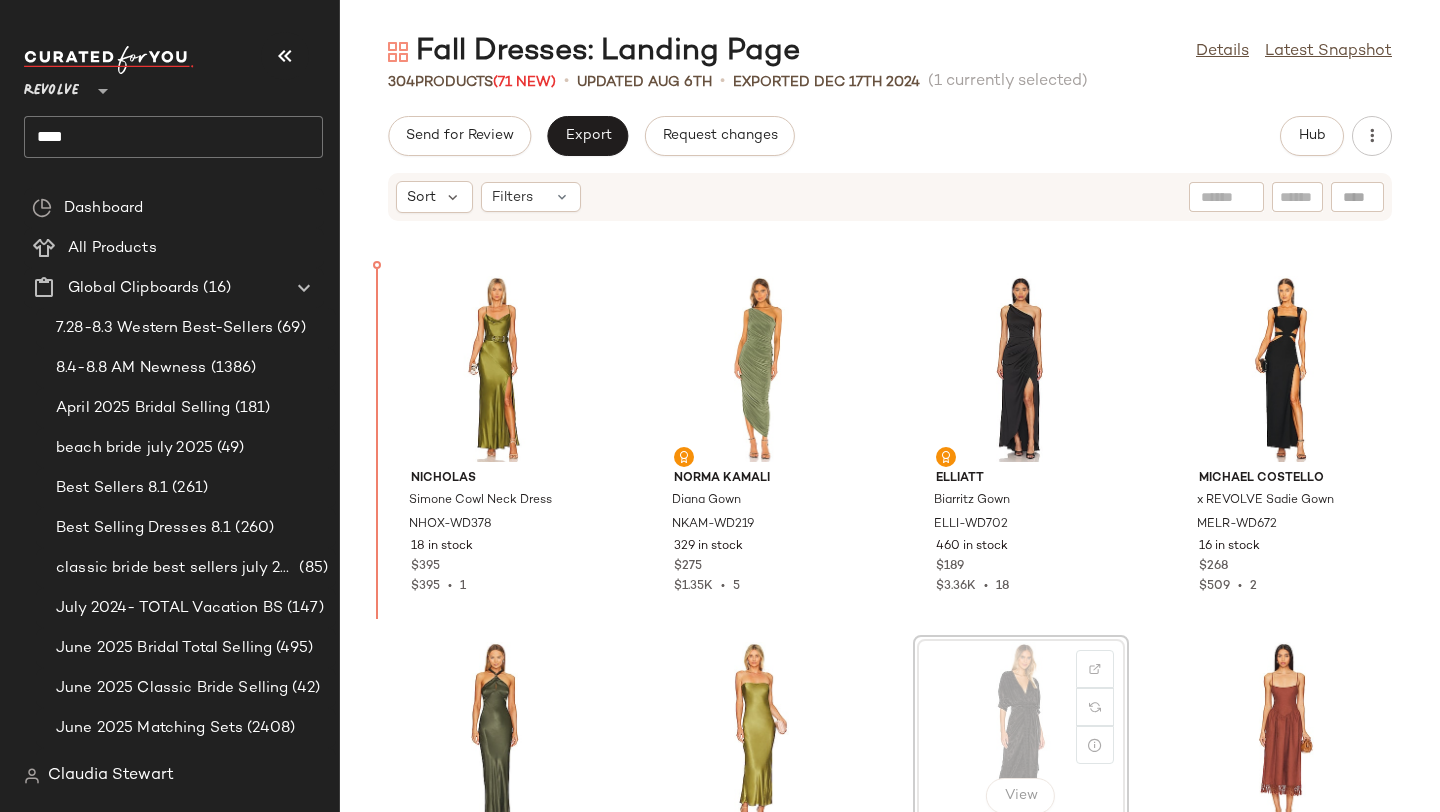 drag, startPoint x: 984, startPoint y: 720, endPoint x: 966, endPoint y: 718, distance: 18.110771 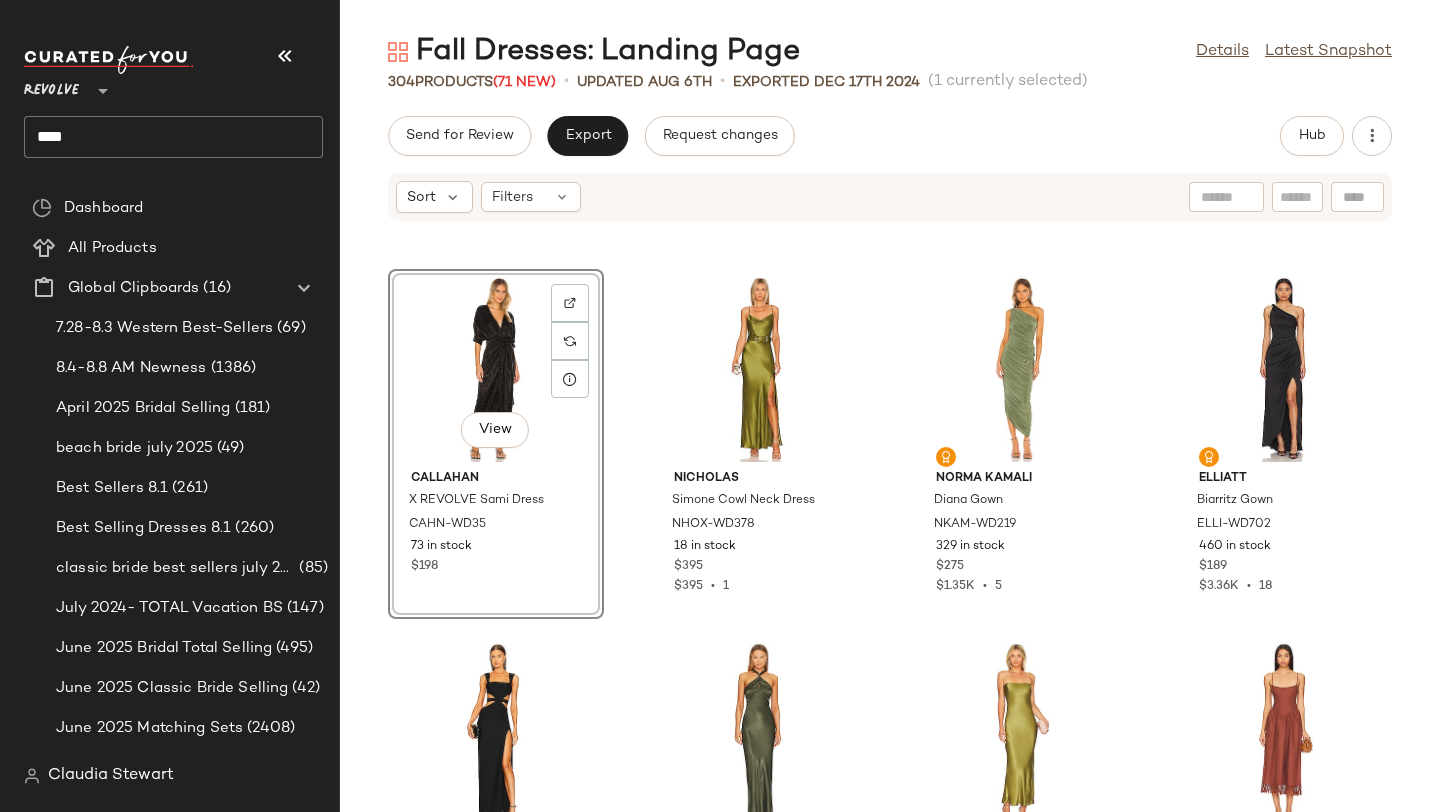 click on "Line & Dot Cache Dress LEAX-WD521 6 in stock $157 Katie May Tara Gown KATR-WD356 16 in stock $298 Shona Joy La Lune Ruched Halter Maxi Dress SHON-WD517 59 in stock $360 $720  •  2 SAU LEE Penelope Gown SLEE-WD172 1 in stock $550  View  Callahan X REVOLVE Sami Dress CAHN-WD35 73 in stock $198 NICHOLAS Simone Cowl Neck Dress NHOX-WD378 18 in stock $395 $395  •  1 Norma Kamali Diana Gown NKAM-WD219 329 in stock $275 $1.35K  •  5 ELLIATT Biarritz Gown ELLI-WD702 460 in stock $189 $3.36K  •  18 Michael Costello x REVOLVE Sadie Gown MELR-WD672 16 in stock $268 $509  •  2 Shona Joy La Lune High Neck Twist Maxi Dress SHON-WD535 15 in stock $395 $374  •  1 SNDYS x REVOLVE Angel Strapless Midi Dress SDYS-WD96 699 in stock $94 $170  •  2 Tularosa Lexi Midi Dress TULA-WD1541 8 in stock $248 $223  •  1 ASTR the Label Bellamy Dress ASTR-WD575 8 in stock $158 Lovers and Friends Hattie Gown LOVF-WD3801 10 in stock $298 $268  •  1 fleur du mal Knit Long Sleeve Corset Dress FLER-WD90 7 in stock $495 Norma Kamali Diana Gown NKAM-WD184 382 in stock $275 $1.04K  •  4 Lovers and Friends Aster Maxi Dress LOVF-WD4129 17 in stock $208 Show Me Your Mumu Outlaw Mini Dress SHOW-WD428 226 in stock $178 Norma Kamali NKAM-WD661 170 in stock $185" 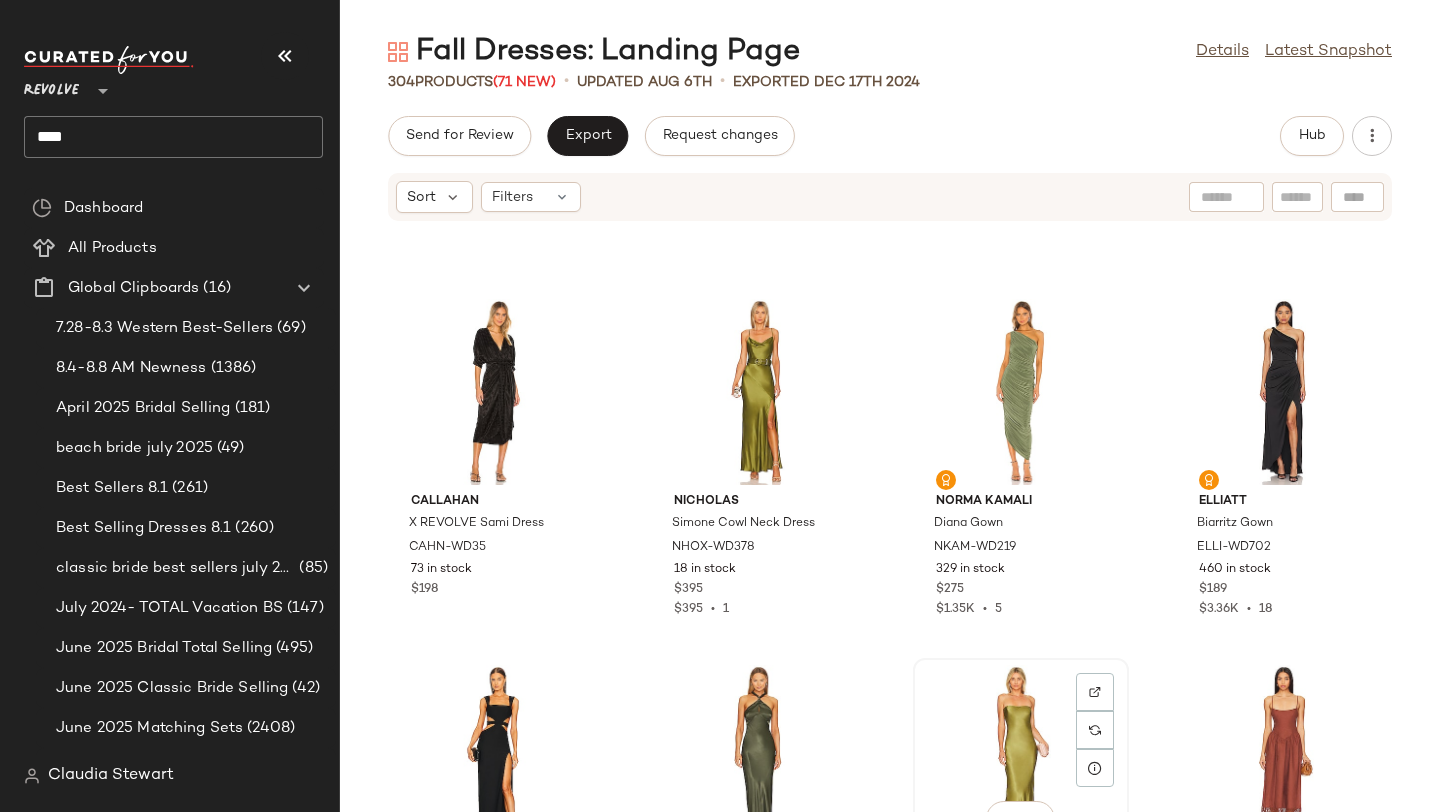 scroll, scrollTop: 22664, scrollLeft: 0, axis: vertical 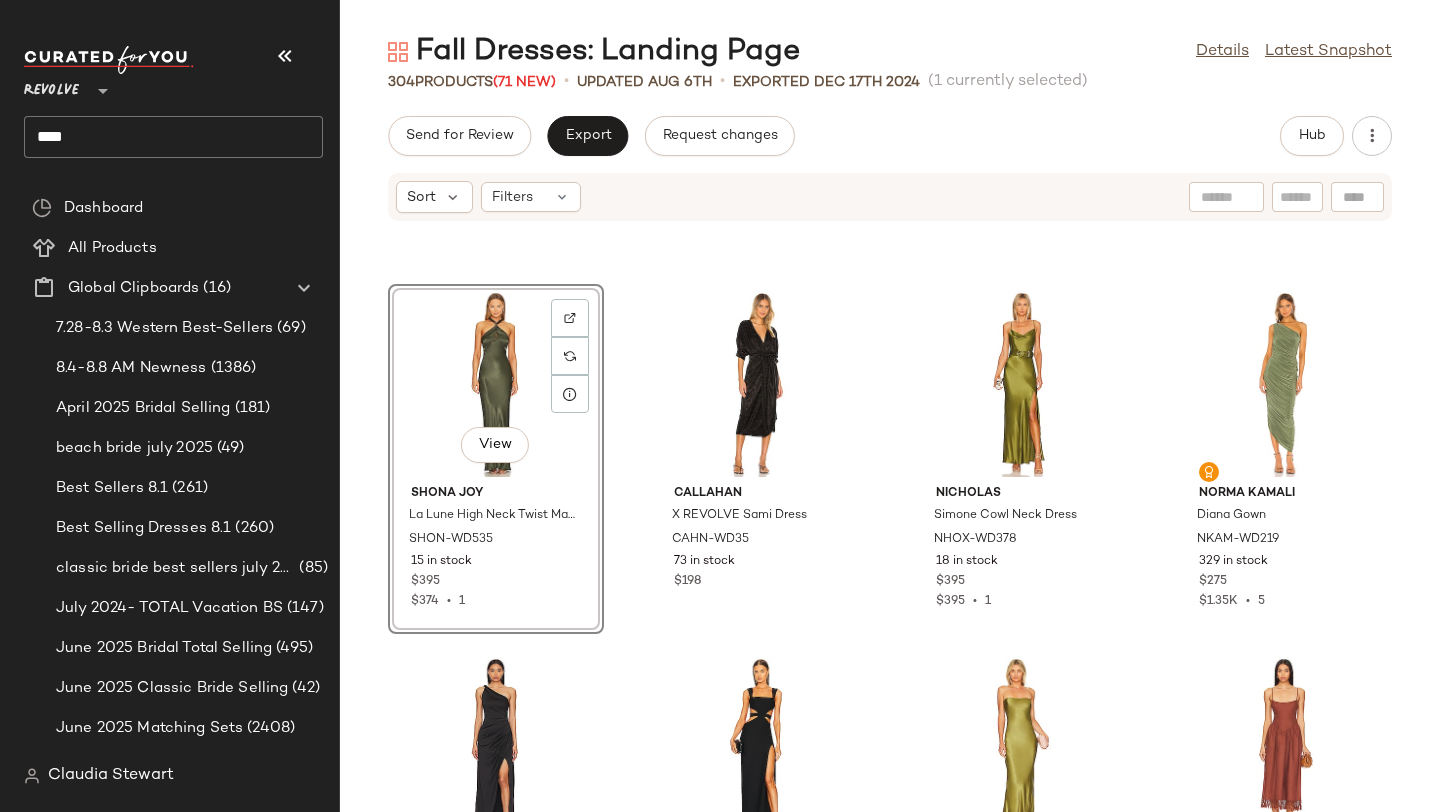 click on "View  Shona Joy La Lune High Neck Twist Maxi Dress SHON-WD535 15 in stock $395 $374  •  1 Callahan X REVOLVE Sami Dress CAHN-WD35 73 in stock $198 NICHOLAS Simone Cowl Neck Dress NHOX-WD378 18 in stock $395 $395  •  1 Norma Kamali Diana Gown NKAM-WD219 329 in stock $275 $1.35K  •  5 ELLIATT Biarritz Gown ELLI-WD702 460 in stock $189 $3.36K  •  18 Michael Costello x REVOLVE Sadie Gown MELR-WD672 16 in stock $268 $509  •  2 SNDYS x REVOLVE Angel Strapless Midi Dress SDYS-WD96 699 in stock $94 $170  •  2 Tularosa Lexi Midi Dress TULA-WD1541 8 in stock $248 $223  •  1 ASTR the Label Bellamy Dress ASTR-WD575 8 in stock $158 Lovers and Friends Hattie Gown LOVF-WD3801 10 in stock $298 $268  •  1 fleur du mal Knit Long Sleeve Corset Dress FLER-WD90 7 in stock $495 Norma Kamali Diana Gown NKAM-WD184 382 in stock $275 $1.04K  •  4 Lovers and Friends Aster Maxi Dress LOVF-WD4129 17 in stock $208 Show Me Your Mumu Outlaw Mini Dress SHOW-WD428 226 in stock $178 Norma Kamali NKAM-WD661 170 in stock $185" 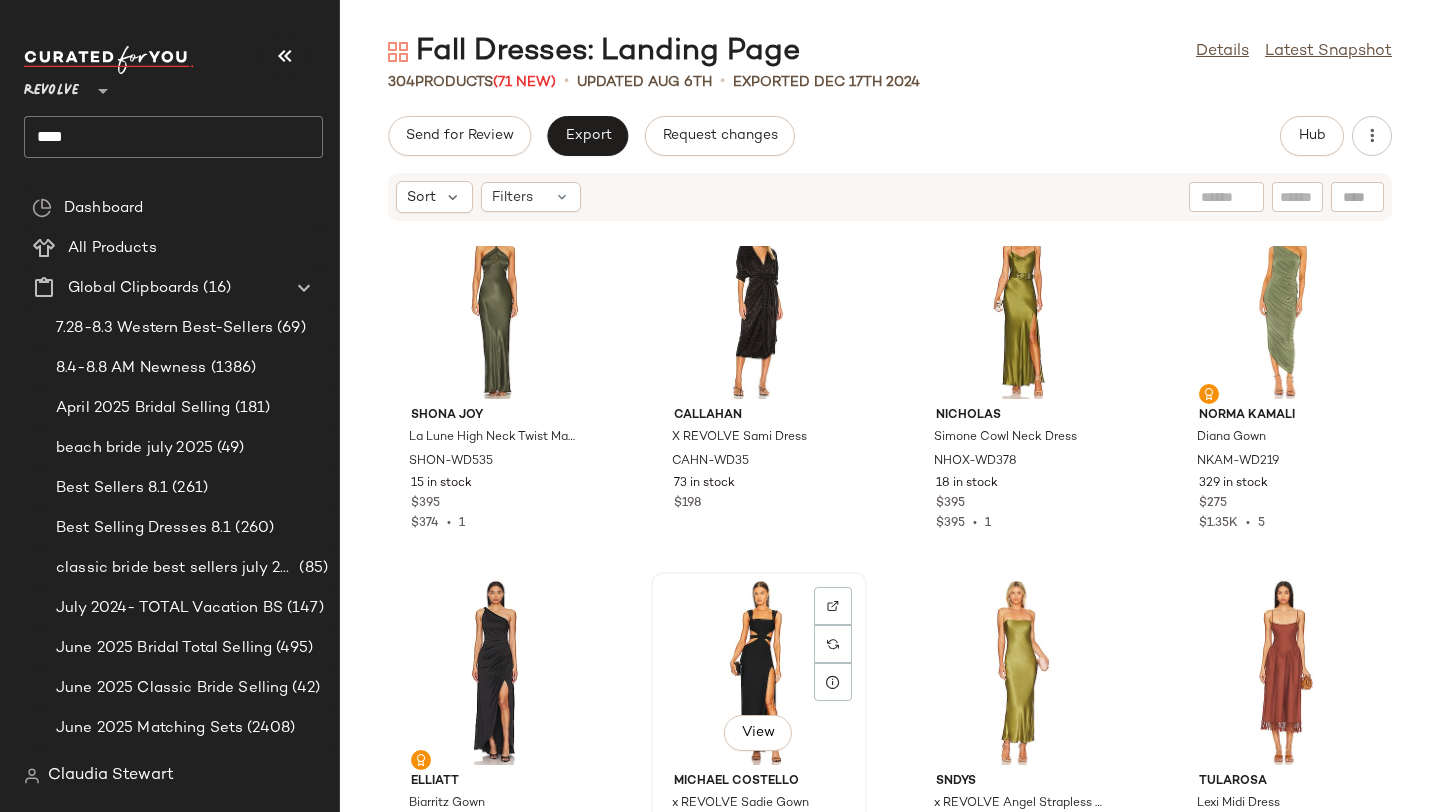 scroll, scrollTop: 22664, scrollLeft: 0, axis: vertical 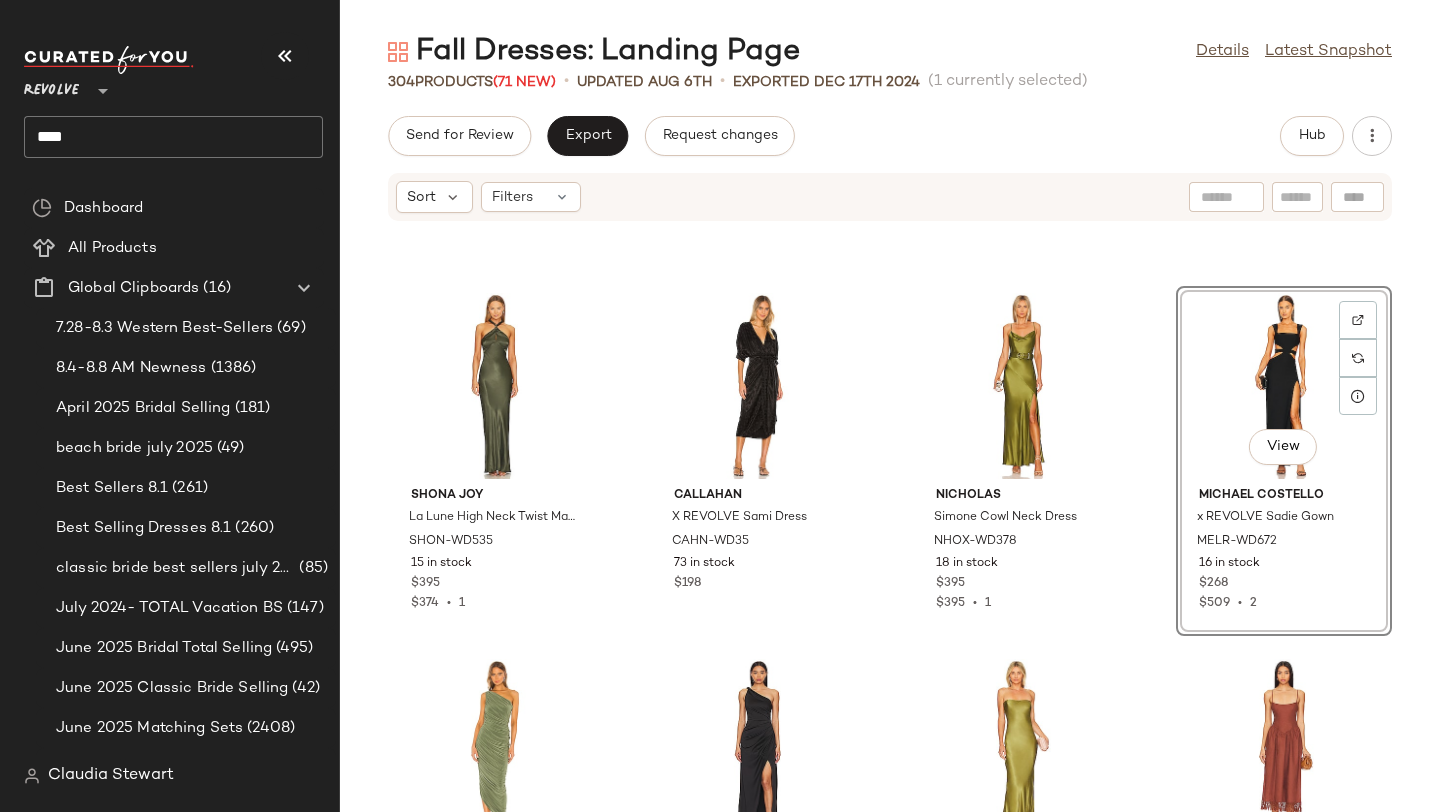 click on "Shona Joy La Lune High Neck Twist Maxi Dress SHON-WD535 15 in stock $395 $374  •  1 Callahan X REVOLVE Sami Dress CAHN-WD35 73 in stock $198 NICHOLAS Simone Cowl Neck Dress NHOX-WD378 18 in stock $395 $395  •  1  View  Michael Costello x REVOLVE Sadie Gown MELR-WD672 16 in stock $268 $509  •  2 Norma Kamali Diana Gown NKAM-WD219 329 in stock $275 $1.35K  •  5 ELLIATT Biarritz Gown ELLI-WD702 460 in stock $189 $3.36K  •  18 SNDYS x REVOLVE Angel Strapless Midi Dress SDYS-WD96 699 in stock $94 $170  •  2 Tularosa Lexi Midi Dress TULA-WD1541 8 in stock $248 $223  •  1 ASTR the Label Bellamy Dress ASTR-WD575 8 in stock $158 Lovers and Friends Hattie Gown LOVF-WD3801 10 in stock $298 $268  •  1 fleur du mal Knit Long Sleeve Corset Dress FLER-WD90 7 in stock $495 Norma Kamali Diana Gown NKAM-WD184 382 in stock $275 $1.04K  •  4 Lovers and Friends Aster Maxi Dress LOVF-WD4129 17 in stock $208 Show Me Your Mumu Outlaw Mini Dress SHOW-WD428 226 in stock $178 Norma Kamali NKAM-WD661 170 in stock $185" 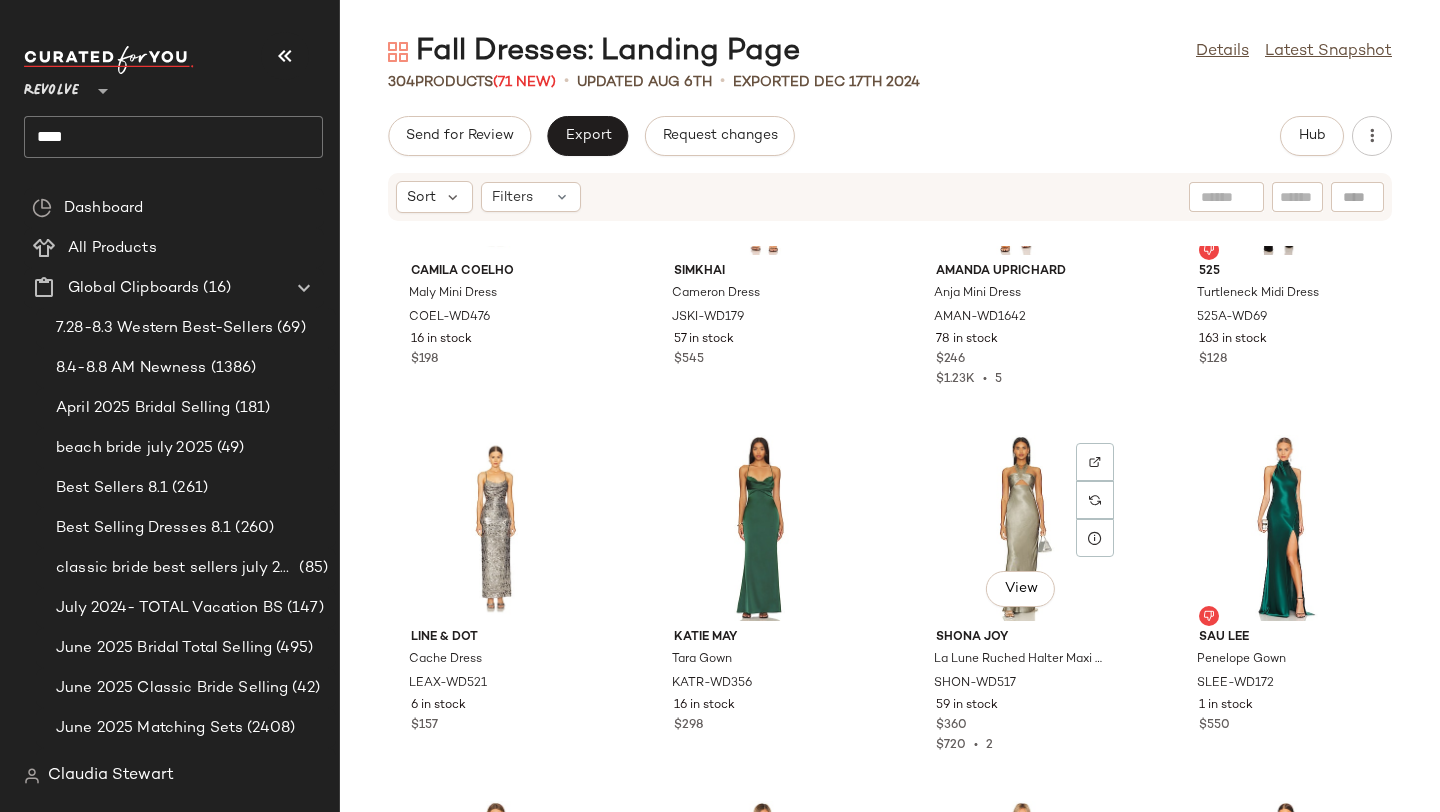 scroll, scrollTop: 22571, scrollLeft: 0, axis: vertical 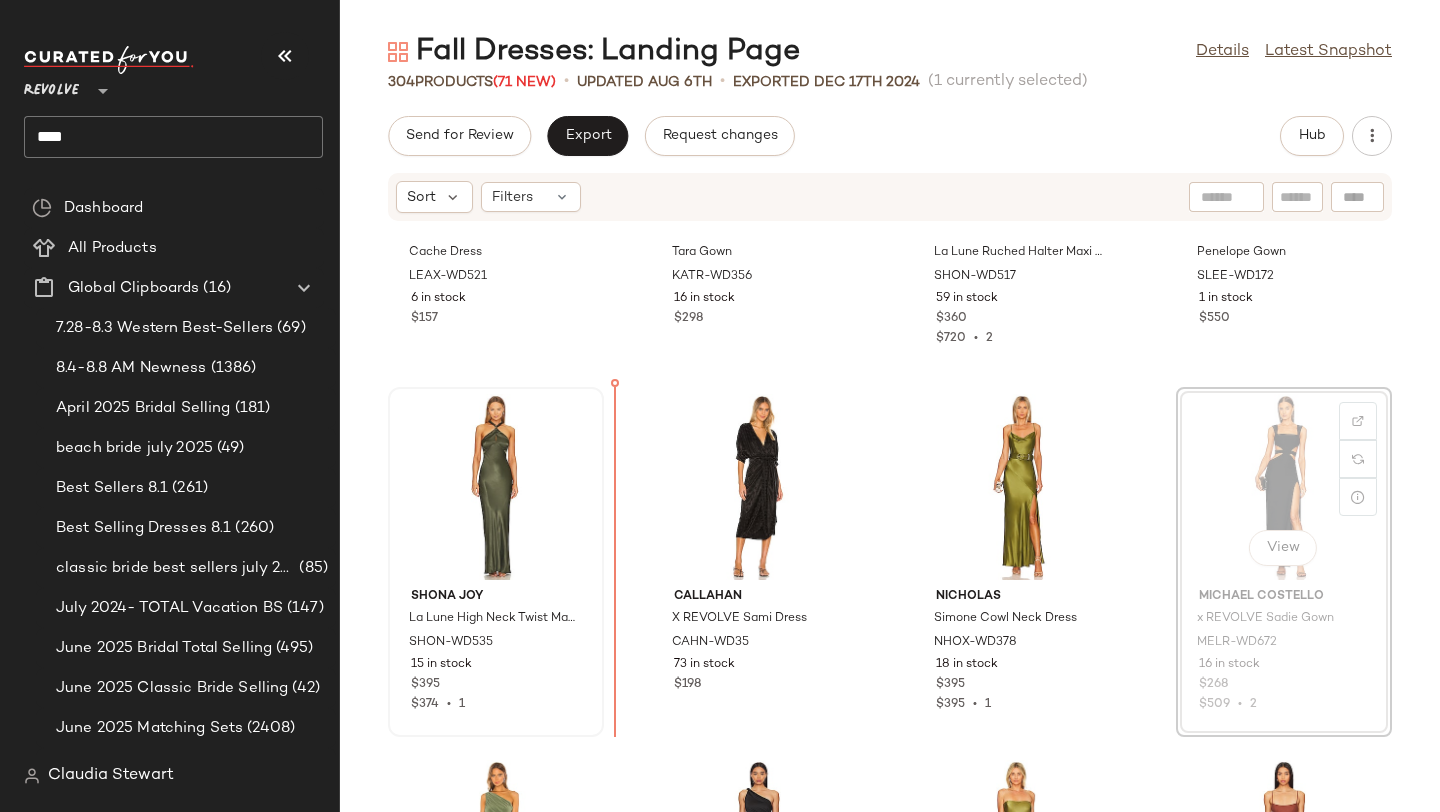 drag, startPoint x: 1196, startPoint y: 498, endPoint x: 474, endPoint y: 524, distance: 722.468 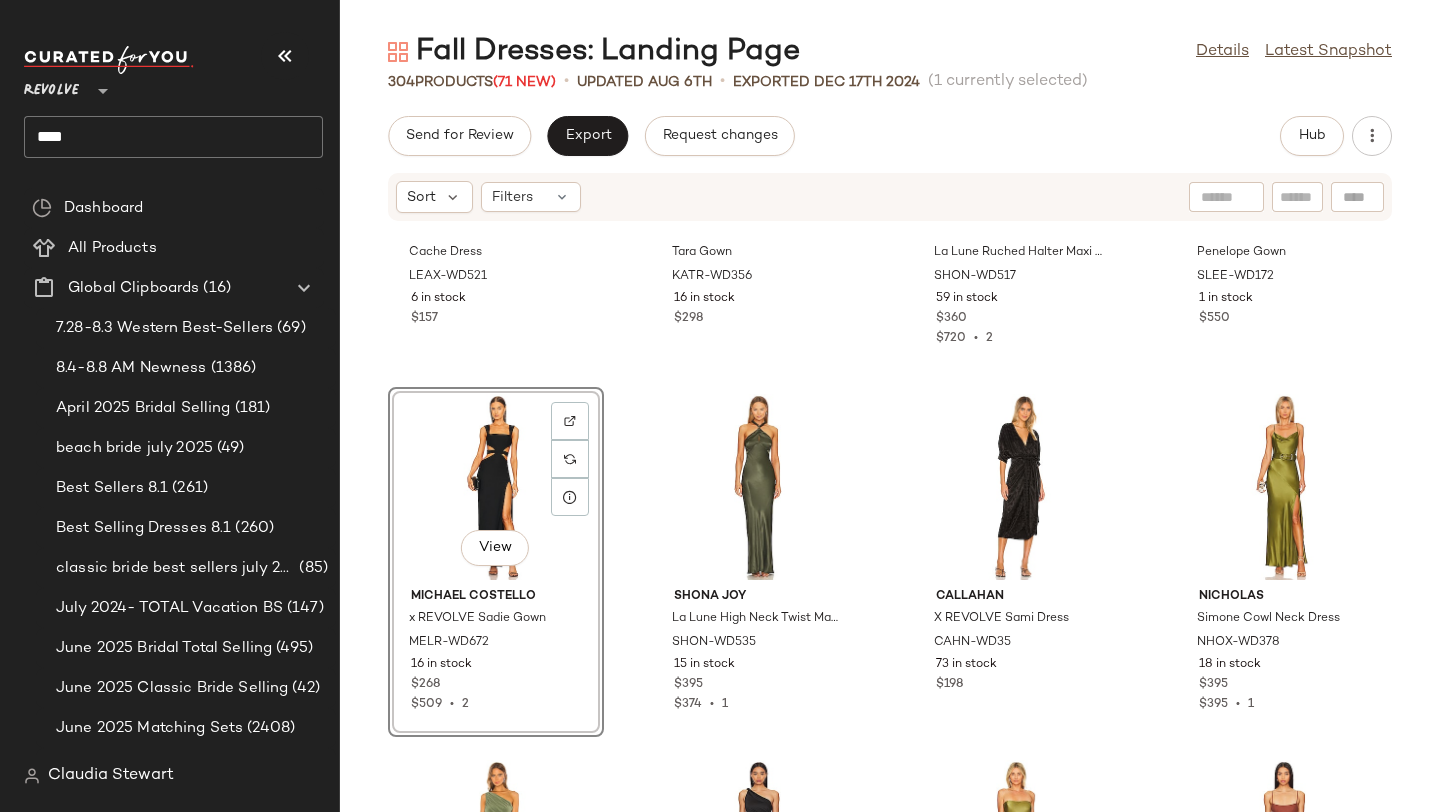 click on "Line & Dot Cache Dress LEAX-WD521 6 in stock $157 Katie May Tara Gown KATR-WD356 16 in stock $298 Shona Joy La Lune Ruched Halter Maxi Dress SHON-WD517 59 in stock $360 $720  •  2 SAU LEE Penelope Gown SLEE-WD172 1 in stock $550  View  Michael Costello x REVOLVE Sadie Gown MELR-WD672 16 in stock $268 $509  •  2 Shona Joy La Lune High Neck Twist Maxi Dress SHON-WD535 15 in stock $395 $374  •  1 Callahan X REVOLVE Sami Dress CAHN-WD35 73 in stock $198 NICHOLAS Simone Cowl Neck Dress NHOX-WD378 18 in stock $395 $395  •  1 Norma Kamali Diana Gown NKAM-WD219 329 in stock $275 $1.35K  •  5 ELLIATT Biarritz Gown ELLI-WD702 460 in stock $189 $3.36K  •  18 SNDYS x REVOLVE Angel Strapless Midi Dress SDYS-WD96 699 in stock $94 $170  •  2 Tularosa Lexi Midi Dress TULA-WD1541 8 in stock $248 $223  •  1 ASTR the Label Bellamy Dress ASTR-WD575 8 in stock $158 Lovers and Friends Hattie Gown LOVF-WD3801 10 in stock $298 $268  •  1 fleur du mal Knit Long Sleeve Corset Dress FLER-WD90 7 in stock $495" 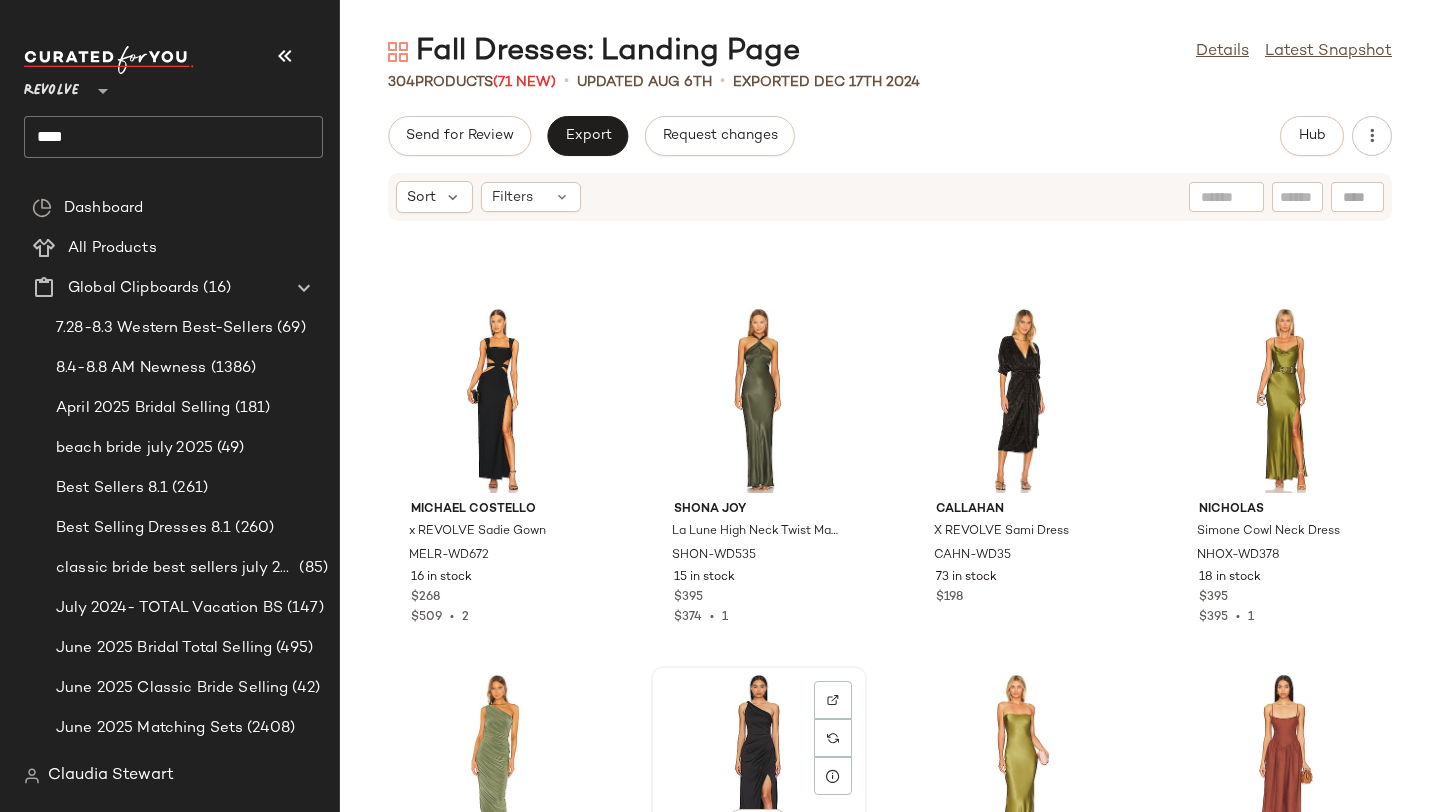 scroll, scrollTop: 22659, scrollLeft: 0, axis: vertical 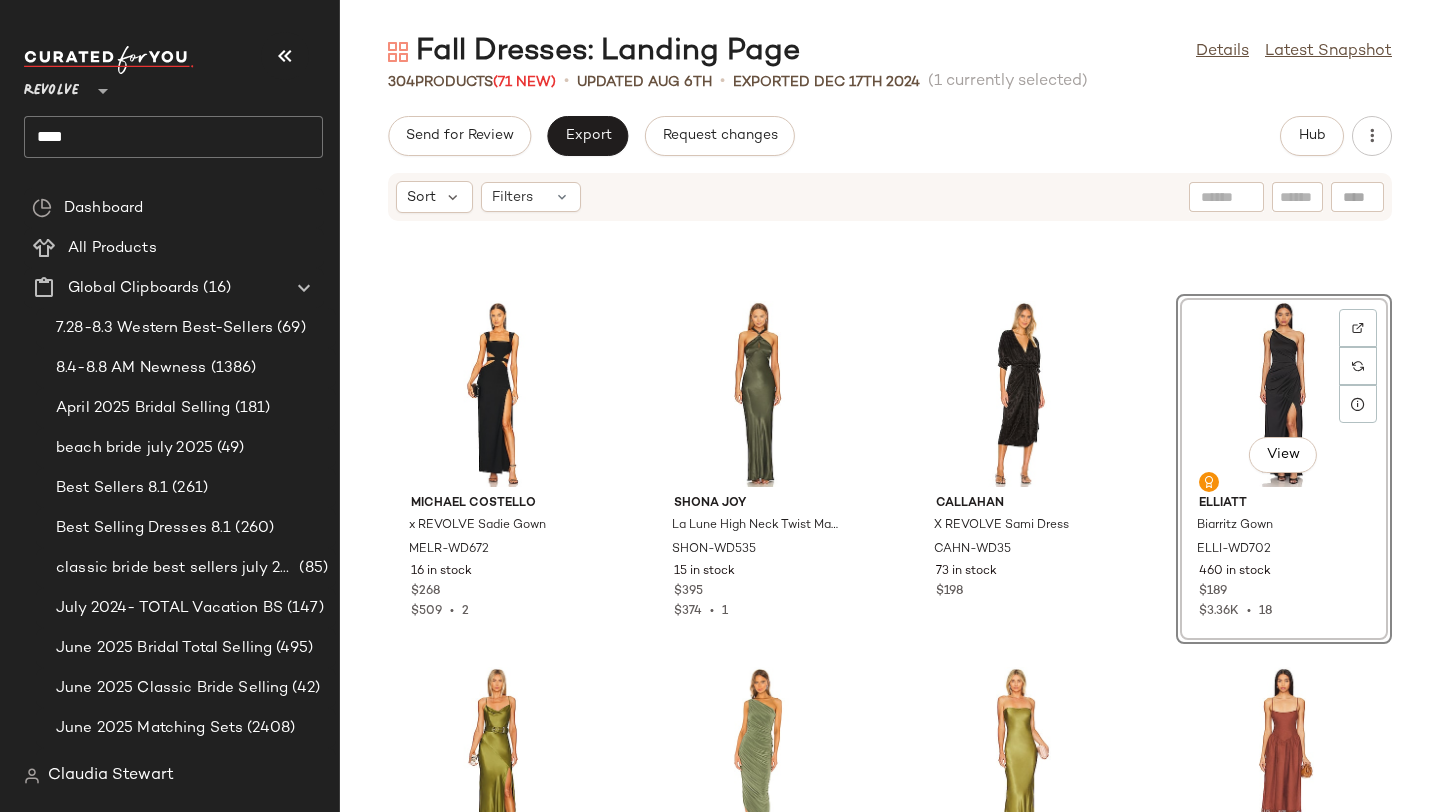click on "Michael Costello x REVOLVE Sadie Gown MELR-WD672 16 in stock $268 $509  •  2 Shona Joy La Lune High Neck Twist Maxi Dress SHON-WD535 15 in stock $395 $374  •  1 Callahan X REVOLVE Sami Dress CAHN-WD35 73 in stock $198  View  ELLIATT Biarritz Gown ELLI-WD702 460 in stock $189 $3.36K  •  18 NICHOLAS Simone Cowl Neck Dress NHOX-WD378 18 in stock $395 $395  •  1 Norma Kamali Diana Gown NKAM-WD219 329 in stock $275 $1.35K  •  5 SNDYS x REVOLVE Angel Strapless Midi Dress SDYS-WD96 699 in stock $94 $170  •  2 Tularosa Lexi Midi Dress TULA-WD1541 8 in stock $248 $223  •  1 ASTR the Label Bellamy Dress ASTR-WD575 8 in stock $158 Lovers and Friends Hattie Gown LOVF-WD3801 10 in stock $298 $268  •  1 fleur du mal Knit Long Sleeve Corset Dress FLER-WD90 7 in stock $495 Norma Kamali Diana Gown NKAM-WD184 382 in stock $275 $1.04K  •  4 Lovers and Friends Aster Maxi Dress LOVF-WD4129 17 in stock $208 Show Me Your Mumu Outlaw Mini Dress SHOW-WD428 226 in stock $178 Norma Kamali NKAM-WD661 170 in stock $185" 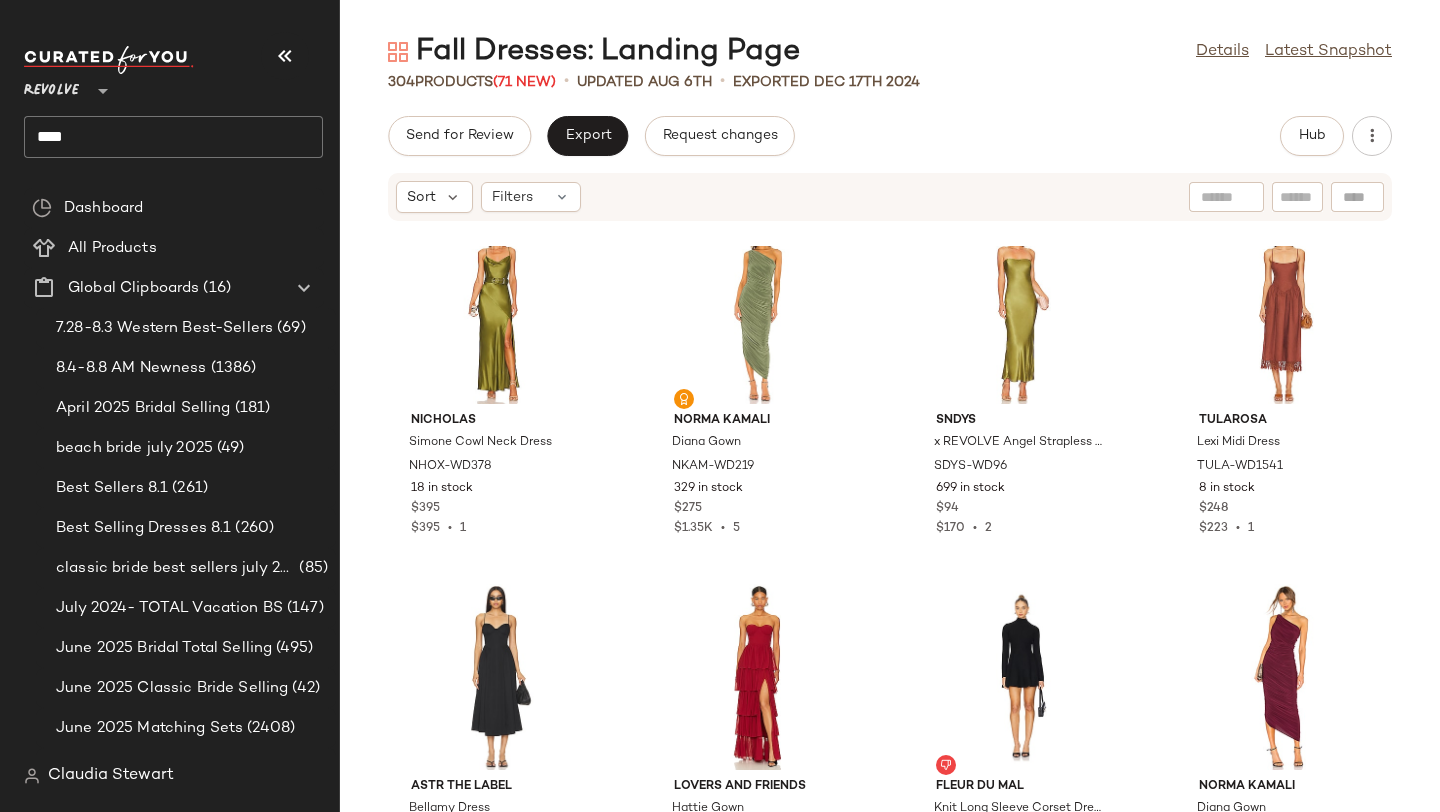 scroll, scrollTop: 23129, scrollLeft: 0, axis: vertical 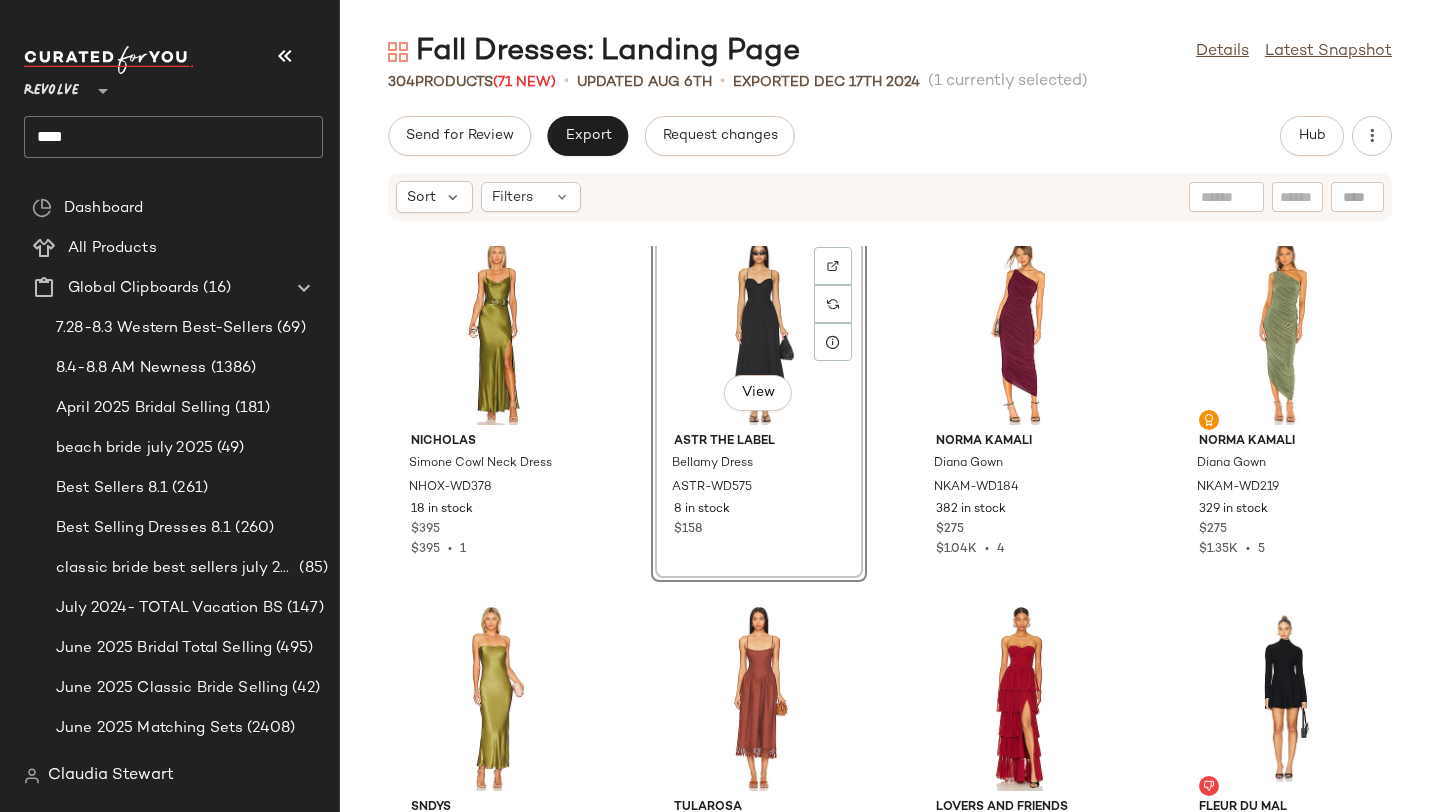 click on "NICHOLAS Simone Cowl Neck Dress NHOX-WD378 18 in stock $395 $395  •  1  View  ASTR the Label Bellamy Dress ASTR-WD575 8 in stock $158 Norma Kamali Diana Gown NKAM-WD184 382 in stock $275 $1.04K  •  4 Norma Kamali Diana Gown NKAM-WD219 329 in stock $275 $1.35K  •  5 SNDYS x REVOLVE Angel Strapless Midi Dress SDYS-WD96 699 in stock $94 $170  •  2 Tularosa Lexi Midi Dress TULA-WD1541 8 in stock $248 $223  •  1 Lovers and Friends Hattie Gown LOVF-WD3801 10 in stock $298 $268  •  1 fleur du mal Knit Long Sleeve Corset Dress FLER-WD90 7 in stock $495 Lovers and Friends Aster Maxi Dress LOVF-WD4129 17 in stock $208 Show Me Your Mumu Outlaw Mini Dress SHOW-WD428 226 in stock $178 Norma Kamali Oversized Shirt Flared Mini Dress NKAM-WD661 170 in stock $185 Lovers and Friends Karlie Gown LOVF-WD3812 96 in stock $298 Norma Kamali x REVOLVE Turtle Halter Side Slit NKAM-WD367 104 in stock $225 Bond Eye Nixi Maxi Dress BONR-WD9 10 Pre-Order Items $290 Norma Kamali Halter Turtle Side Slit Mini Dress NKAM-WD605" 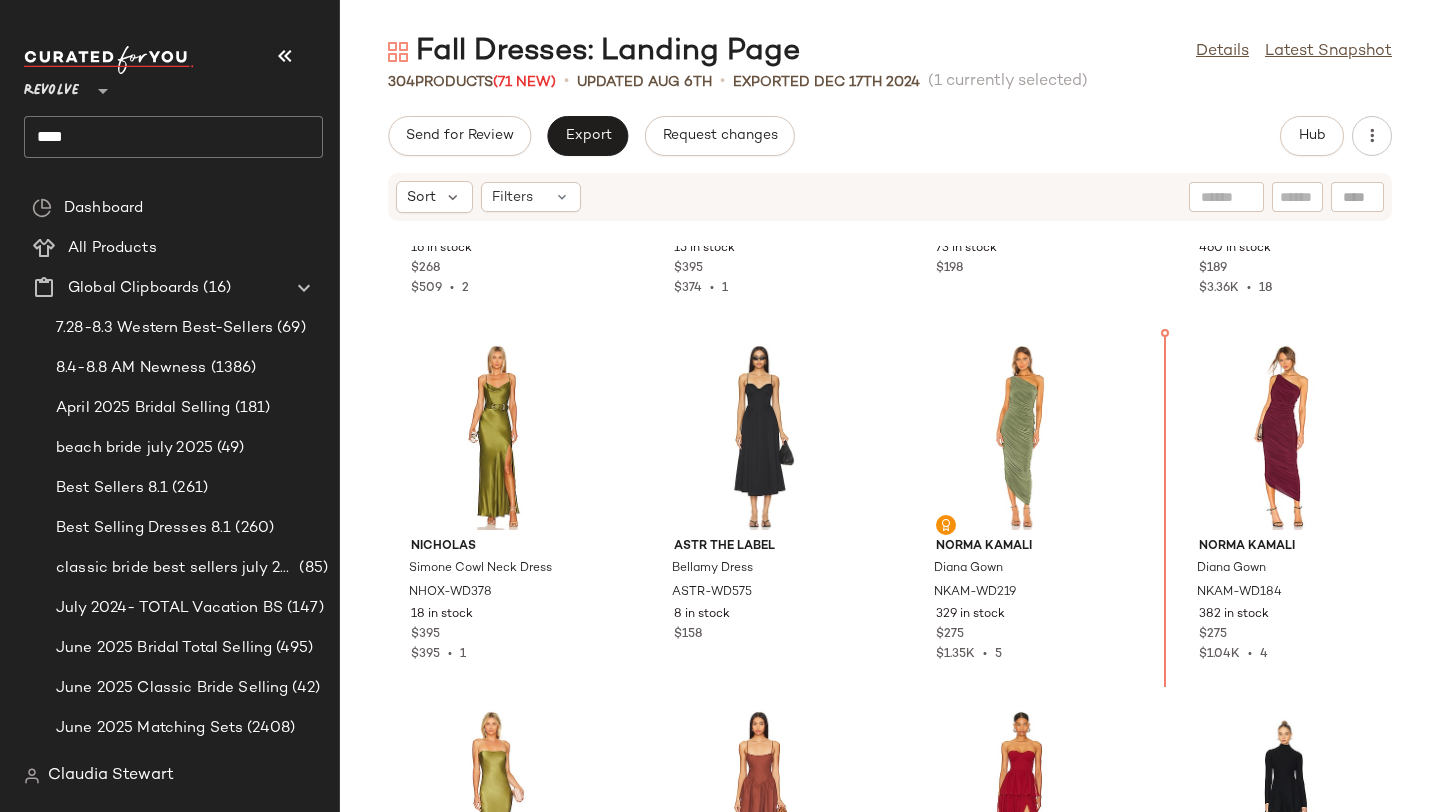 scroll, scrollTop: 22985, scrollLeft: 0, axis: vertical 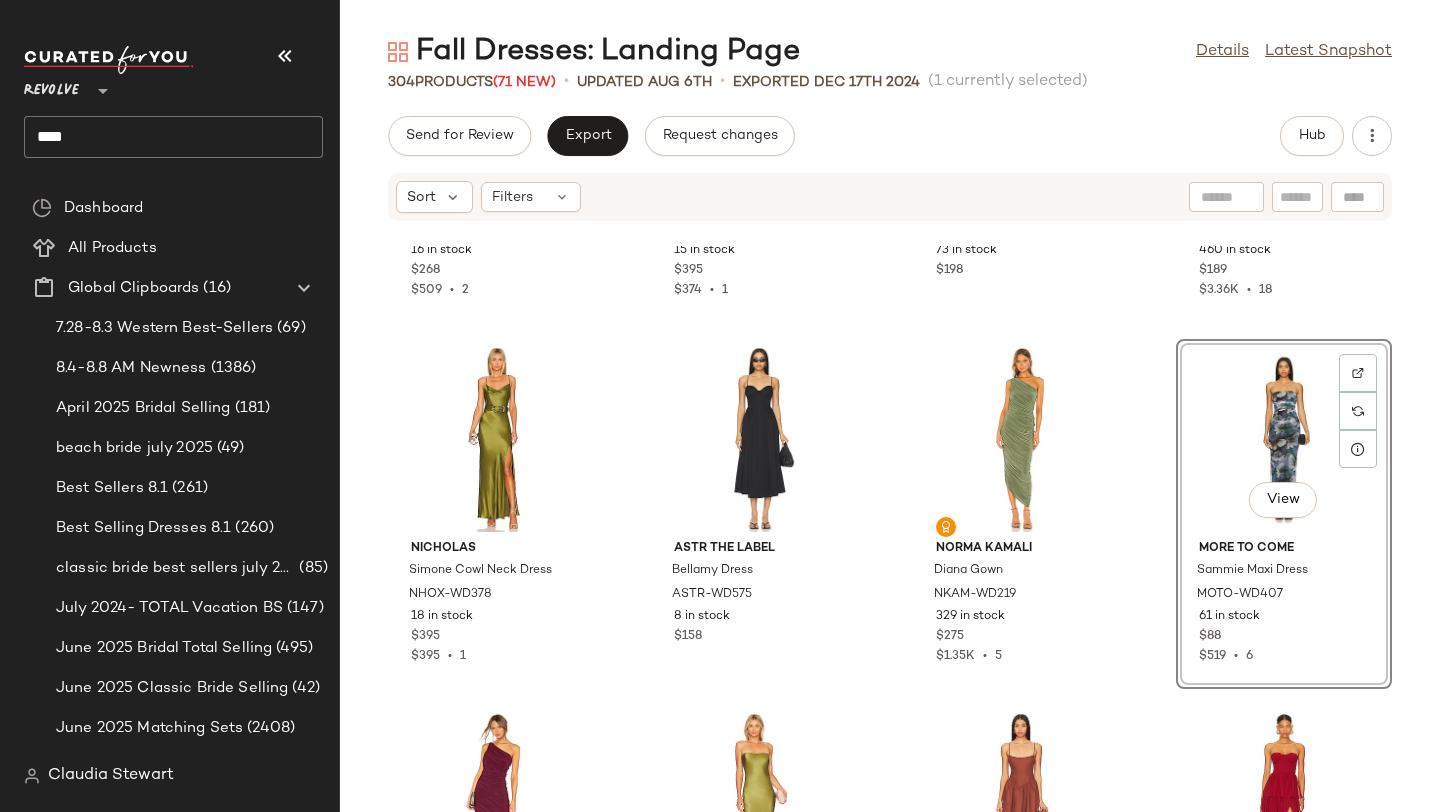 click on "LIONESS 1999 Maxi LIOR-WD45 1297 in stock $89 $5.56K  •  63 WeWoreWhat Strapless Peplum Mini Dress WWWR-WD98 69 in stock $98 $98  •  1 Katie May Surreal Dress KATR-WD61 674 in stock $250 $2.5K  •  10 retrofete Ester Dress ROFR-WD716 16 in stock $498 $996  •  2 Shona Joy La Lune Ruched Backless Slip Dress SHON-WD519 17 in stock $360 Katie May Bita Gown KATR-WD482 53 Pre-Order Items $375 Bronx and Banco Jasmine Maxi Dress BROR-WD630 162 in stock $780 $2.34K  •  3 fleur du mal Bondage Knit Mini Dress FLER-WD74 1 in stock $395 $395  •  1 SNDYS Reyna Maxi Dress SDYS-WD220 504 in stock $94 Show Me Your Mumu Jasmine Mini Dress SHOW-WD721 121 Pre-Order Items $148 superdown Alessia Mini Dress SPDW-WD2550 285 in stock $74 $148  •  2 Lovers and Friends Rian Gown LOVF-WD4250 4 in stock $248" 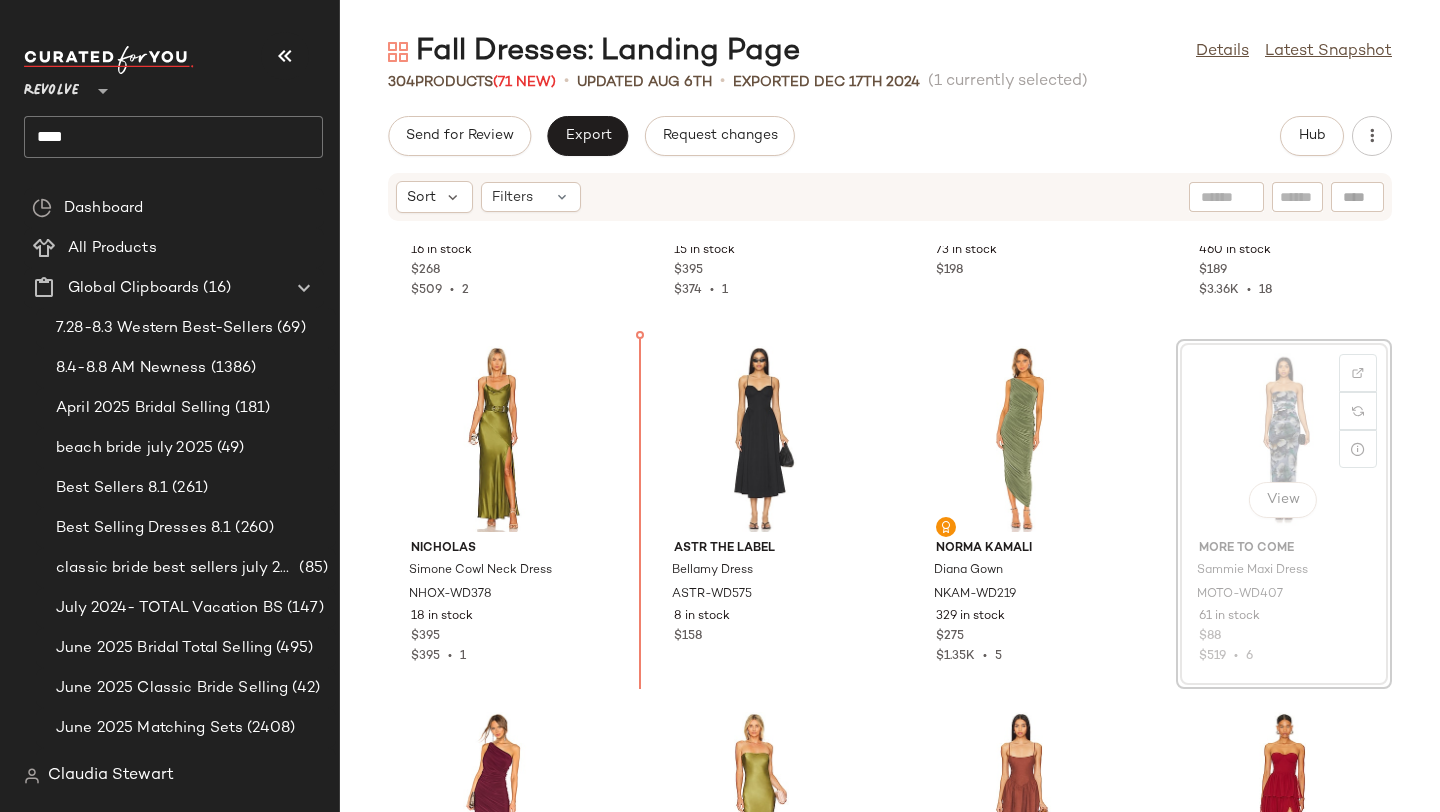 drag, startPoint x: 1225, startPoint y: 435, endPoint x: 1180, endPoint y: 435, distance: 45 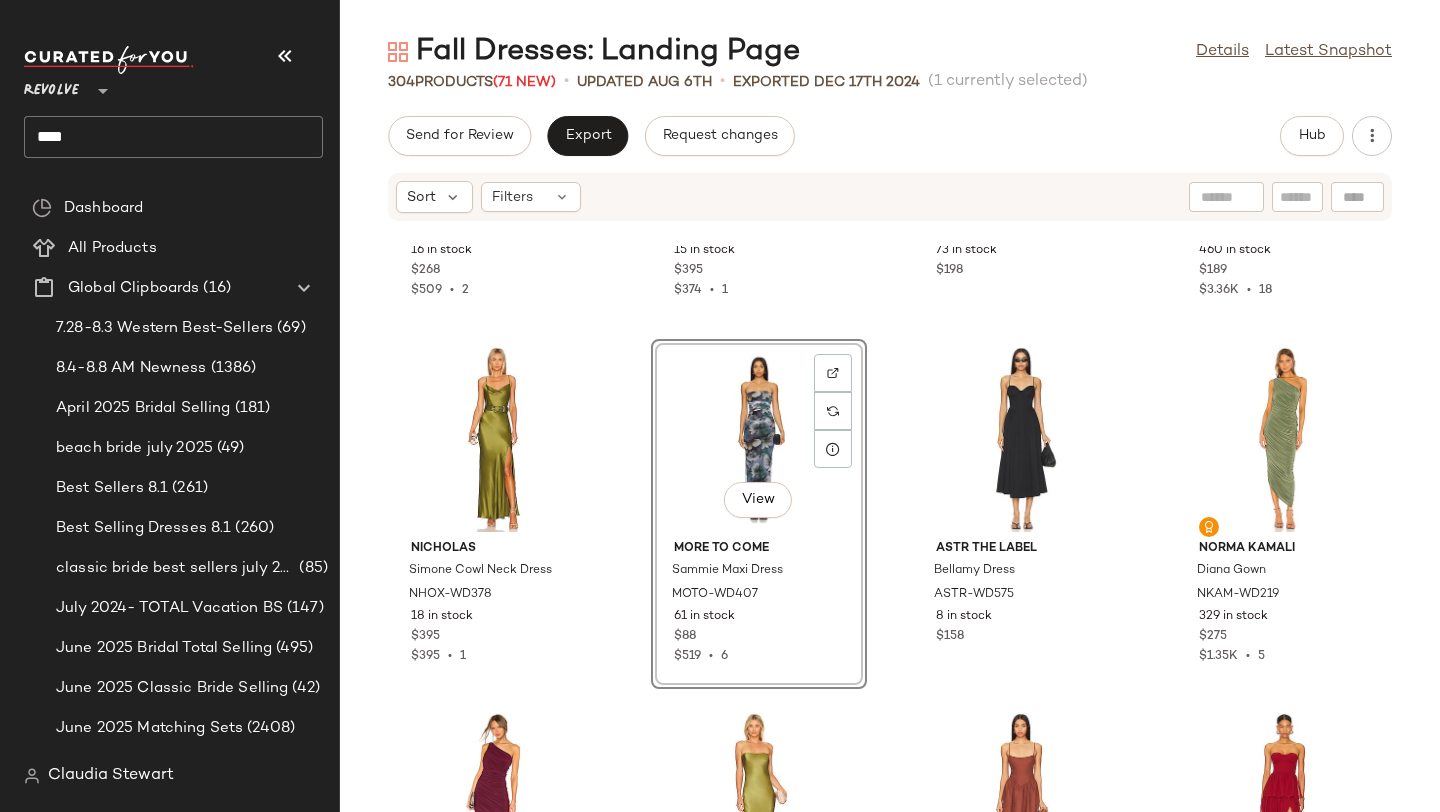 click on "Michael Costello x REVOLVE Sadie Gown MELR-WD672 16 in stock $268 $509  •  2 Shona Joy La Lune High Neck Twist Maxi Dress SHON-WD535 15 in stock $395 $374  •  1 Callahan X REVOLVE Sami Dress CAHN-WD35 73 in stock $198 ELLIATT Biarritz Gown ELLI-WD702 460 in stock $189 $3.36K  •  18 NICHOLAS Simone Cowl Neck Dress NHOX-WD378 18 in stock $395 $395  •  1  View  MORE TO COME Sammie Maxi Dress MOTO-WD407 61 in stock $88 $519  •  6 ASTR the Label Bellamy Dress ASTR-WD575 8 in stock $158 Norma Kamali Diana Gown NKAM-WD219 329 in stock $275 $1.35K  •  5 Norma Kamali Diana Gown NKAM-WD184 382 in stock $275 $1.04K  •  4 SNDYS x REVOLVE Angel Strapless Midi Dress SDYS-WD96 699 in stock $94 $170  •  2 Tularosa Lexi Midi Dress TULA-WD1541 8 in stock $248 $223  •  1 Lovers and Friends Hattie Gown LOVF-WD3801 10 in stock $298 $268  •  1 fleur du mal Knit Long Sleeve Corset Dress FLER-WD90 7 in stock $495 Lovers and Friends Aster Maxi Dress LOVF-WD4129 17 in stock $208 Show Me Your Mumu Outlaw Mini Dress" 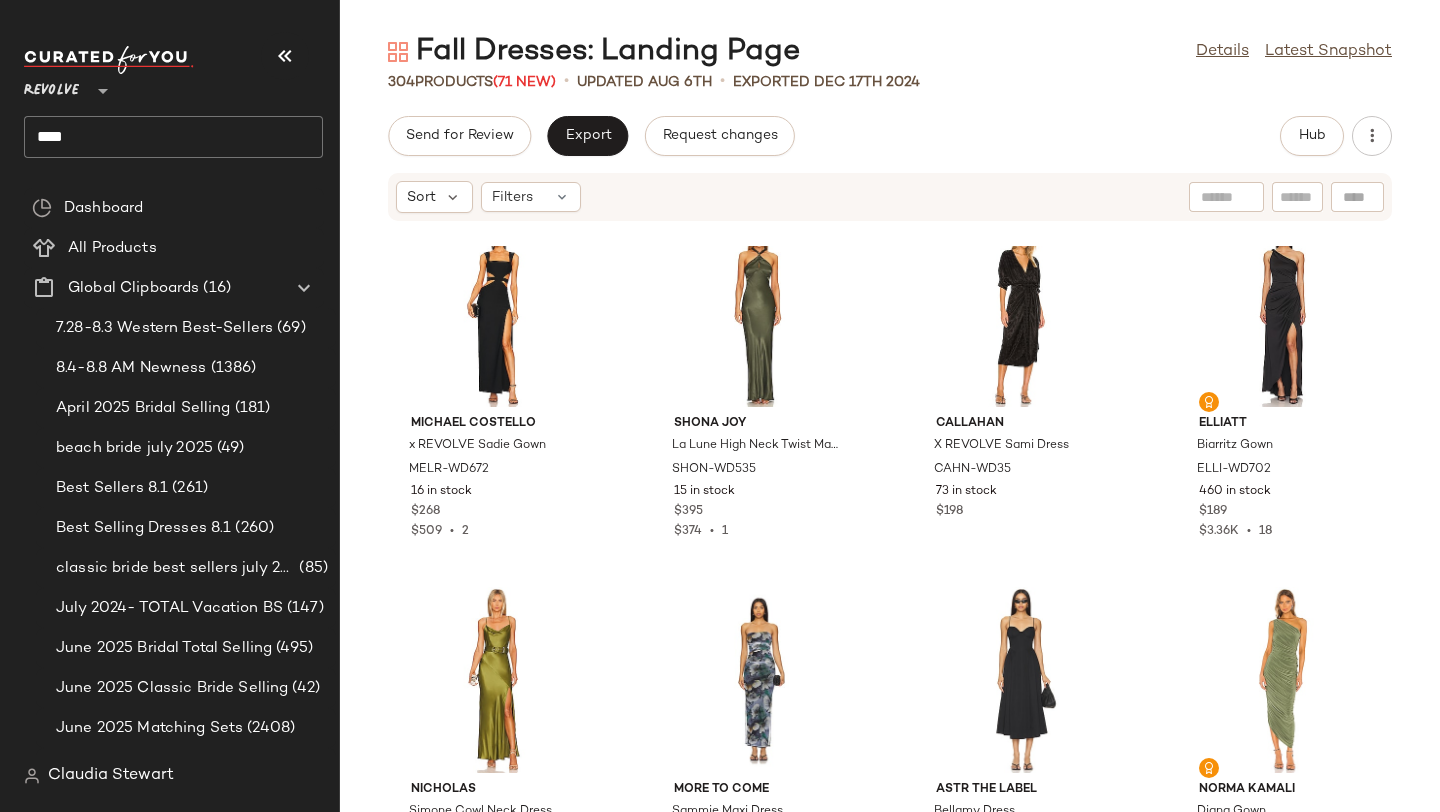 scroll, scrollTop: 22747, scrollLeft: 0, axis: vertical 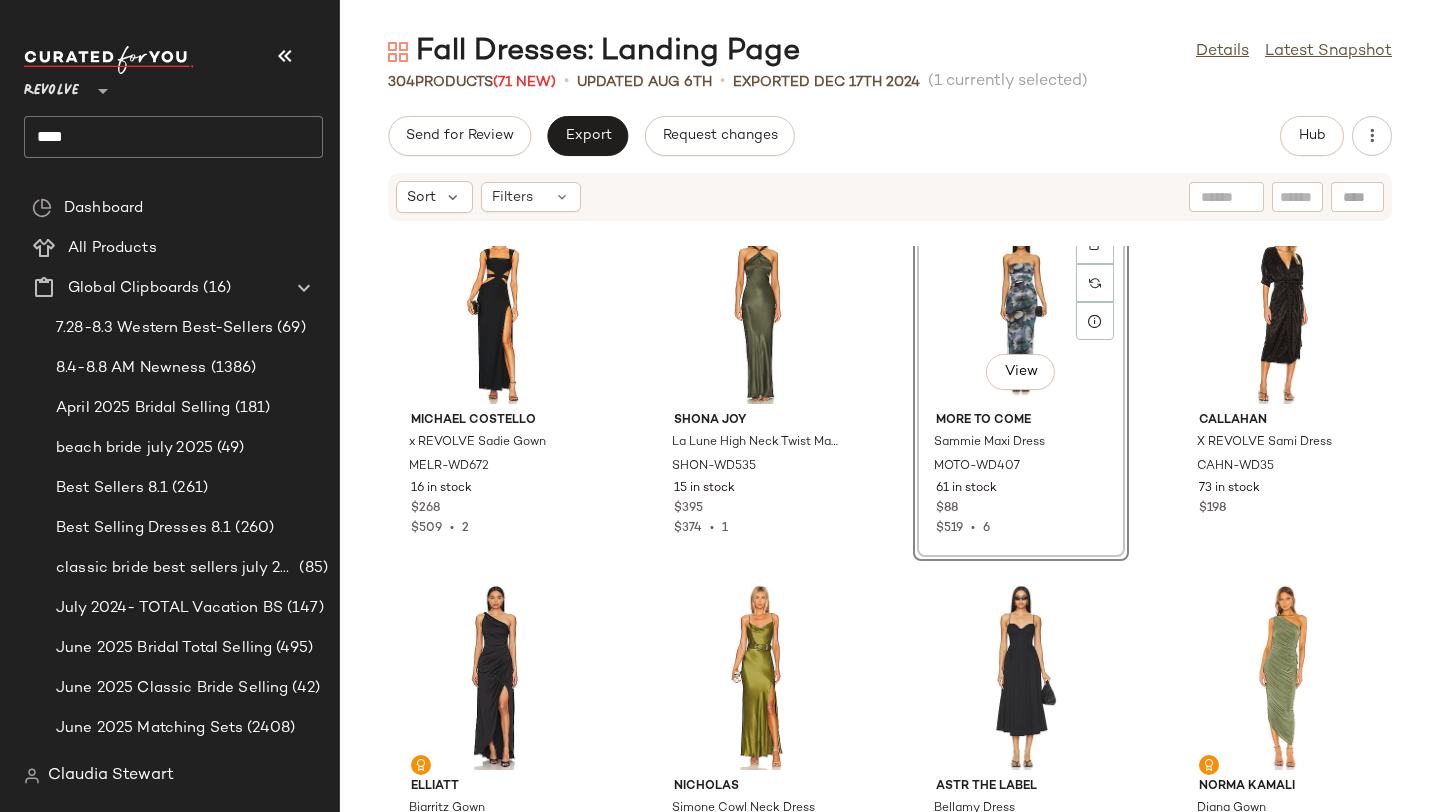 click on "Michael Costello x REVOLVE Sadie Gown MELR-WD672 16 in stock $268 $509  •  2 Shona Joy La Lune High Neck Twist Maxi Dress SHON-WD535 15 in stock $395 $374  •  1  View  MORE TO COME Sammie Maxi Dress MOTO-WD407 61 in stock $88 $519  •  6 Callahan X REVOLVE Sami Dress CAHN-WD35 73 in stock $198 ELLIATT Biarritz Gown ELLI-WD702 460 in stock $189 $3.36K  •  18 NICHOLAS Simone Cowl Neck Dress NHOX-WD378 18 in stock $395 $395  •  1 ASTR the Label Bellamy Dress ASTR-WD575 8 in stock $158 Norma Kamali Diana Gown NKAM-WD219 329 in stock $275 $1.35K  •  5 Norma Kamali Diana Gown NKAM-WD184 382 in stock $275 $1.04K  •  4 SNDYS x REVOLVE Angel Strapless Midi Dress SDYS-WD96 699 in stock $94 $170  •  2 Tularosa Lexi Midi Dress TULA-WD1541 8 in stock $248 $223  •  1 Lovers and Friends Hattie Gown LOVF-WD3801 10 in stock $298 $268  •  1 fleur du mal Knit Long Sleeve Corset Dress FLER-WD90 7 in stock $495 Lovers and Friends Aster Maxi Dress LOVF-WD4129 17 in stock $208 Show Me Your Mumu Outlaw Mini Dress" 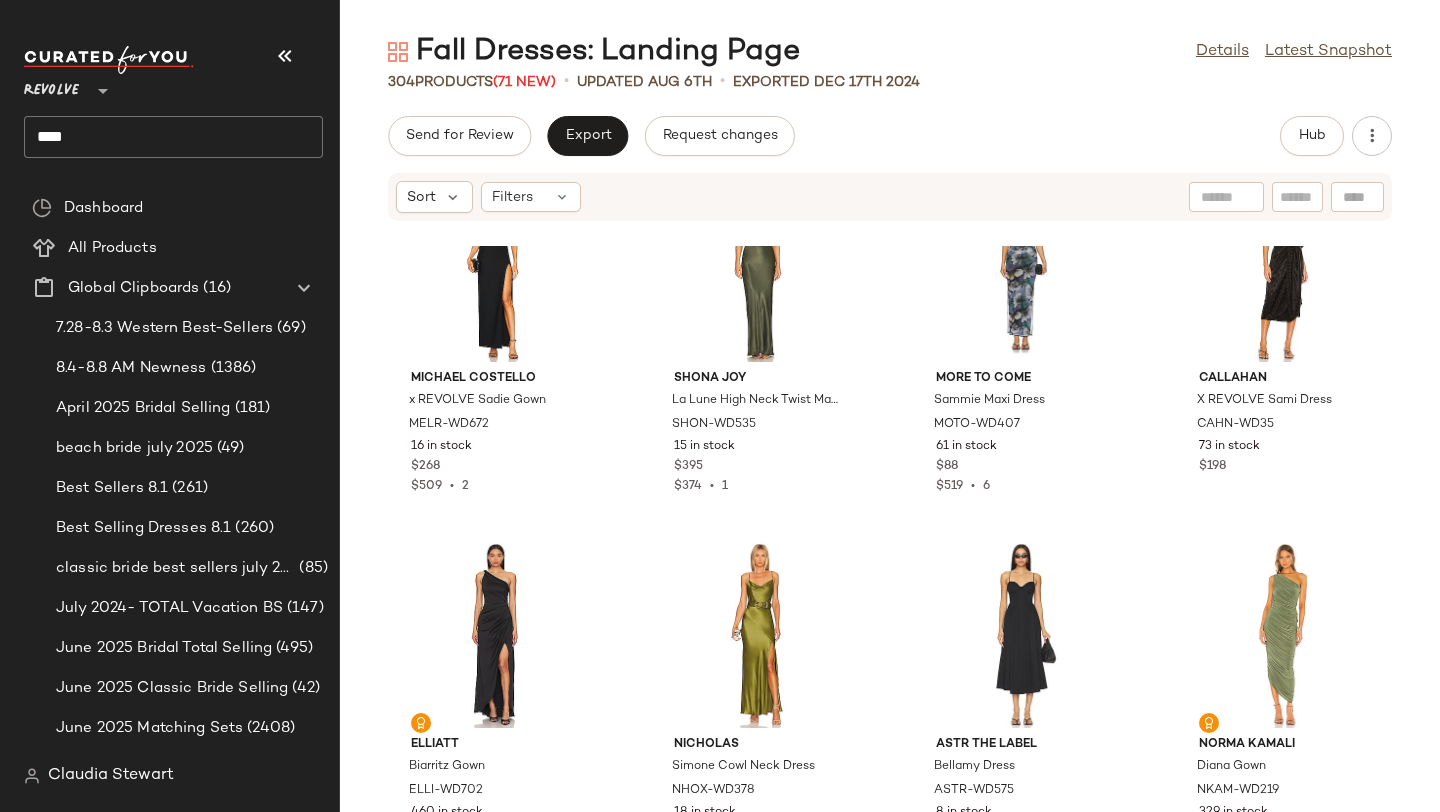 scroll, scrollTop: 22806, scrollLeft: 0, axis: vertical 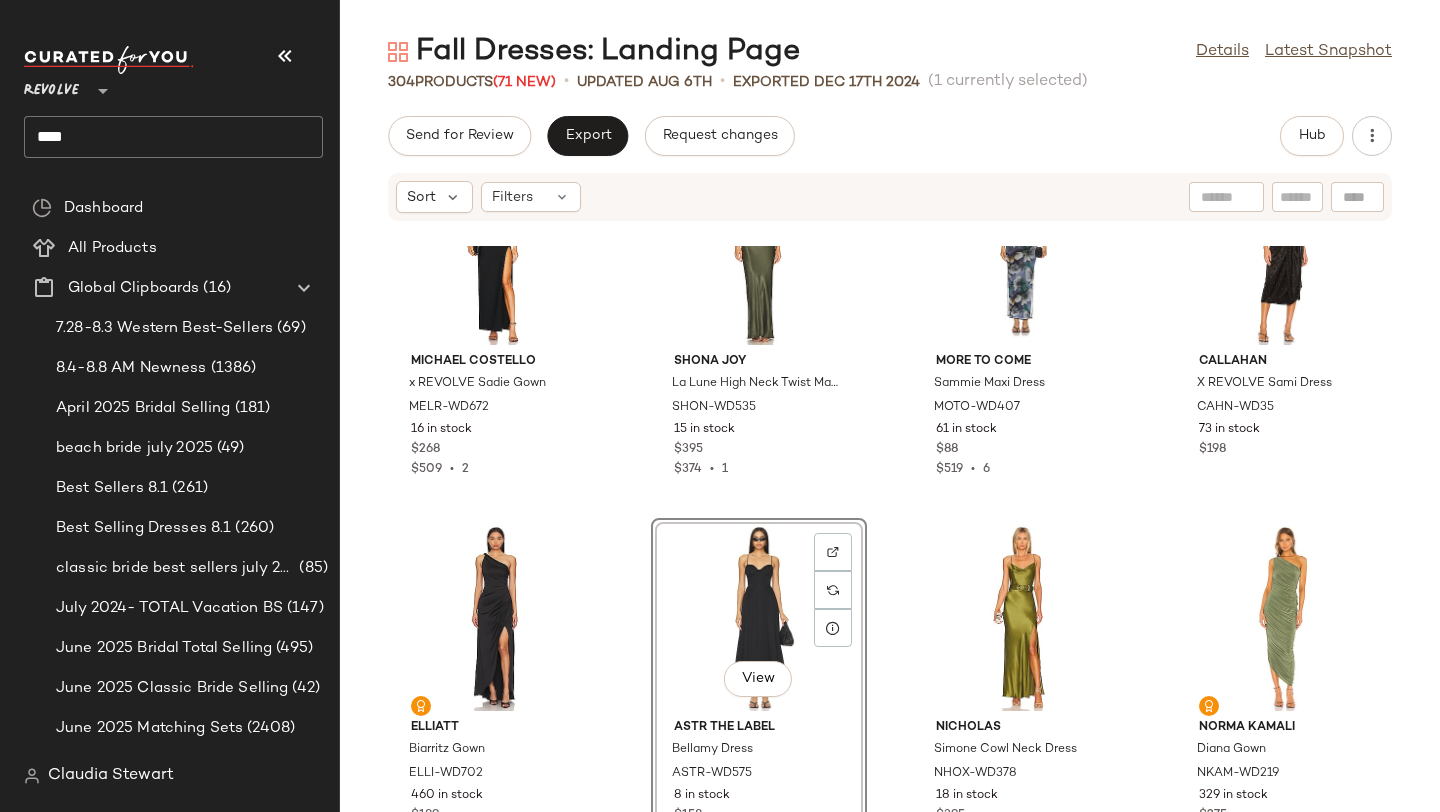click on "Michael Costello x REVOLVE Sadie Gown MELR-WD672 16 in stock $268 $509  •  2 Shona Joy La Lune High Neck Twist Maxi Dress SHON-WD535 15 in stock $395 $374  •  1 MORE TO COME Sammie Maxi Dress MOTO-WD407 61 in stock $88 $519  •  6 Callahan X REVOLVE Sami Dress CAHN-WD35 73 in stock $198 ELLIATT Biarritz Gown ELLI-WD702 460 in stock $189 $3.36K  •  18  View  ASTR the Label Bellamy Dress ASTR-WD575 8 in stock $158 NICHOLAS Simone Cowl Neck Dress NHOX-WD378 18 in stock $395 $395  •  1 Norma Kamali Diana Gown NKAM-WD219 329 in stock $275 $1.35K  •  5 Norma Kamali Diana Gown NKAM-WD184 382 in stock $275 $1.04K  •  4 SNDYS x REVOLVE Angel Strapless Midi Dress SDYS-WD96 699 in stock $94 $170  •  2 Tularosa Lexi Midi Dress TULA-WD1541 8 in stock $248 $223  •  1 Lovers and Friends Hattie Gown LOVF-WD3801 10 in stock $298 $268  •  1 fleur du mal Knit Long Sleeve Corset Dress FLER-WD90 7 in stock $495 Lovers and Friends Aster Maxi Dress LOVF-WD4129 17 in stock $208 Show Me Your Mumu Outlaw Mini Dress" 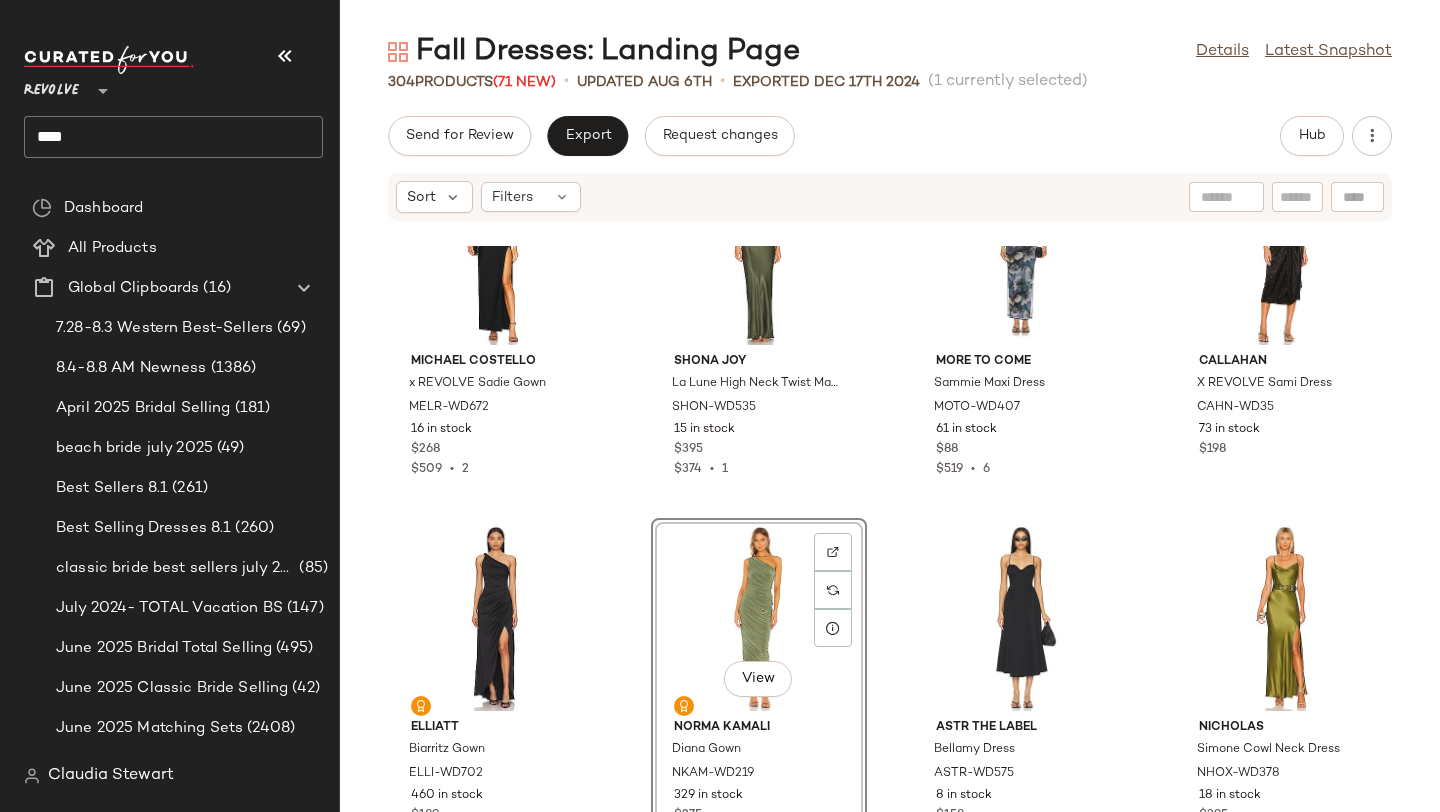 click on "[BRAND] [BRAND] x [BRAND] [BRAND] [BRAND] Gown [BRAND]-[CODE] 16 in stock $[PRICE] $[PRICE]  •  2 [BRAND] [BRAND] [BRAND] [BRAND] Twist Maxi Dress [BRAND]-[CODE] 15 in stock $[PRICE] $[PRICE]  •  1 [BRAND] to [BRAND] [BRAND] [BRAND] Maxi Dress [BRAND]-[CODE] 61 in stock $[PRICE] $[PRICE]  •  6 [BRAND] [BRAND] x [BRAND] [BRAND] [BRAND] Dress [BRAND]-[CODE] 73 in stock $[PRICE] [BRAND] [BRAND] [BRAND] Gown [BRAND]-[CODE] 460 in stock $[PRICE] $[PRICE]  •  18  View  [BRAND] [BRAND] [BRAND] [BRAND] Gown [BRAND]-[CODE] 329 in stock $[PRICE] $[PRICE]  •  5 [BRAND] the [BRAND] [BRAND] Dress [BRAND]-[CODE] 8 in stock $[PRICE] [BRAND] [BRAND] [BRAND] [BRAND] Neck Dress [BRAND]-[CODE] 18 in stock $[PRICE] $[PRICE]  •  1 [BRAND] [BRAND] [BRAND] Gown [BRAND]-[CODE] 382 in stock $[PRICE] $[PRICE]  •  4 [BRAND] [BRAND] x [BRAND] [BRAND] [BRAND] Midi Dress [BRAND]-[CODE] 699 in stock $[PRICE] $[PRICE]  •  2 [BRAND] [BRAND] [BRAND] Midi Dress [BRAND]-[CODE] 8 in stock $[PRICE] $[PRICE]  •  1 [BRAND] and [BRAND] [BRAND] Gown [BRAND]-[CODE] 10 in stock $[PRICE] $[PRICE]  •  1 [BRAND] [BRAND] [BRAND] Midi Dress [BRAND]-[CODE] 7 in stock $[PRICE]" 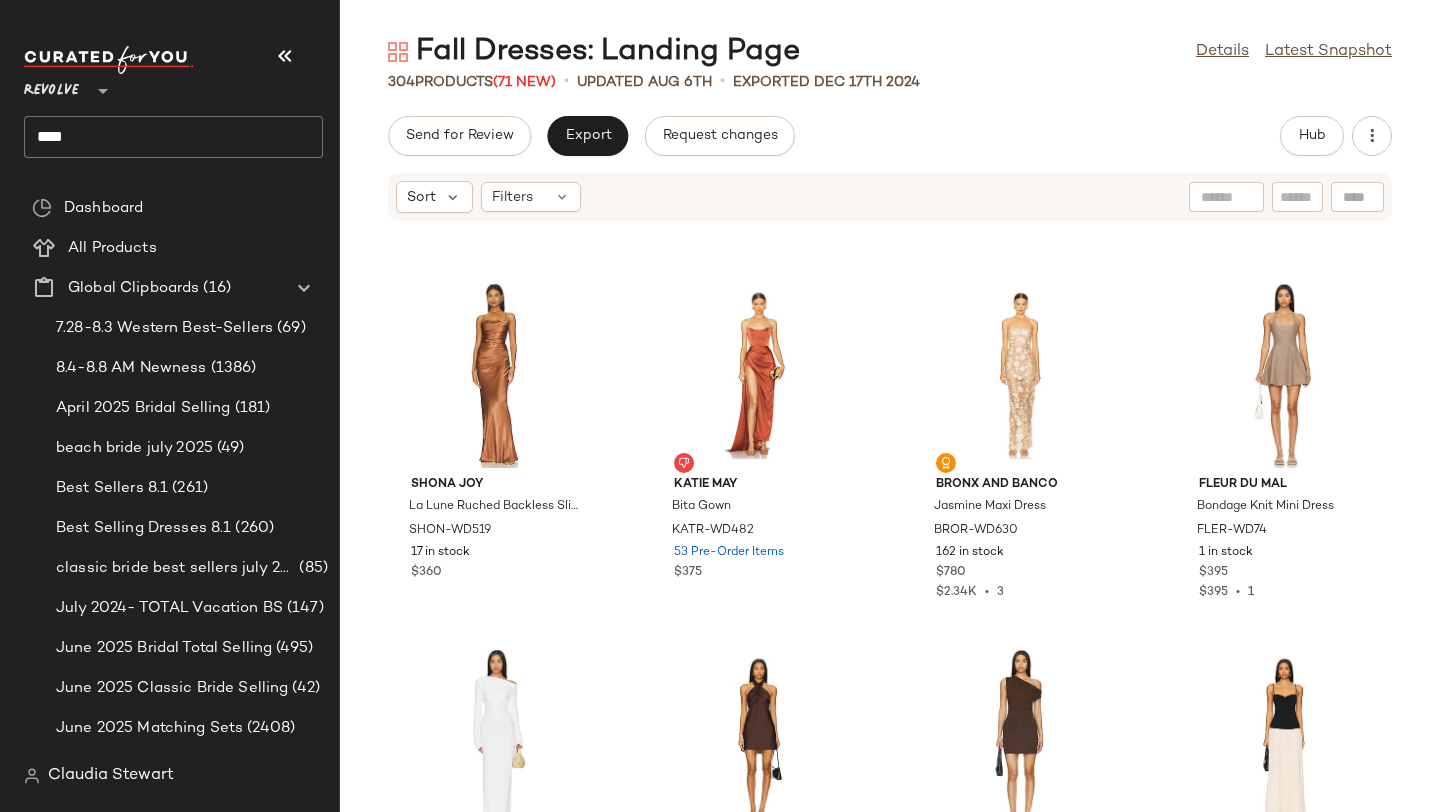 scroll, scrollTop: 27087, scrollLeft: 0, axis: vertical 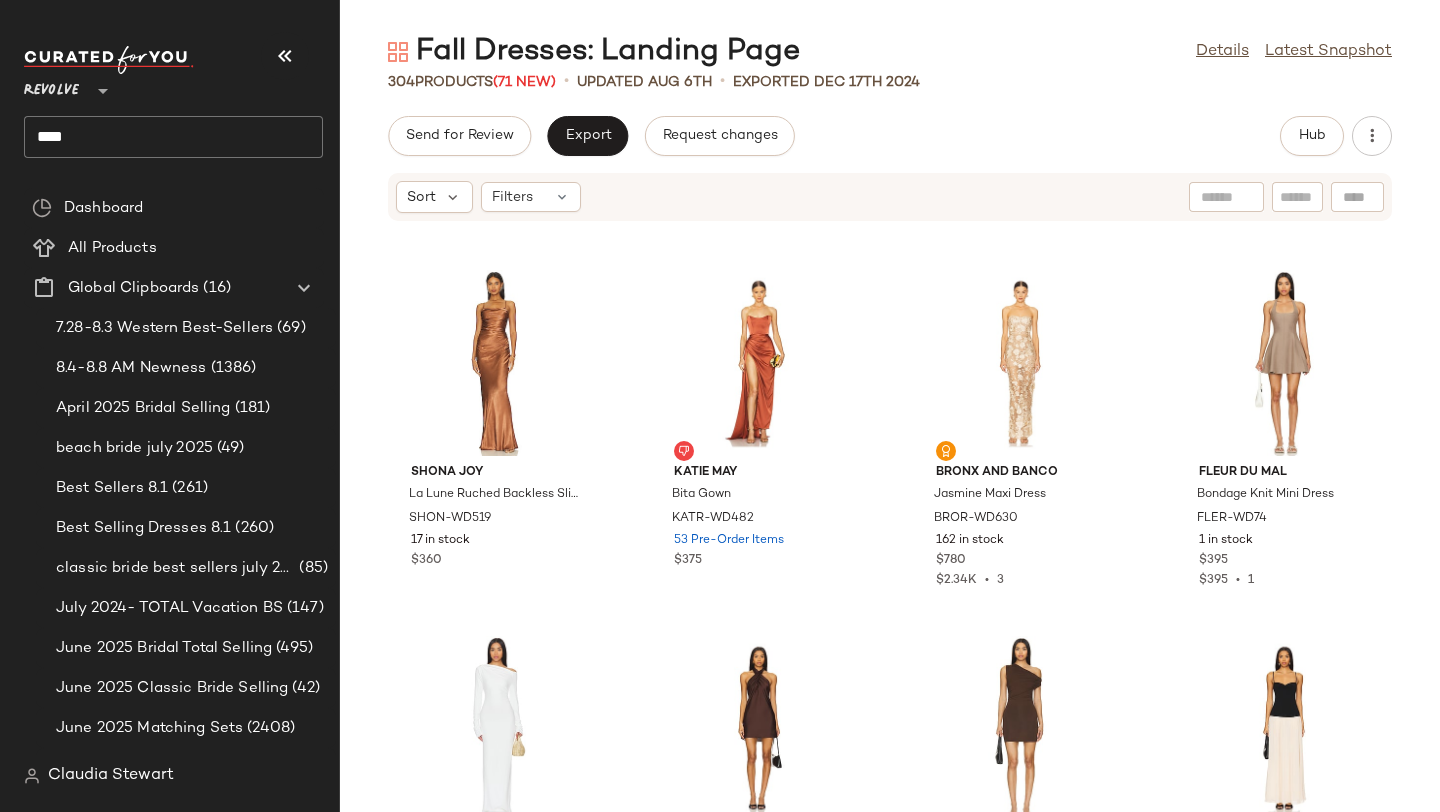 click on "Norma Kamali Drop Shoulder Side Drape Gown NKAM-WD390 146 in stock $195 $390  •  2 4th & Reckless Derry Dress 4THR-WD4 15 in stock $82 $229  •  3 Line & Dot Ginne Sweater Dress LEAX-WD525 2 in stock $145 LIONESS Hot Nights Maxi Dress LIOR-WD99 34 in stock $89 L'Academie by Marianna Cyra Mini Dress LCDE-WD922 152 in stock $188 $376  •  2  View  Lovers and Friends Kane Sweater Dress LOVF-WD3550 6 in stock $158 MAJORELLE Alexandra Mini Dress MALR-WD1488 101 Pre-Order Items $279 Lovers and Friends Erin Mini Dress LOVF-WD4247 108 in stock $188 Norma Kamali Spliced Dress Fishtail Gown NKAM-WD516 129 in stock $255 retrofete Jeanette Dress ROFR-WD820 47 in stock $678 $678  •  1 SIMKHAI Izel Cape Gown JSKI-WD545 3 Pre-Order Items $995 Free People x REVOLVE About Town Mini Dress FREE-WD2907 18 in stock $168 SNDYS X Revolve Cassia Maxi Dress SDYS-WD302 552 in stock $115 SNDYS x REVOLVE Emiliana Dress SDYS-WD304 249 in stock $118 $118  •  1 Bardot Eleni Midi Dress BARD-WD551 5 in stock $129 Lovers and Friends 1" 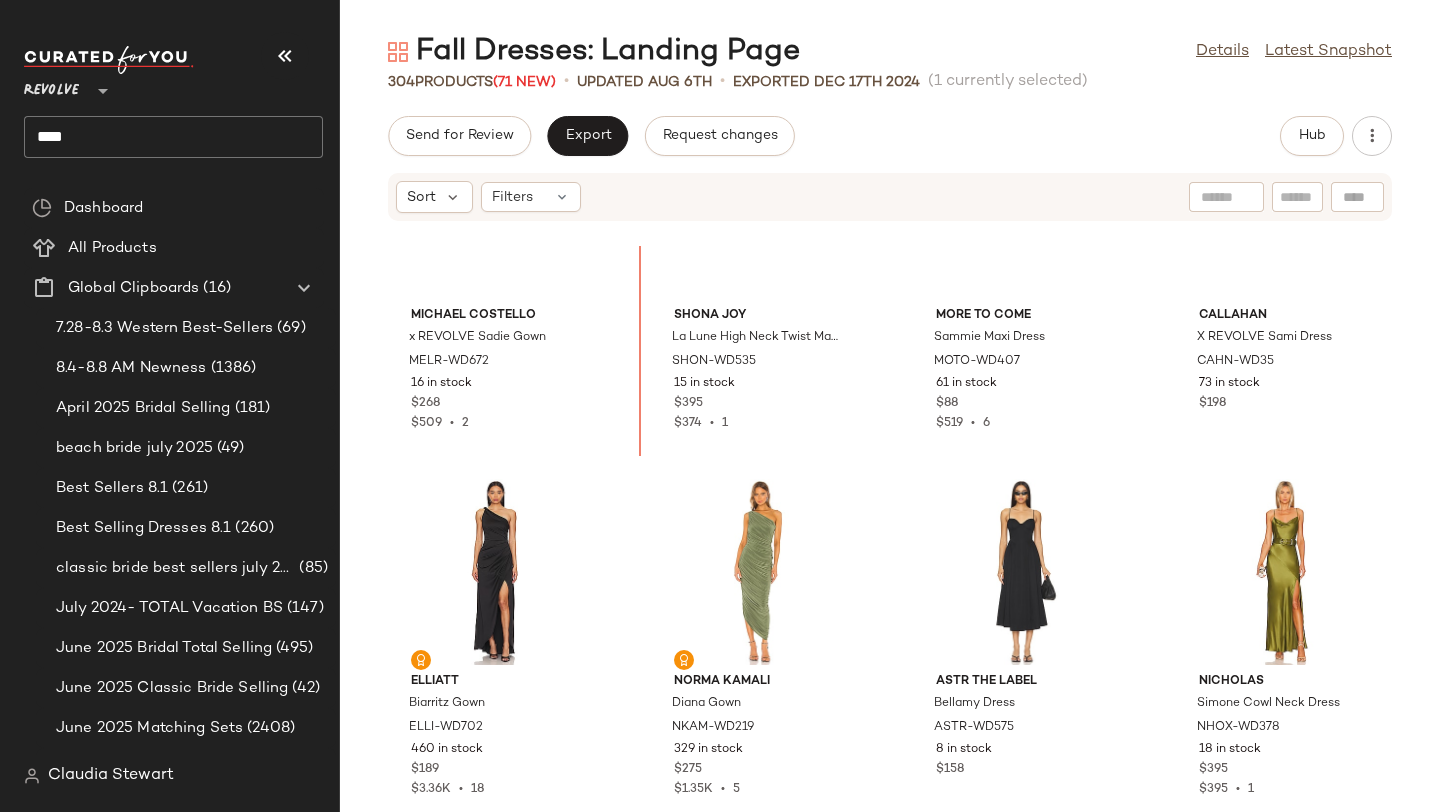 scroll, scrollTop: 22852, scrollLeft: 0, axis: vertical 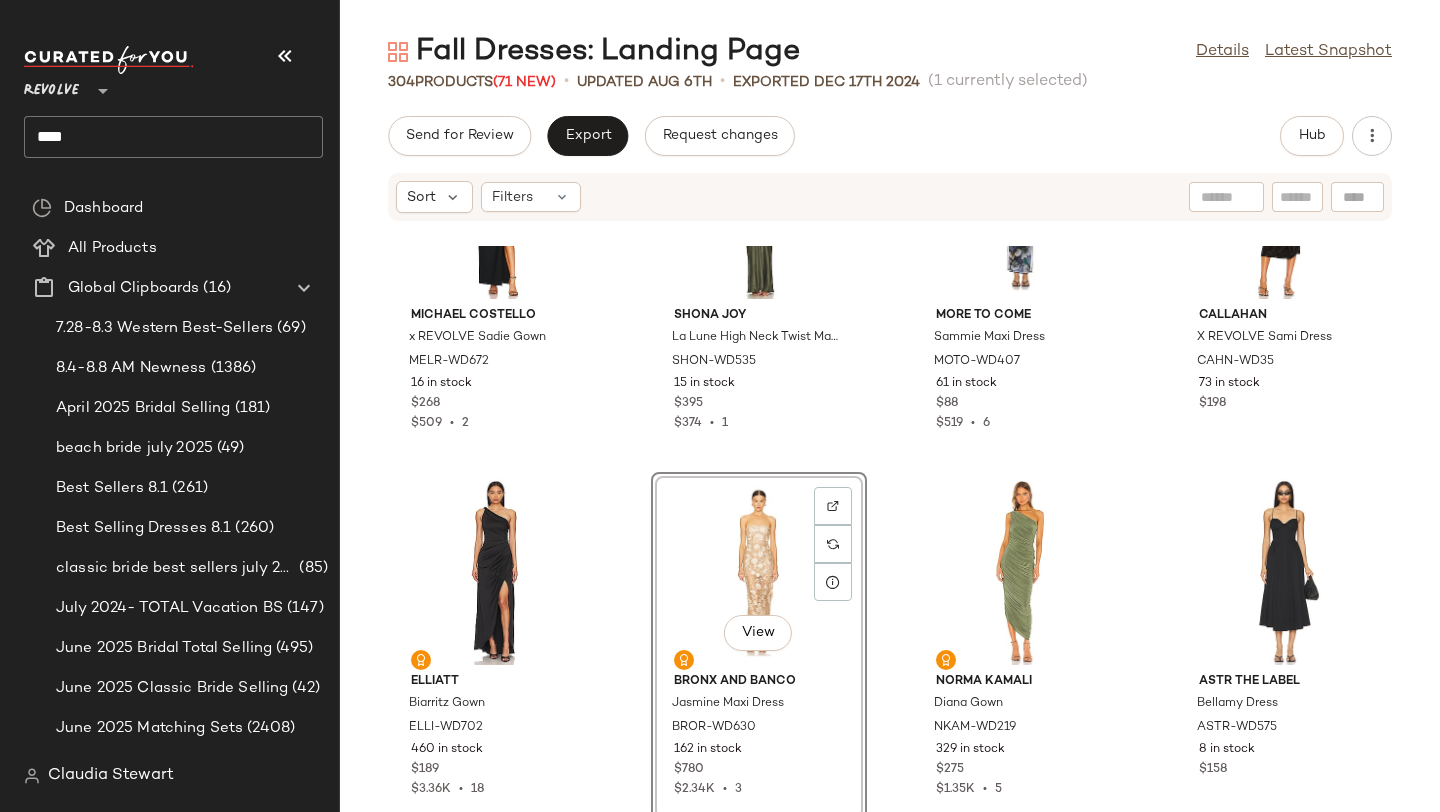 click on "Michael Costello x REVOLVE Sadie Gown MELR-WD672 16 in stock $268 $509  •  2 Shona Joy La Lune High Neck Twist Maxi Dress SHON-WD535 15 in stock $395 $374  •  1 MORE TO COME Sammie Maxi Dress MOTO-WD407 61 in stock $88 $519  •  6 Callahan X REVOLVE Sami Dress CAHN-WD35 73 in stock $198 ELLIATT Biarritz Gown ELLI-WD702 460 in stock $189 $3.36K  •  18  View  Bronx and Banco Jasmine Maxi Dress BROR-WD630 162 in stock $780 $2.34K  •  3 Norma Kamali Diana Gown NKAM-WD219 329 in stock $275 $1.35K  •  5 ASTR the Label Bellamy Dress ASTR-WD575 8 in stock $158 NICHOLAS Simone Cowl Neck Dress NHOX-WD378 18 in stock $395 $395  •  1 Norma Kamali Diana Gown NKAM-WD184 382 in stock $275 $1.04K  •  4 SNDYS x REVOLVE Angel Strapless Midi Dress SDYS-WD96 699 in stock $94 $170  •  2 Tularosa Lexi Midi Dress TULA-WD1541 8 in stock $248 $223  •  1 Lovers and Friends Hattie Gown LOVF-WD3801 10 in stock $298 $268  •  1 fleur du mal Knit Long Sleeve Corset Dress FLER-WD90 7 in stock $495 Lovers and Friends" 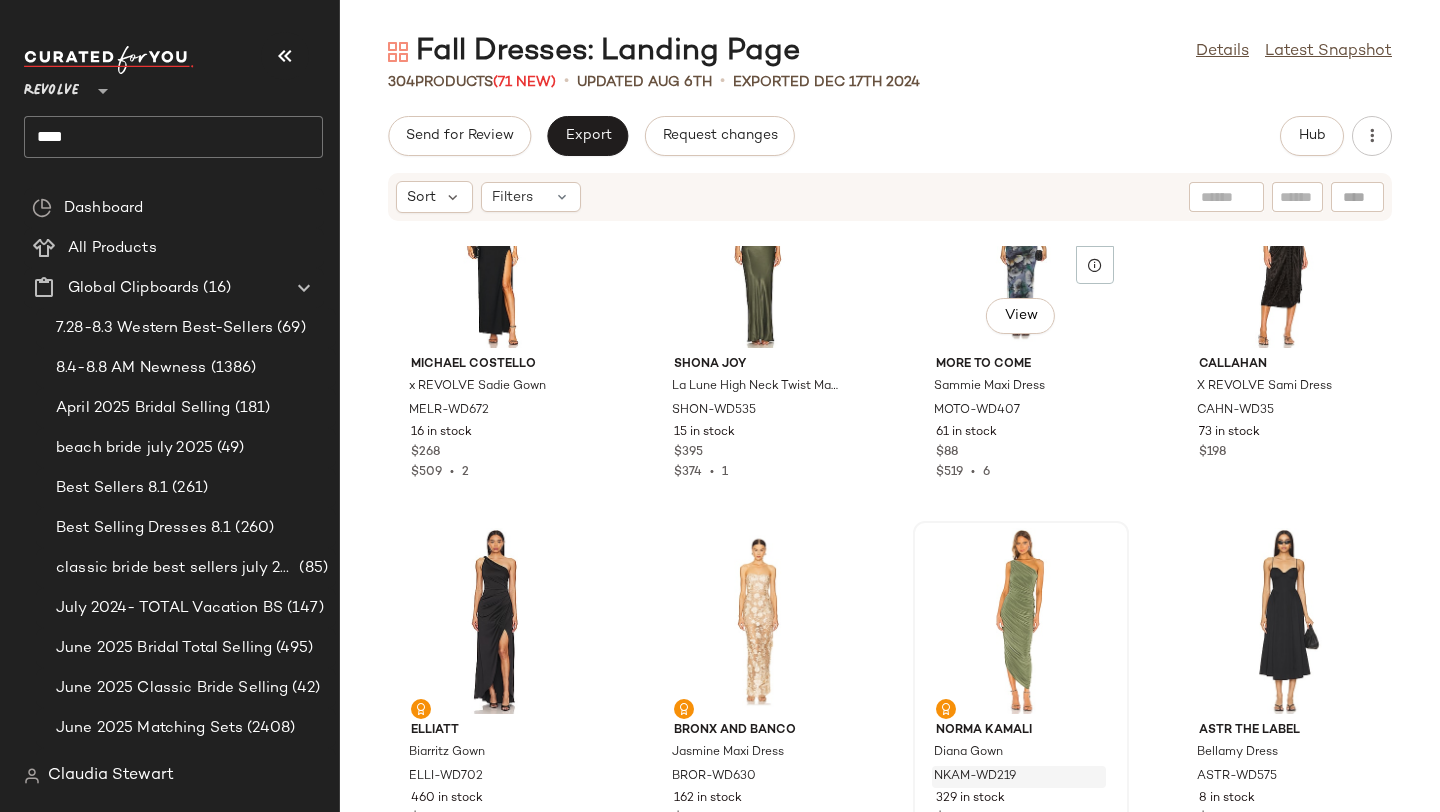 scroll, scrollTop: 22812, scrollLeft: 0, axis: vertical 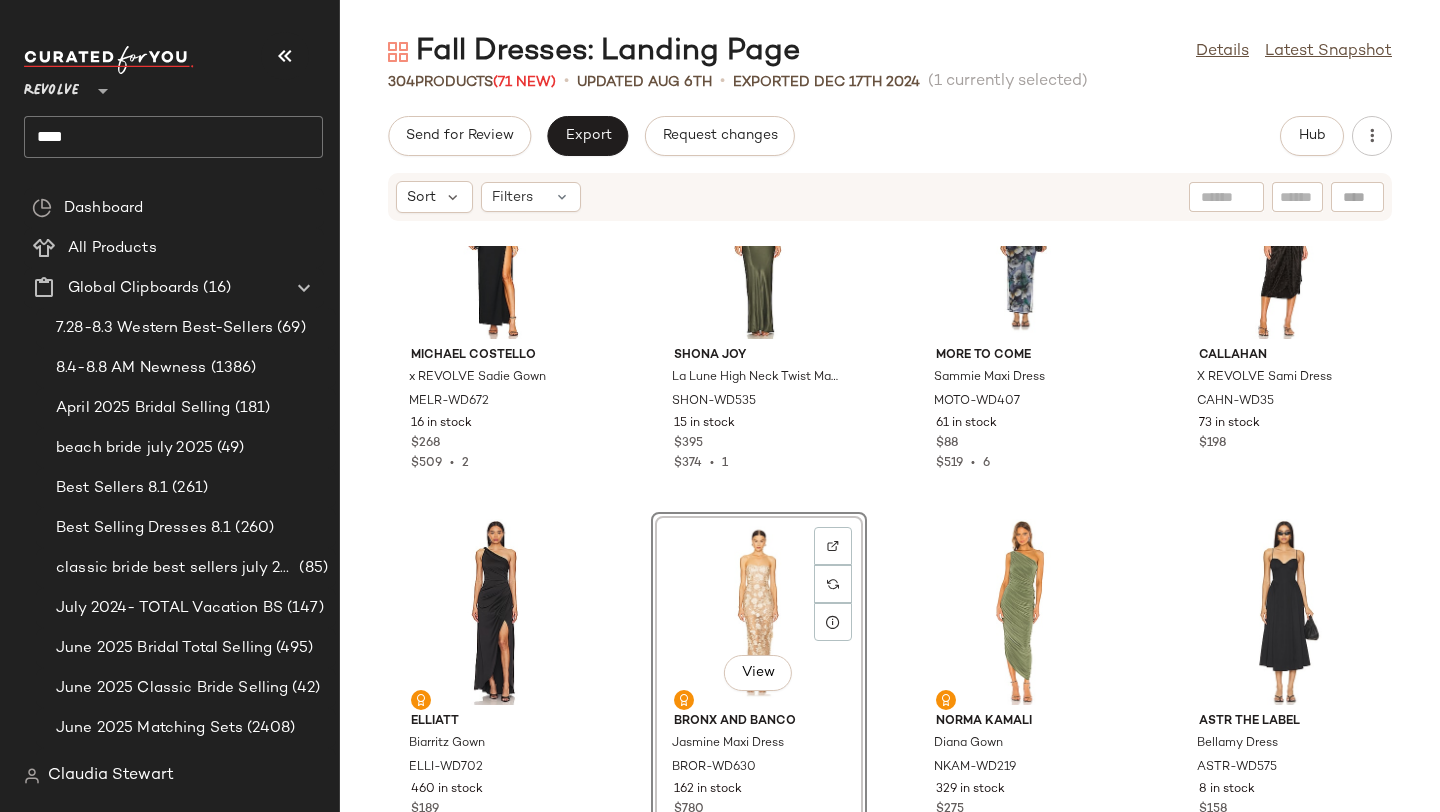 drag, startPoint x: 736, startPoint y: 580, endPoint x: 634, endPoint y: 559, distance: 104.13933 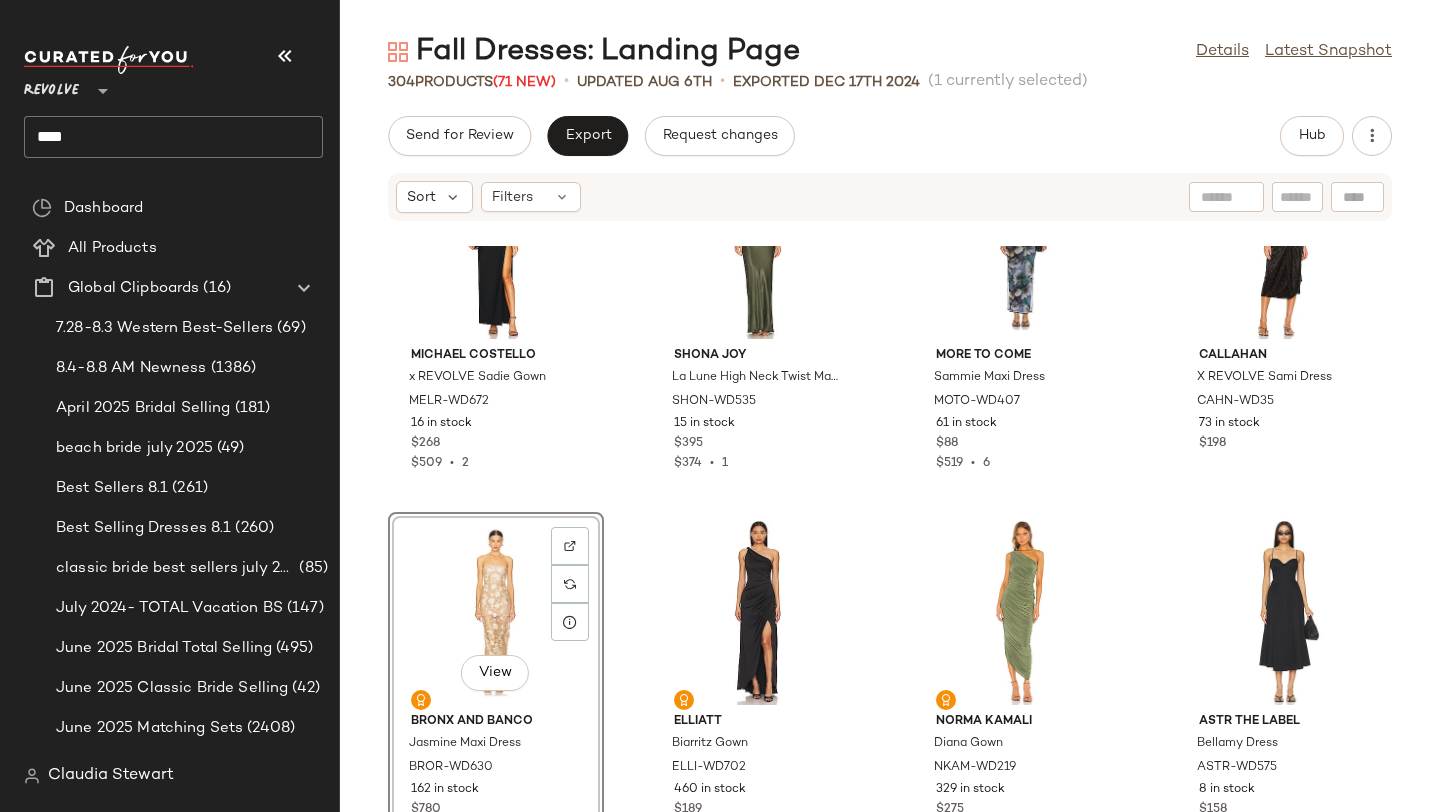 click on "[BRAND] & [BRAND] [PRODUCT] [PRODUCT_CODE] [NUMBER] in stock $[PRICE] [BRAND] [PRODUCT] [PRODUCT_CODE] [NUMBER] in stock $[PRICE] [BRAND] [PRODUCT] [PRODUCT_CODE] [NUMBER] in stock $[PRICE] $[PRICE]  •  2 [BRAND] [PRODUCT] [PRODUCT_CODE] [NUMBER] in stock $[PRICE] [BRAND] [BRAND] [PRODUCT] [PRODUCT_CODE] [NUMBER] in stock $[PRICE] $[PRICE]  •  2 [BRAND] [PRODUCT] [PRODUCT_CODE] [NUMBER] in stock $[PRICE] $[PRICE]  •  1 [BRAND] [BRAND] [PRODUCT] [PRODUCT_CODE] [NUMBER] in stock $[PRICE] $[PRICE]  •  6 [BRAND] [BRAND] [PRODUCT] [PRODUCT_CODE] [NUMBER] in stock $[PRICE]  View  [BRAND] [BRAND] [PRODUCT] [PRODUCT_CODE] [NUMBER] in stock $[PRICE] $[PRICE]  •  3 [BRAND] [PRODUCT] [PRODUCT_CODE] [NUMBER] in stock $[PRICE] $[PRICE]  •  18 [BRAND] [PRODUCT] [PRODUCT_CODE] [NUMBER] in stock $[PRICE] $[PRICE]  •  5 [BRAND] [BRAND] [PRODUCT] [PRODUCT_CODE] [NUMBER] in stock $[PRICE] [BRAND] [PRODUCT] [PRODUCT_CODE] [NUMBER] in stock $[PRICE] $[PRICE]  •  1 [BRAND] [PRODUCT] [PRODUCT_CODE] [NUMBER] in stock $[PRICE] $[PRICE]  •  4 [BRAND] [BRAND] [PRODUCT] [PRODUCT_CODE] [NUMBER] [NUMBER] in stock $[PRICE] $[PRICE]  •  2" 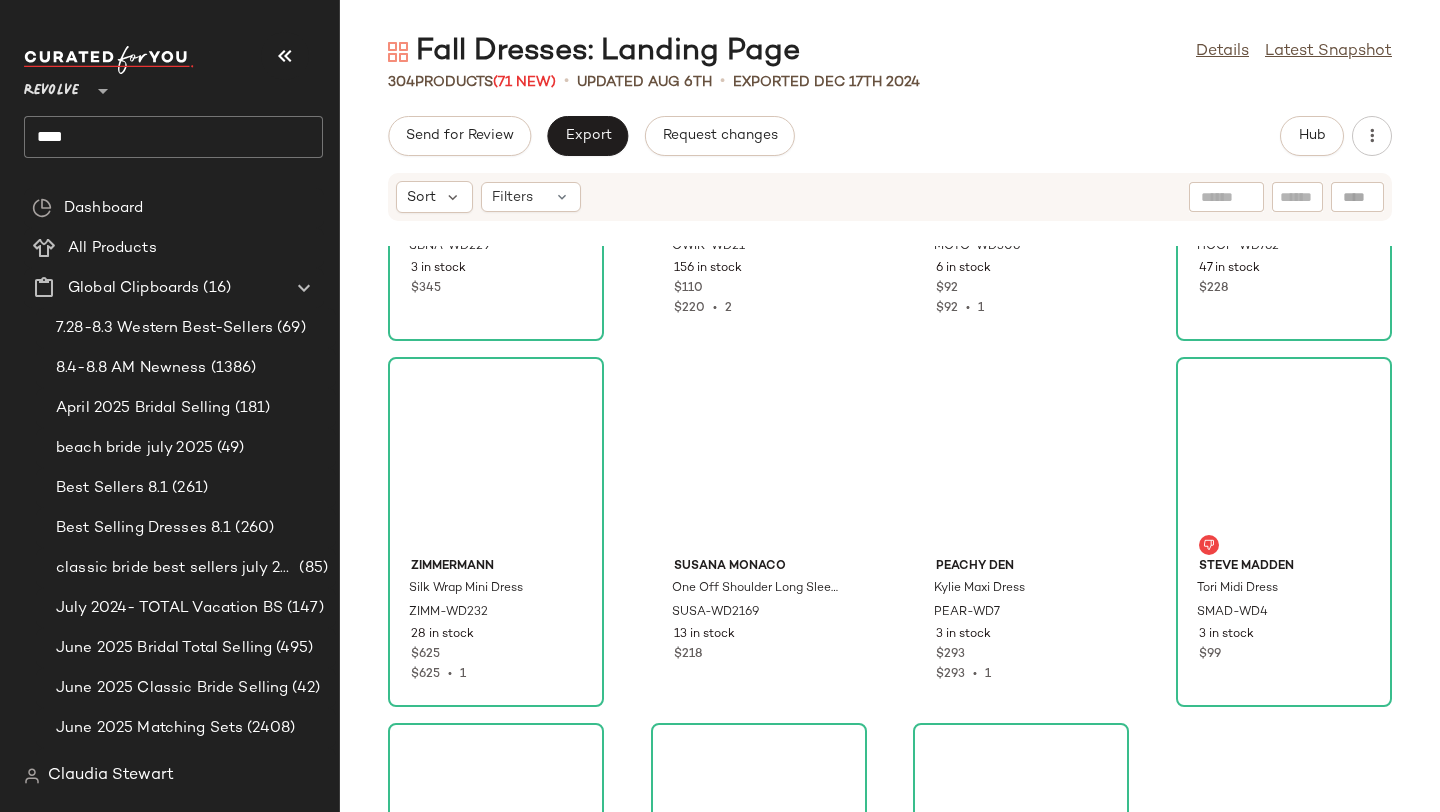 scroll, scrollTop: 0, scrollLeft: 0, axis: both 